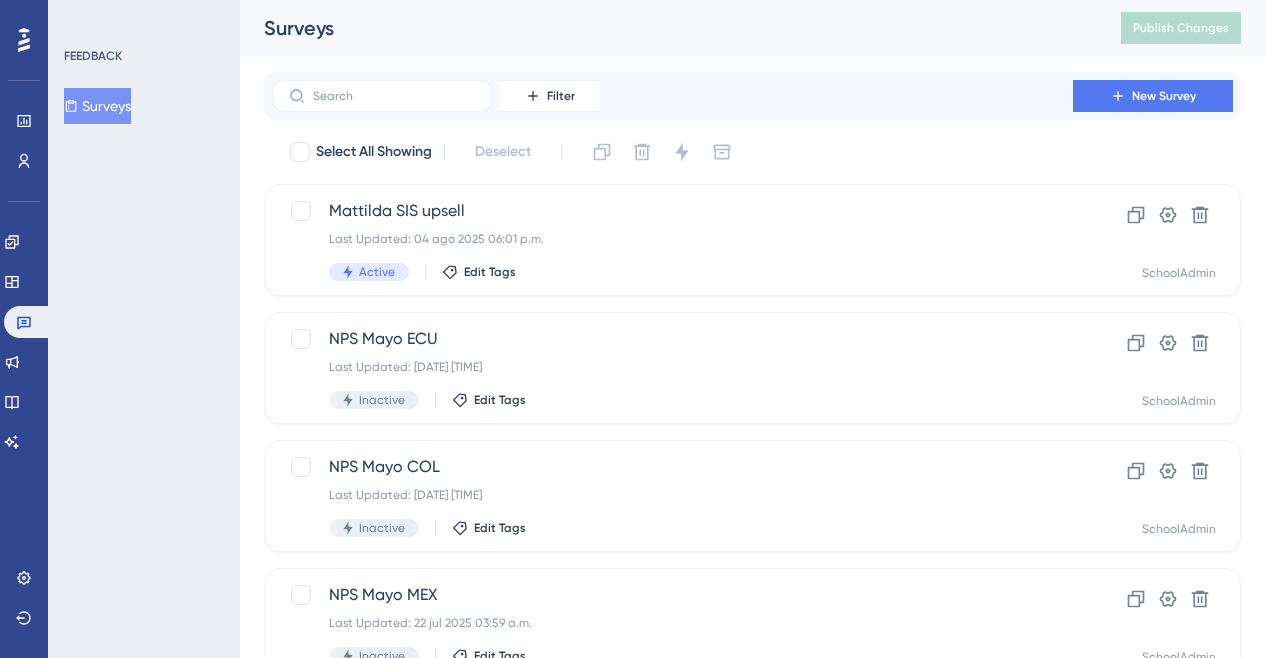 scroll, scrollTop: 0, scrollLeft: 0, axis: both 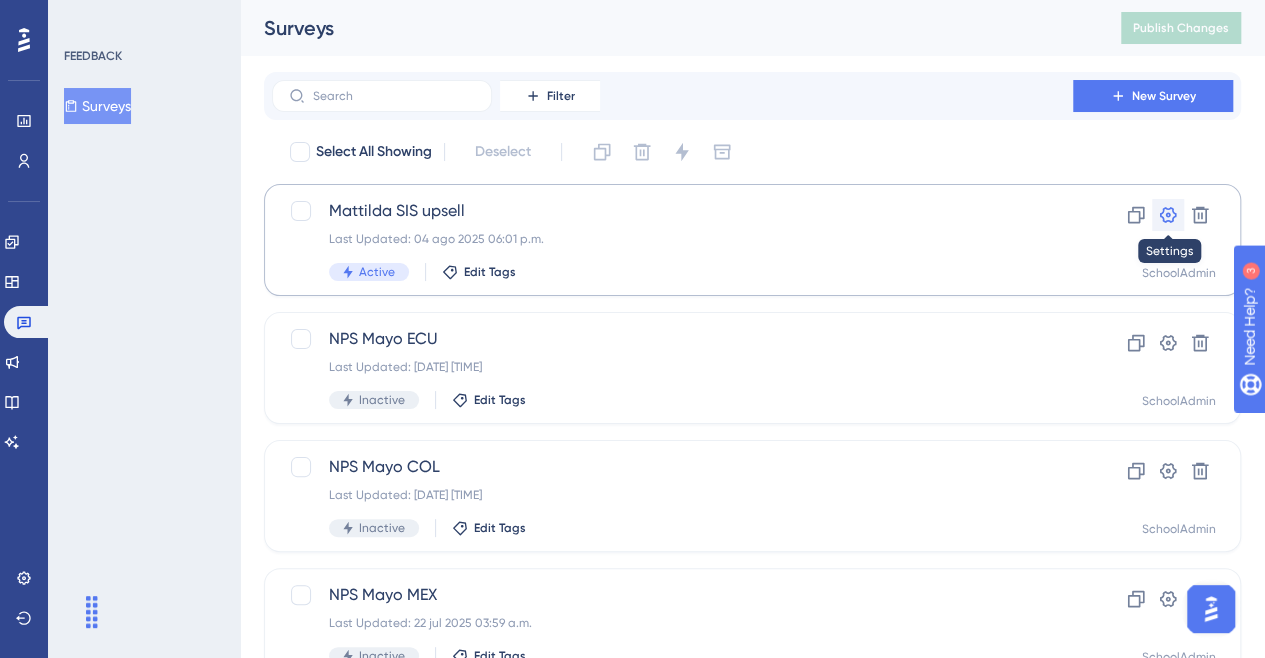 click at bounding box center [1168, 215] 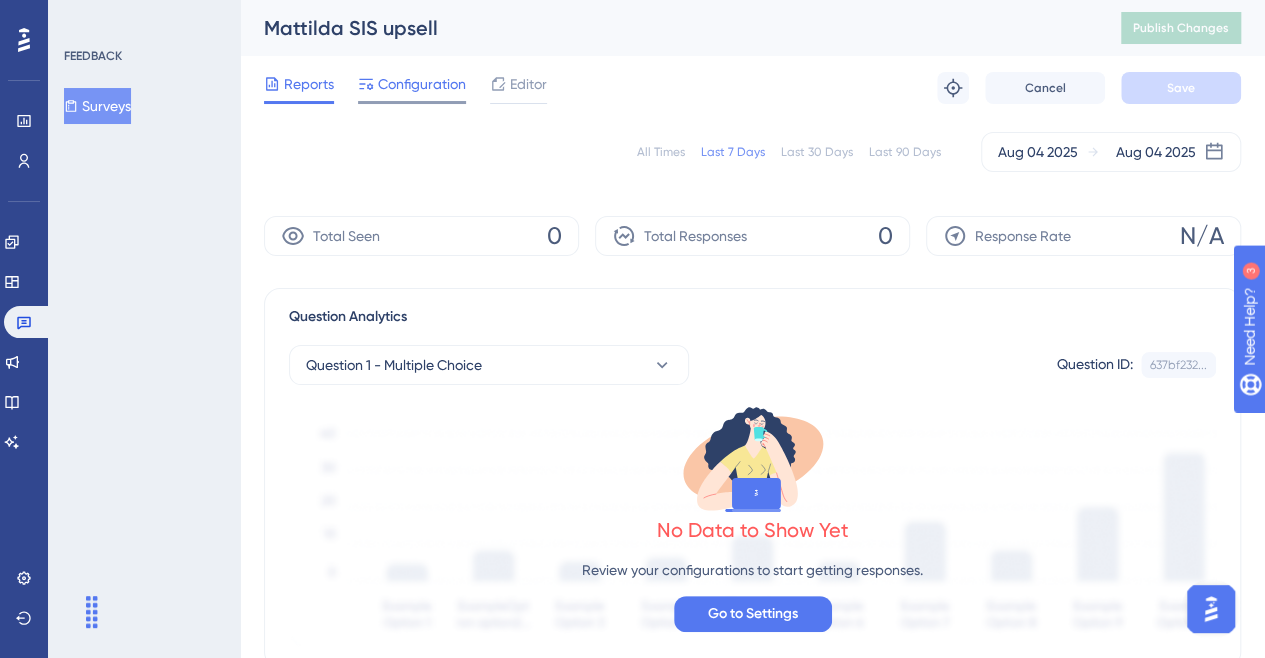 click on "Configuration" at bounding box center [422, 84] 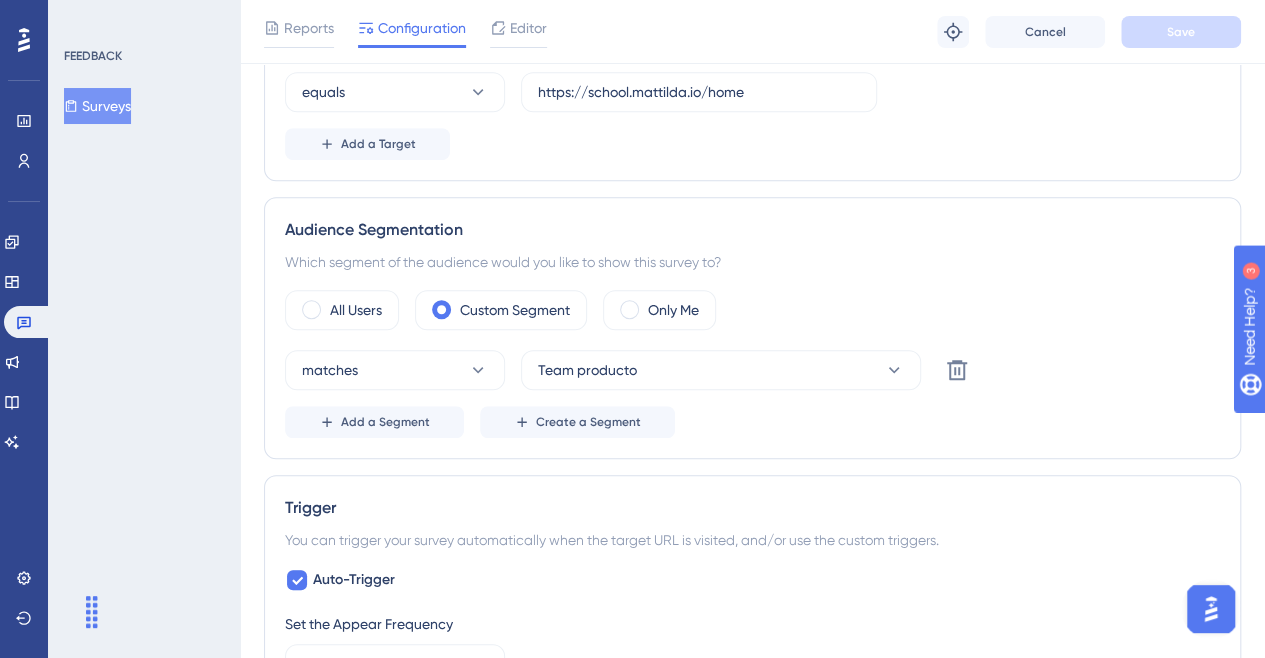 scroll, scrollTop: 500, scrollLeft: 0, axis: vertical 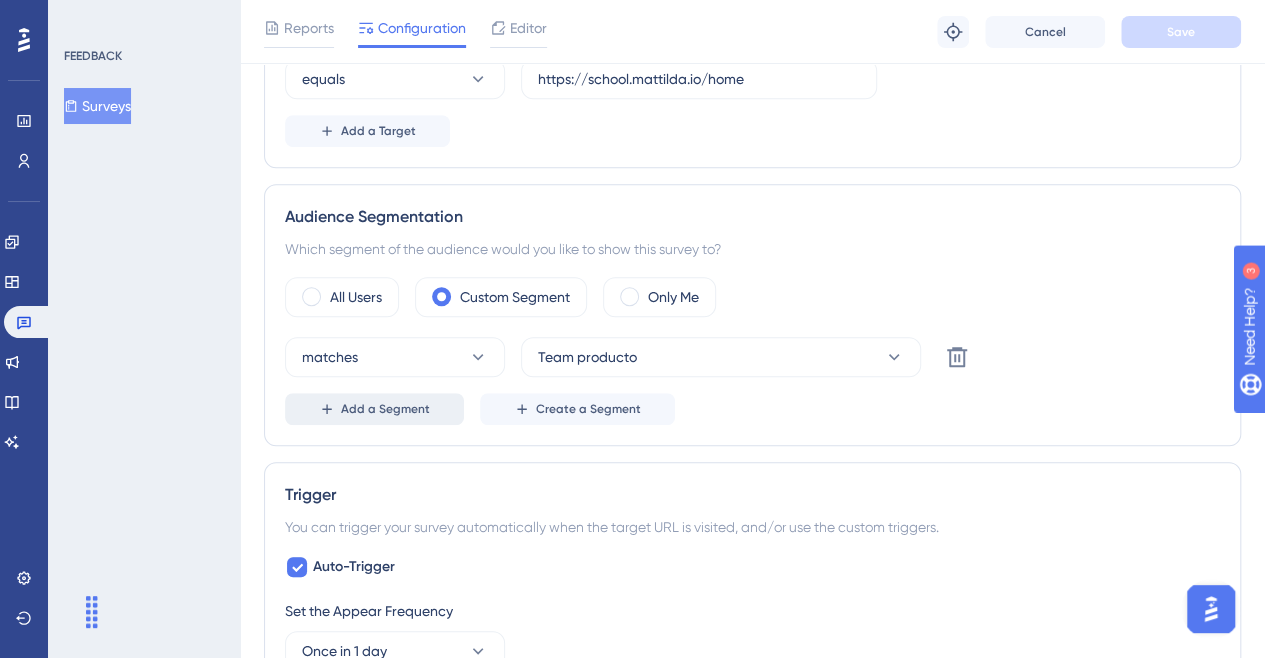 click on "Add a Segment" at bounding box center (385, 409) 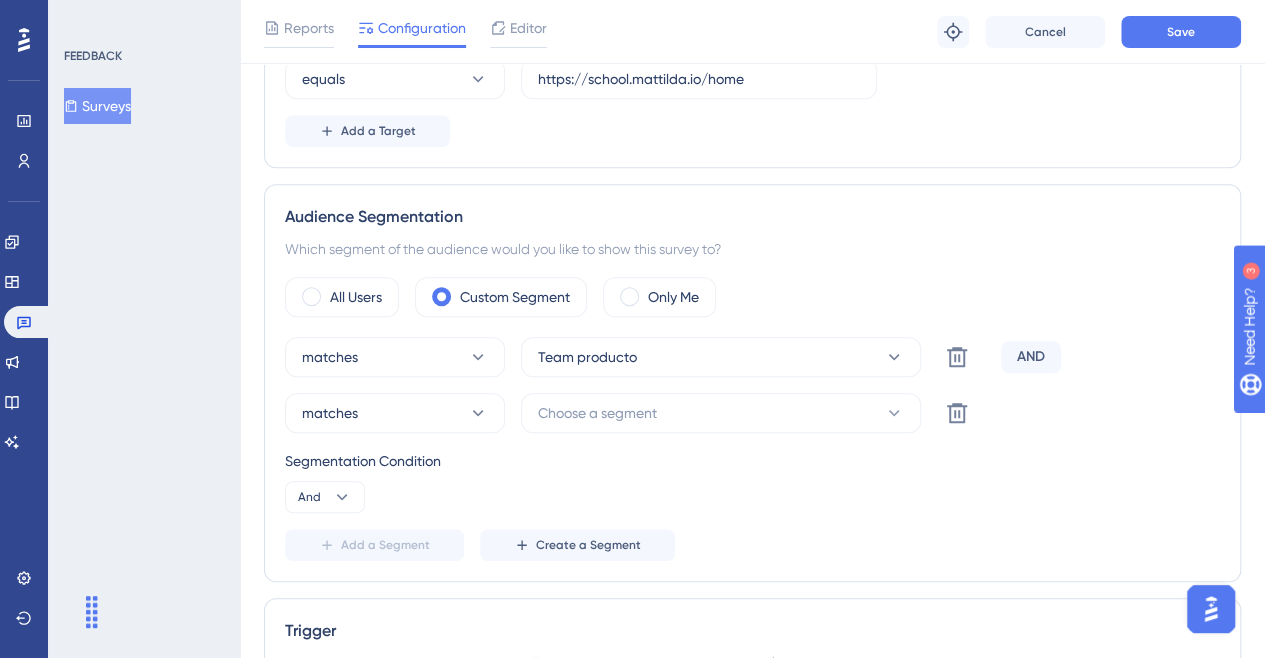 click on "AND" at bounding box center (1031, 357) 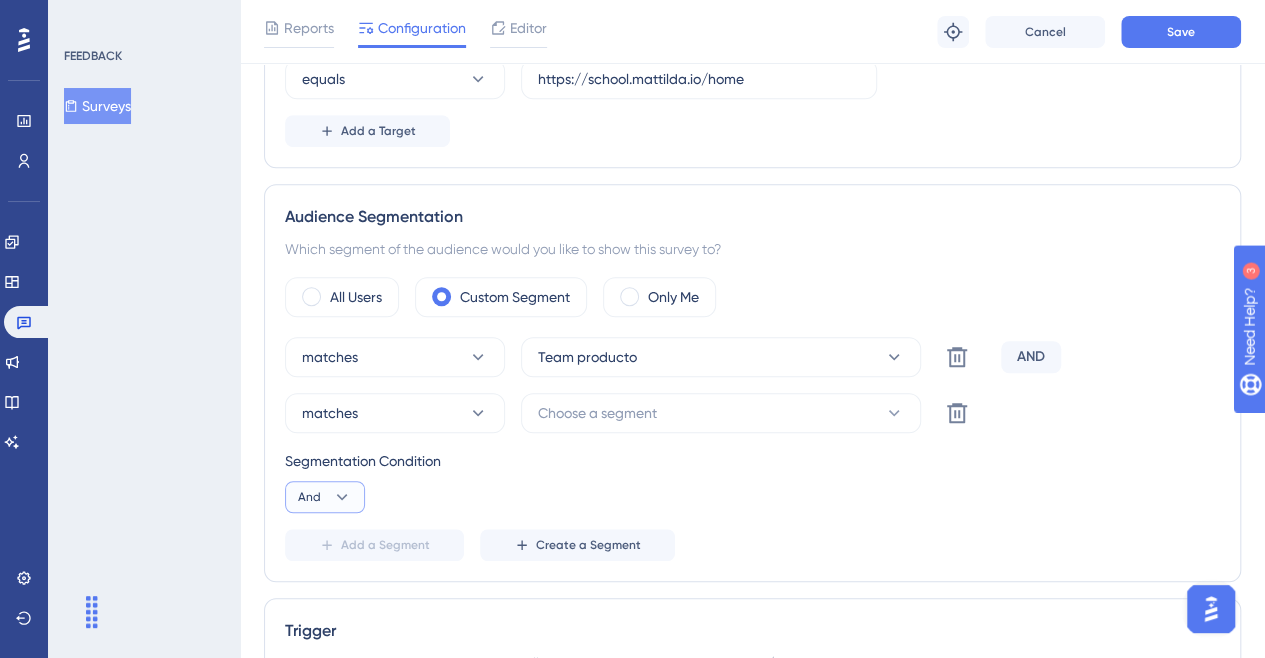 click on "And" at bounding box center [325, 497] 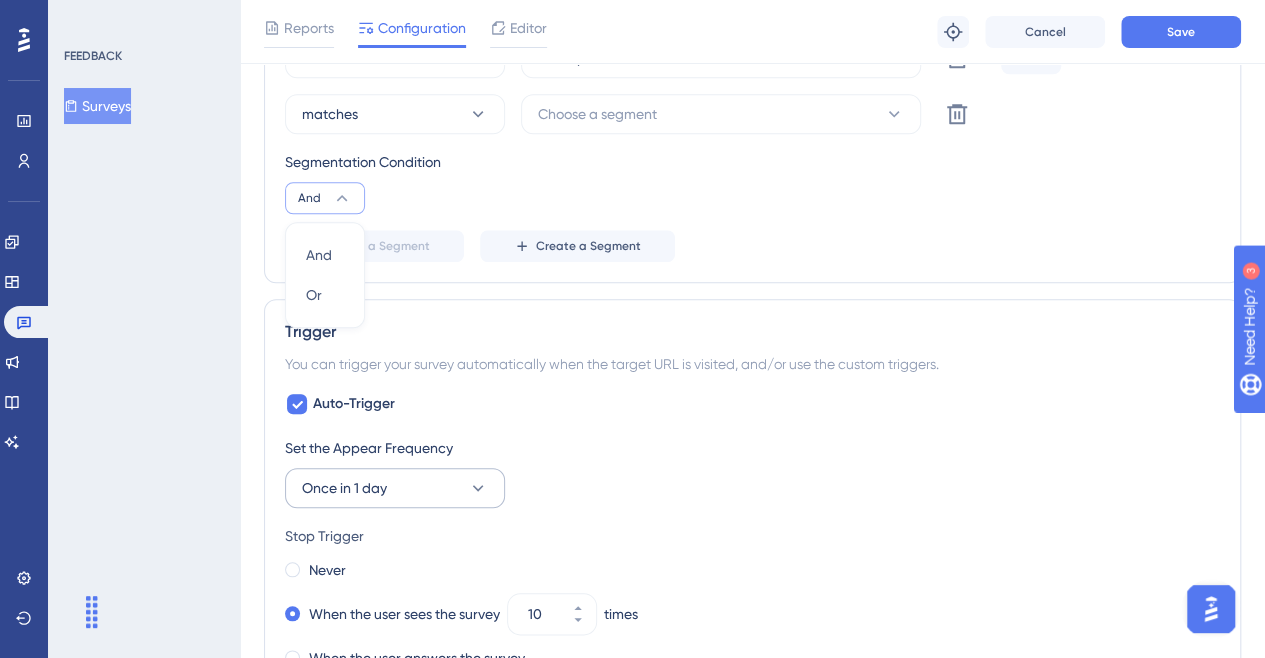 scroll, scrollTop: 841, scrollLeft: 0, axis: vertical 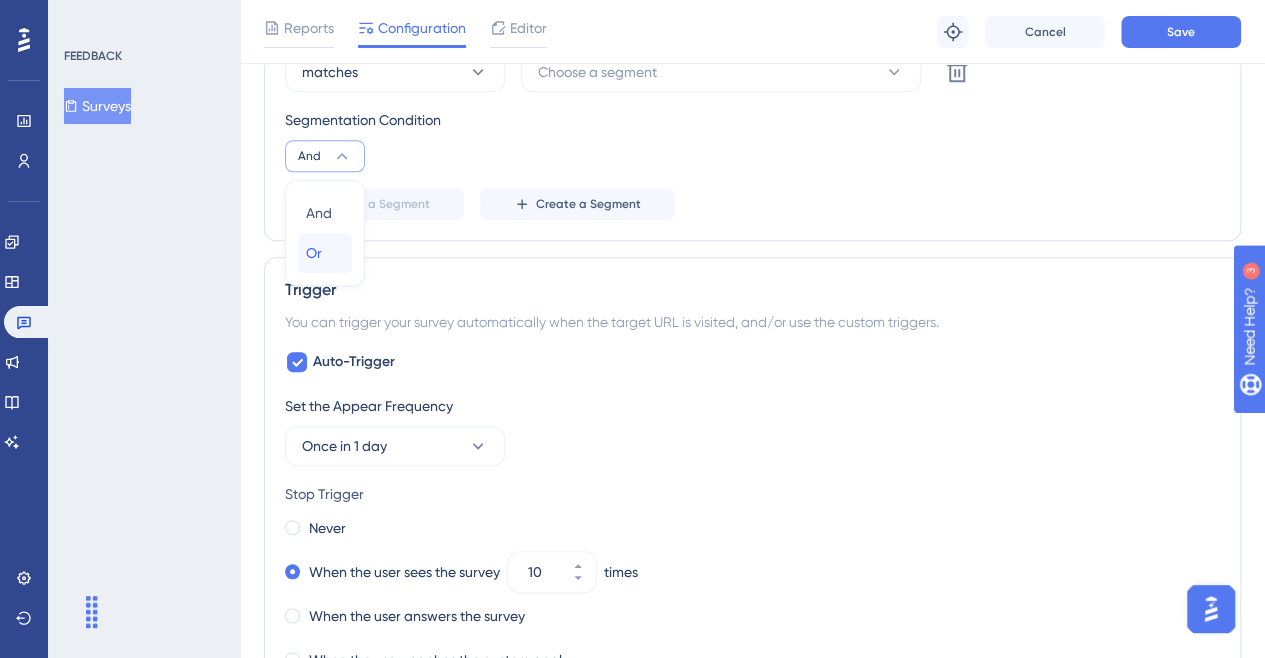 click on "Or Or" at bounding box center [325, 253] 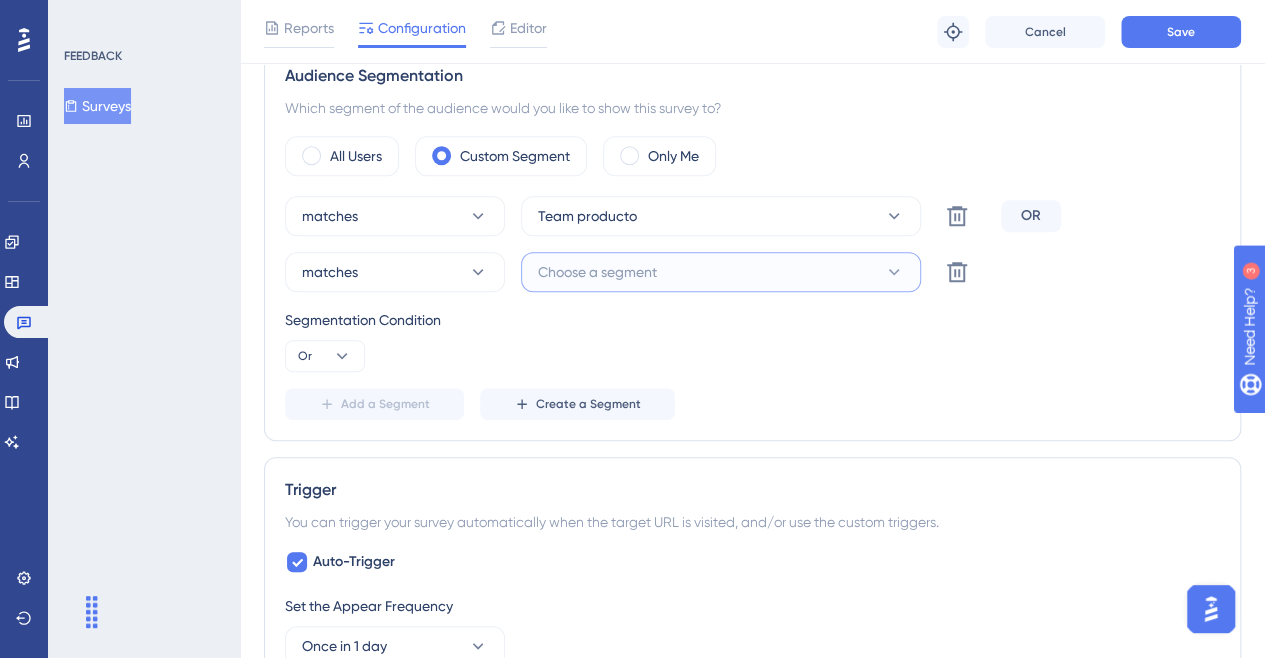 click on "Choose a segment" at bounding box center (597, 272) 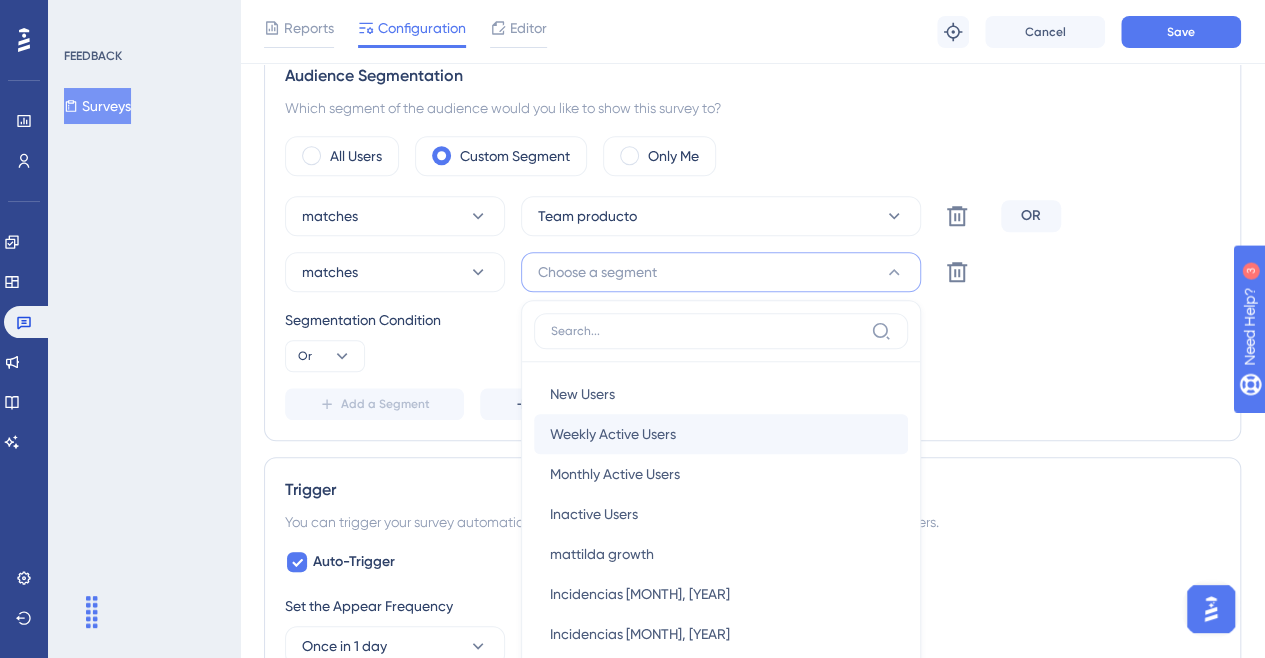 scroll, scrollTop: 809, scrollLeft: 0, axis: vertical 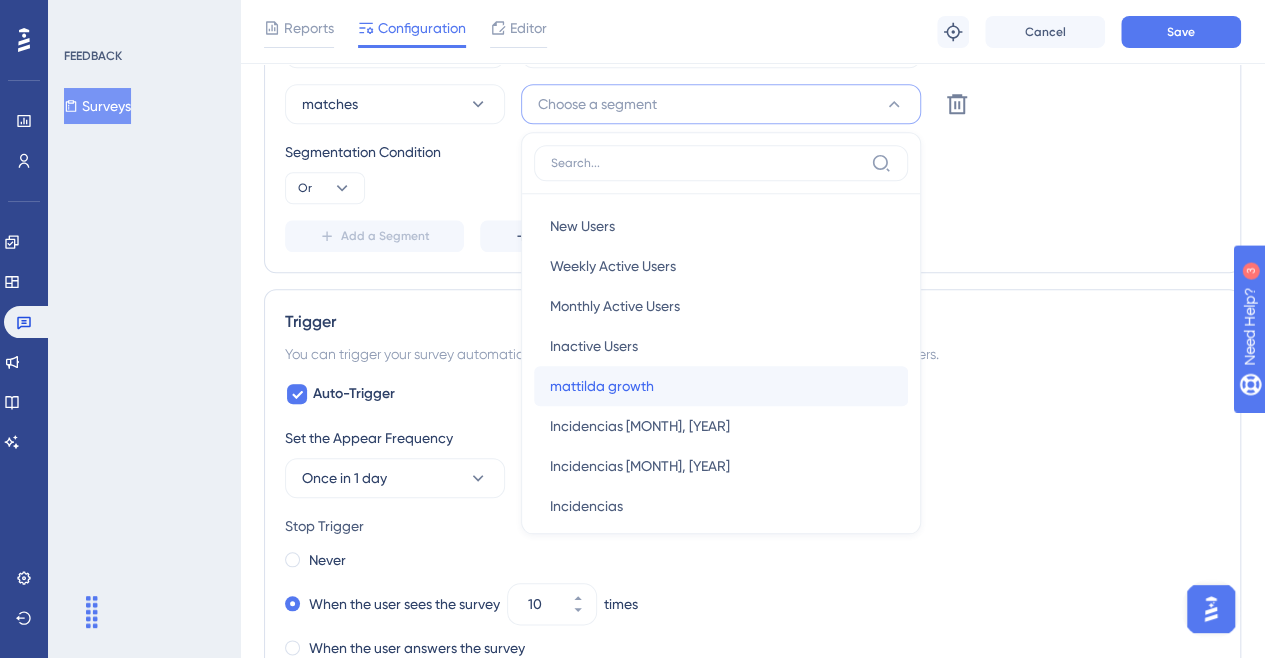 click on "mattilda growth" at bounding box center (602, 386) 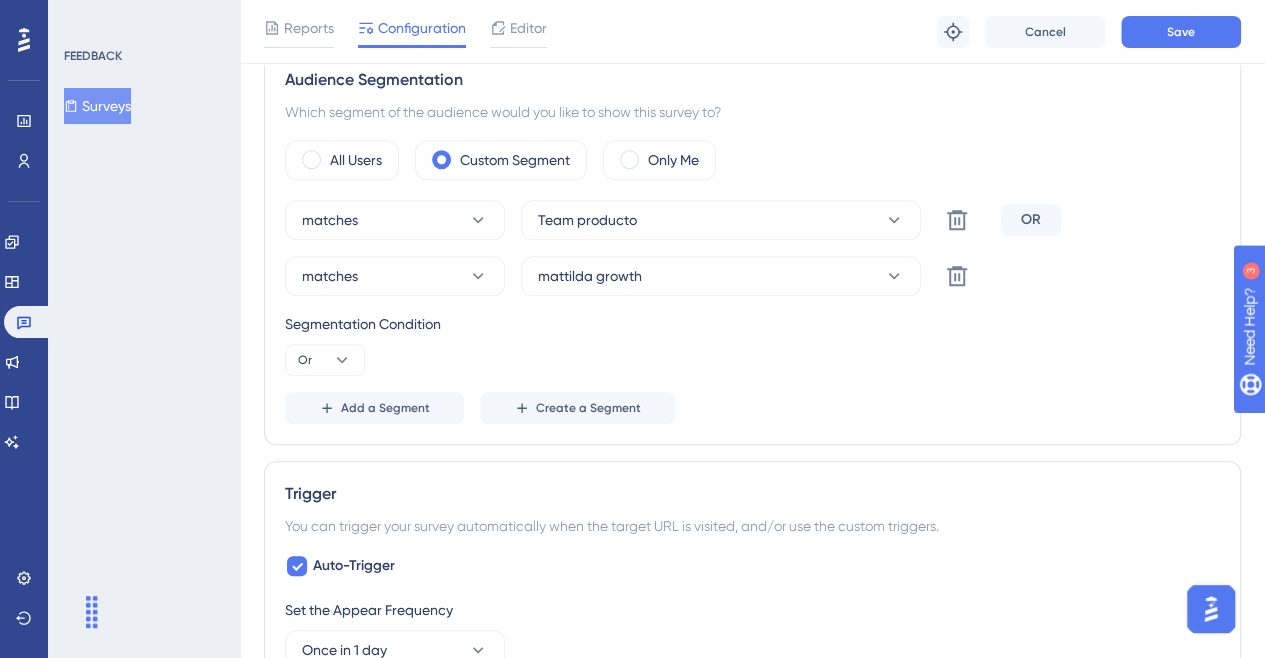scroll, scrollTop: 509, scrollLeft: 0, axis: vertical 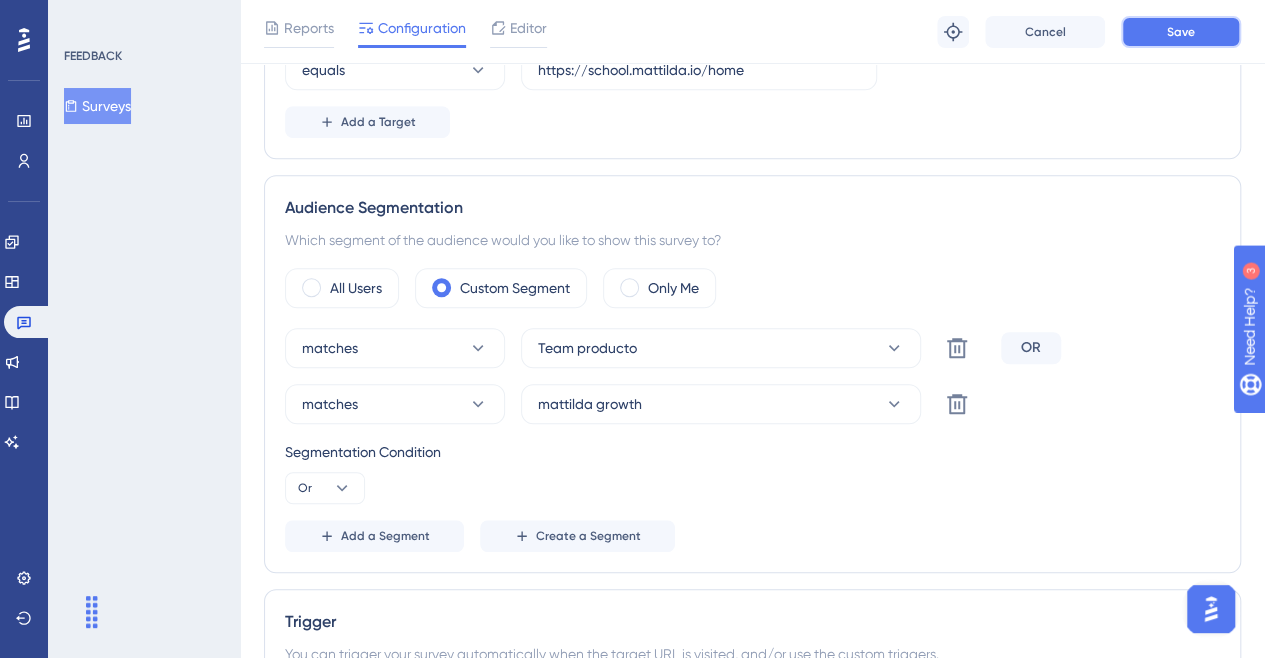 click on "Save" at bounding box center [1181, 32] 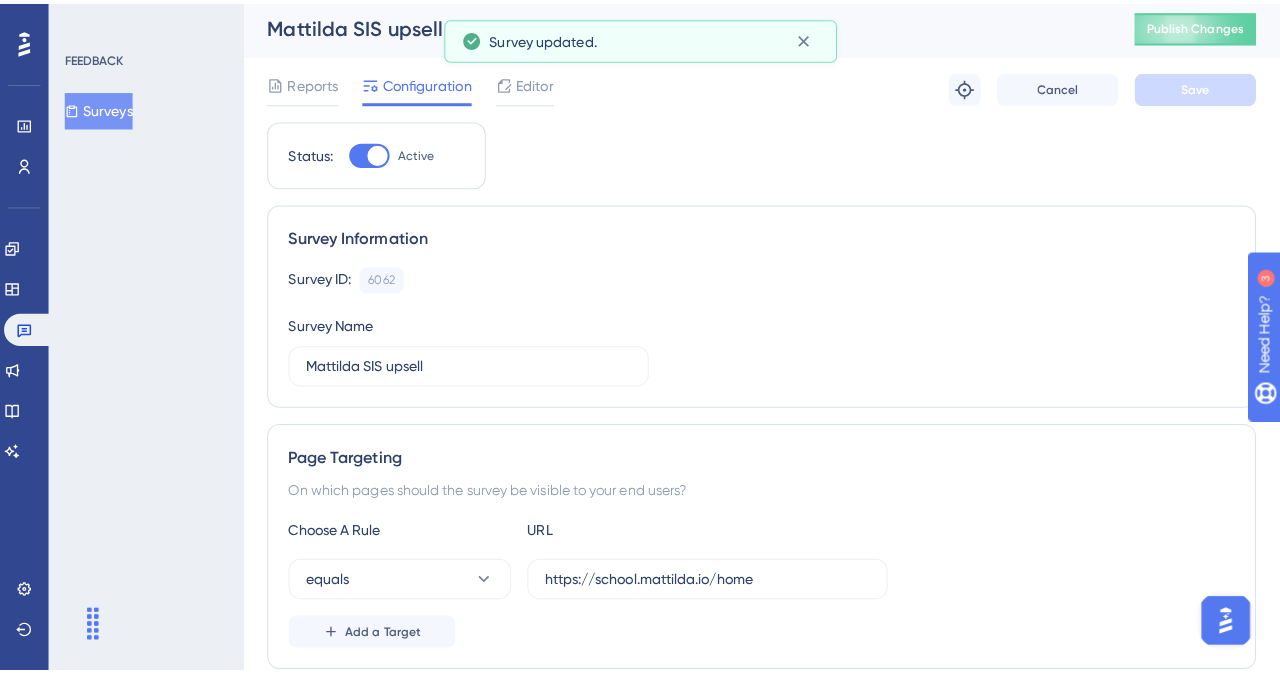 scroll, scrollTop: 0, scrollLeft: 0, axis: both 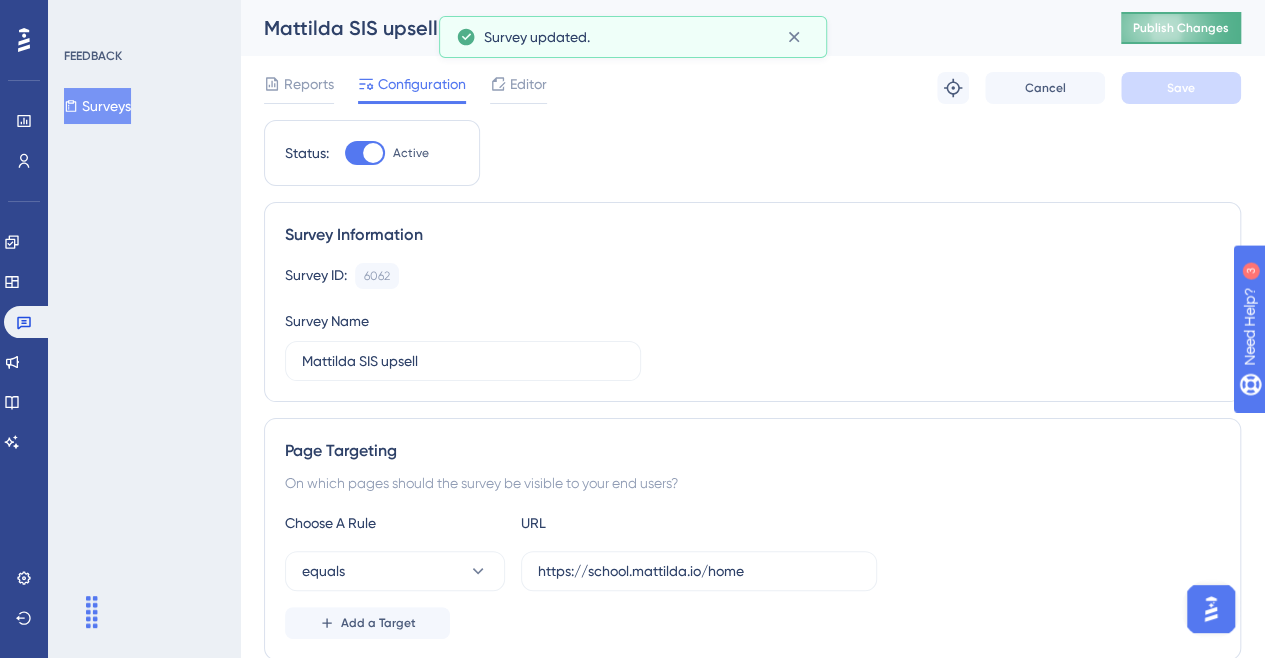 click on "Publish Changes" at bounding box center (1181, 28) 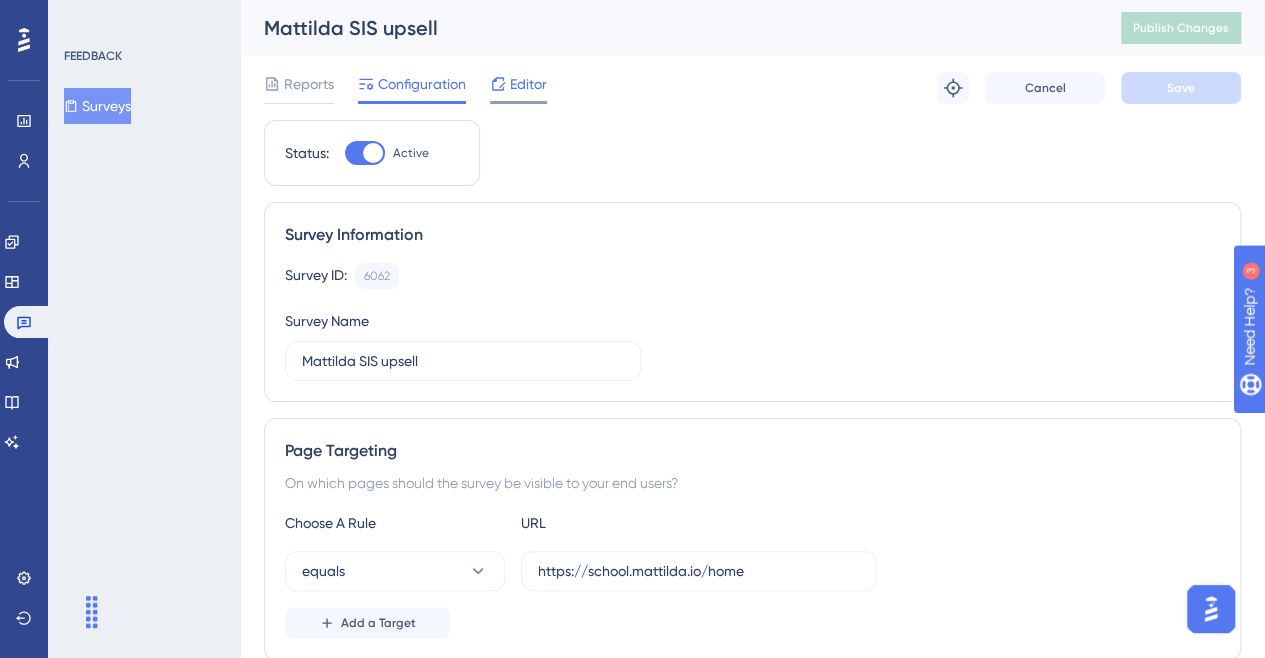 click on "Editor" at bounding box center (528, 84) 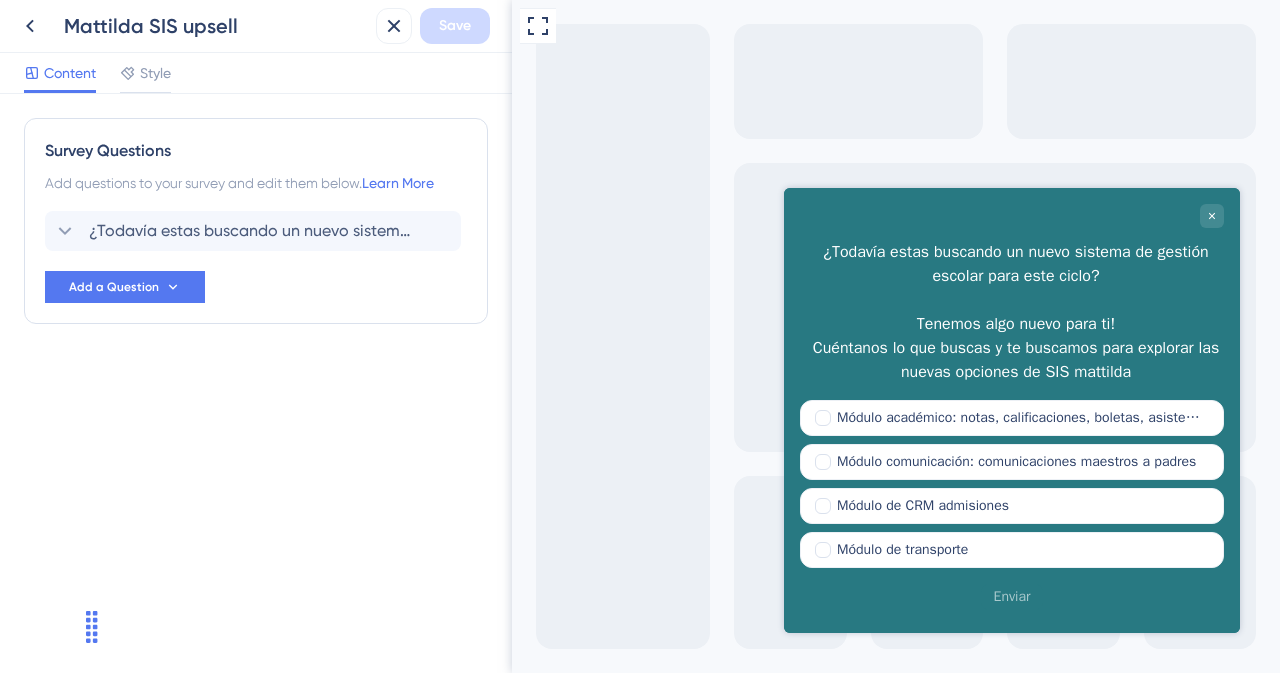 scroll, scrollTop: 0, scrollLeft: 0, axis: both 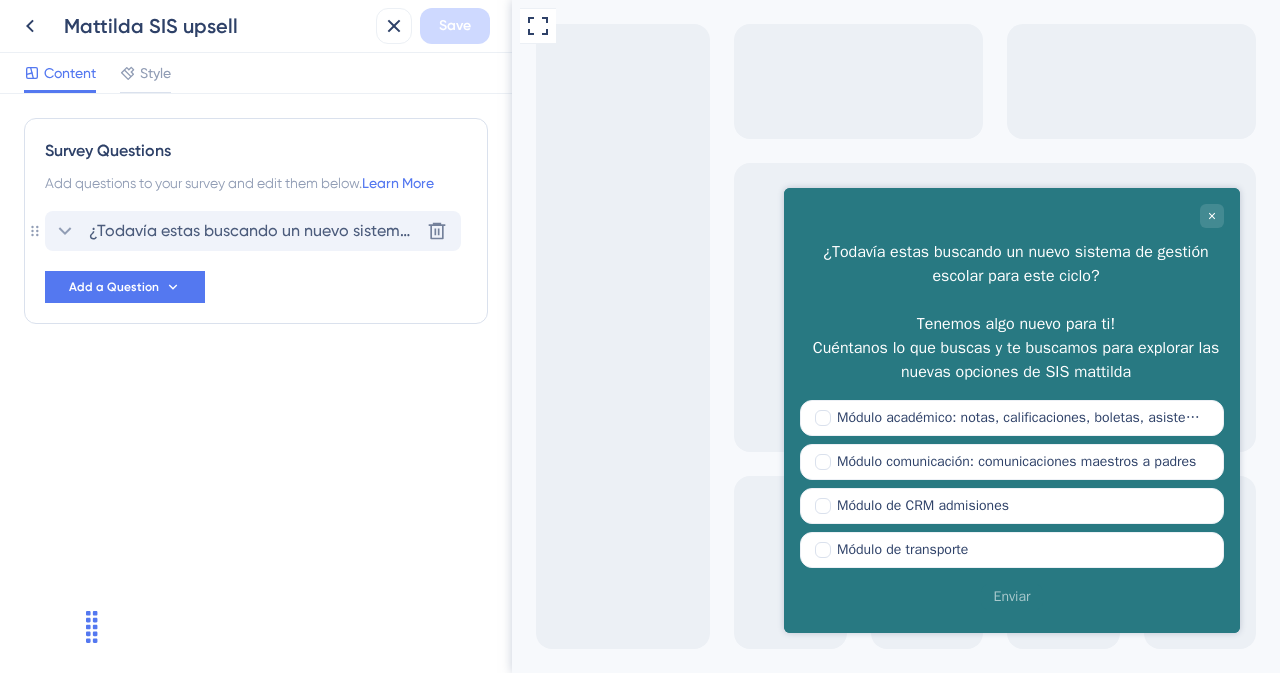 click on "¿Todavía estas buscando un nuevo sistema de gestión escolar para este ciclo?   Tenemos algo nuevo para ti!  Cuéntanos lo que buscas y te buscamos para explorar las nuevas opciones de SIS mattilda Delete" at bounding box center (253, 231) 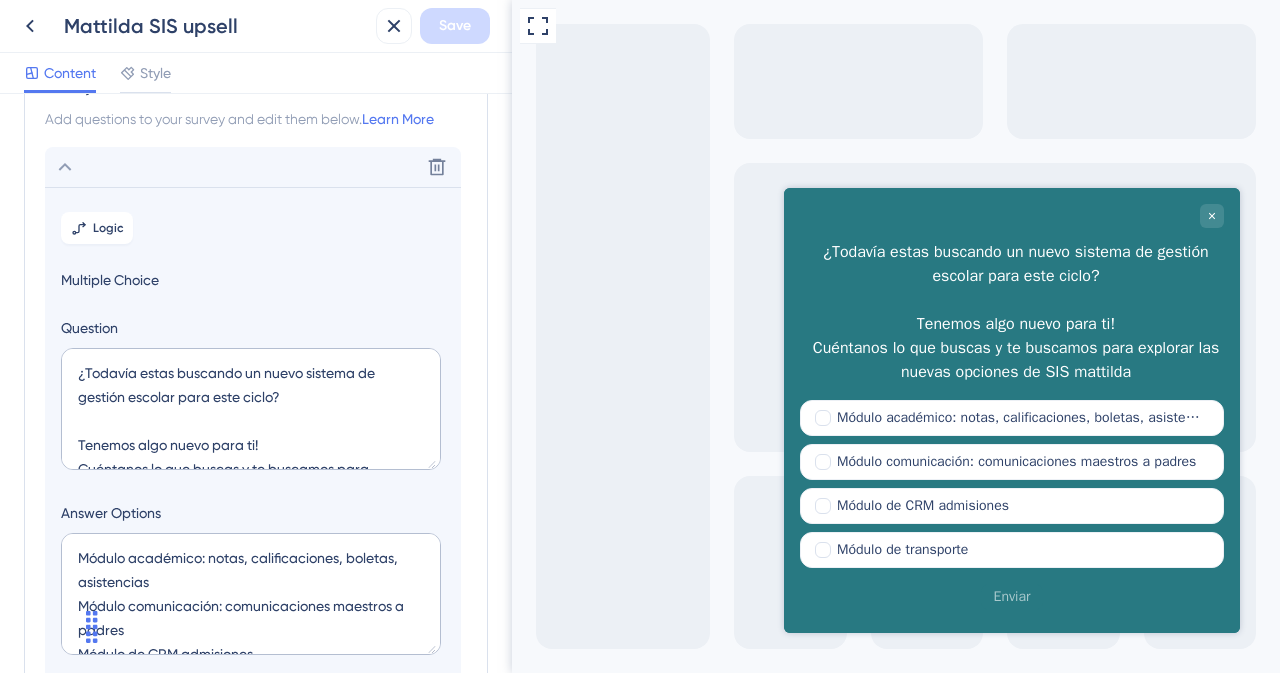 scroll, scrollTop: 116, scrollLeft: 0, axis: vertical 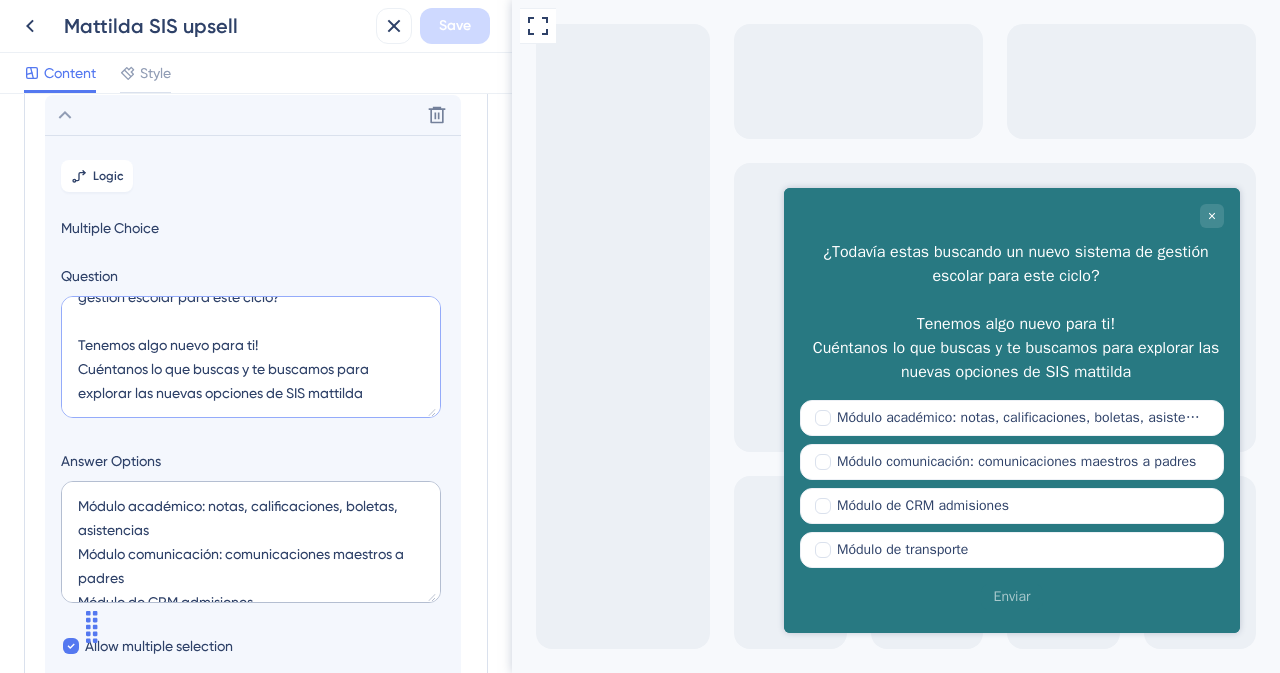 click on "¿Todavía estas buscando un nuevo sistema de gestión escolar para este ciclo?
Tenemos algo nuevo para ti!
Cuéntanos lo que buscas y te buscamos para explorar las nuevas opciones de SIS mattilda" at bounding box center [251, 357] 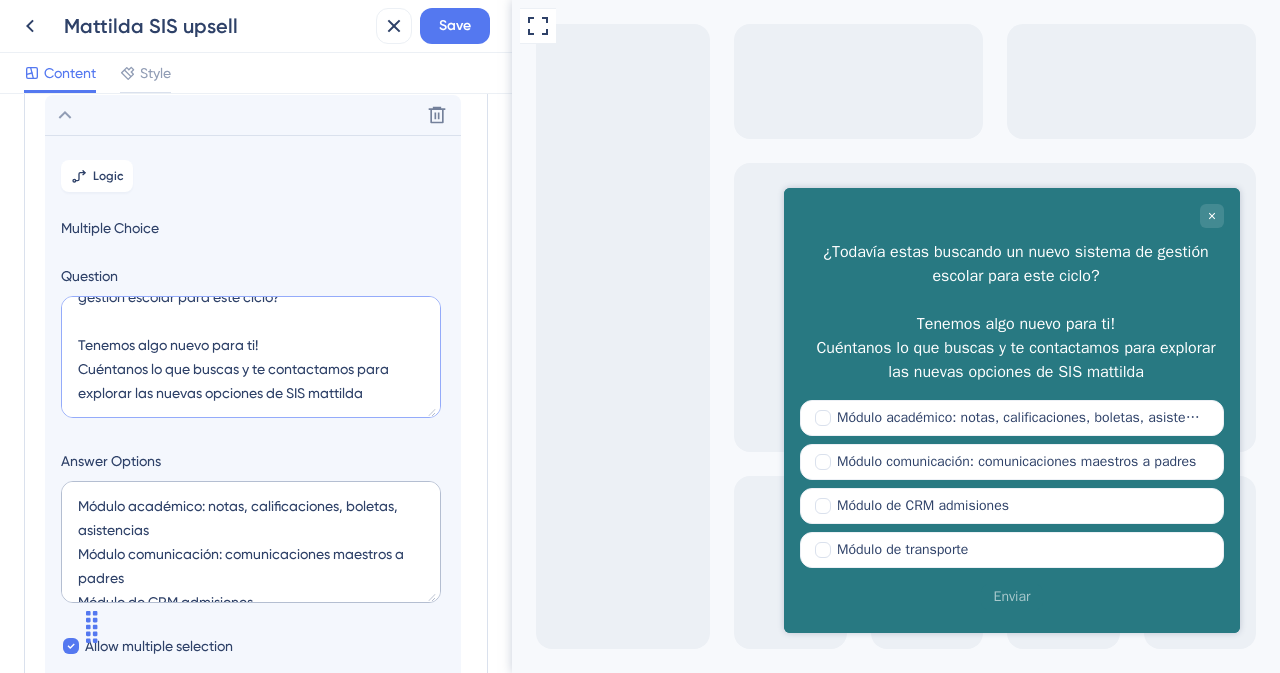 type on "¿Todavía estas buscando un nuevo sistema de gestión escolar para este ciclo?
Tenemos algo nuevo para ti!
Cuéntanos lo que buscas y te contactamos para explorar las nuevas opciones de SIS mattilda" 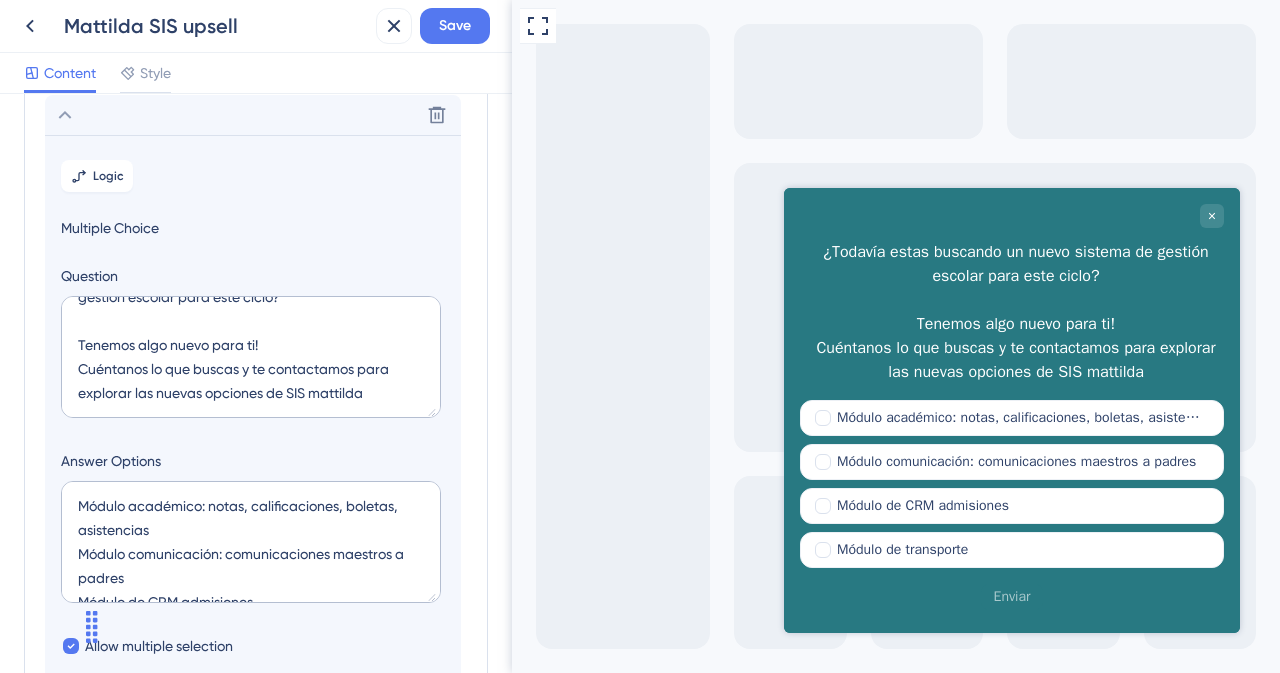 click on "Logic Multiple Choice Question ¿Todavía estas buscando un nuevo sistema de gestión escolar para este ciclo?
Tenemos algo nuevo para ti!
Cuéntanos lo que buscas y te contactamos para explorar las nuevas opciones de SIS mattilda Answer Options Módulo académico: notas, calificaciones, boletas, asistencias
Módulo comunicación: comunicaciones maestros a padres
Módulo de CRM admisiones
Módulo de transporte Allow multiple selection "Other" Option Required to answer Modal Width 456 px Choice Field Height 172 px" at bounding box center [253, 500] 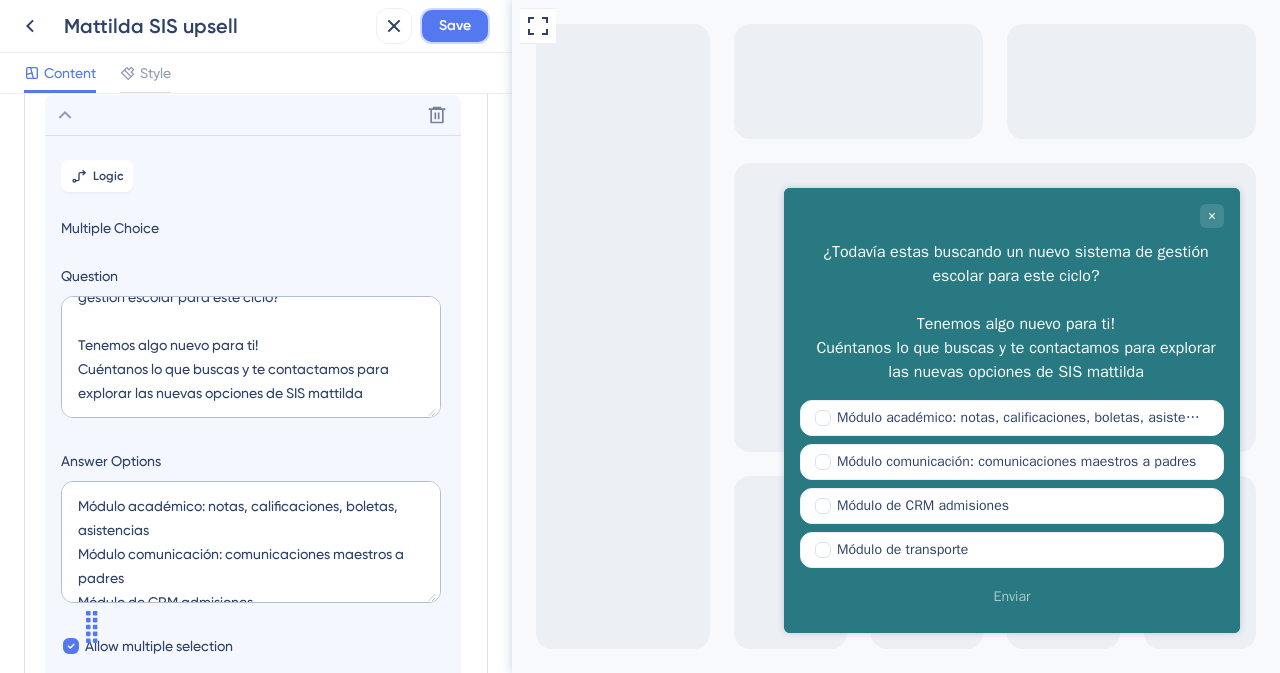 click on "Save" at bounding box center (455, 26) 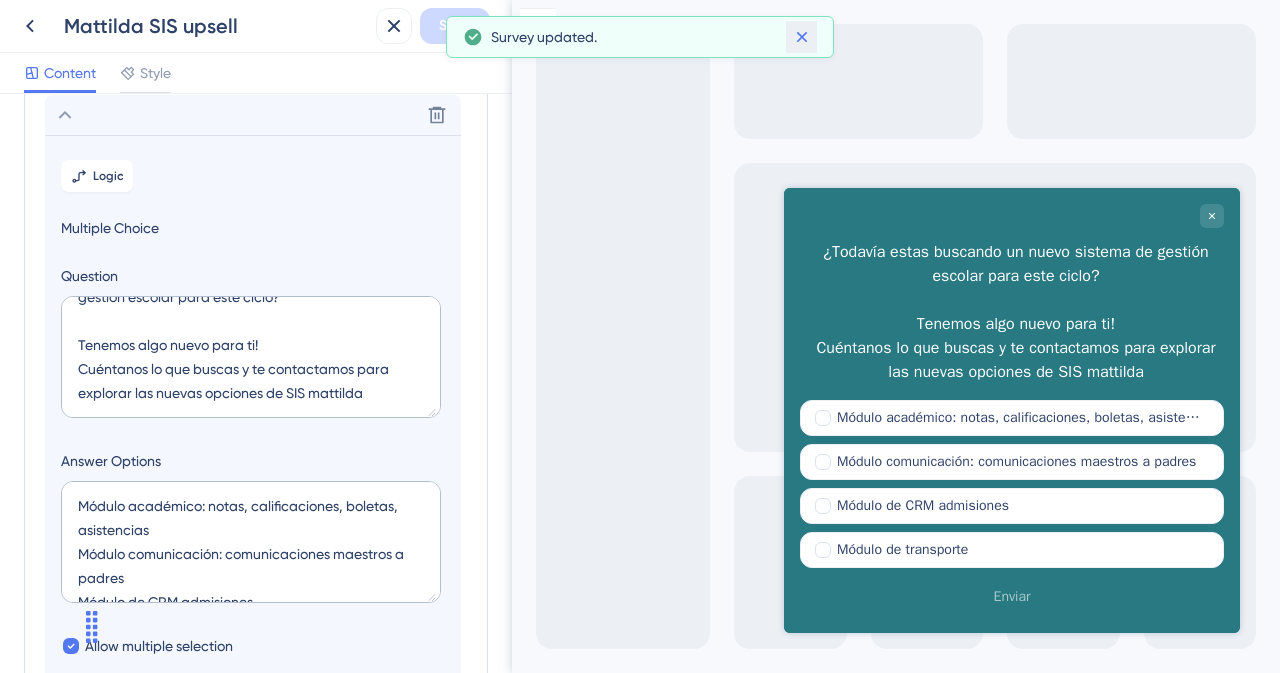 click 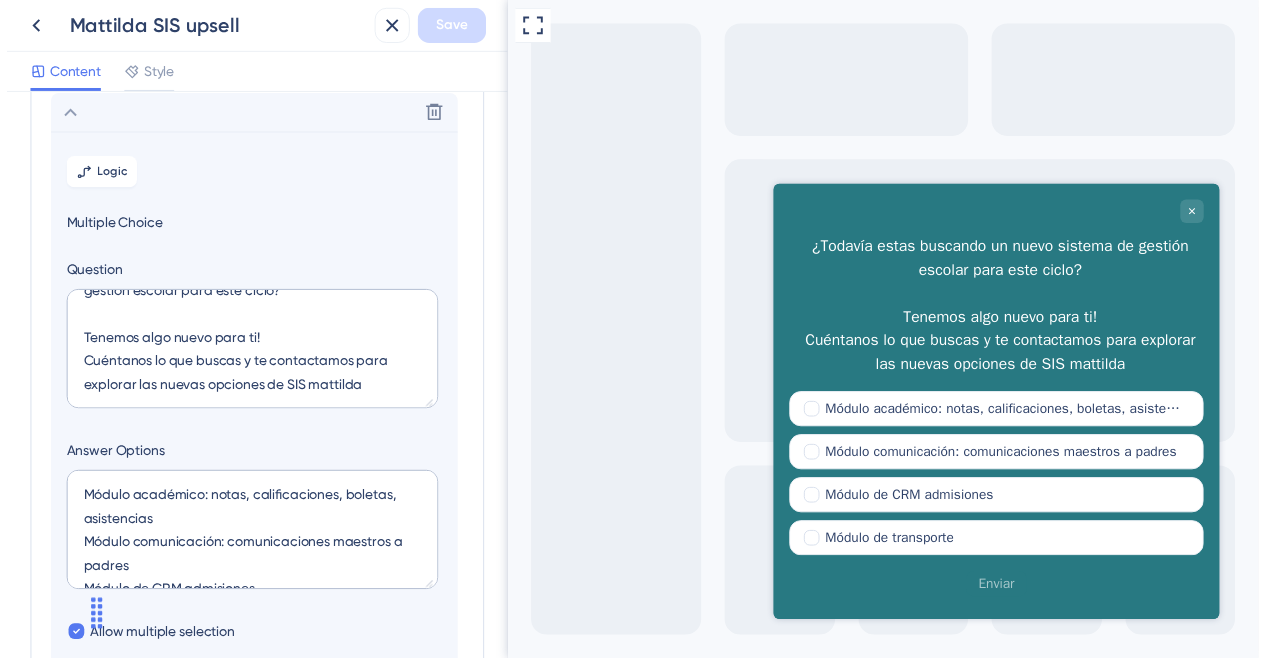 scroll, scrollTop: 0, scrollLeft: 0, axis: both 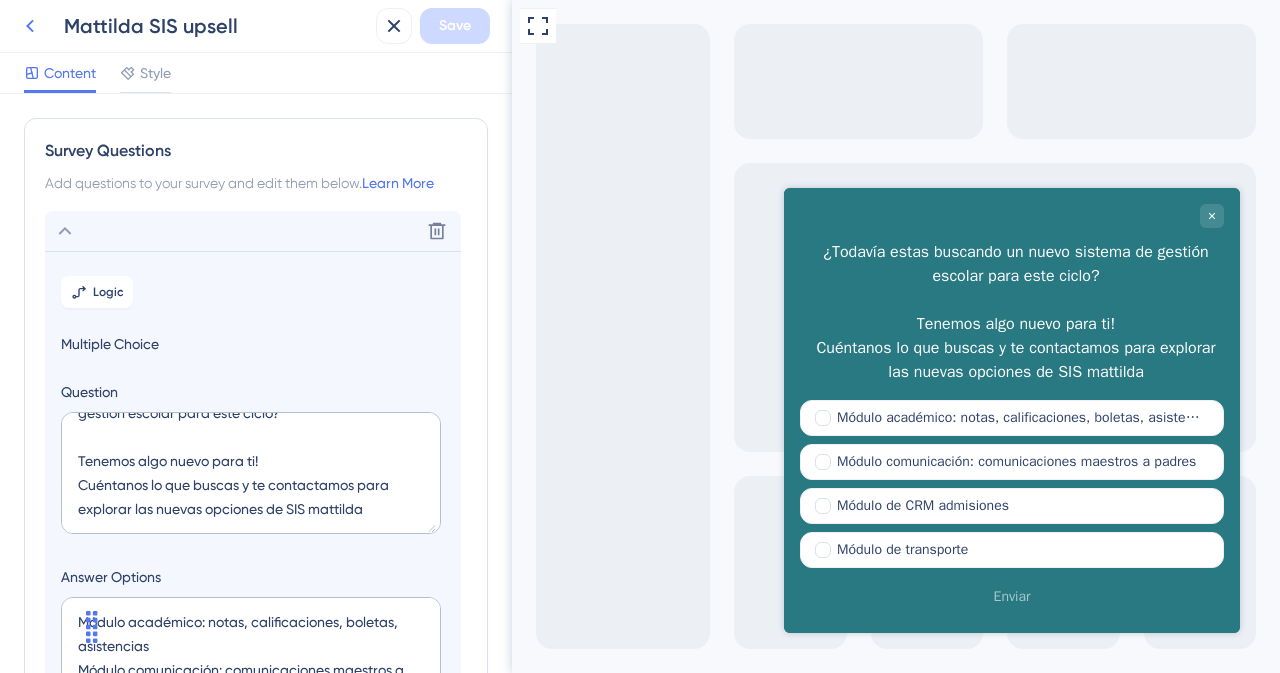 click 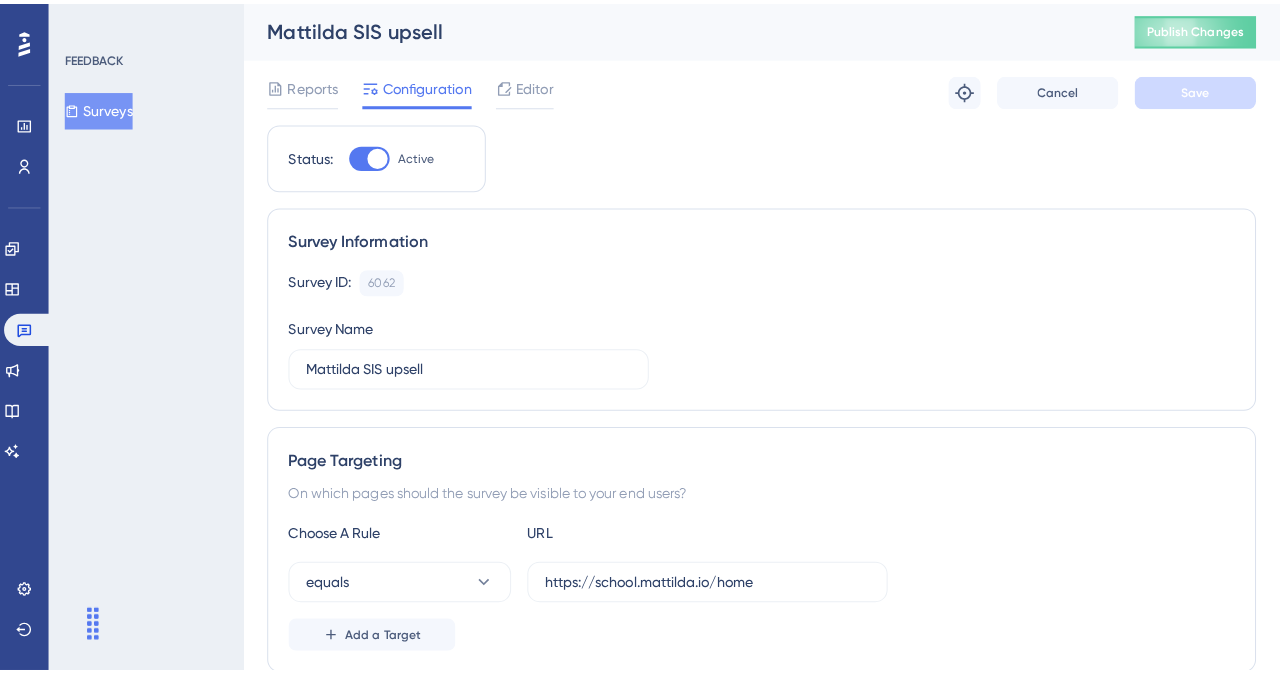 scroll, scrollTop: 0, scrollLeft: 0, axis: both 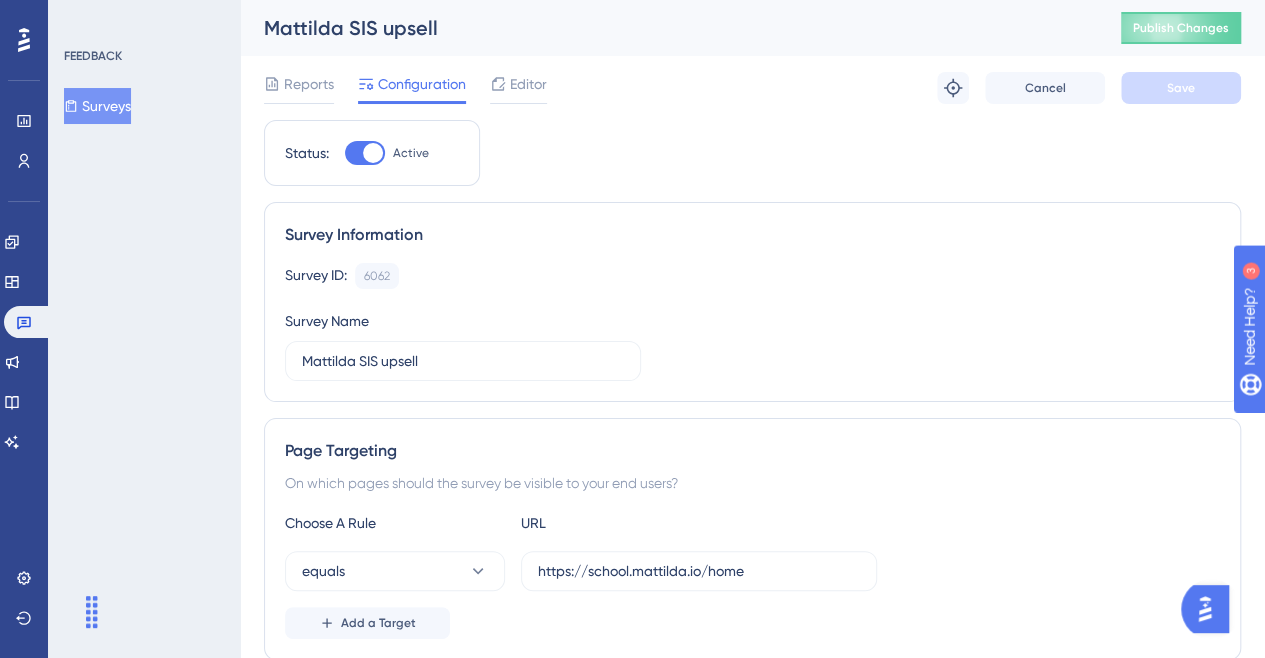 click on "Surveys" at bounding box center (97, 106) 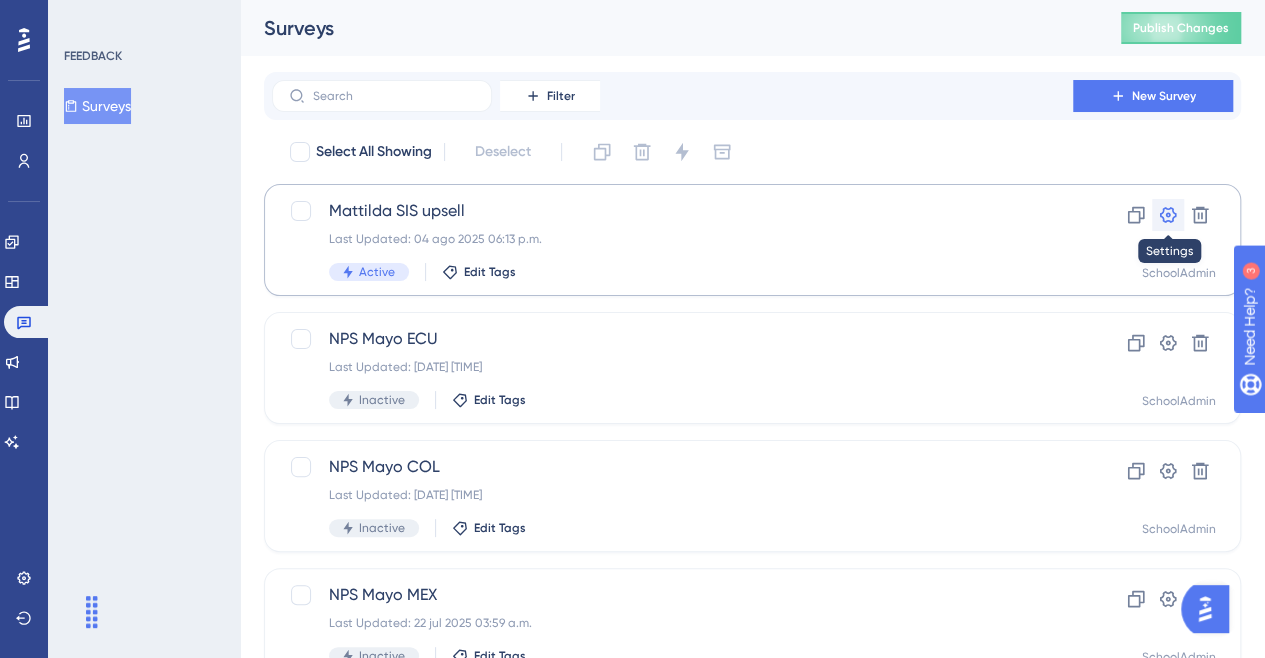 click 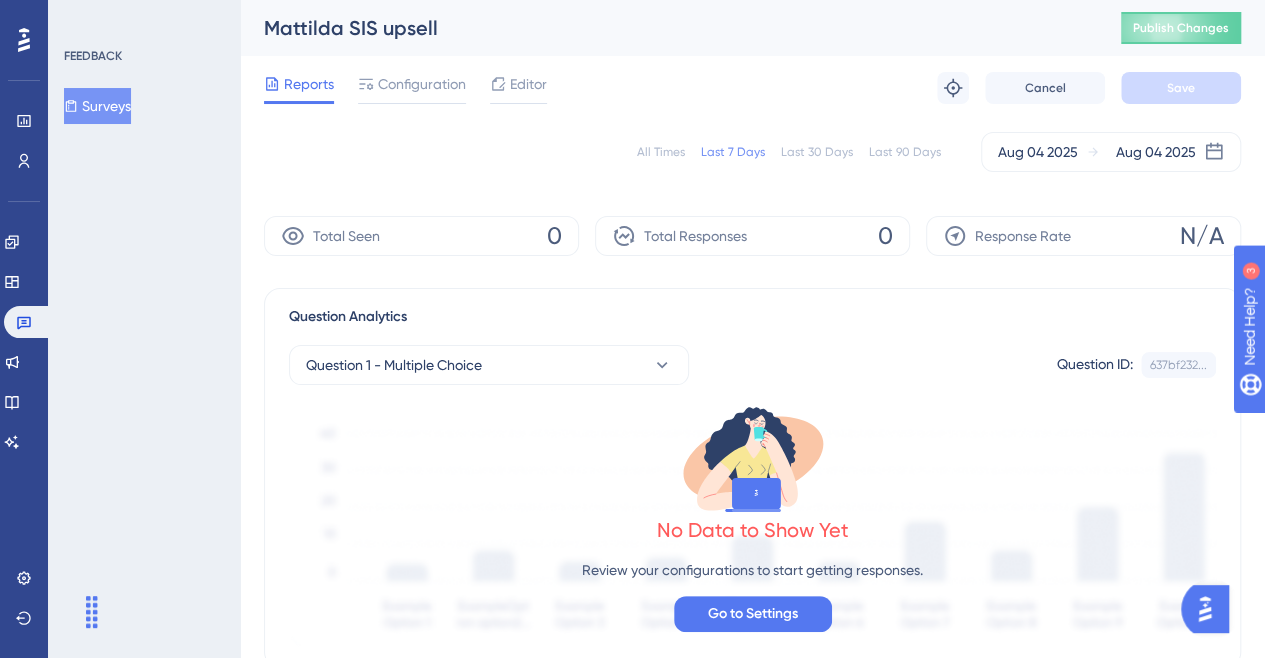click on "Surveys" at bounding box center [97, 106] 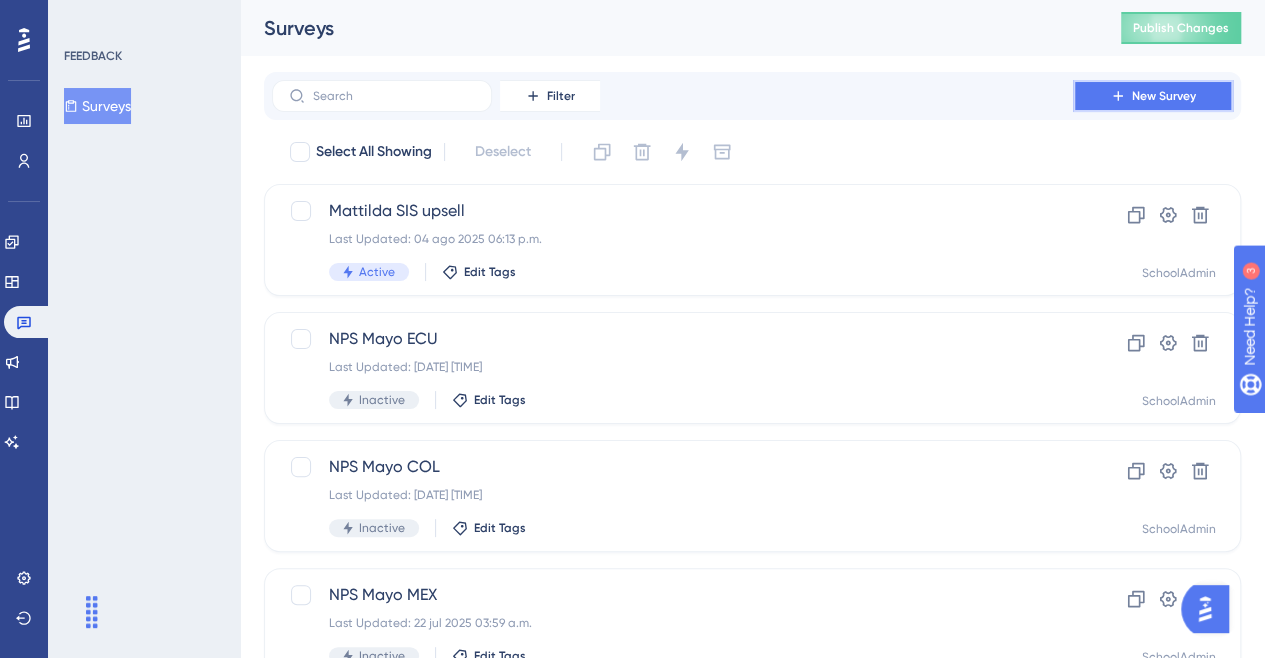 click on "New Survey" at bounding box center (1164, 96) 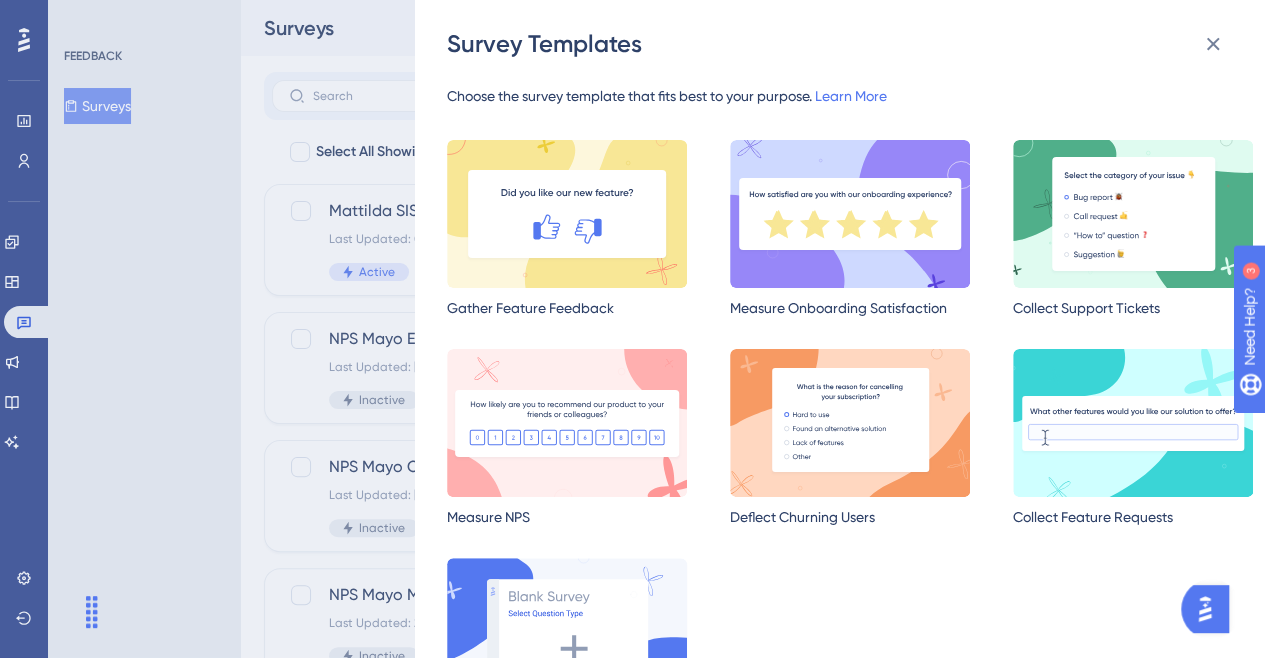 click at bounding box center (567, 632) 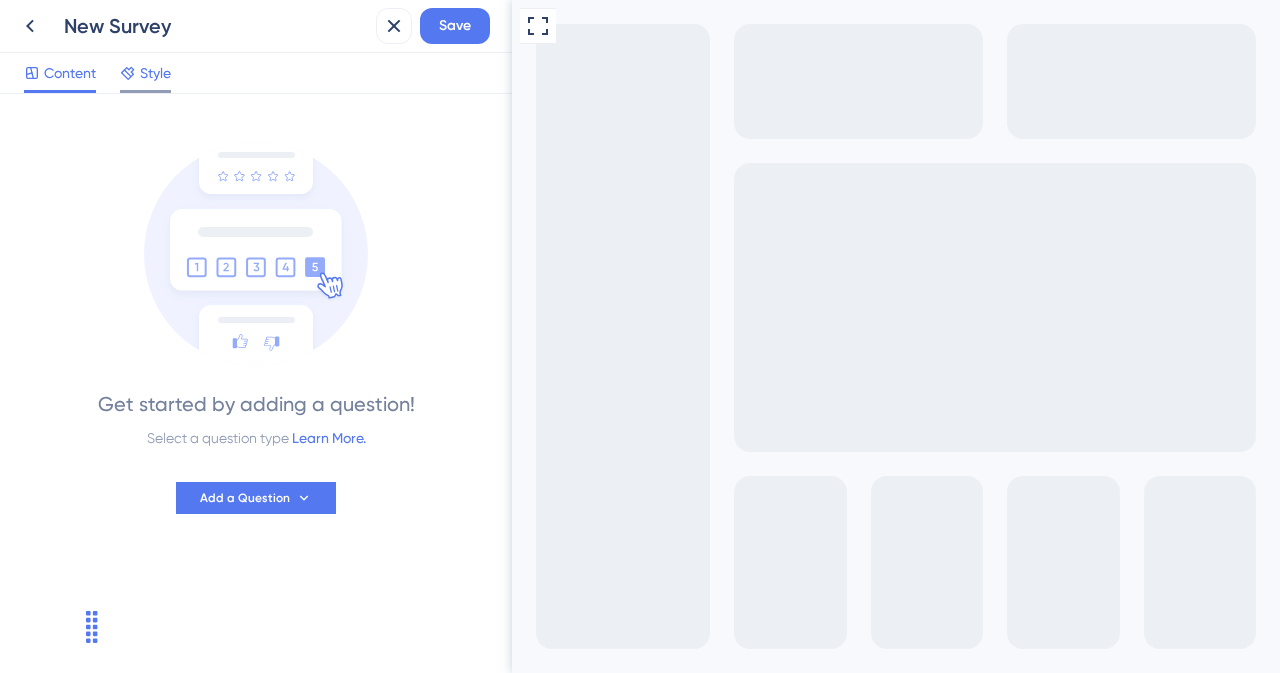 scroll, scrollTop: 0, scrollLeft: 0, axis: both 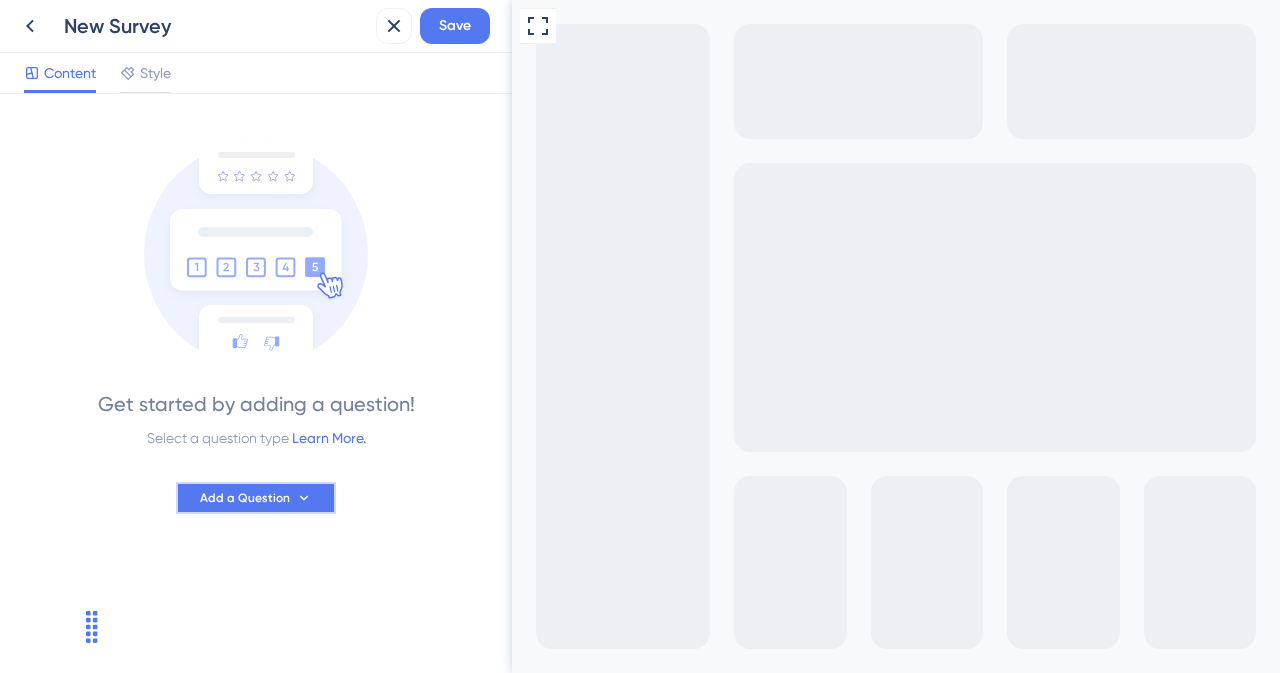 click on "Add a Question" at bounding box center (245, 498) 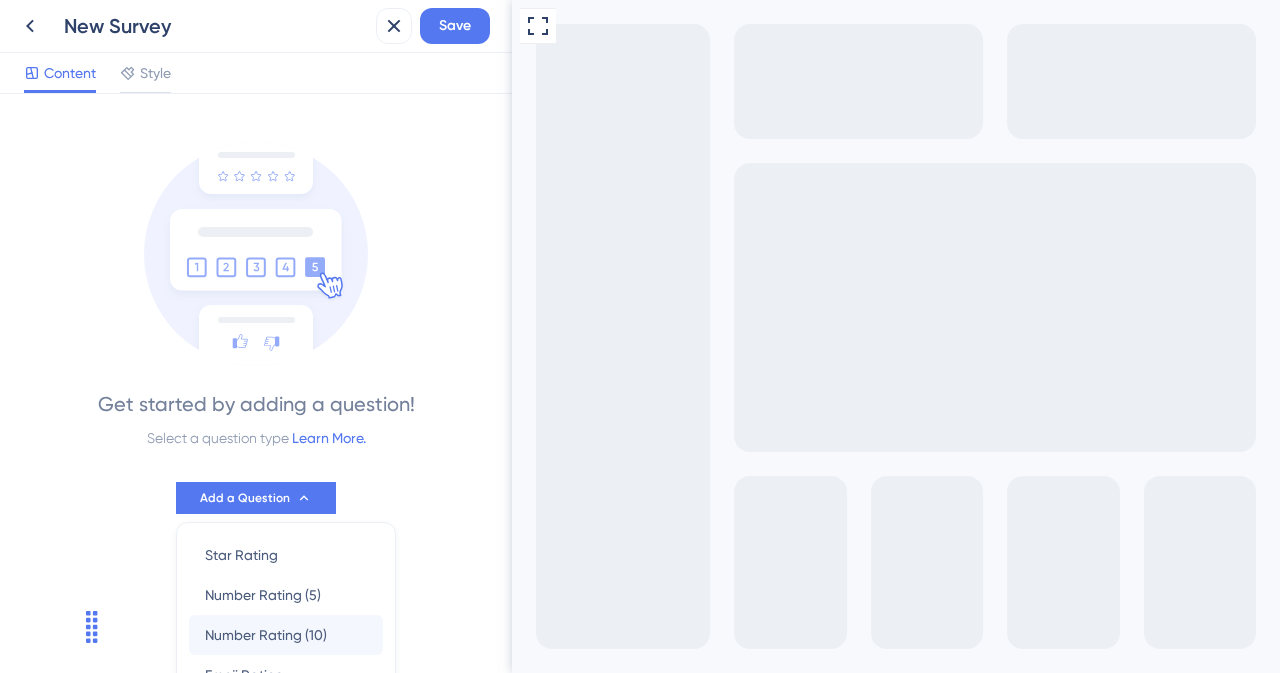 scroll, scrollTop: 274, scrollLeft: 0, axis: vertical 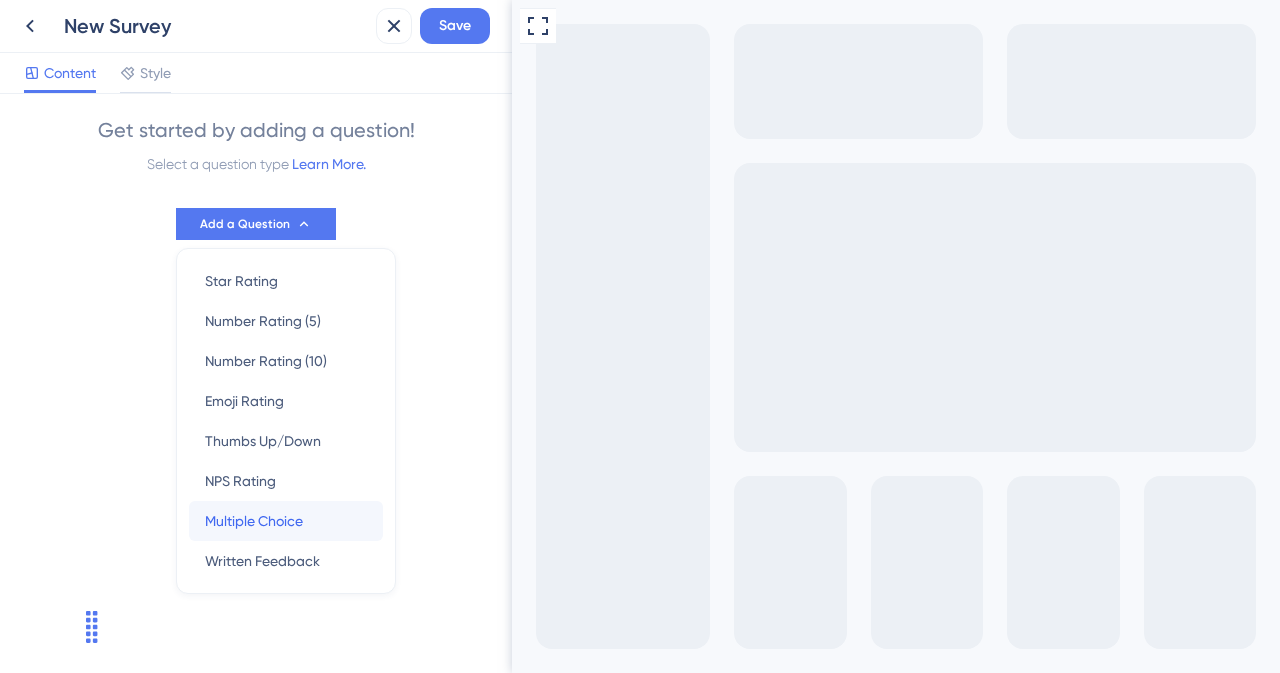 click on "Multiple Choice" at bounding box center (254, 521) 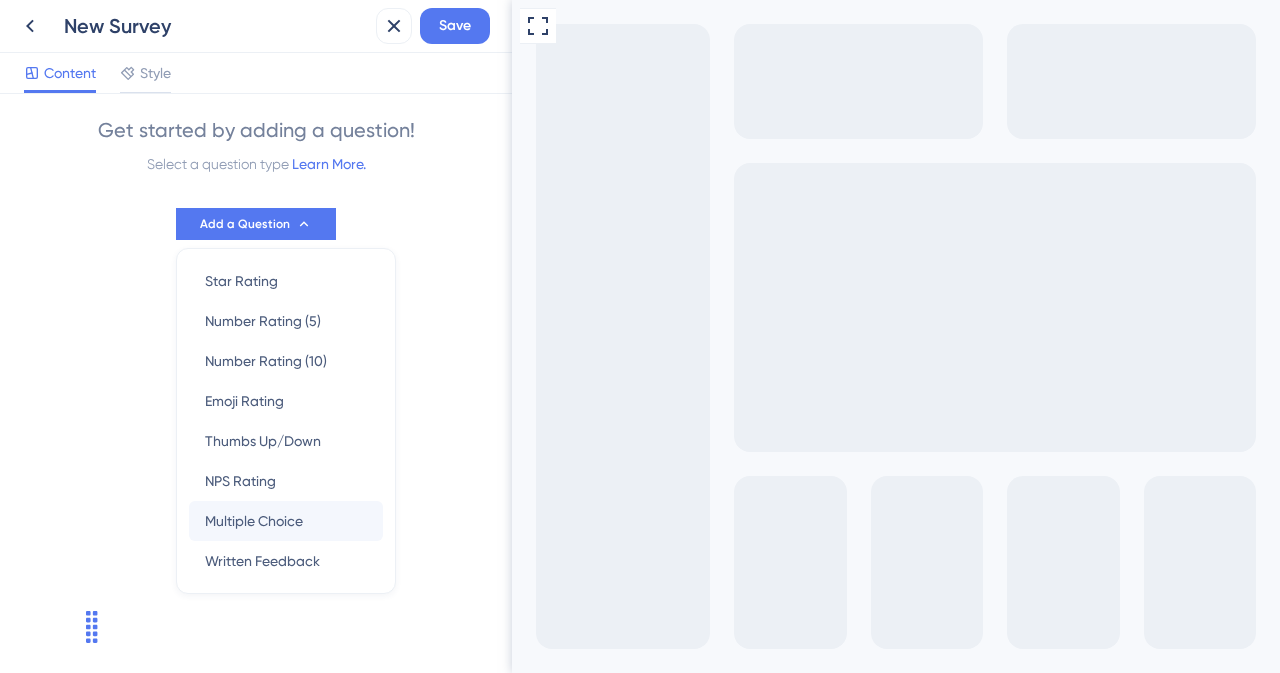 scroll, scrollTop: 0, scrollLeft: 0, axis: both 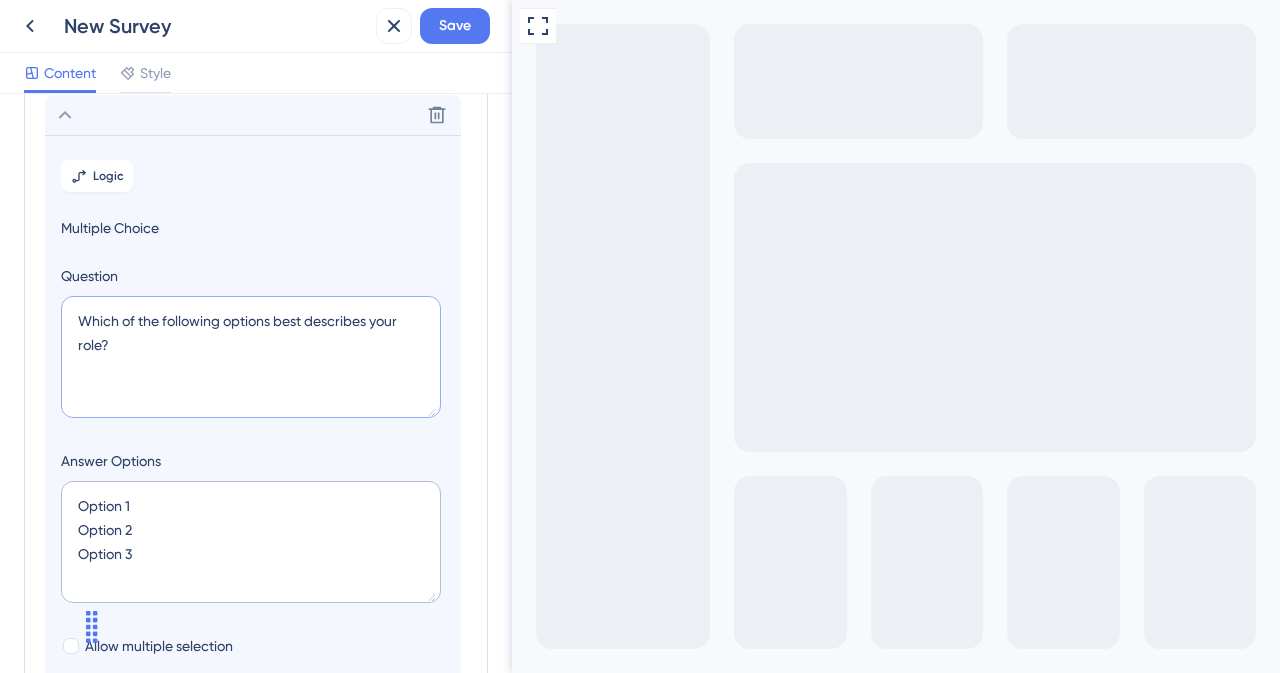 drag, startPoint x: 79, startPoint y: 319, endPoint x: 32, endPoint y: 287, distance: 56.859474 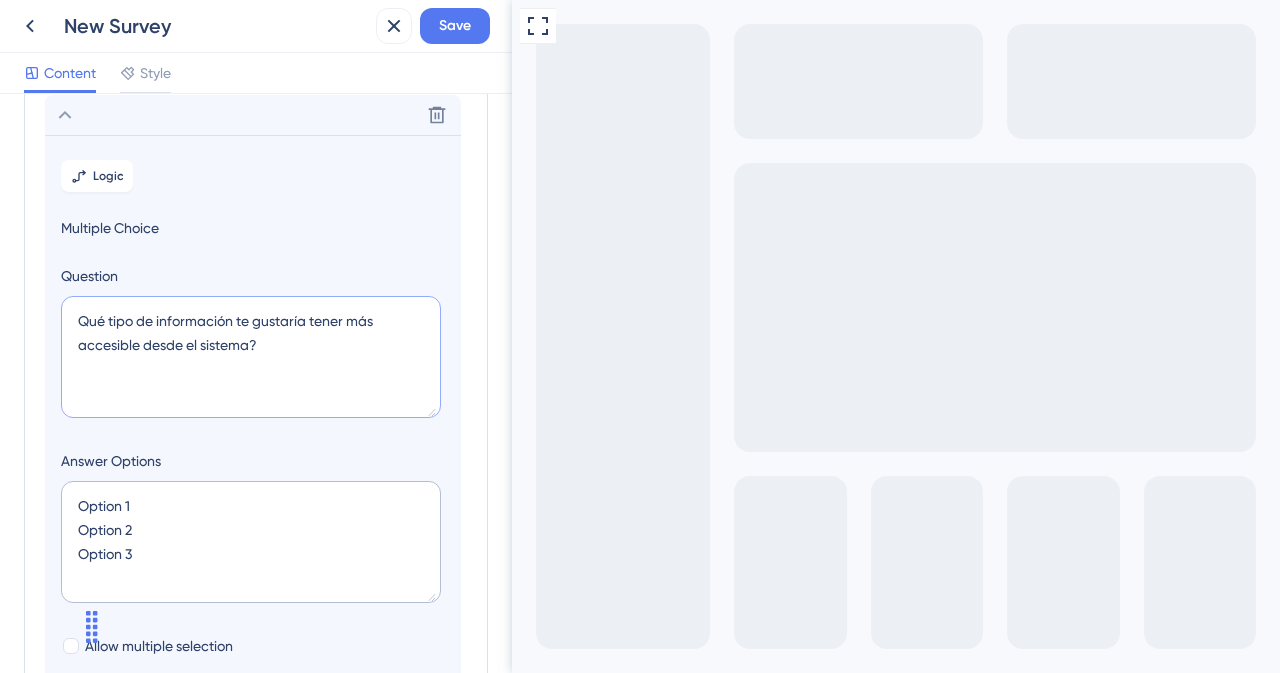 click on "Qué tipo de información te gustaría tener más accesible desde el sistema?" at bounding box center [251, 357] 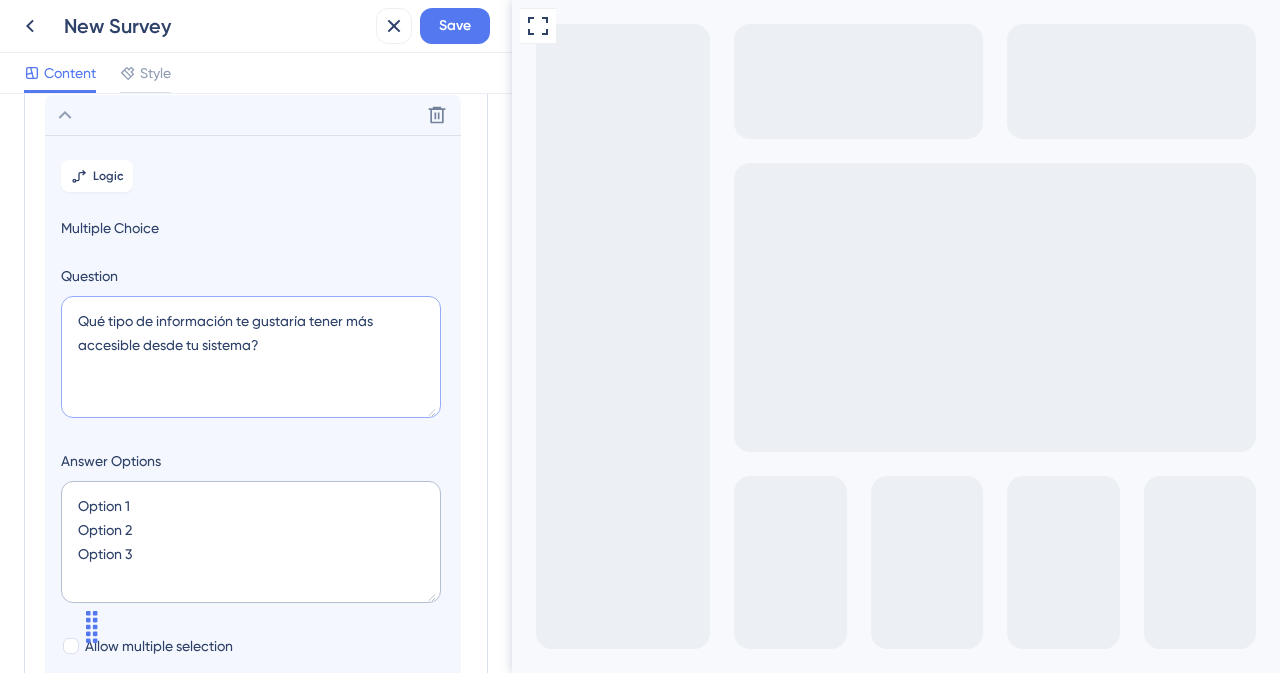 click on "Qué tipo de información te gustaría tener más accesible desde tu sistema?" at bounding box center [251, 357] 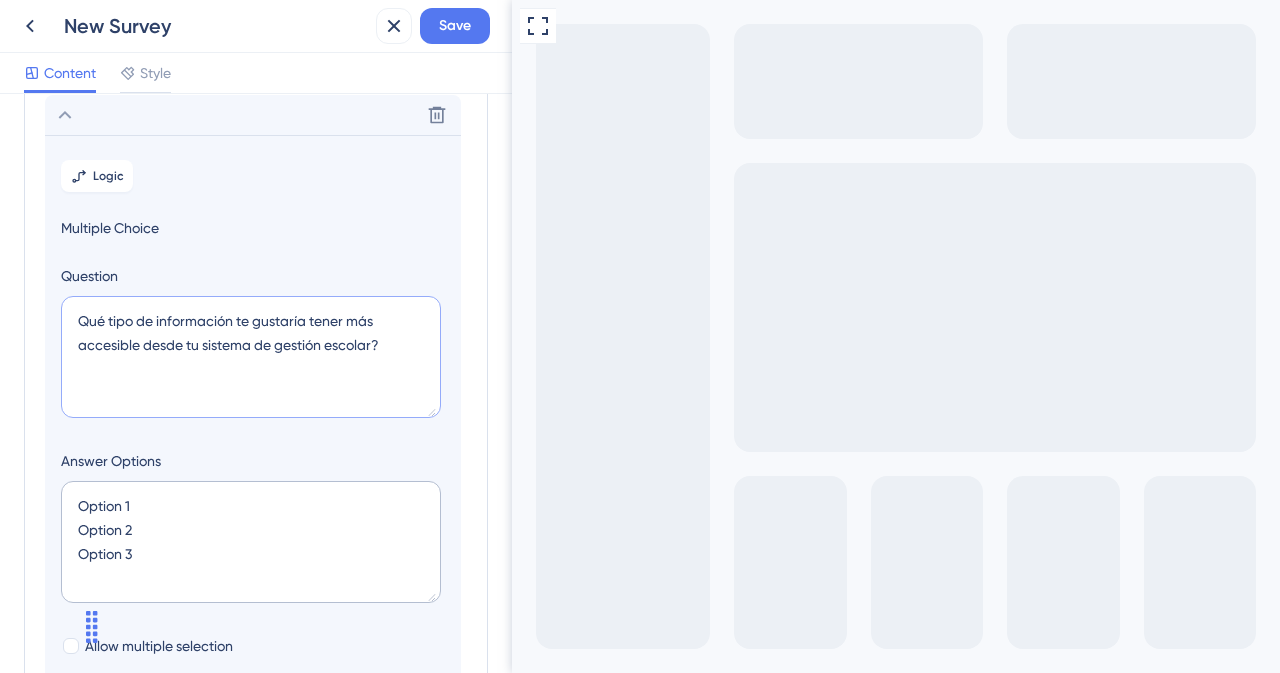type on "Qué tipo de información te gustaría tener más accesible desde tu sistema de gestión escolar?" 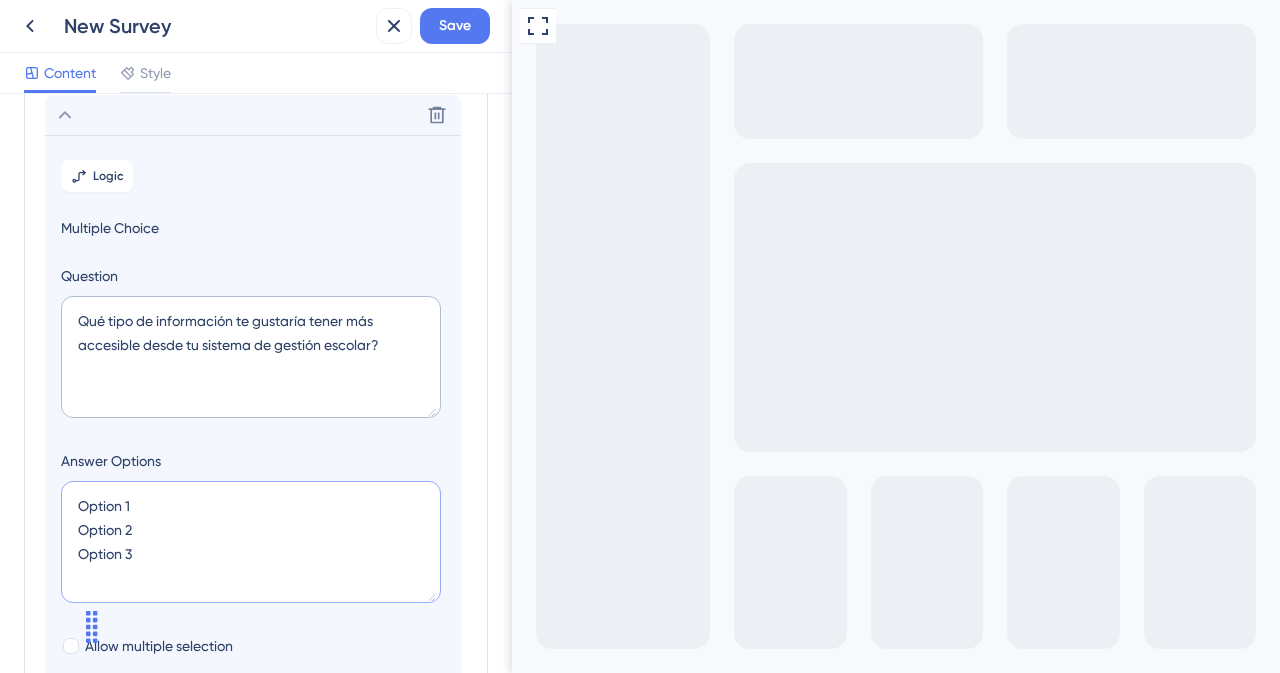 drag, startPoint x: 134, startPoint y: 545, endPoint x: 145, endPoint y: 480, distance: 65.9242 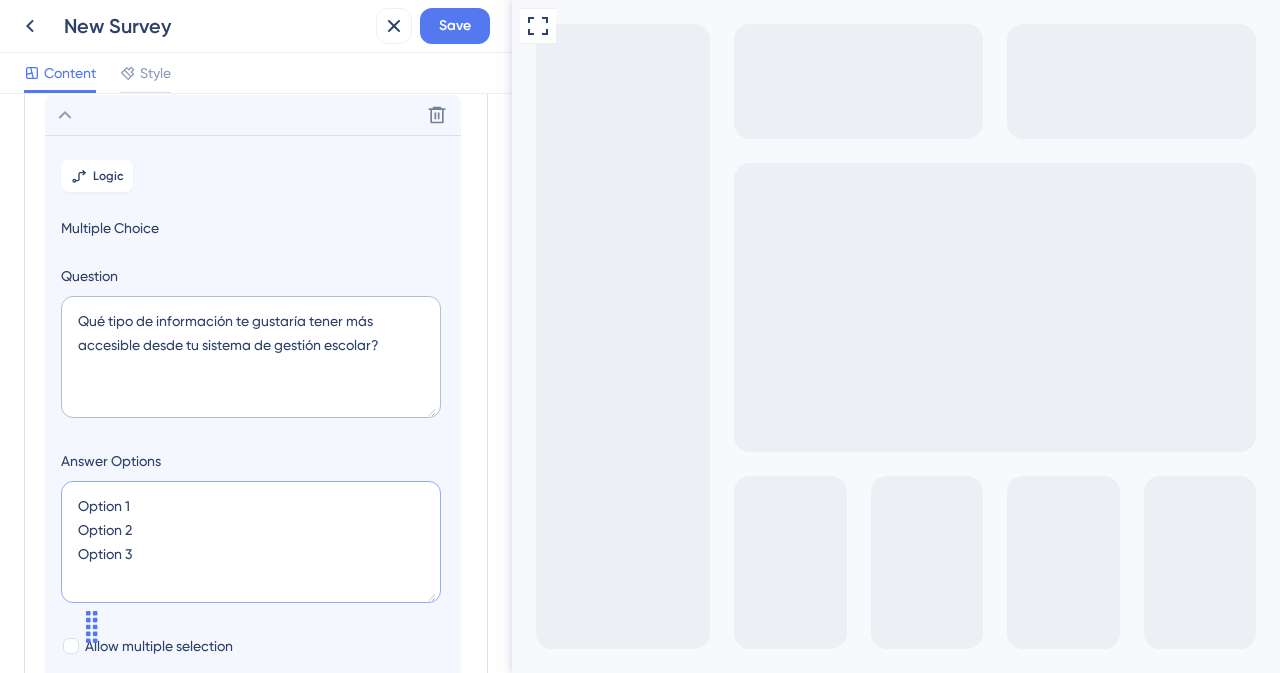 click on "Survey Questions Add questions to your survey and edit them below.   Learn More Delete Logic Multiple Choice Question Qué tipo de información te gustaría tener más accesible desde tu sistema de gestión escolar? Answer Options Option 1
Option 2
Option 3 Allow multiple selection "Other" Option Required to answer Modal Width 256 px Choice Field Height 128 px Add a Question" at bounding box center [256, 470] 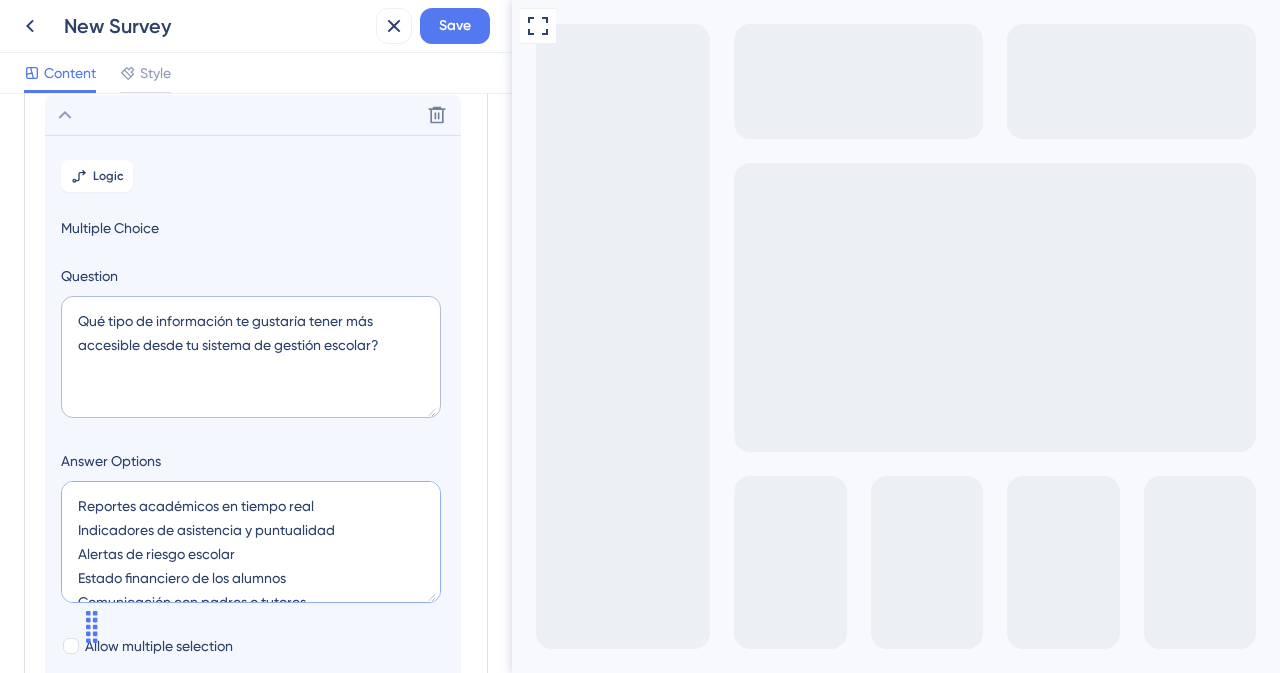 scroll, scrollTop: 8, scrollLeft: 0, axis: vertical 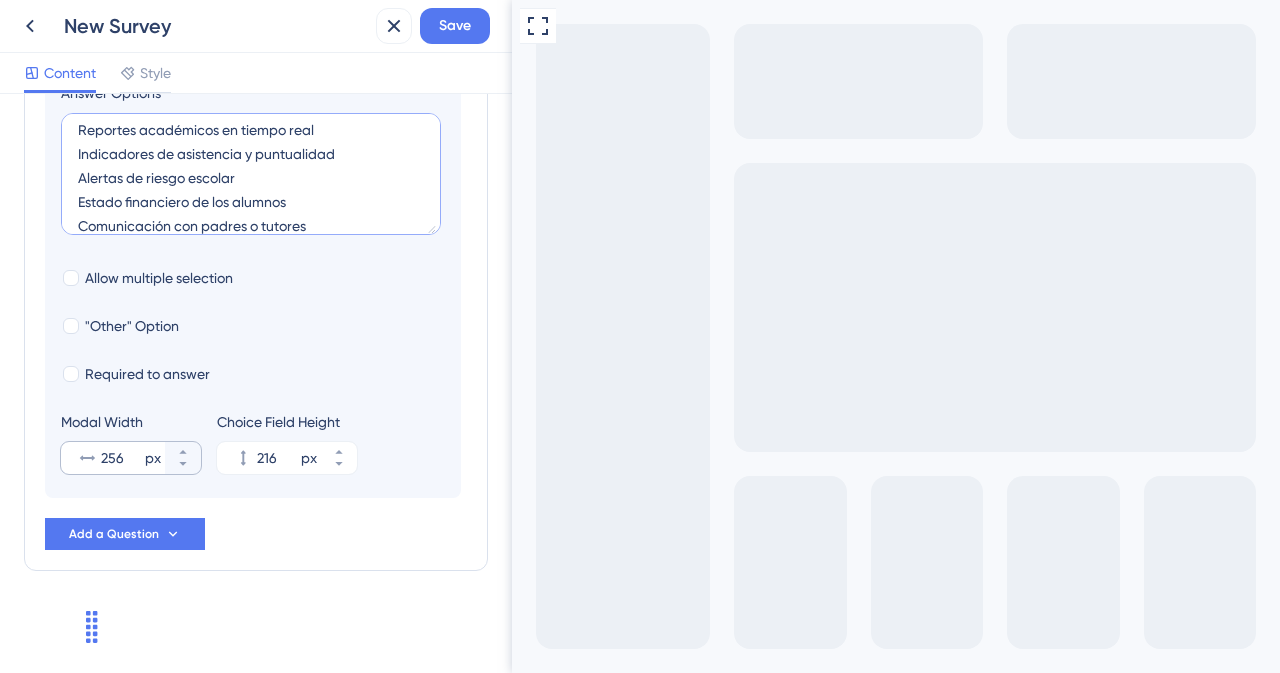 type on "Reportes académicos en tiempo real
Indicadores de asistencia y puntualidad
Alertas de riesgo escolar
Estado financiero de los alumnos
Comunicación con padres o tutores" 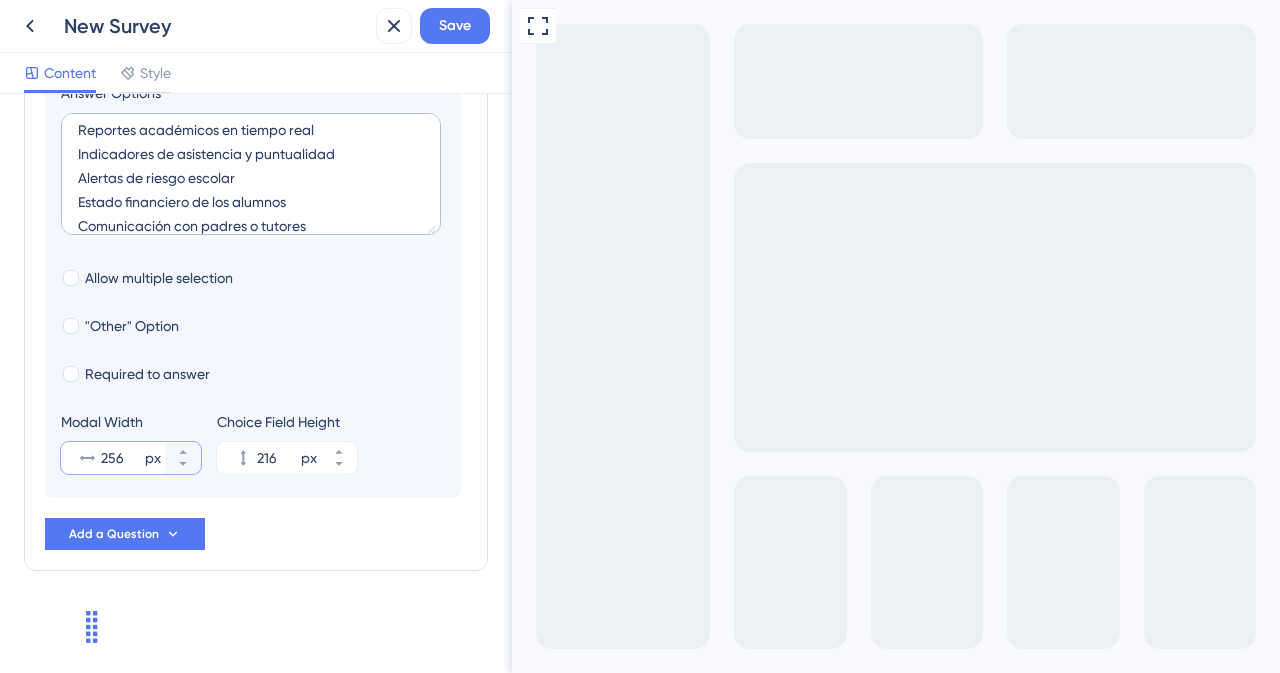 click on "256" at bounding box center (121, 458) 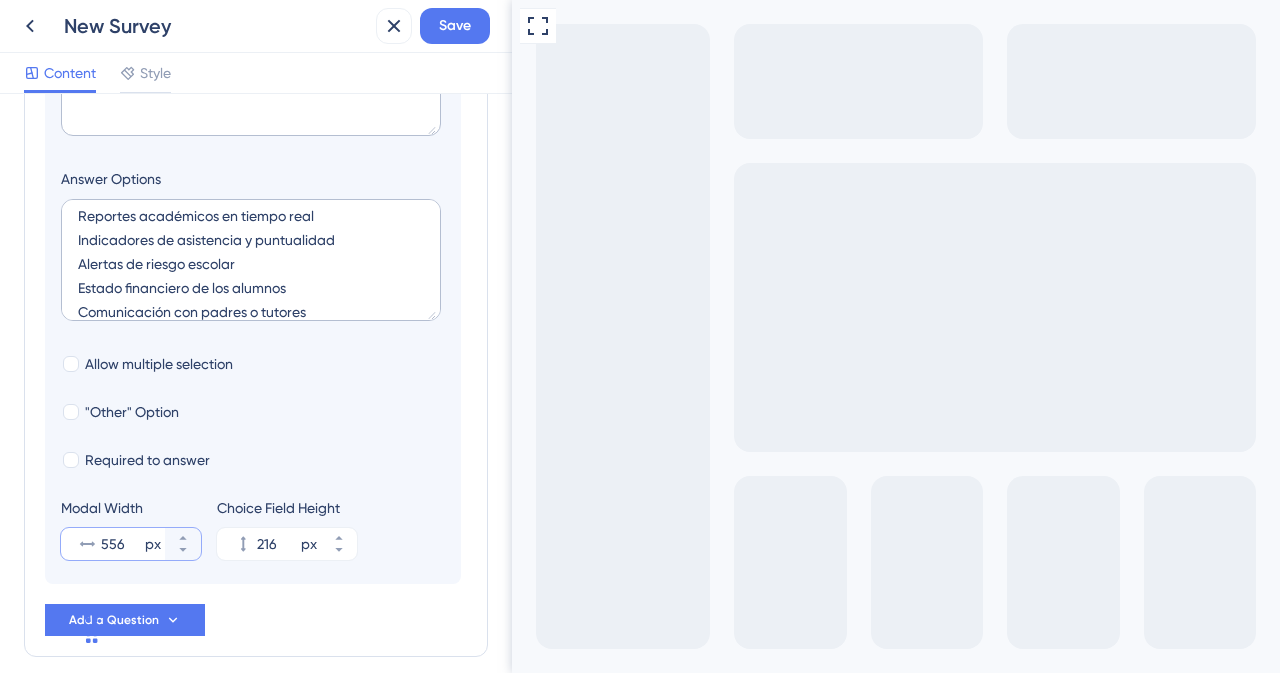 scroll, scrollTop: 484, scrollLeft: 0, axis: vertical 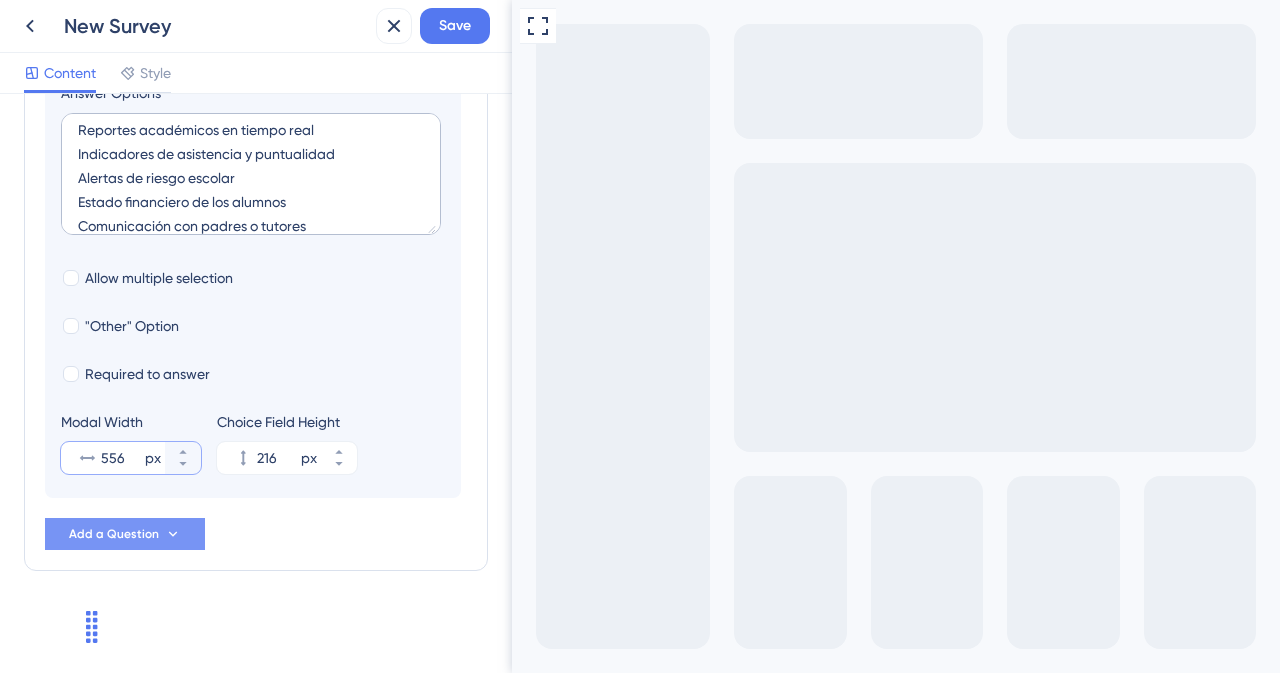 type on "556" 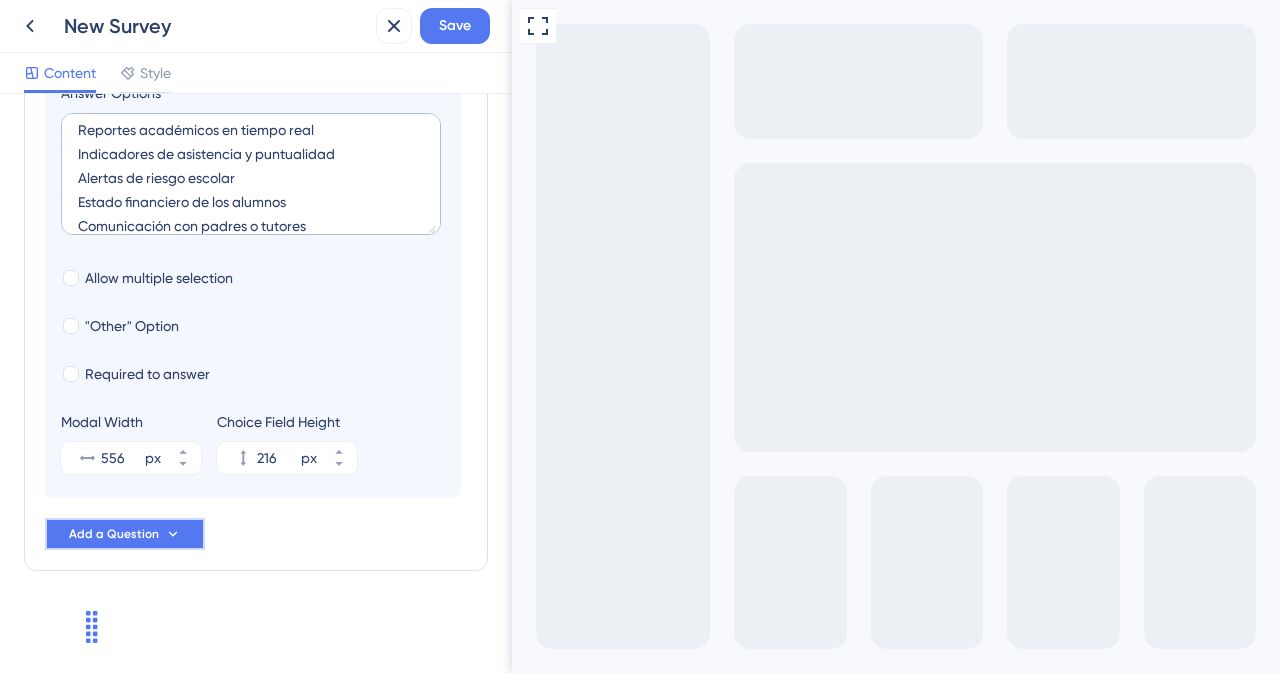click on "Add a Question" at bounding box center (114, 534) 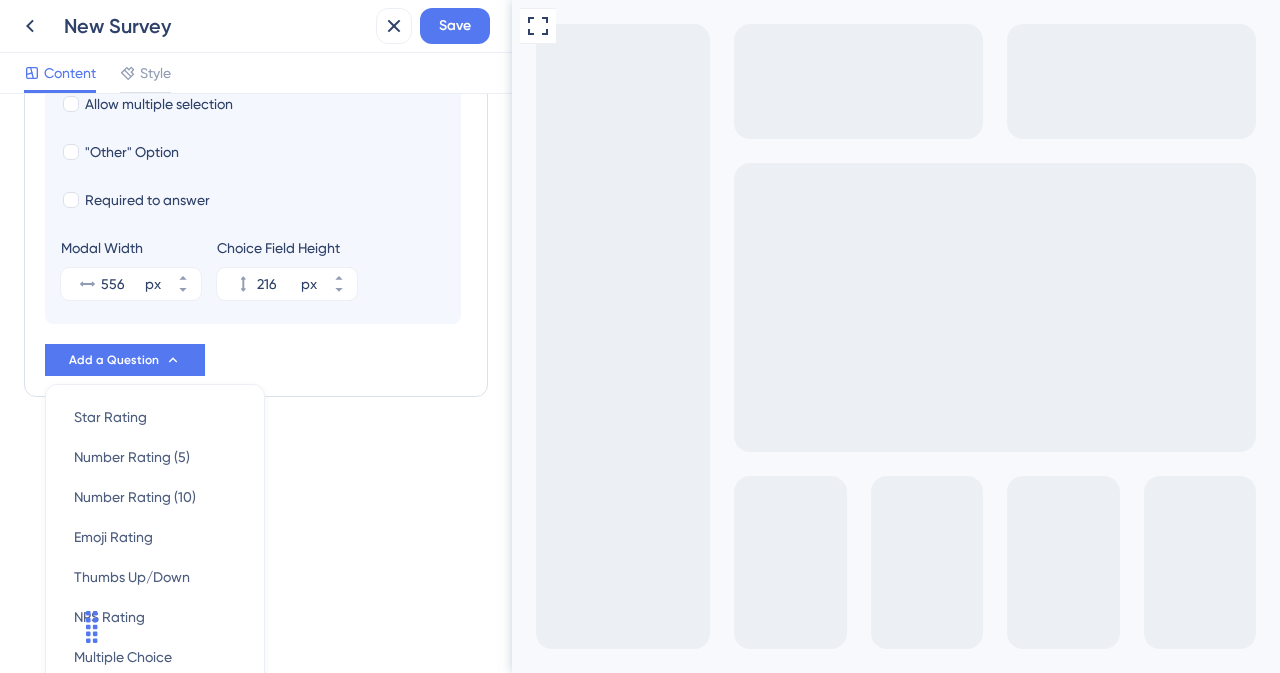scroll, scrollTop: 492, scrollLeft: 0, axis: vertical 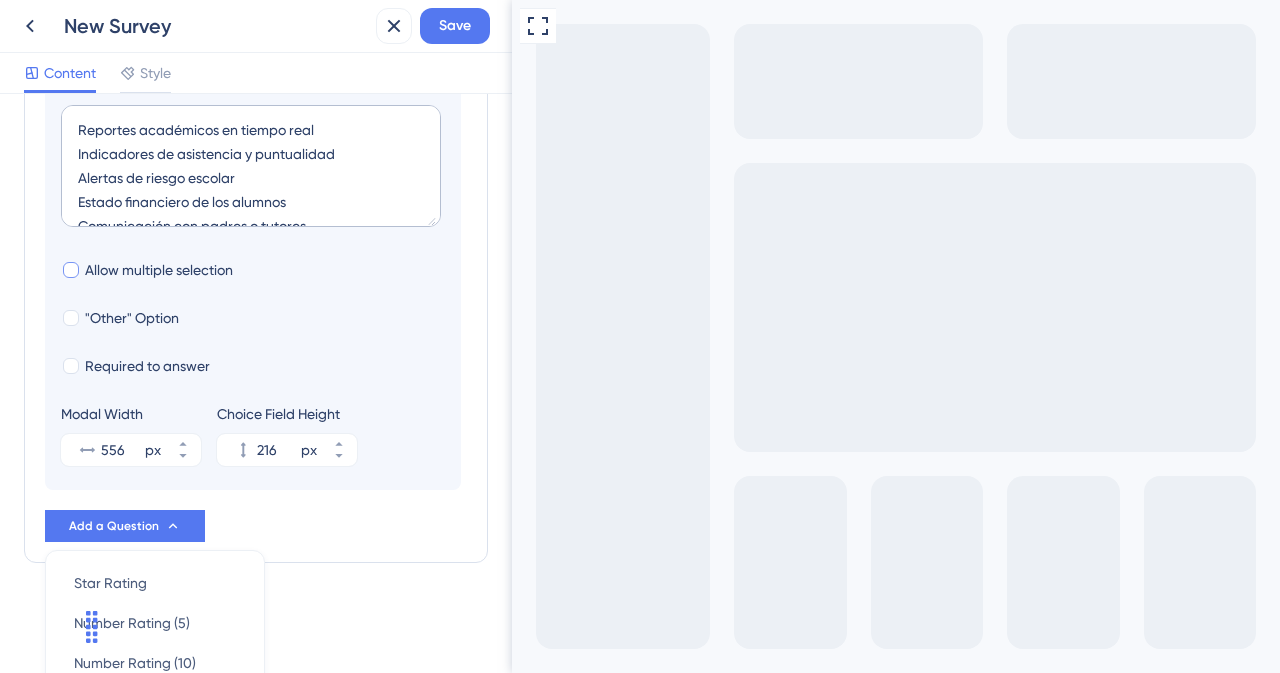 click on "Allow multiple selection" at bounding box center [159, 270] 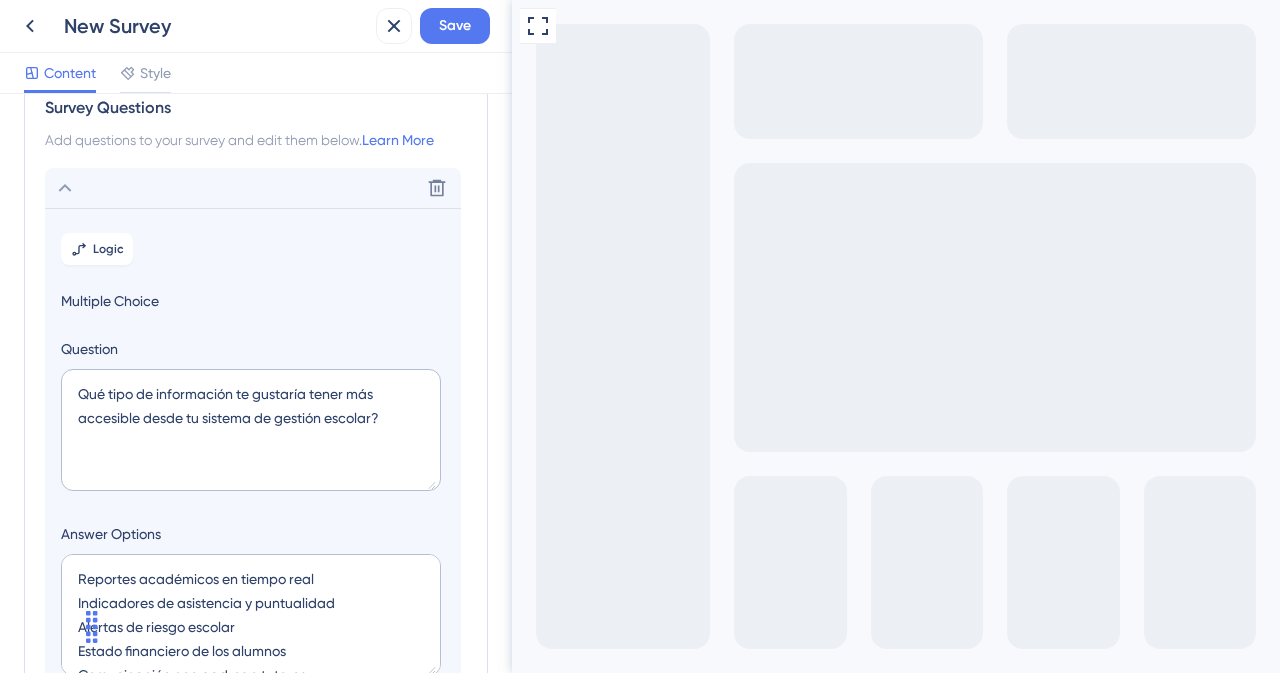 scroll, scrollTop: 0, scrollLeft: 0, axis: both 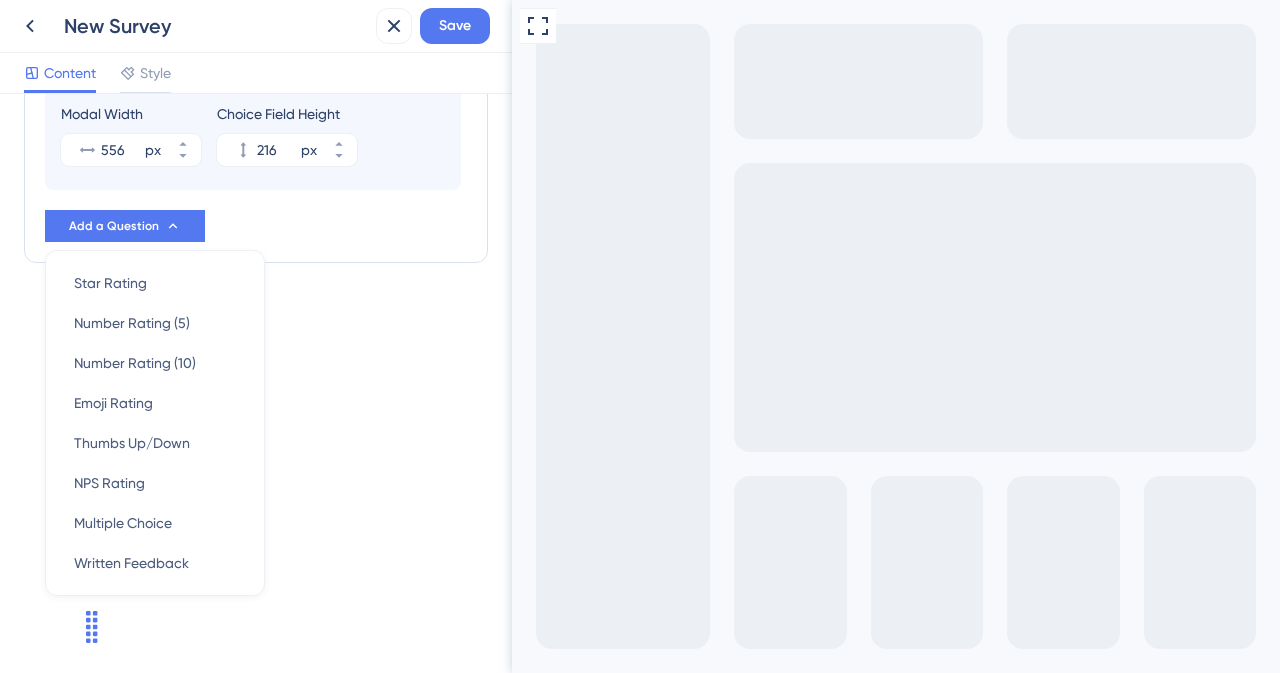 click on "Survey Questions Add questions to your survey and edit them below.   Learn More Delete Logic Multiple Choice Question Qué tipo de información te gustaría tener más accesible desde tu sistema de gestión escolar? Answer Options Reportes académicos en tiempo real
Indicadores de asistencia y puntualidad
Alertas de riesgo escolar
Estado financiero de los alumnos
Comunicación con padres o tutores Allow multiple selection "Other" Option Required to answer Modal Width 556 px Choice Field Height 216 px Add a Question Star Rating Star Rating Number Rating (5) Number Rating (5) Number Rating (10) Number Rating (10) Emoji Rating Emoji Rating Thumbs Up/Down Thumbs Up/Down NPS Rating NPS Rating Multiple Choice Multiple Choice Written Feedback Written Feedback" at bounding box center (256, 383) 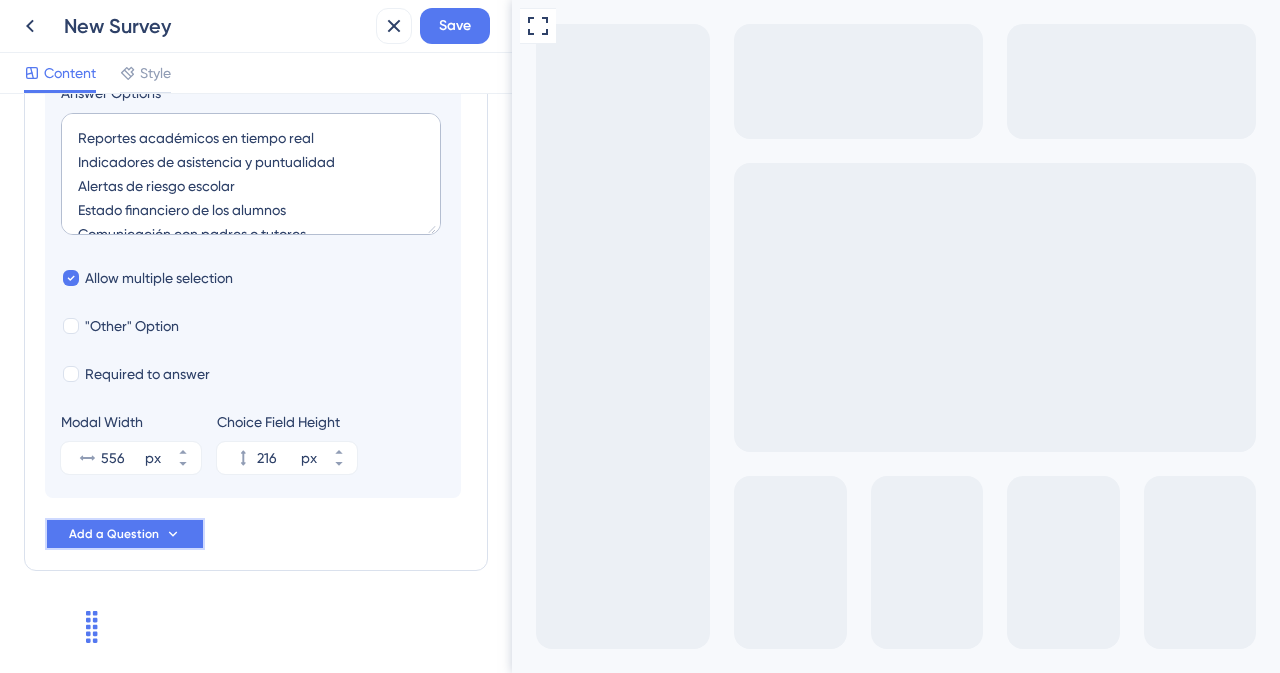 click on "Add a Question" at bounding box center [125, 534] 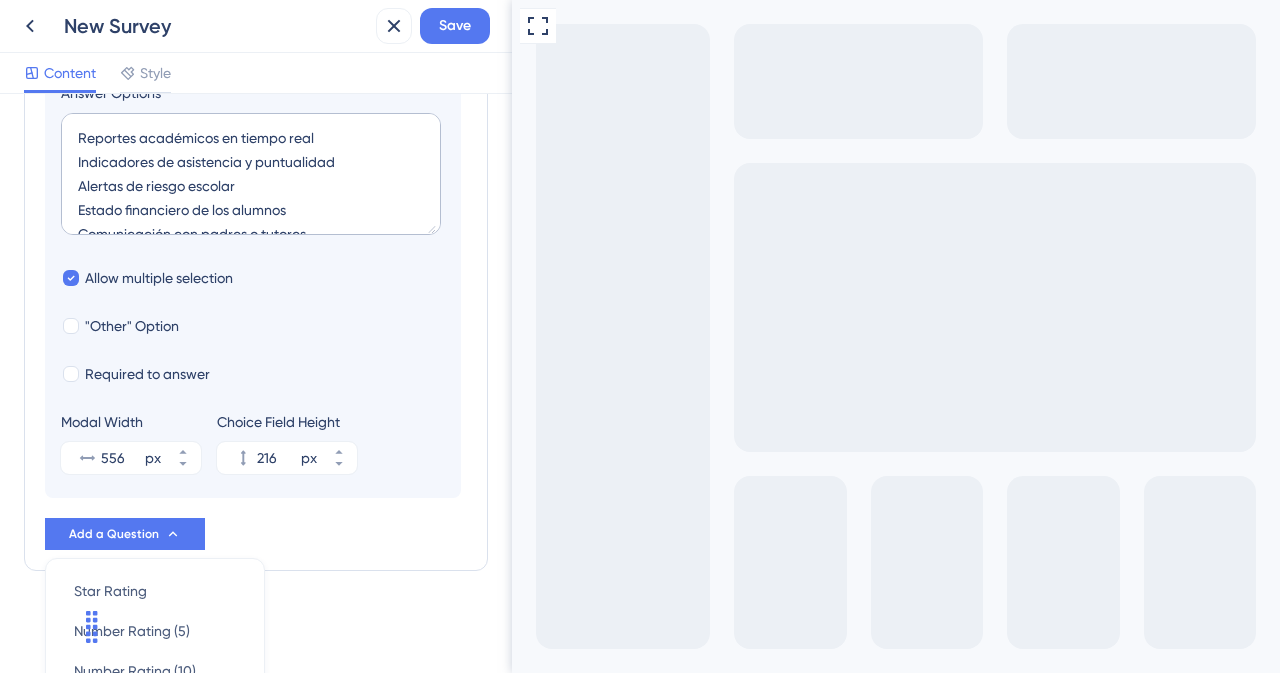 scroll, scrollTop: 792, scrollLeft: 0, axis: vertical 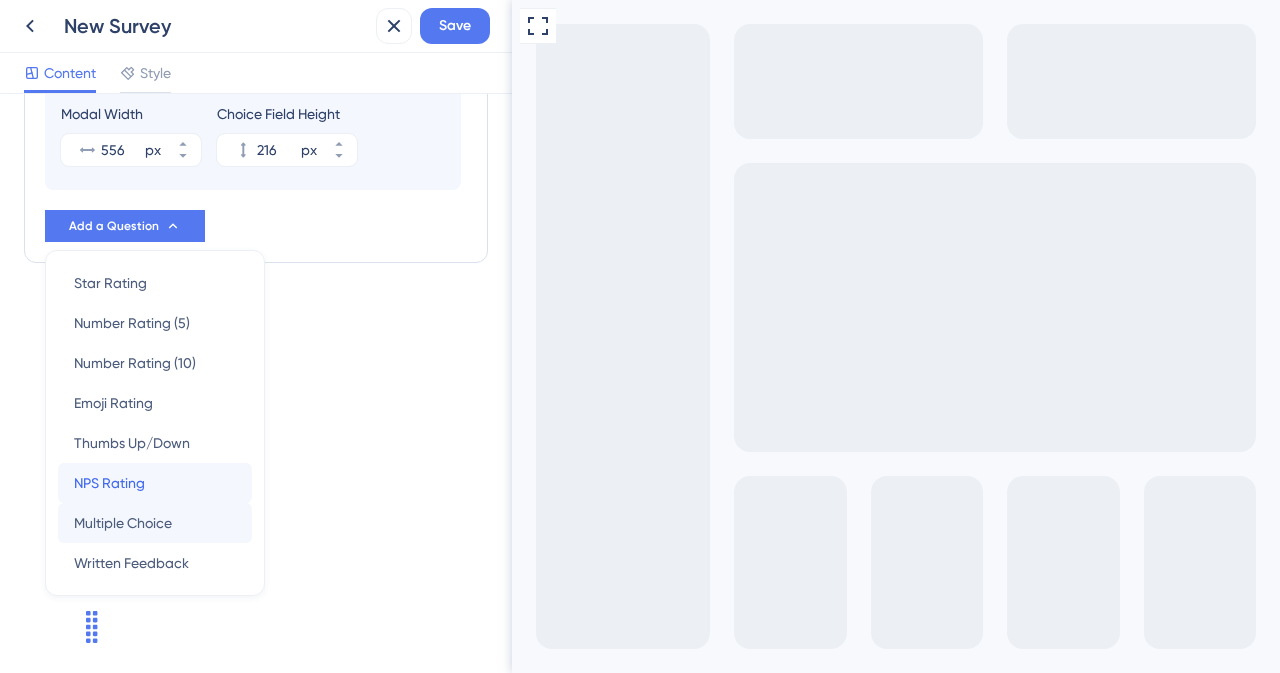 click on "Star Rating Star Rating Number Rating (5) Number Rating (5) Number Rating (10) Number Rating (10) Emoji Rating Emoji Rating Thumbs Up/Down Thumbs Up/Down NPS Rating NPS Rating Multiple Choice Multiple Choice Written Feedback Written Feedback" at bounding box center (155, 423) 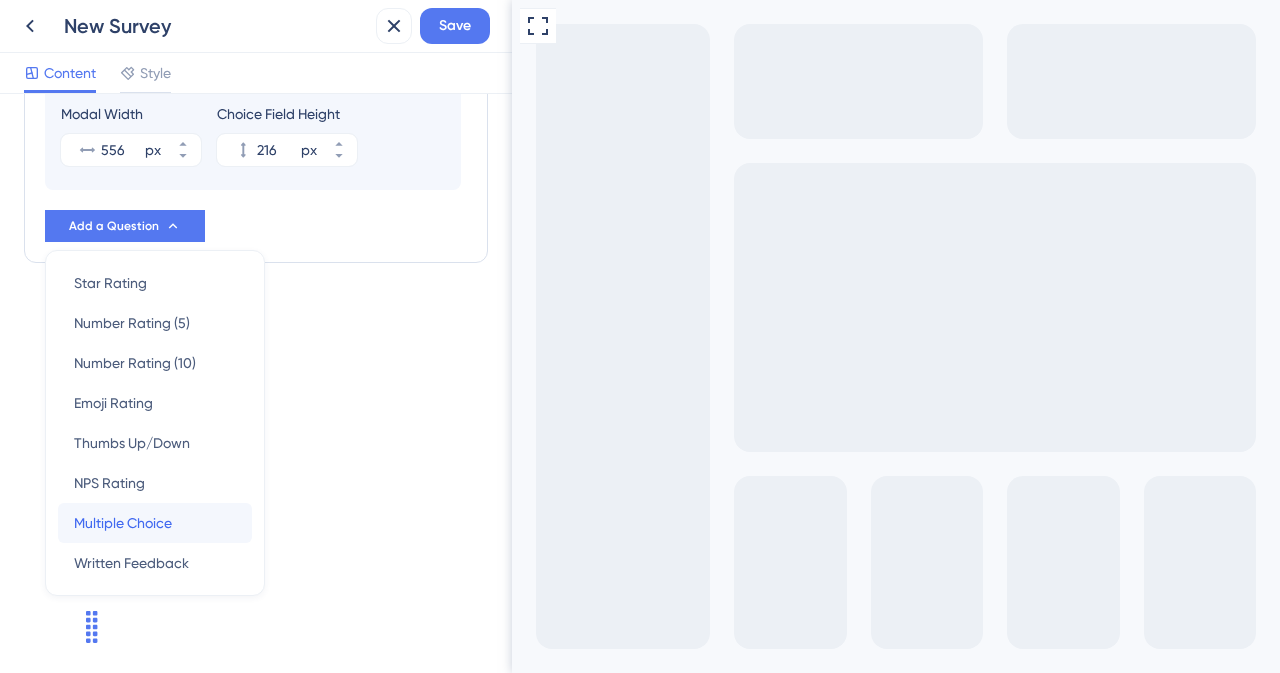click on "Multiple Choice" at bounding box center (123, 523) 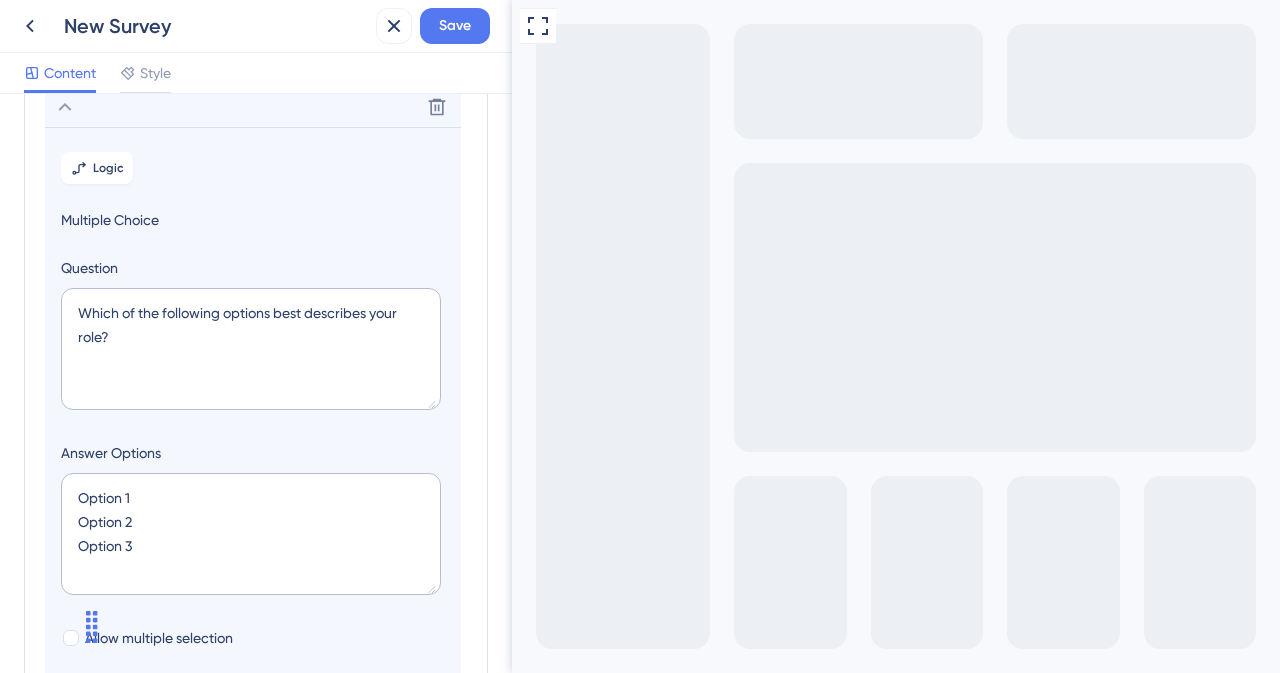 scroll, scrollTop: 172, scrollLeft: 0, axis: vertical 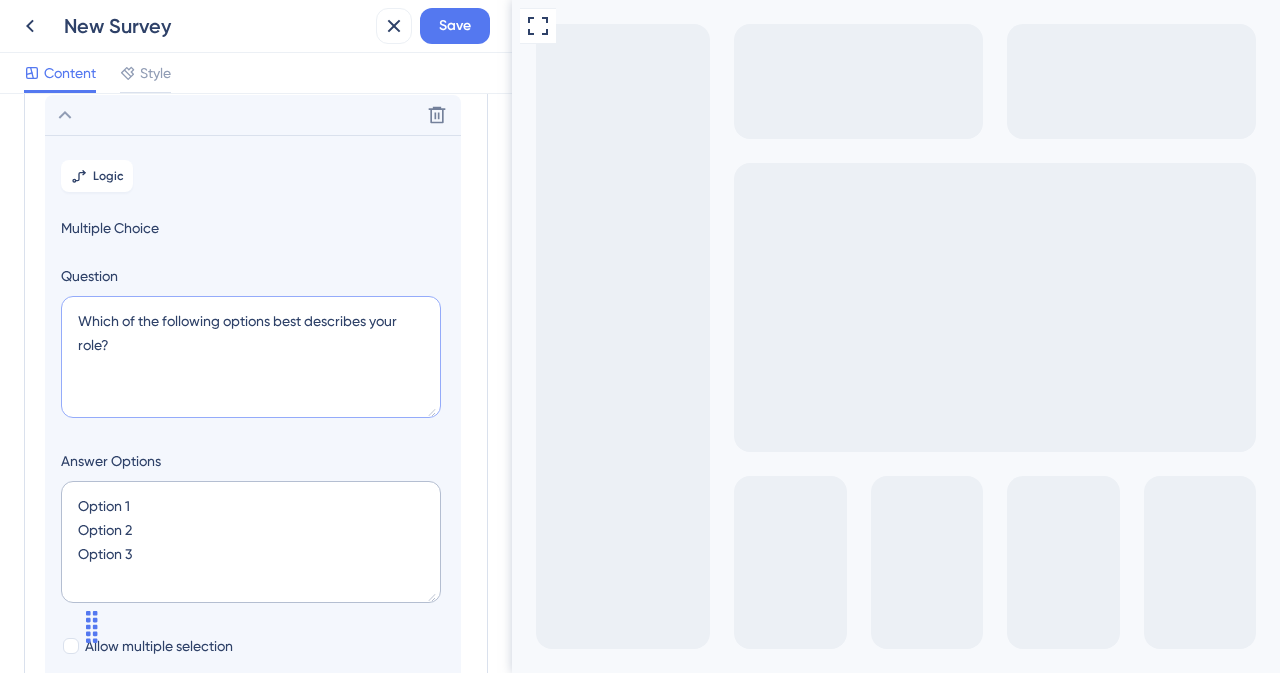 drag, startPoint x: 171, startPoint y: 343, endPoint x: 135, endPoint y: 301, distance: 55.31727 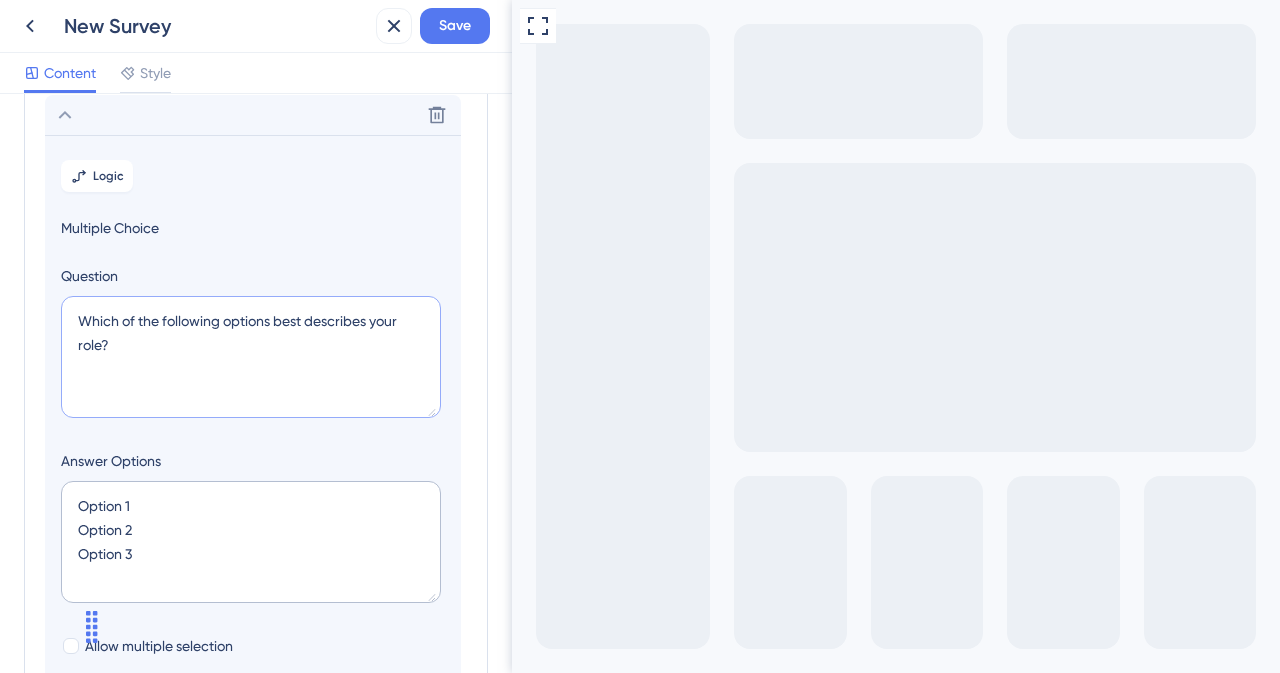 click on "Survey Questions Add questions to your survey and edit them below.   Learn More Qué tipo de información te gustaría tener más accesible desde tu sistema de gestión escolar? Delete Logic Multiple Choice Question Which of the following options best describes your role? Answer Options Option 1
Option 2
Option 3 Allow multiple selection "Other" Option Required to answer Modal Width 256 px Choice Field Height 128 px Add a Question" at bounding box center [256, 383] 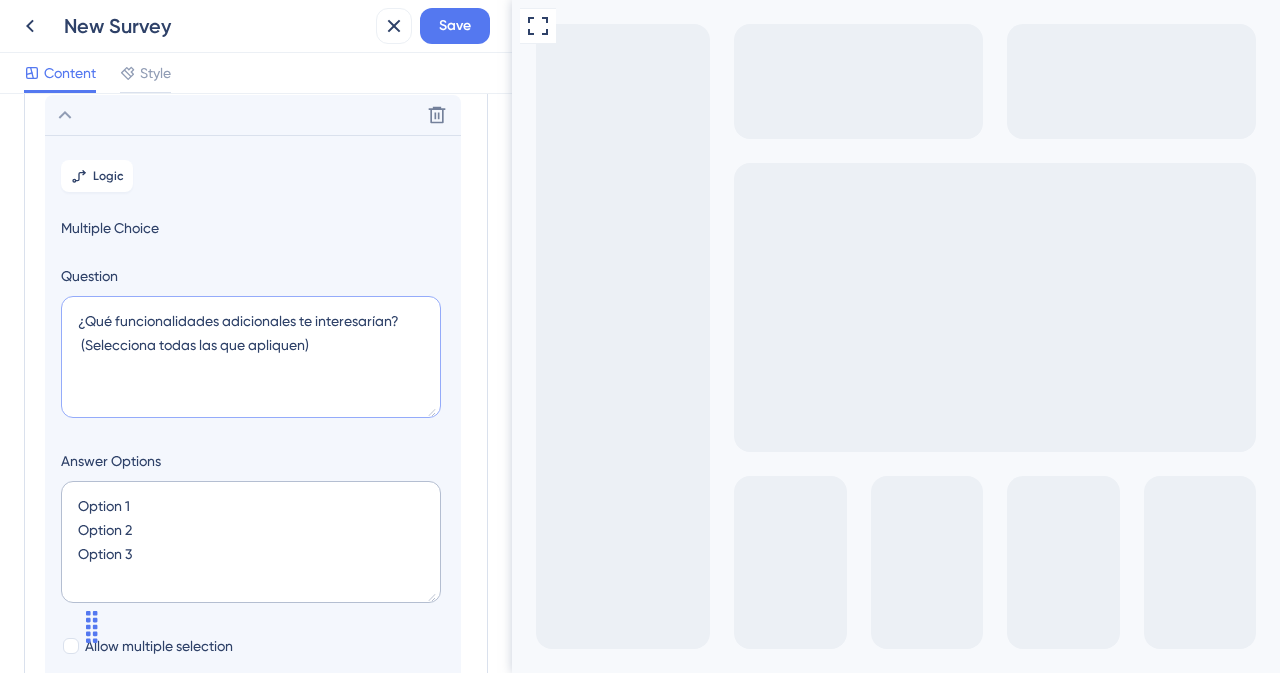 type on "¿Qué funcionalidades adicionales te interesarían?
(Selecciona todas las que apliquen)" 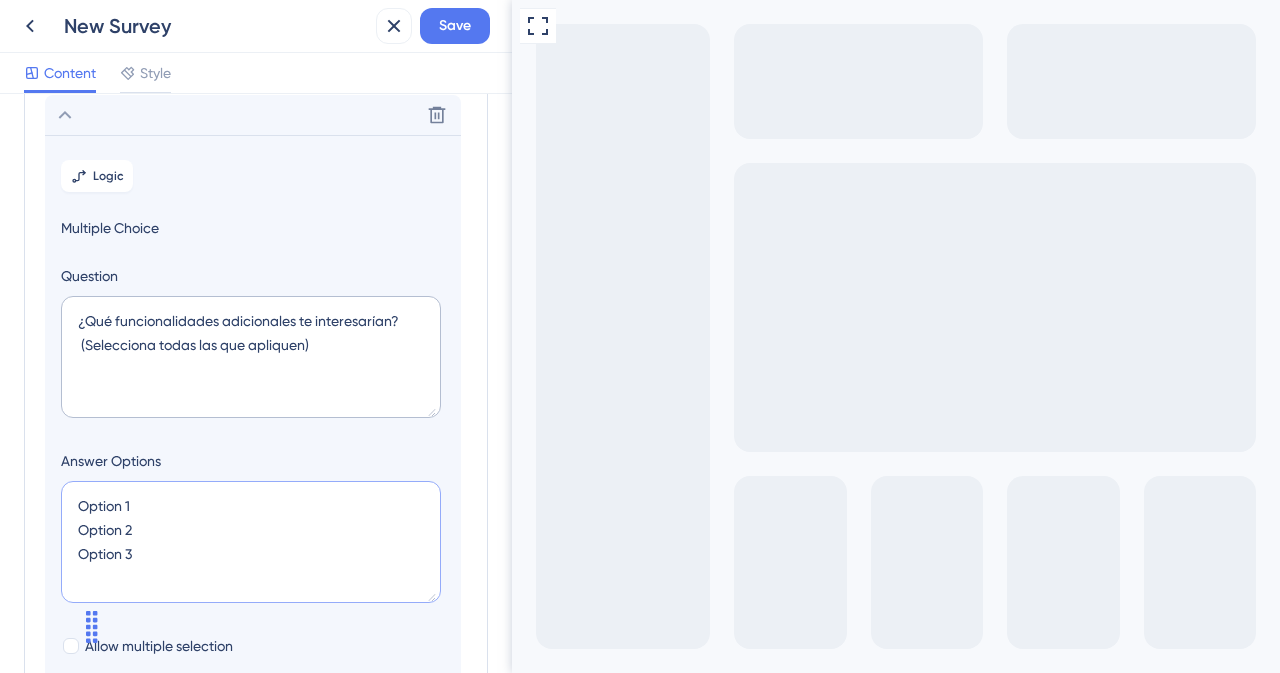 drag, startPoint x: 150, startPoint y: 551, endPoint x: 110, endPoint y: 471, distance: 89.44272 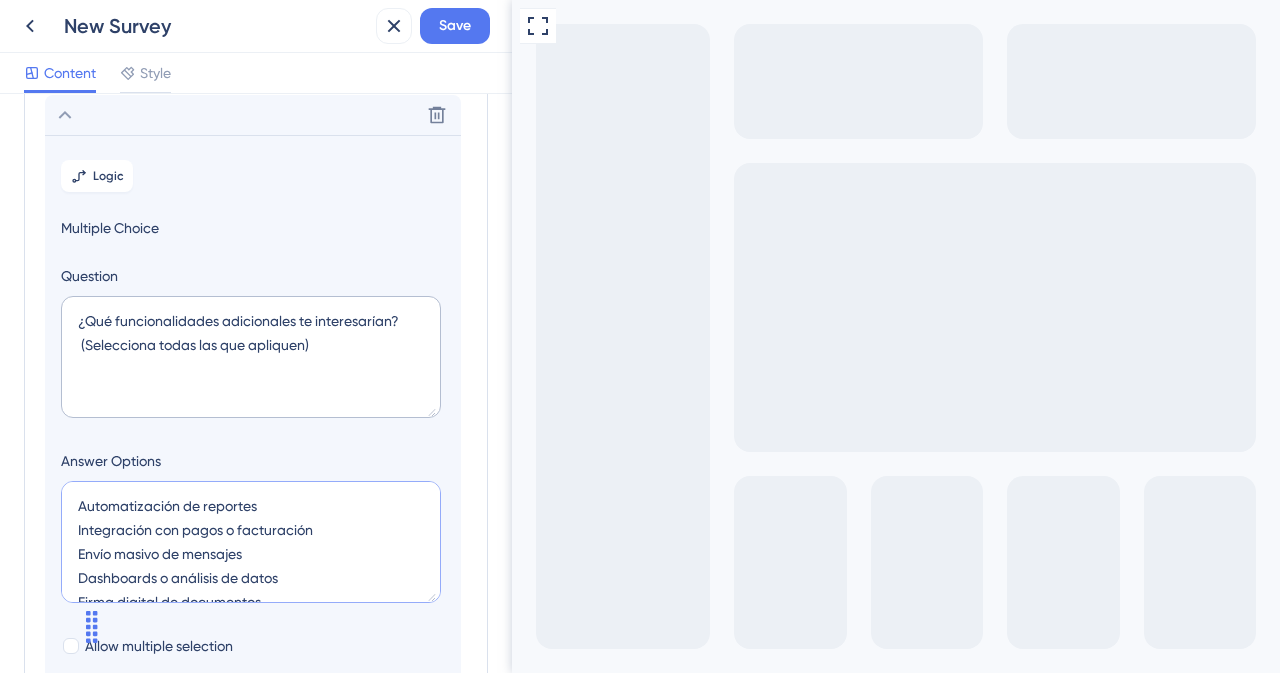 scroll, scrollTop: 8, scrollLeft: 0, axis: vertical 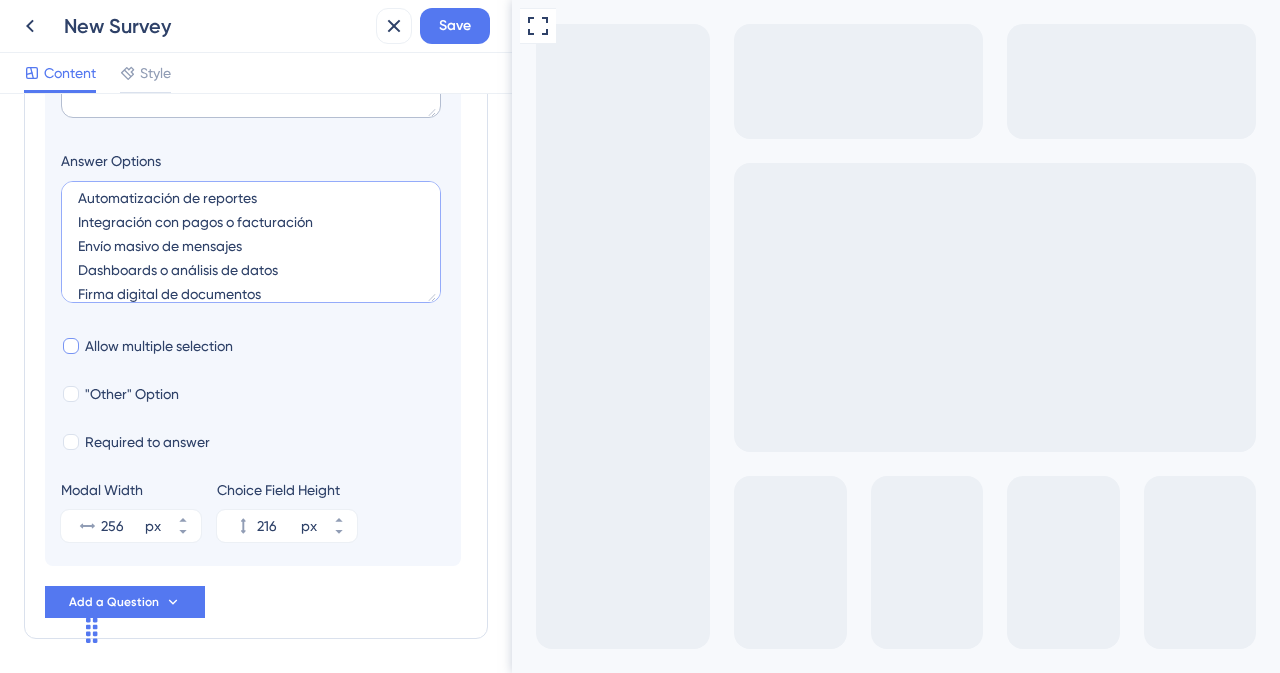 type on "Automatización de reportes
Integración con pagos o facturación
Envío masivo de mensajes
Dashboards o análisis de datos
Firma digital de documentos" 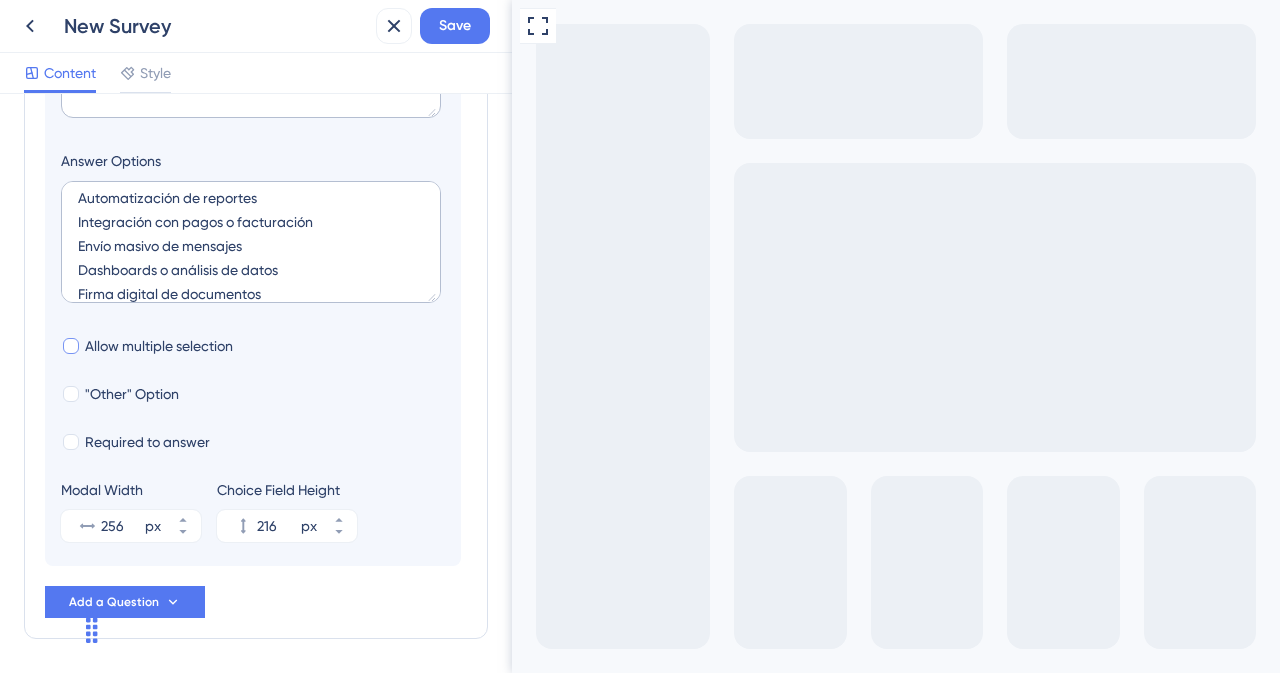 click on "Allow multiple selection" at bounding box center [159, 346] 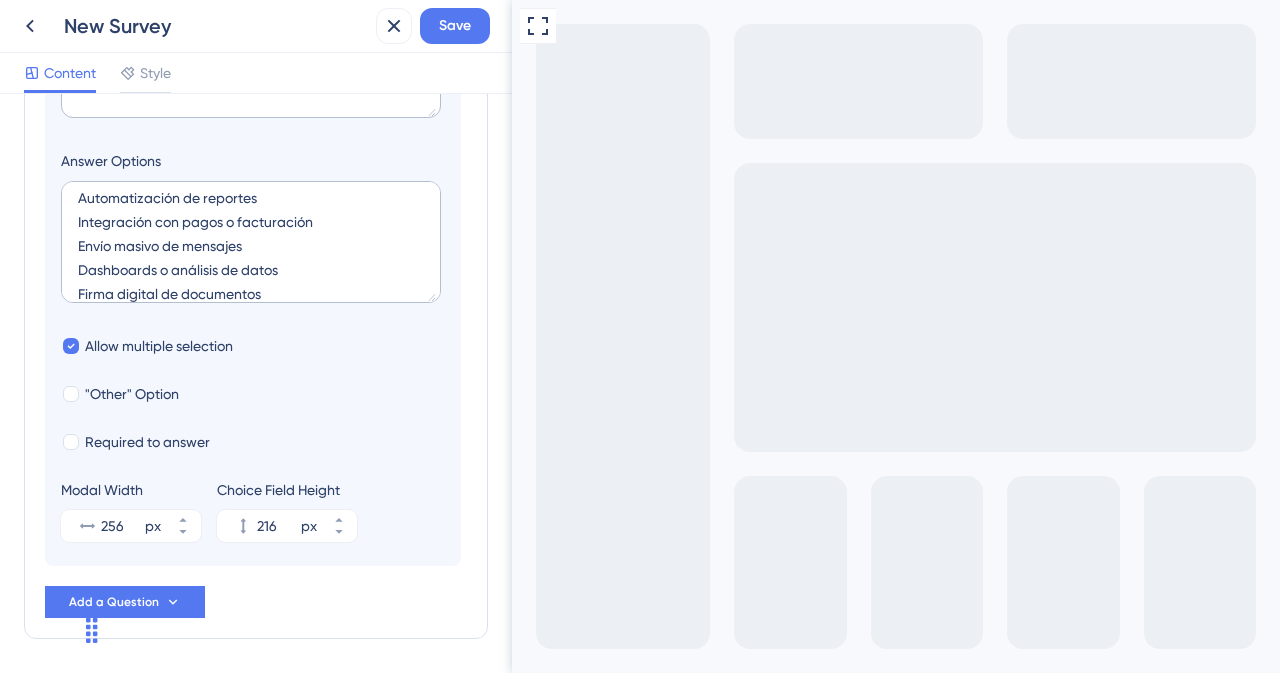 scroll, scrollTop: 0, scrollLeft: 0, axis: both 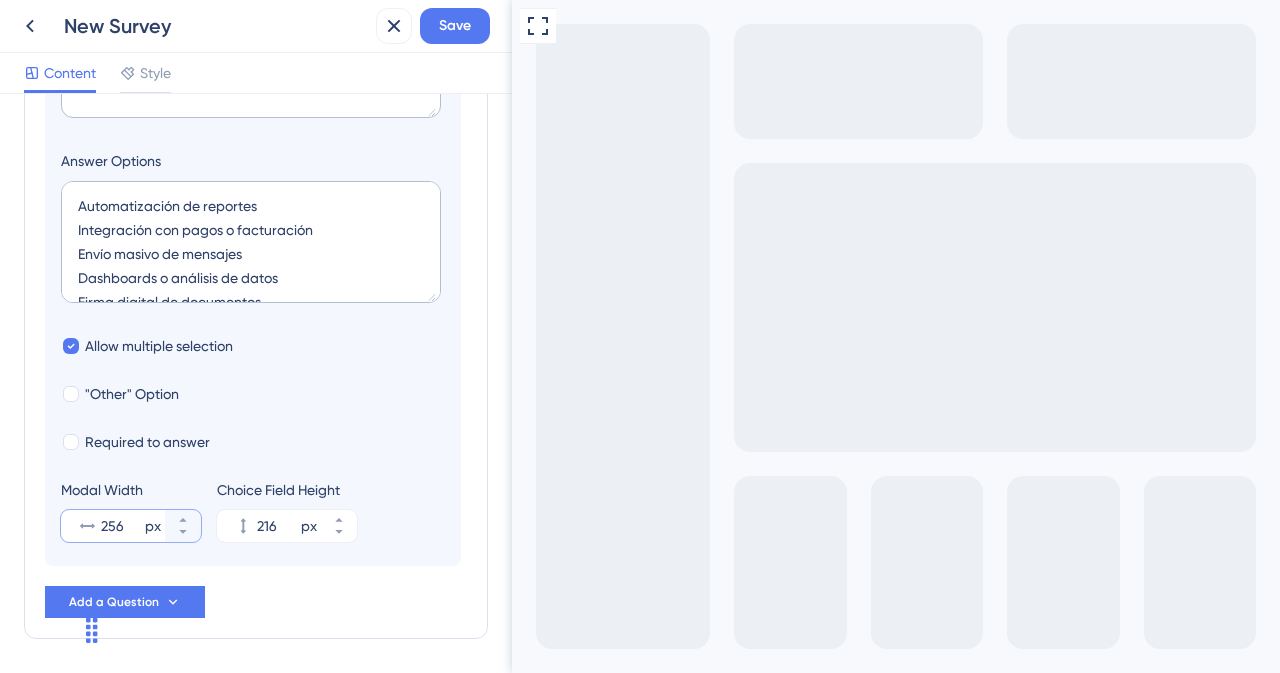 click on "256" at bounding box center (121, 526) 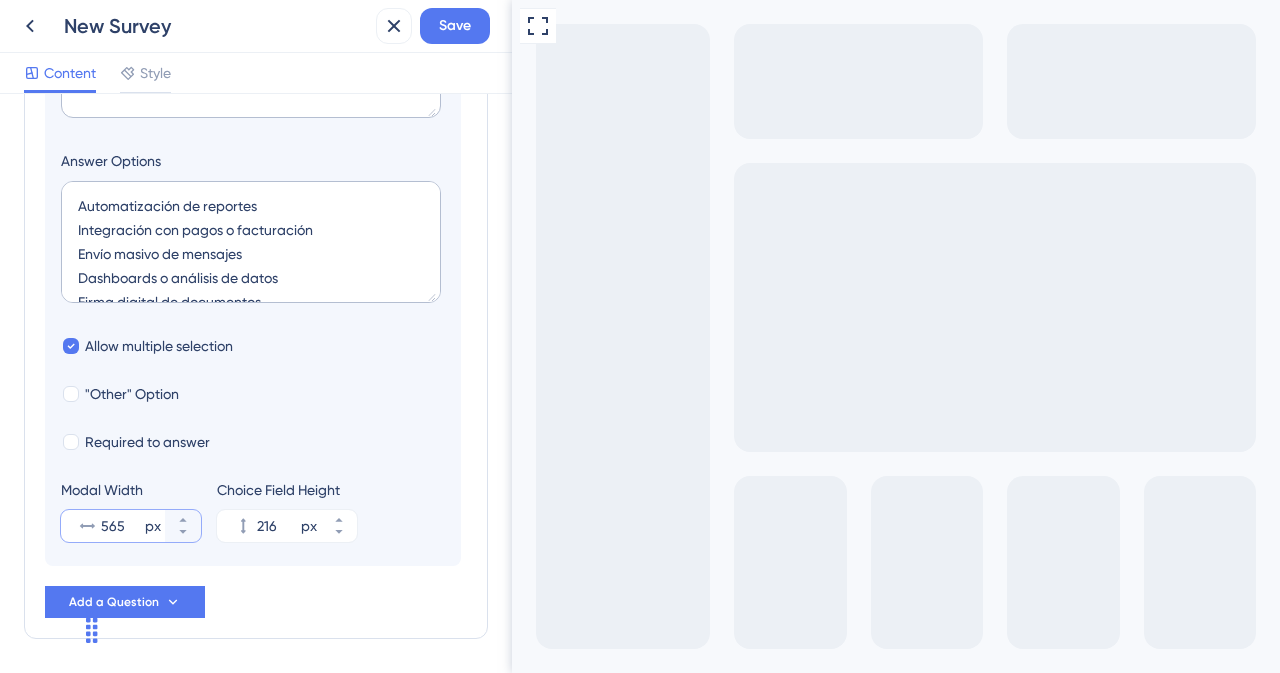scroll, scrollTop: 540, scrollLeft: 0, axis: vertical 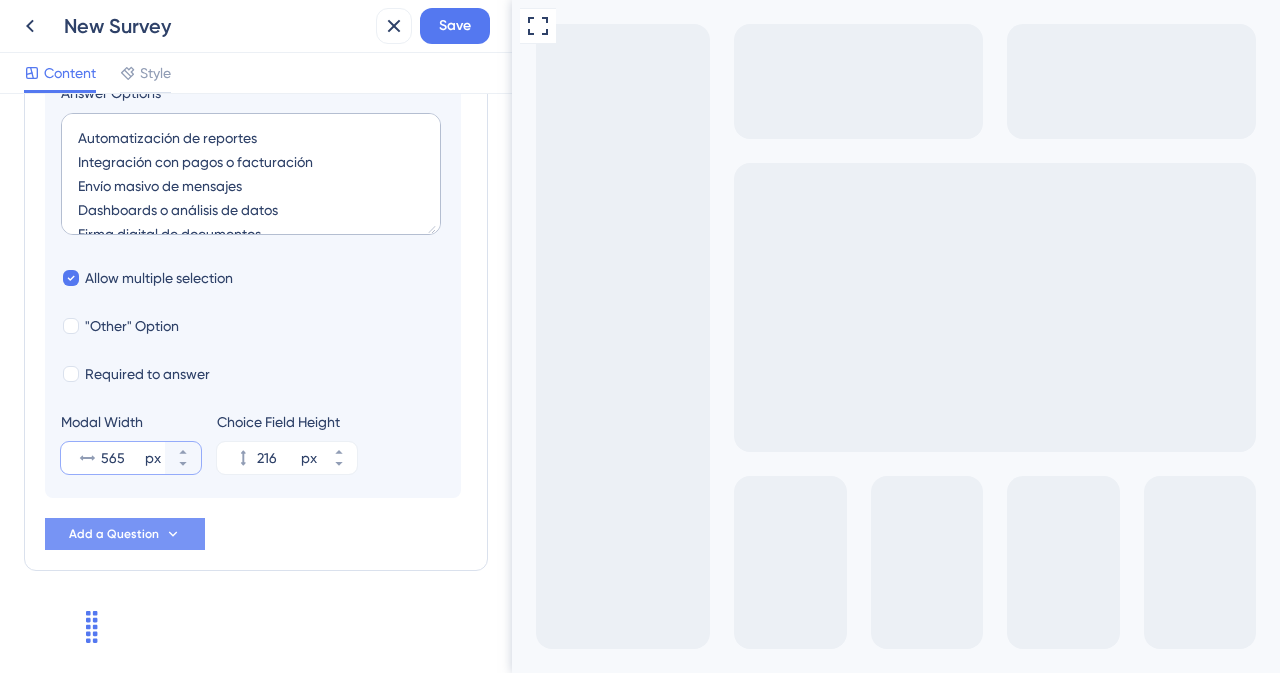 type on "565" 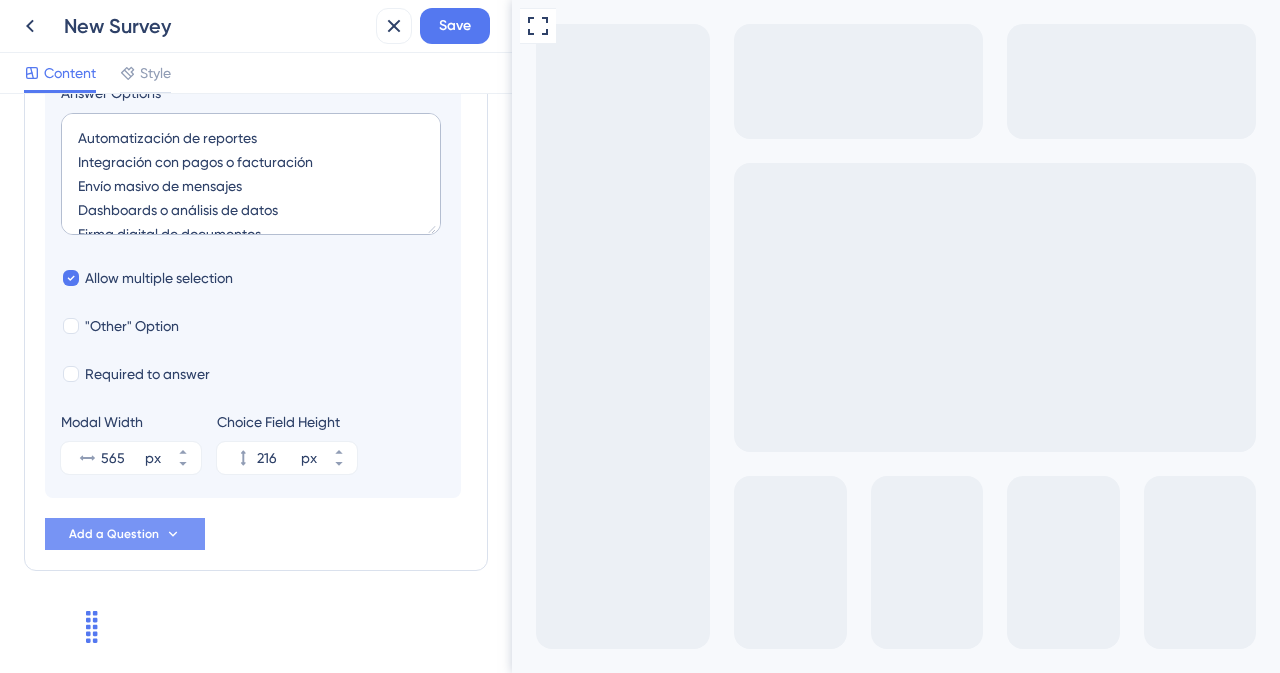 click on "Add a Question" at bounding box center (125, 534) 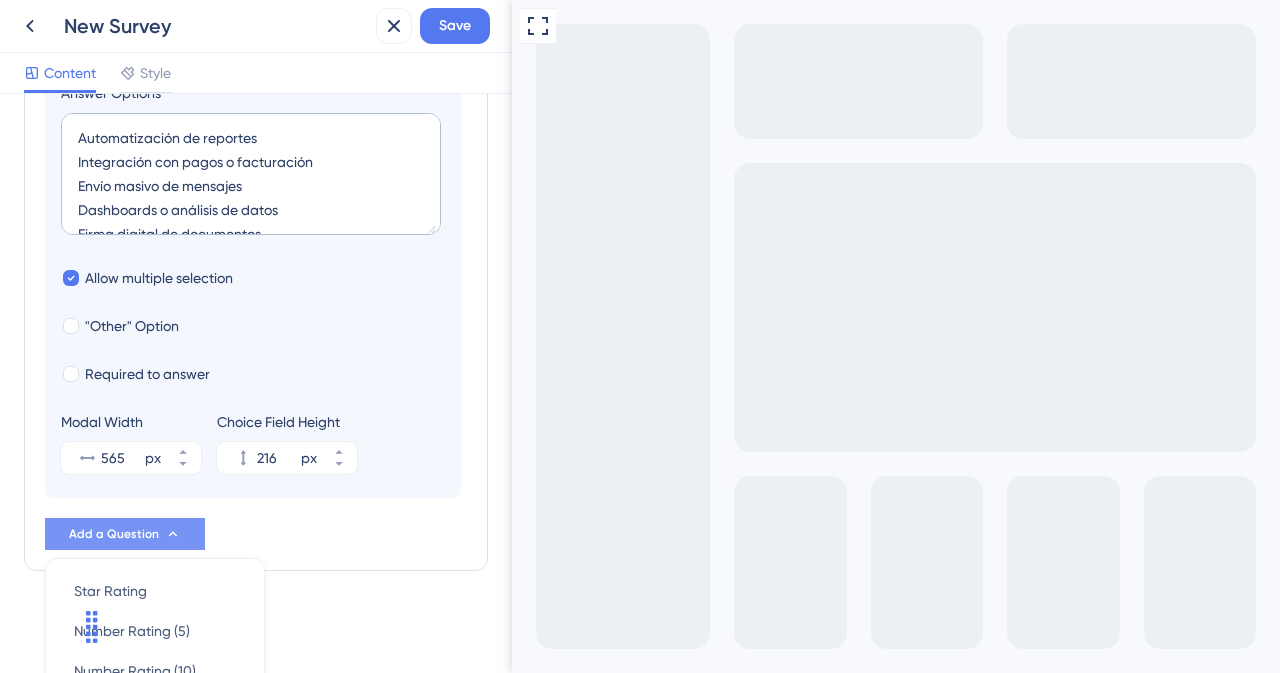 scroll, scrollTop: 848, scrollLeft: 0, axis: vertical 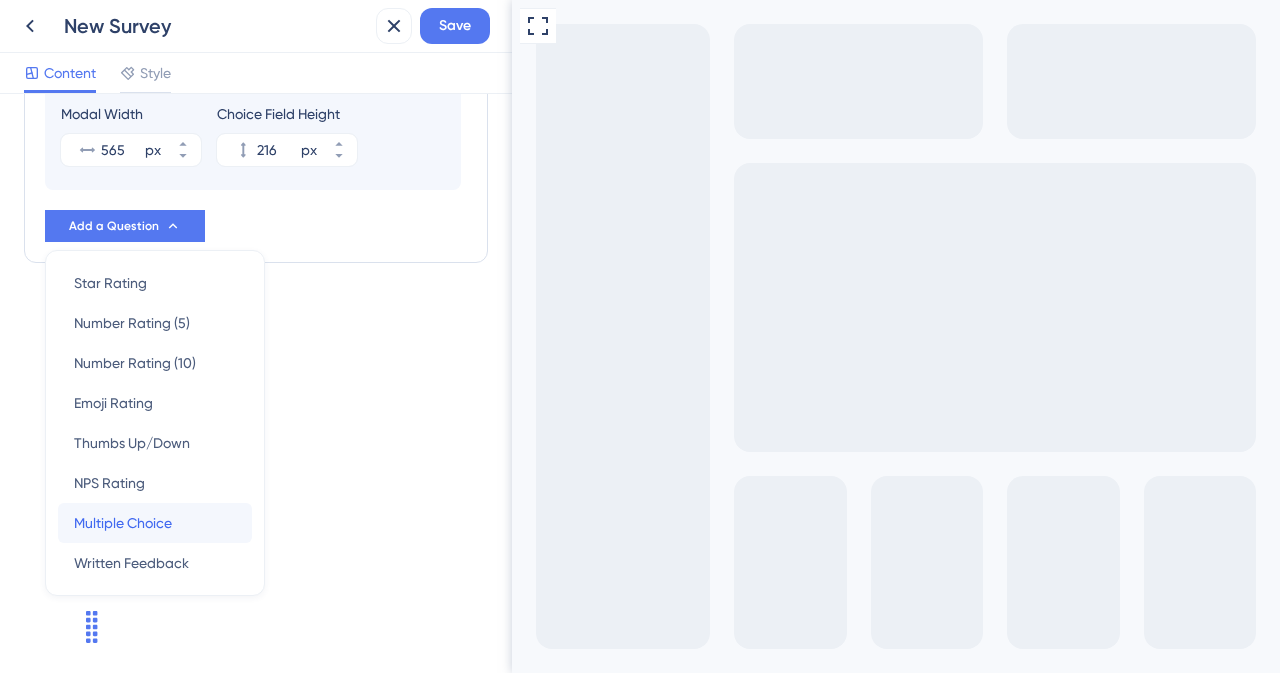 click on "Multiple Choice" at bounding box center (123, 523) 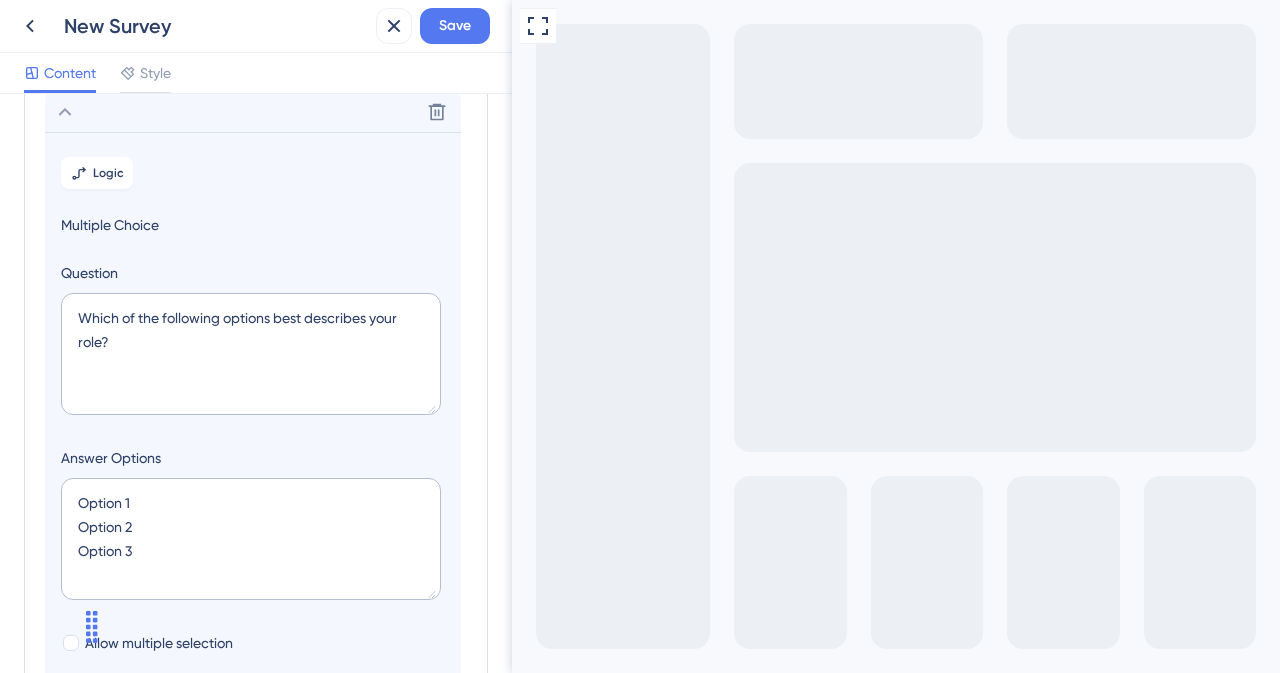 scroll, scrollTop: 228, scrollLeft: 0, axis: vertical 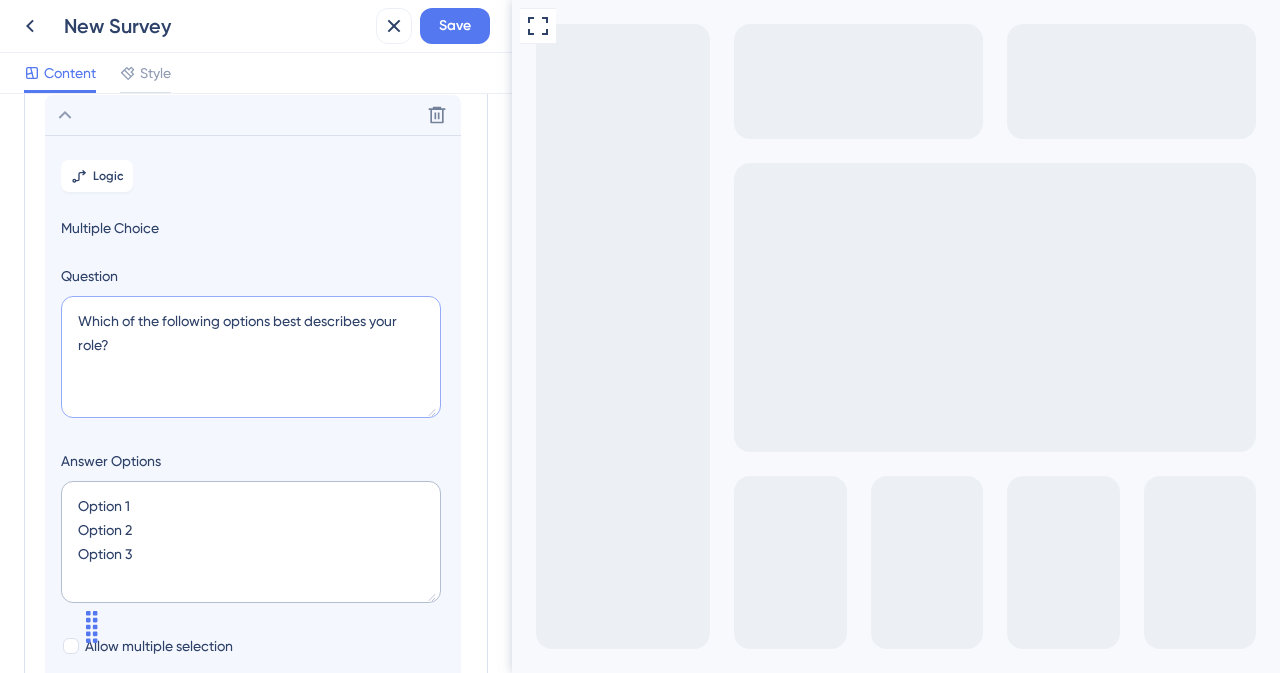 drag, startPoint x: 142, startPoint y: 345, endPoint x: 44, endPoint y: 311, distance: 103.73042 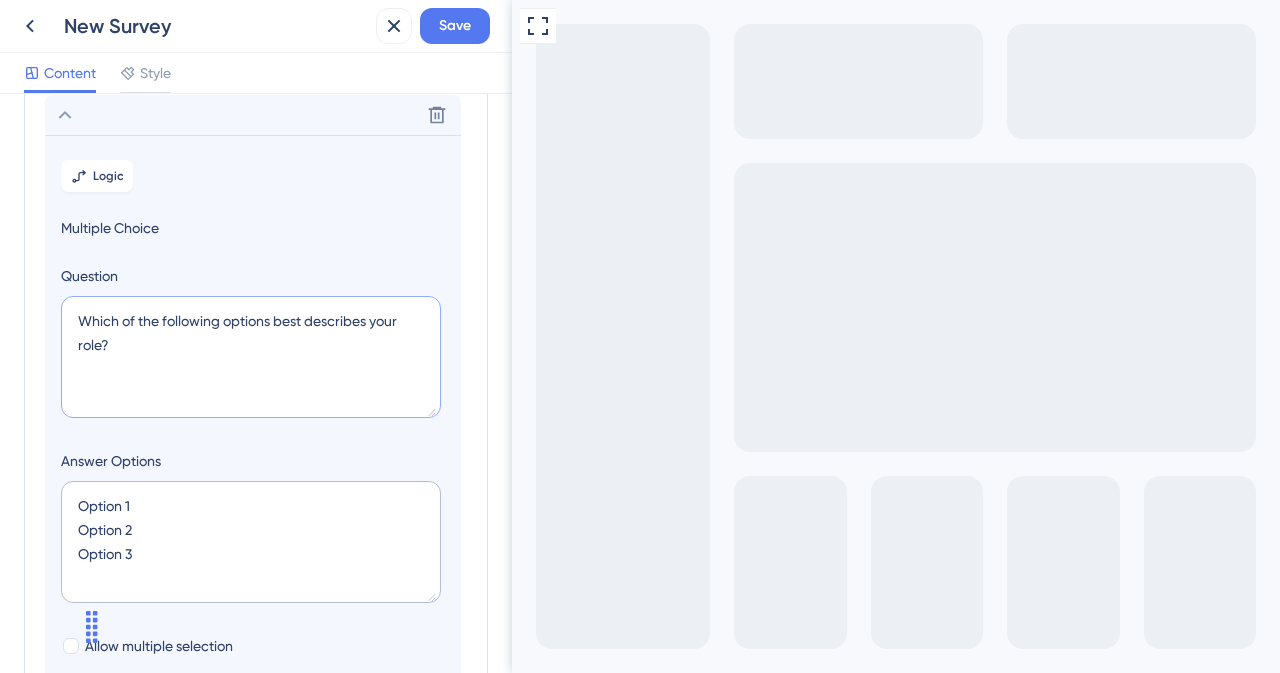 click on "Survey Questions Add questions to your survey and edit them below.   Learn More Qué tipo de información te gustaría tener más accesible desde tu sistema de gestión escolar? ¿Qué funcionalidades adicionales te interesarían?  (Selecciona todas las que apliquen) Delete Logic Multiple Choice Question Which of the following options best describes your role? Answer Options Option 1
Option 2
Option 3 Allow multiple selection "Other" Option Required to answer Modal Width 256 px Choice Field Height 128 px Add a Question" at bounding box center (256, 414) 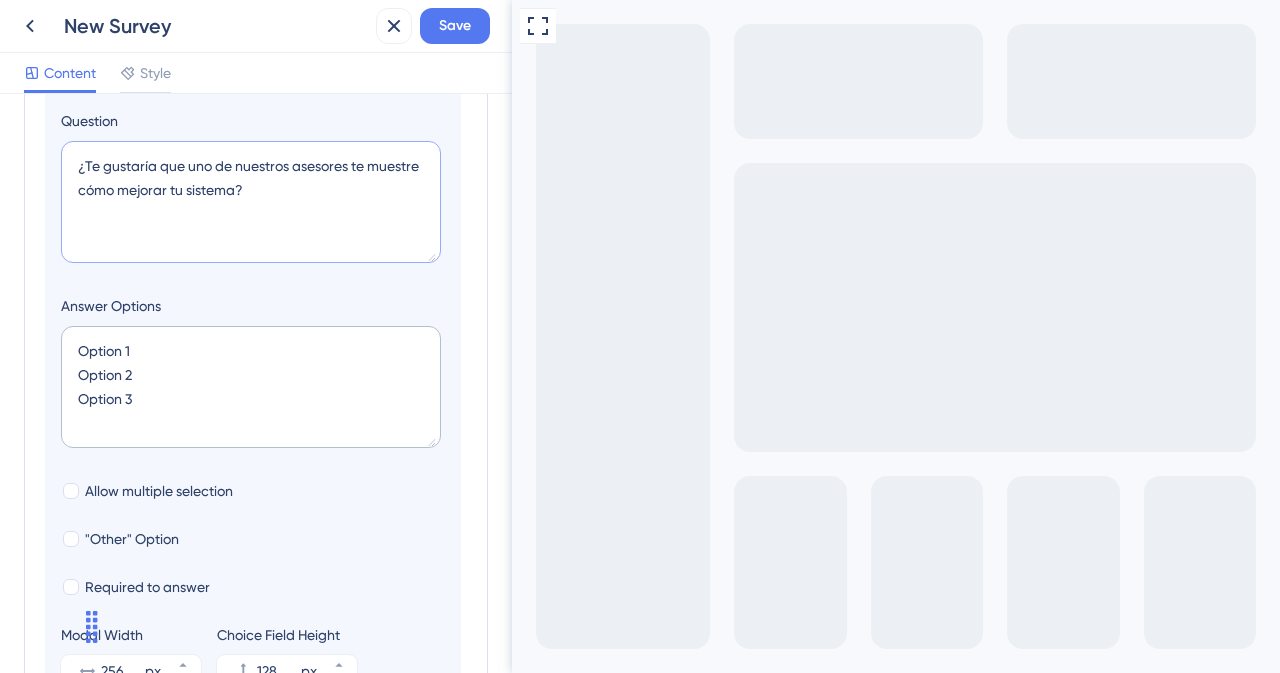 scroll, scrollTop: 428, scrollLeft: 0, axis: vertical 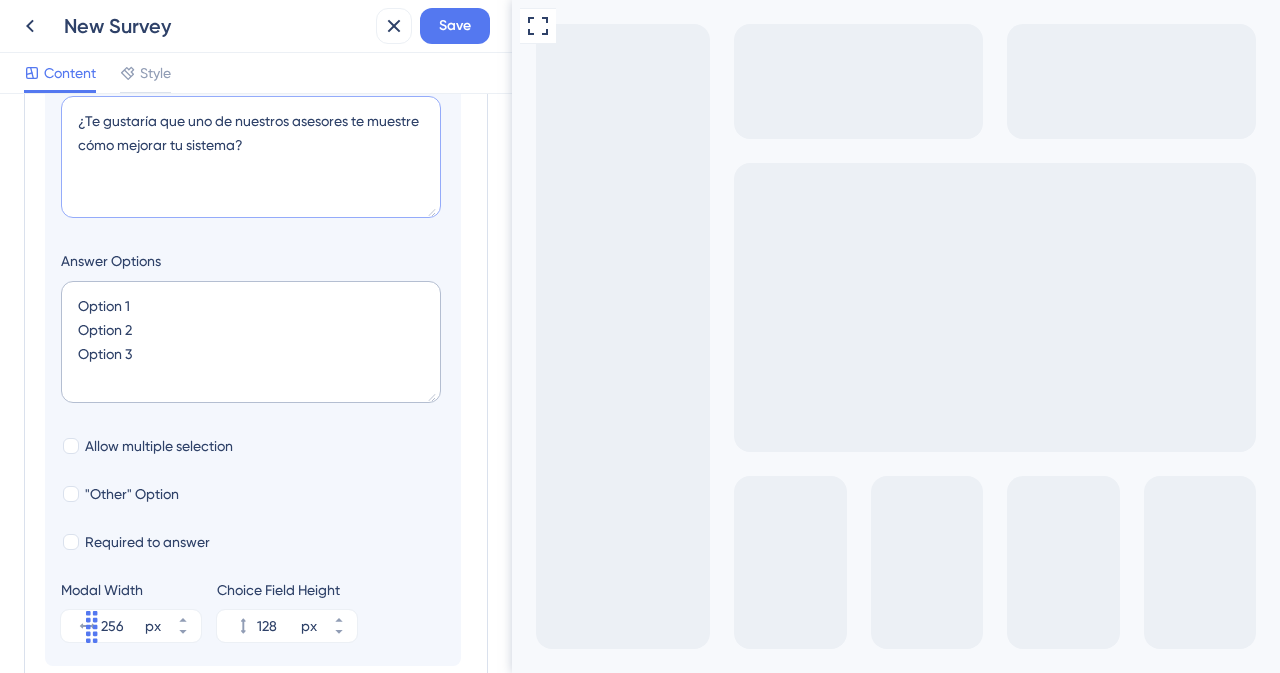 type on "¿Te gustaría que uno de nuestros asesores te muestre cómo mejorar tu sistema?" 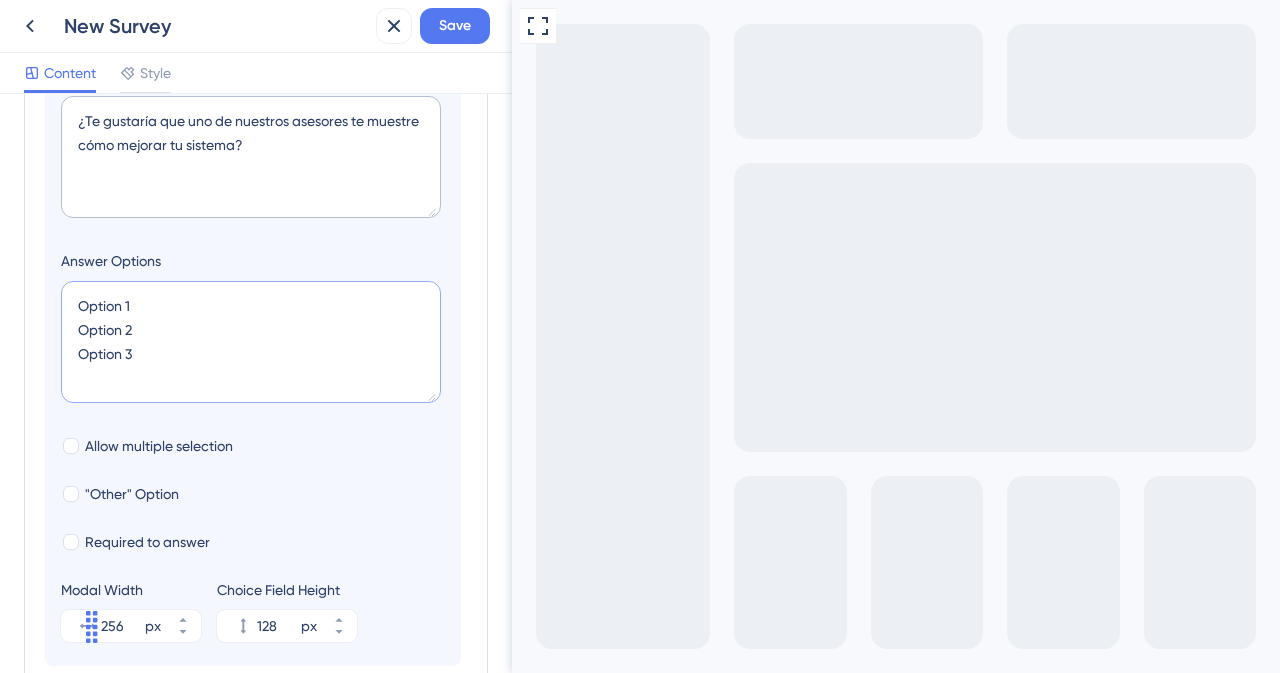 drag, startPoint x: 156, startPoint y: 349, endPoint x: 14, endPoint y: 283, distance: 156.58864 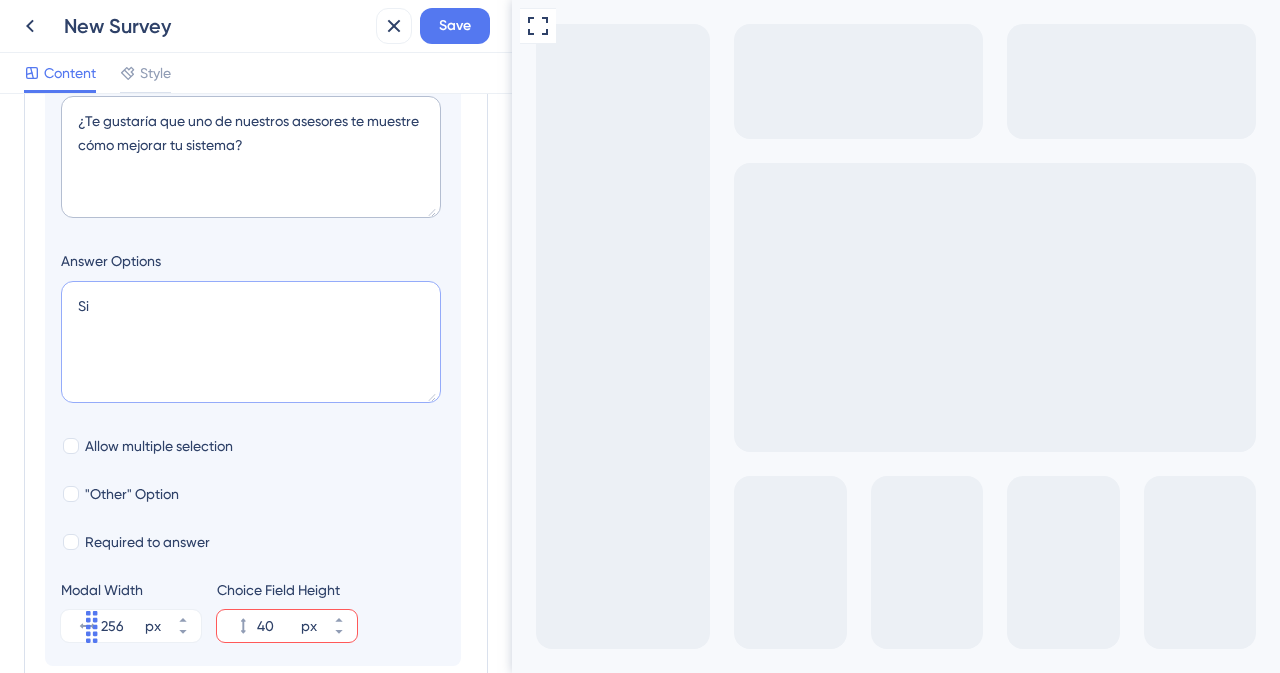 type on "Si
N" 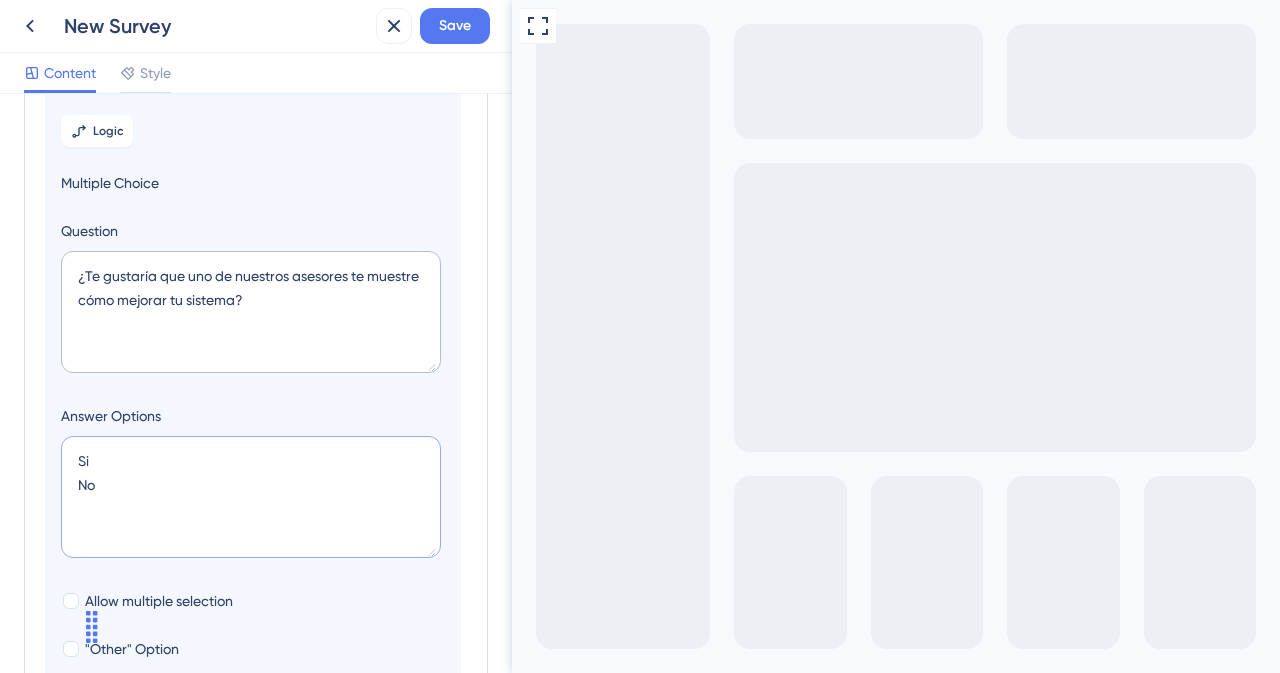 scroll, scrollTop: 228, scrollLeft: 0, axis: vertical 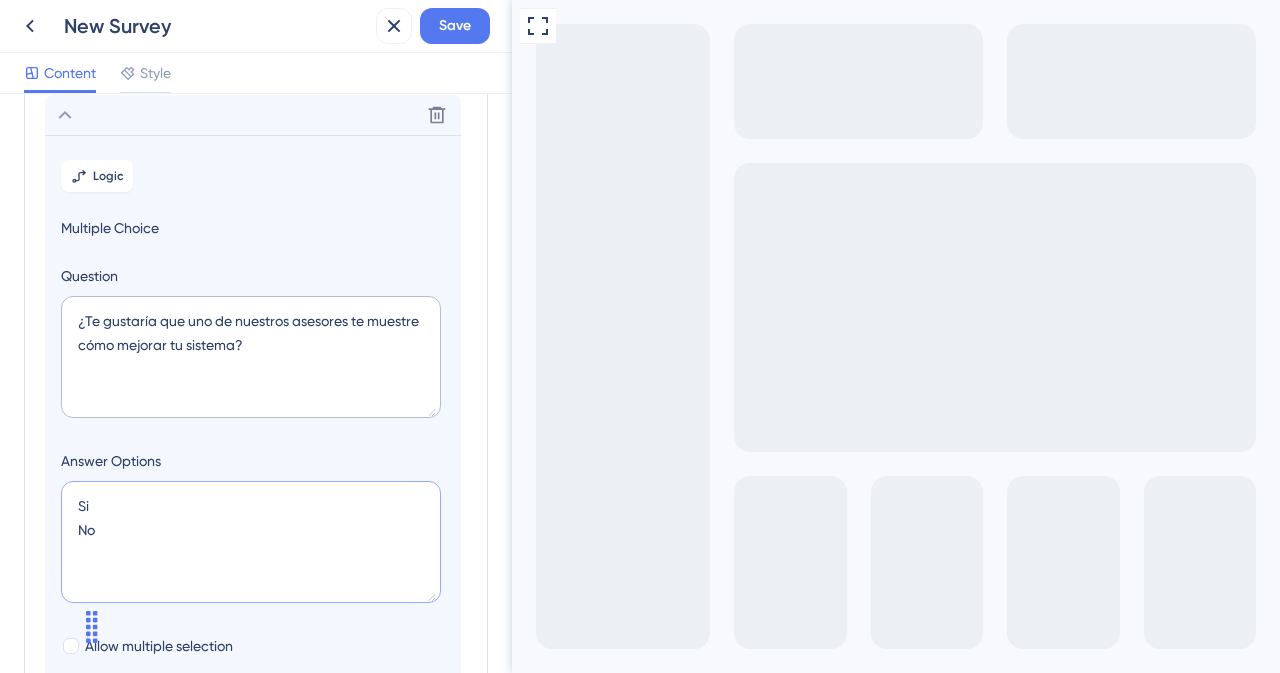type on "Si
No" 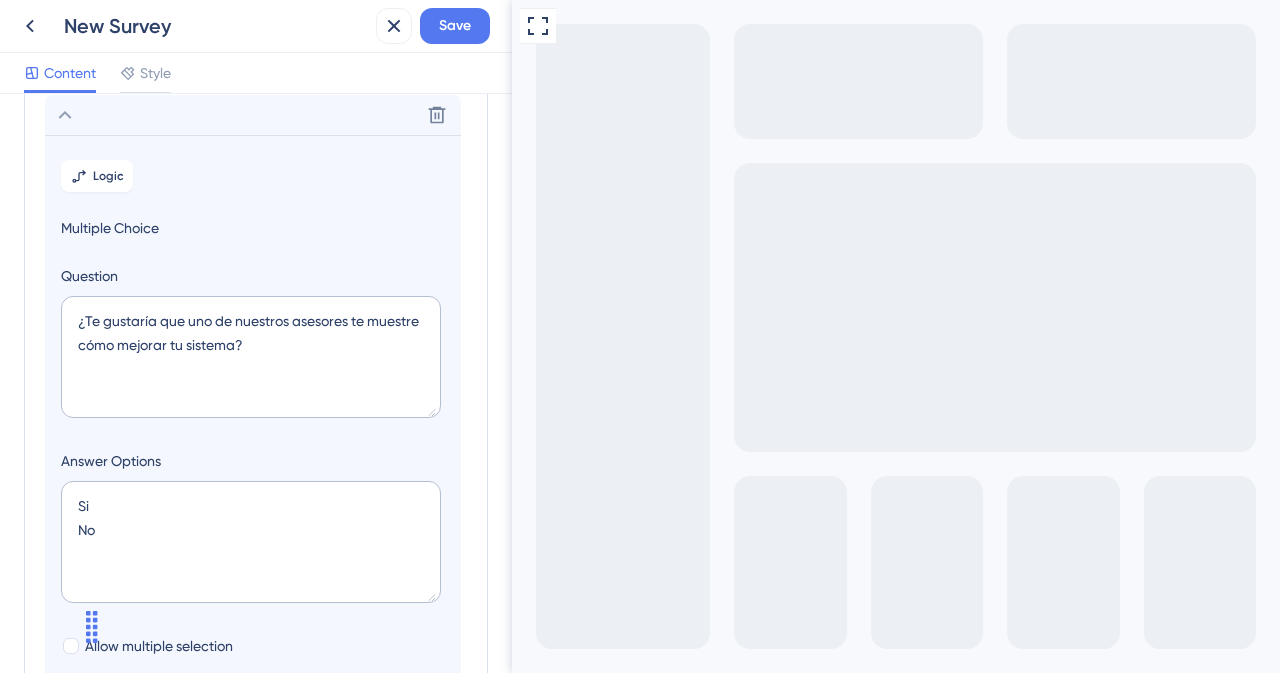 click on "Multiple Choice" at bounding box center (253, 228) 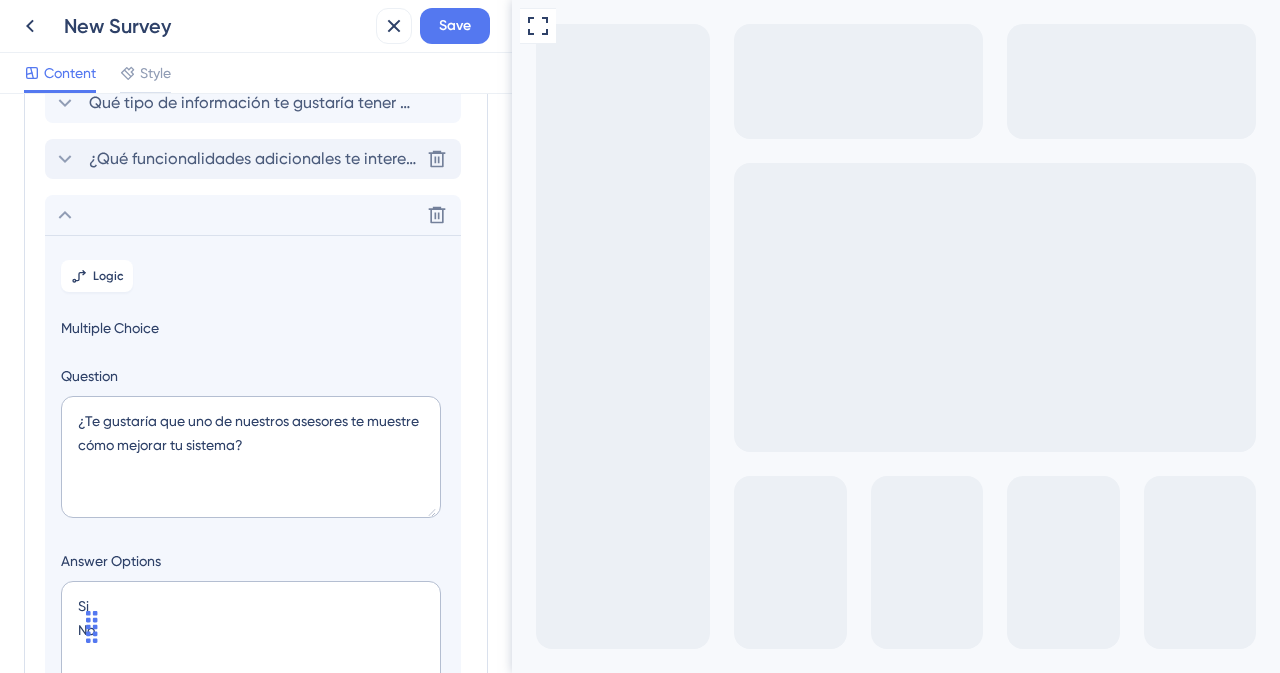 click on "¿Qué funcionalidades adicionales te interesarían?  (Selecciona todas las que apliquen) Delete" at bounding box center [253, 159] 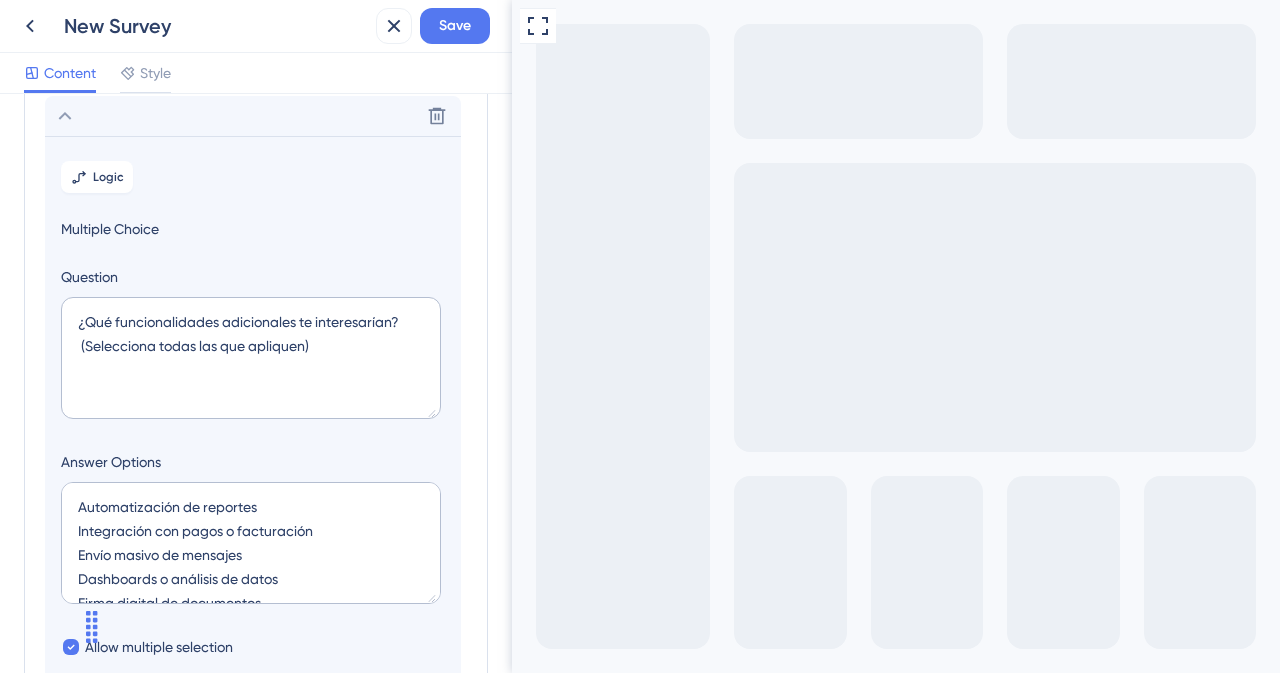 scroll, scrollTop: 172, scrollLeft: 0, axis: vertical 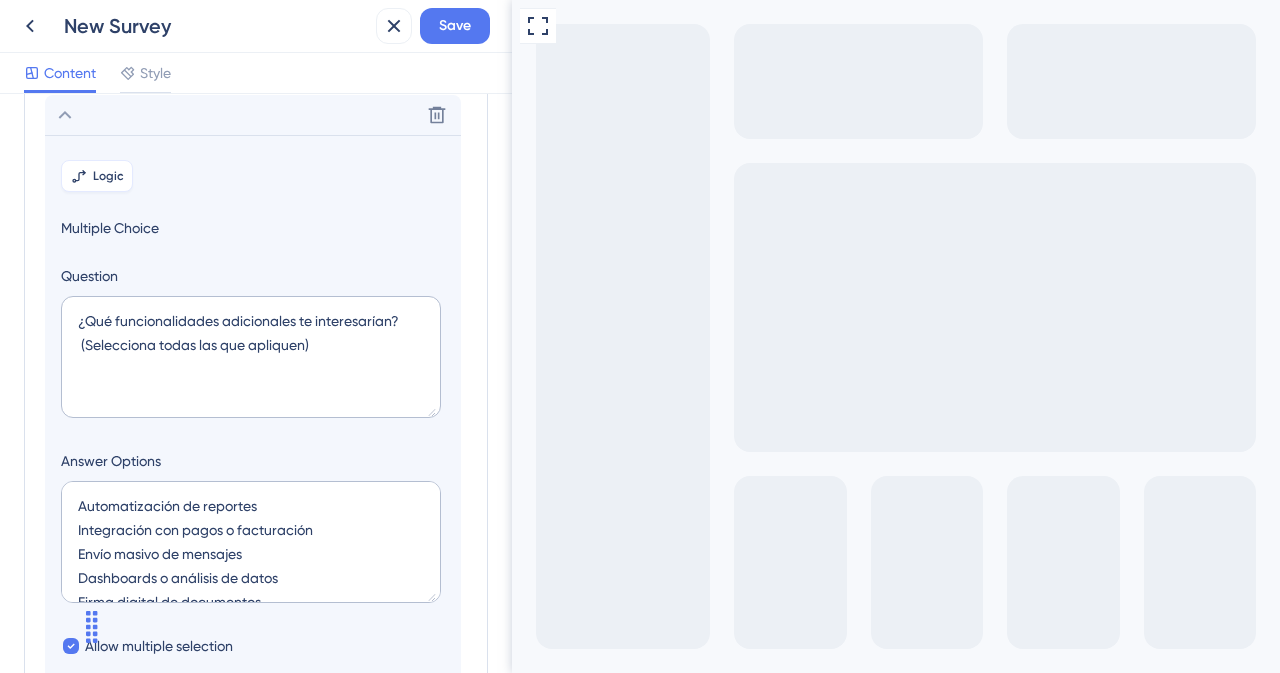 click on "Logic" at bounding box center [97, 176] 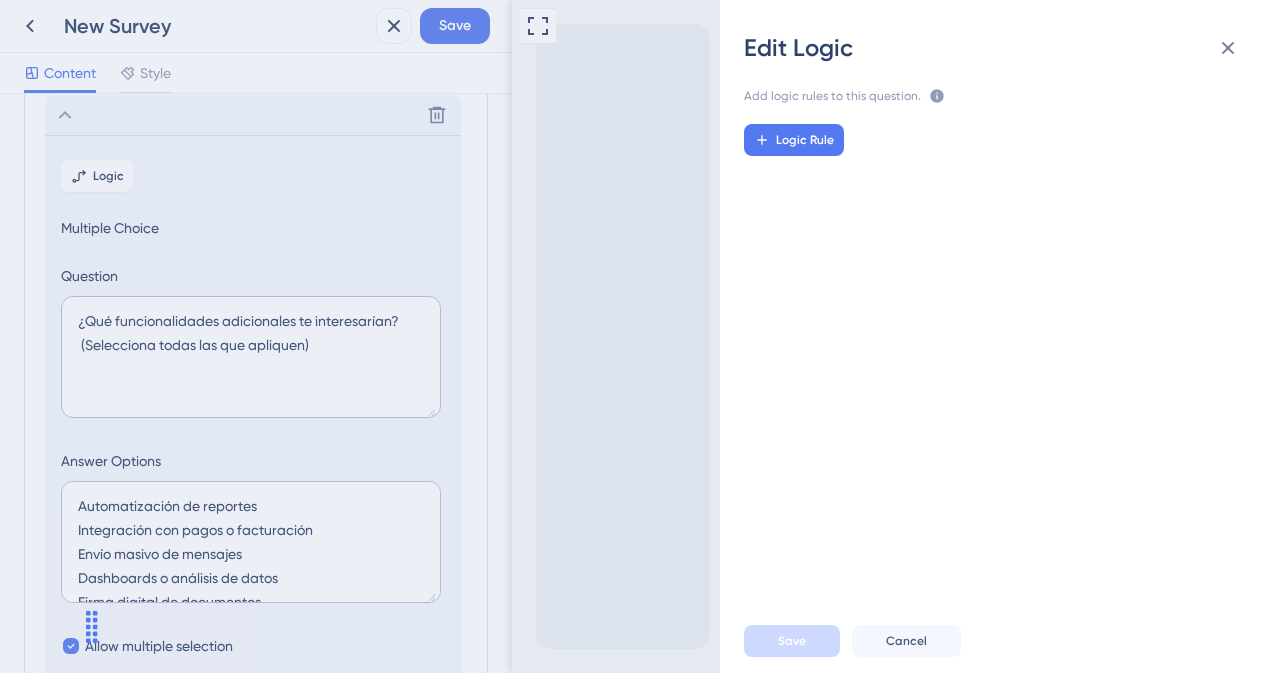 click on "Edit Logic Add logic rules to this question. The rules will apply after this question is answered The priority will be based on the order you set here  If no rule is set or no rule applies, the next question will be shown Learn More Logic Rule Save Cancel" at bounding box center [640, 336] 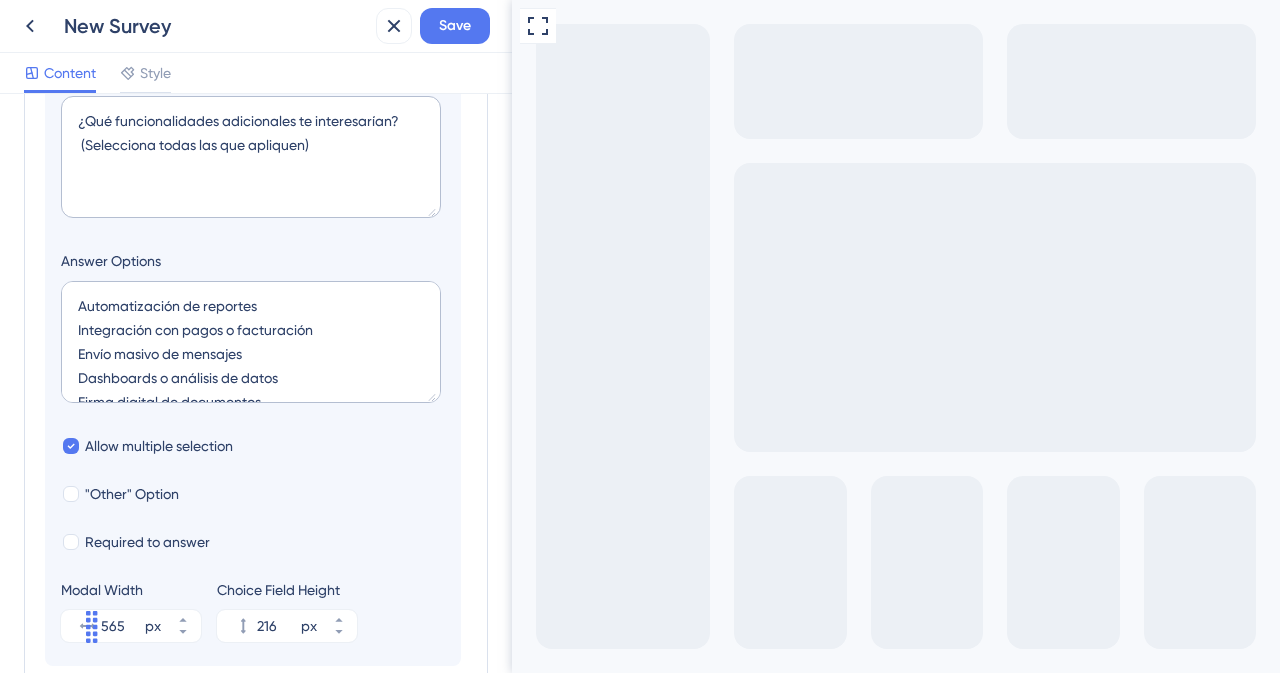 scroll, scrollTop: 472, scrollLeft: 0, axis: vertical 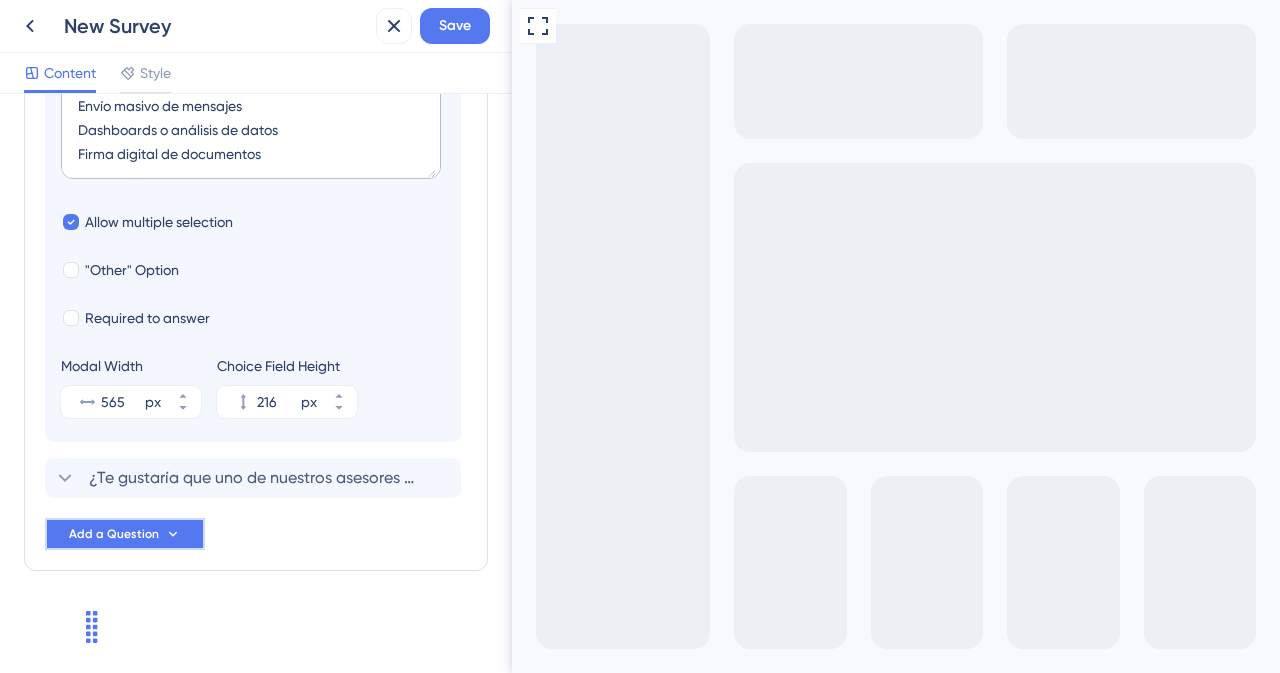 click on "Add a Question" at bounding box center (114, 534) 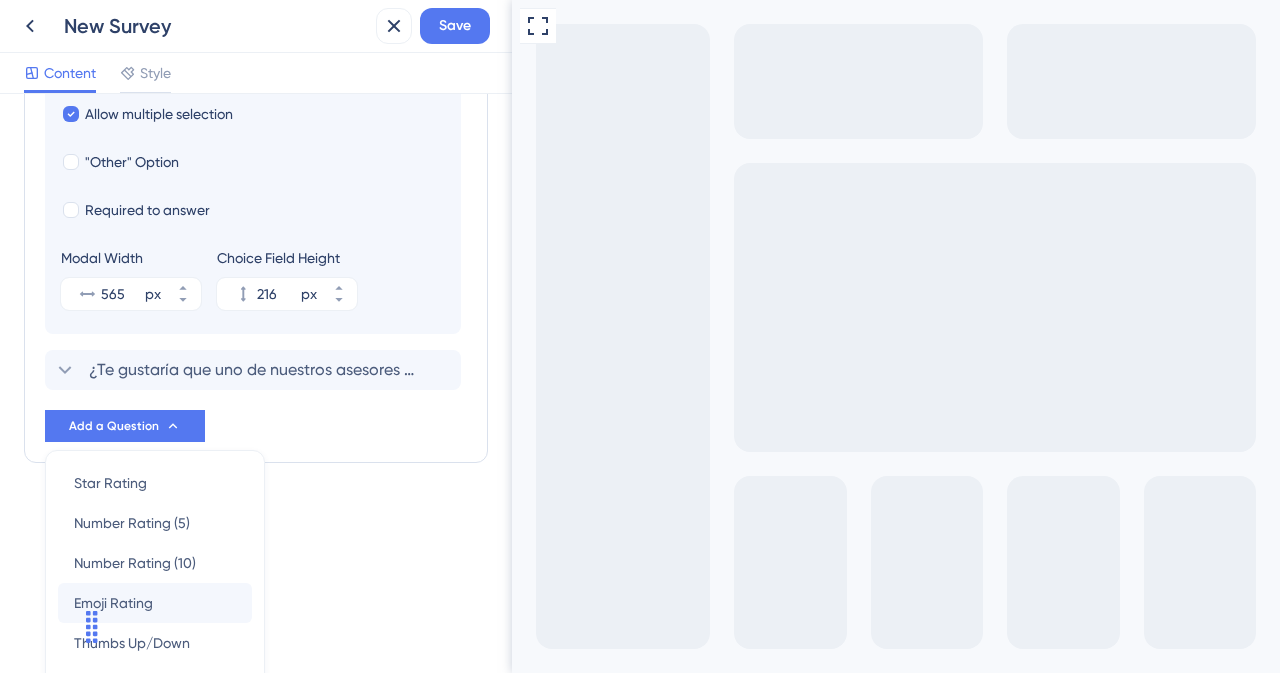 scroll, scrollTop: 904, scrollLeft: 0, axis: vertical 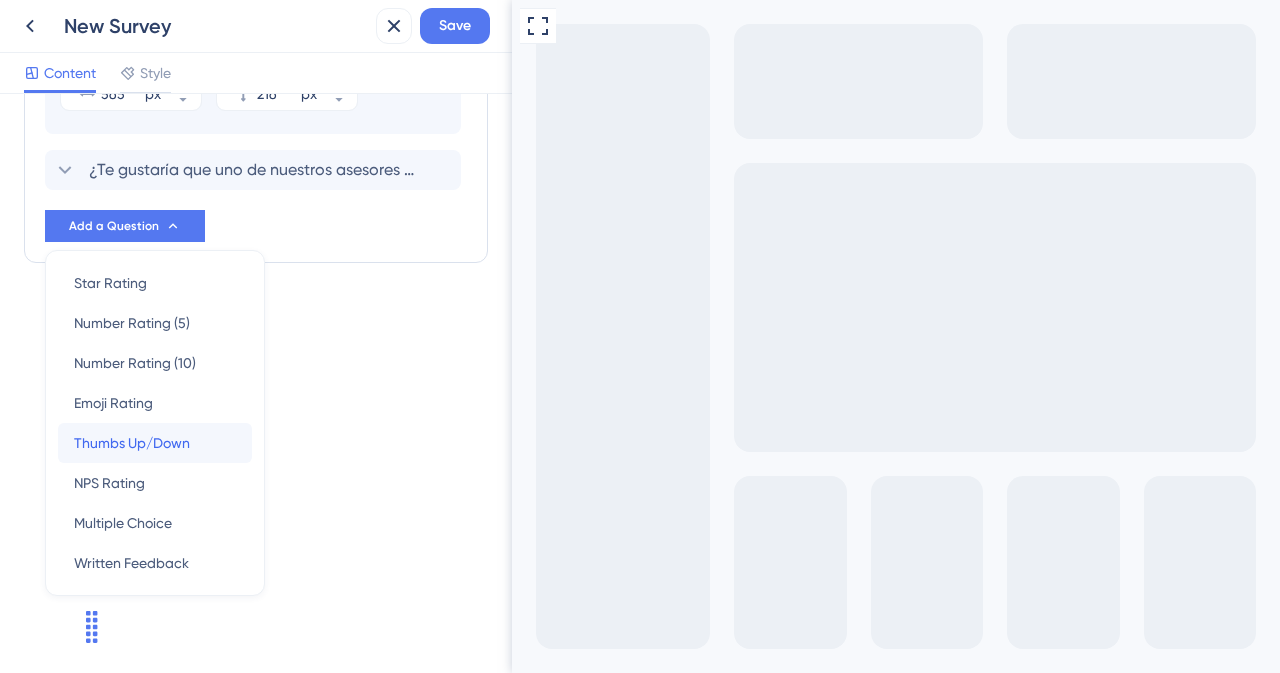 click on "Thumbs Up/Down" at bounding box center (132, 443) 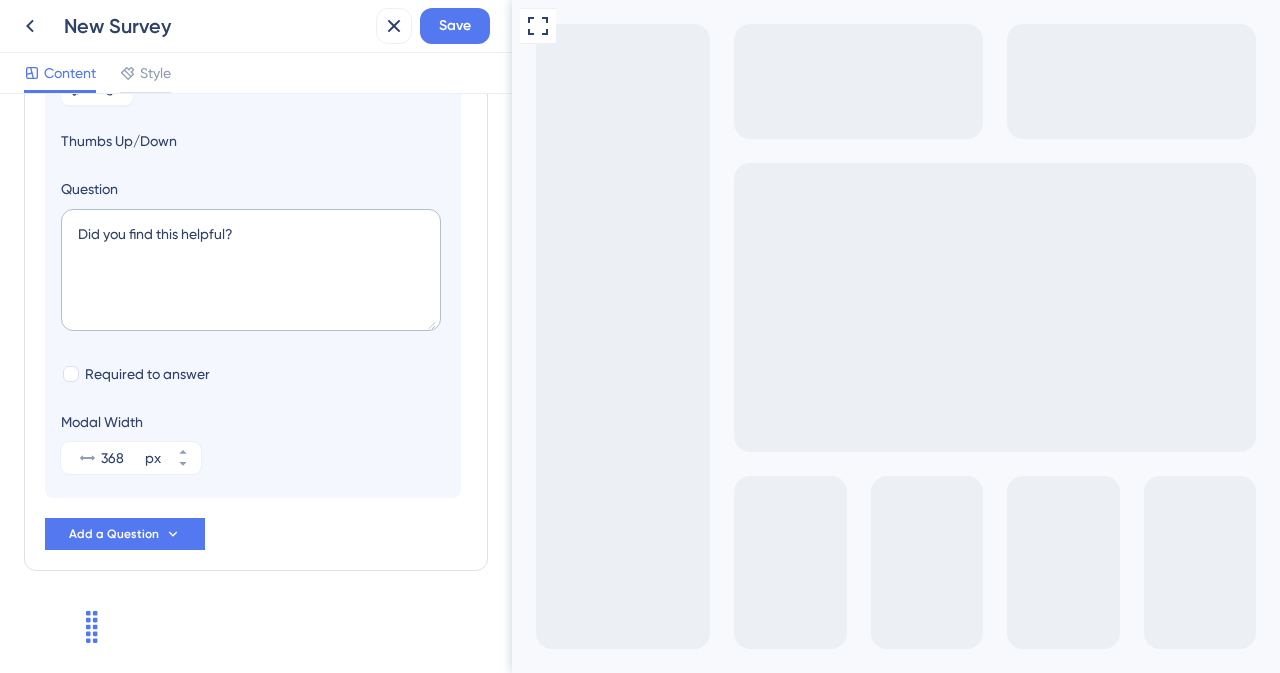 scroll, scrollTop: 284, scrollLeft: 0, axis: vertical 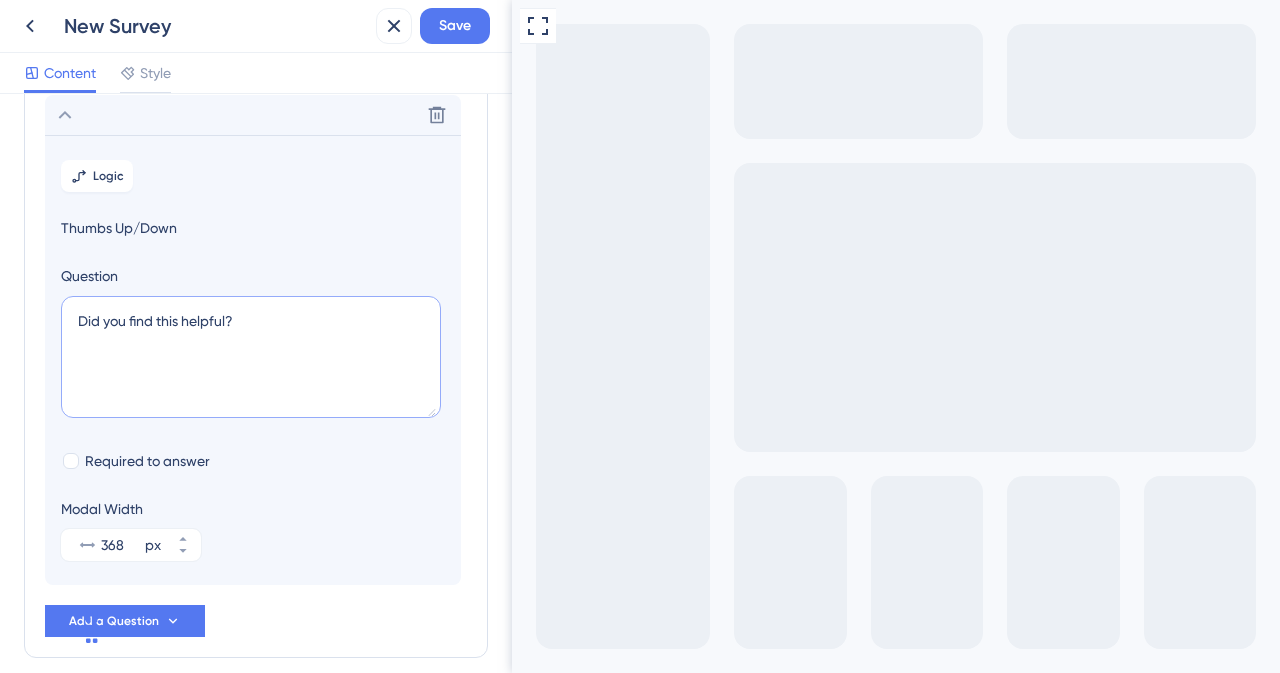 drag, startPoint x: 84, startPoint y: 315, endPoint x: 46, endPoint y: 315, distance: 38 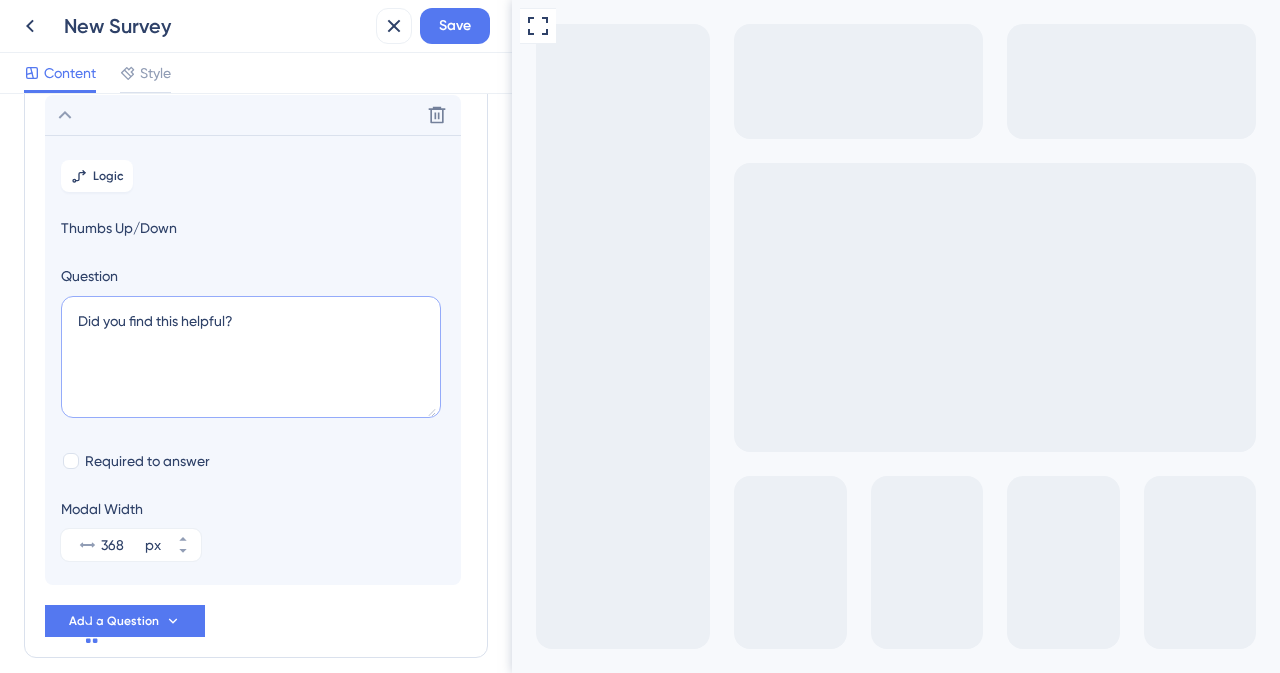 click on "Logic Thumbs Up/Down Question Did you find this helpful? Required to answer Modal Width 368 px" at bounding box center [253, 360] 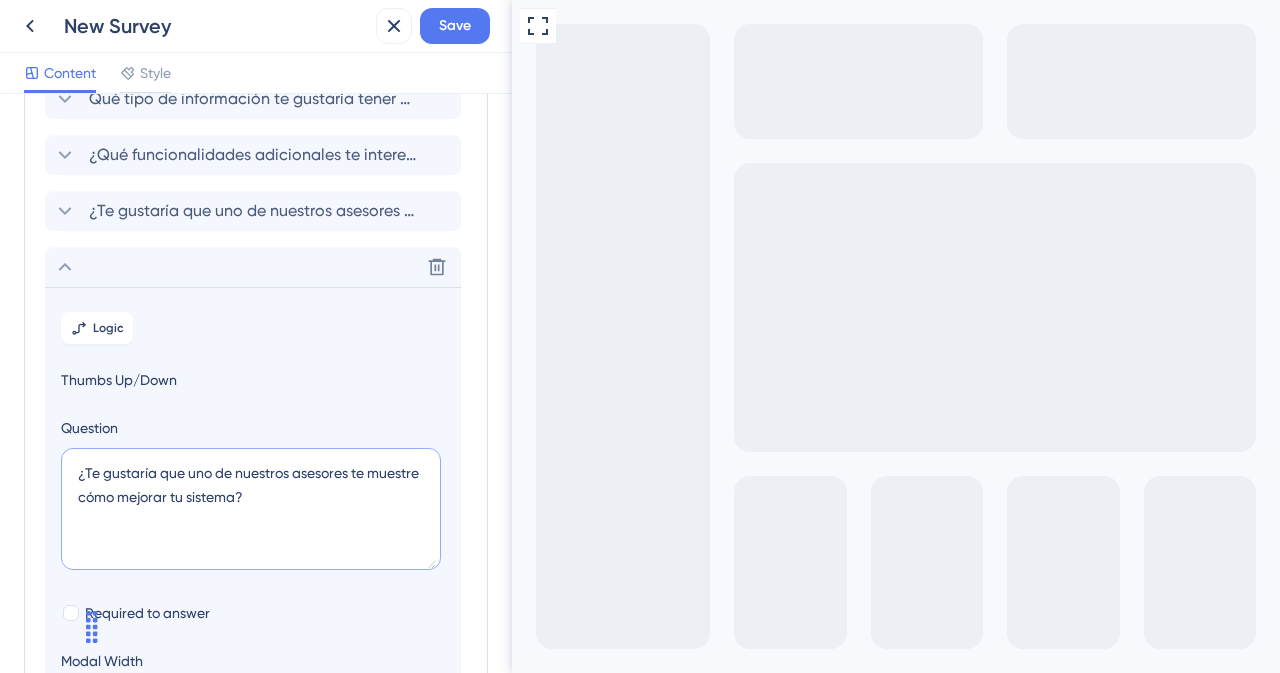scroll, scrollTop: 0, scrollLeft: 0, axis: both 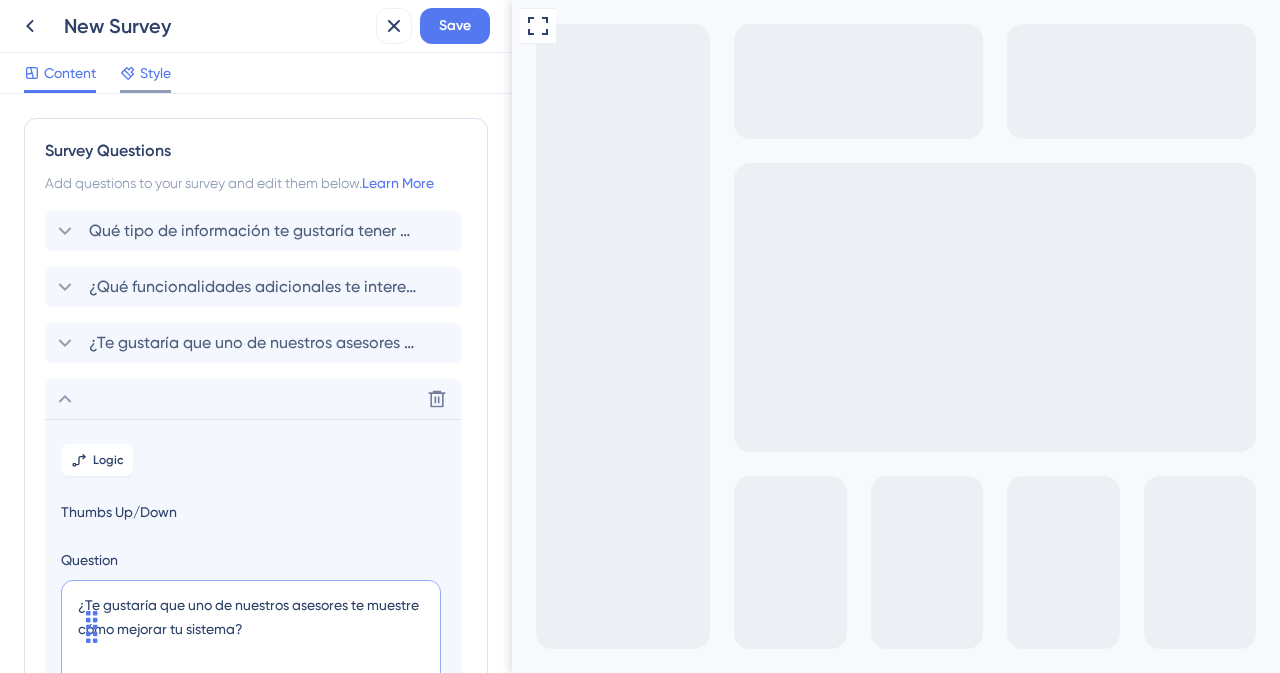 type on "¿Te gustaría que uno de nuestros asesores te muestre cómo mejorar tu sistema?" 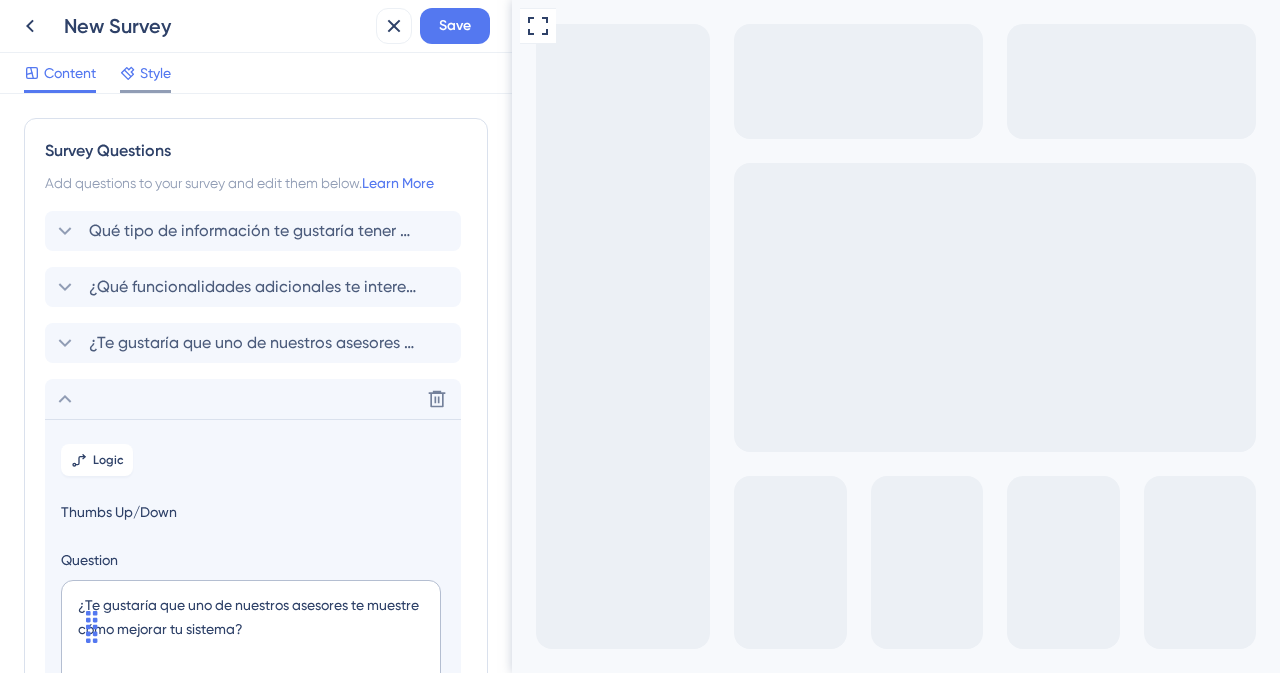 click on "Style" at bounding box center [155, 73] 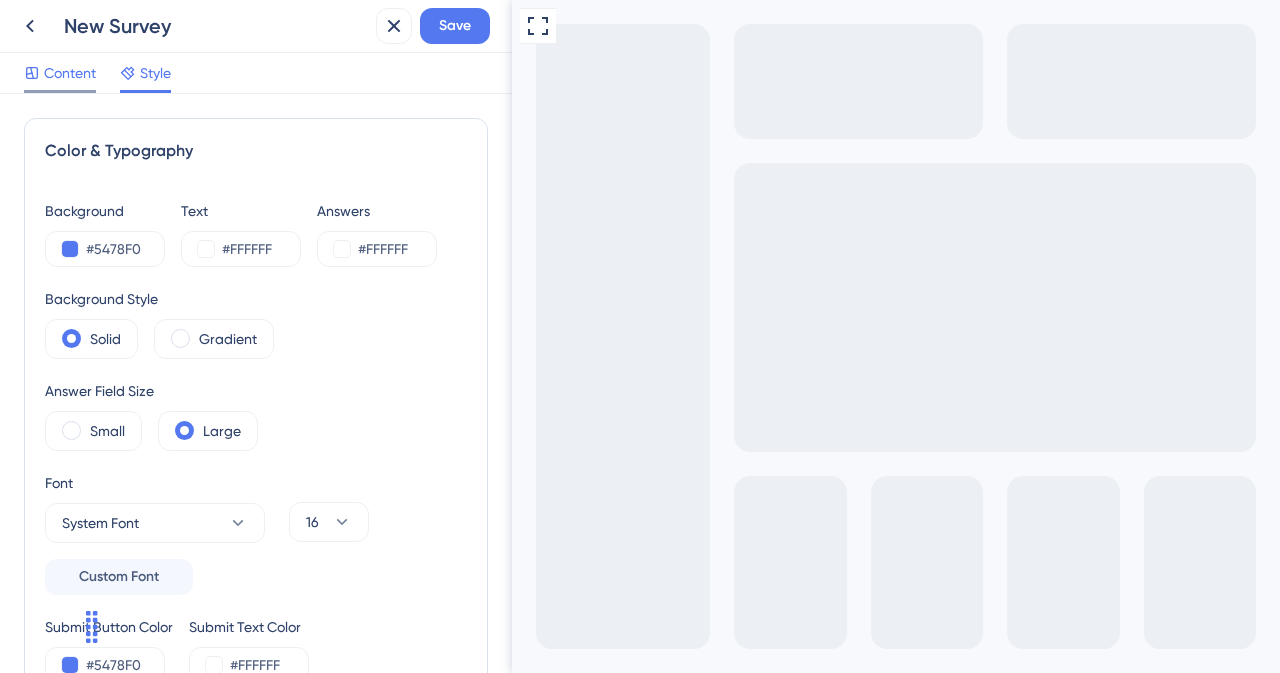 click on "Content" at bounding box center (70, 73) 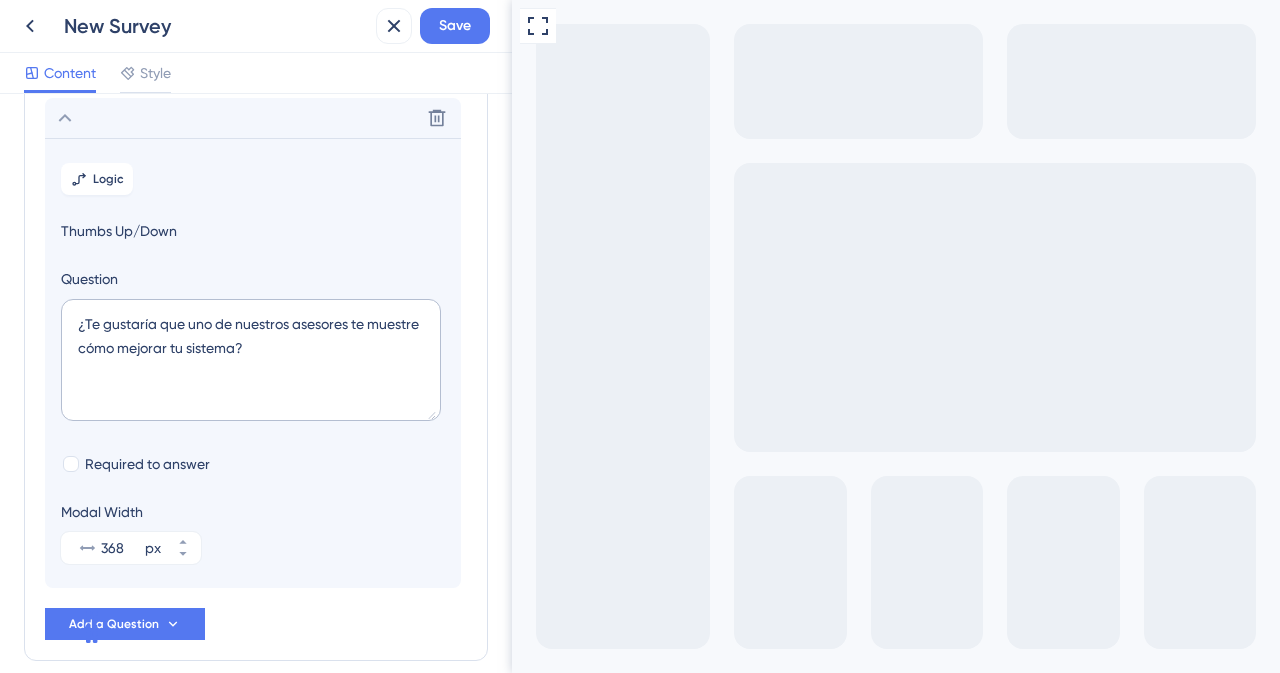 scroll, scrollTop: 284, scrollLeft: 0, axis: vertical 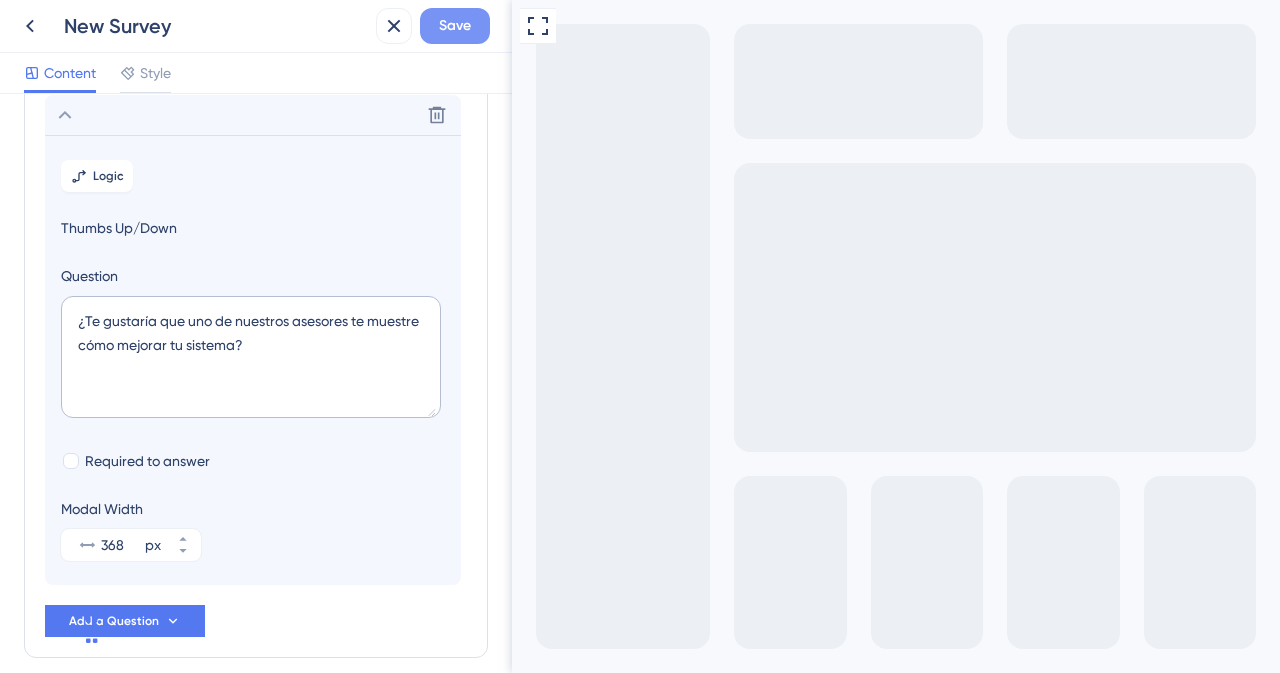 click on "Save" at bounding box center [455, 26] 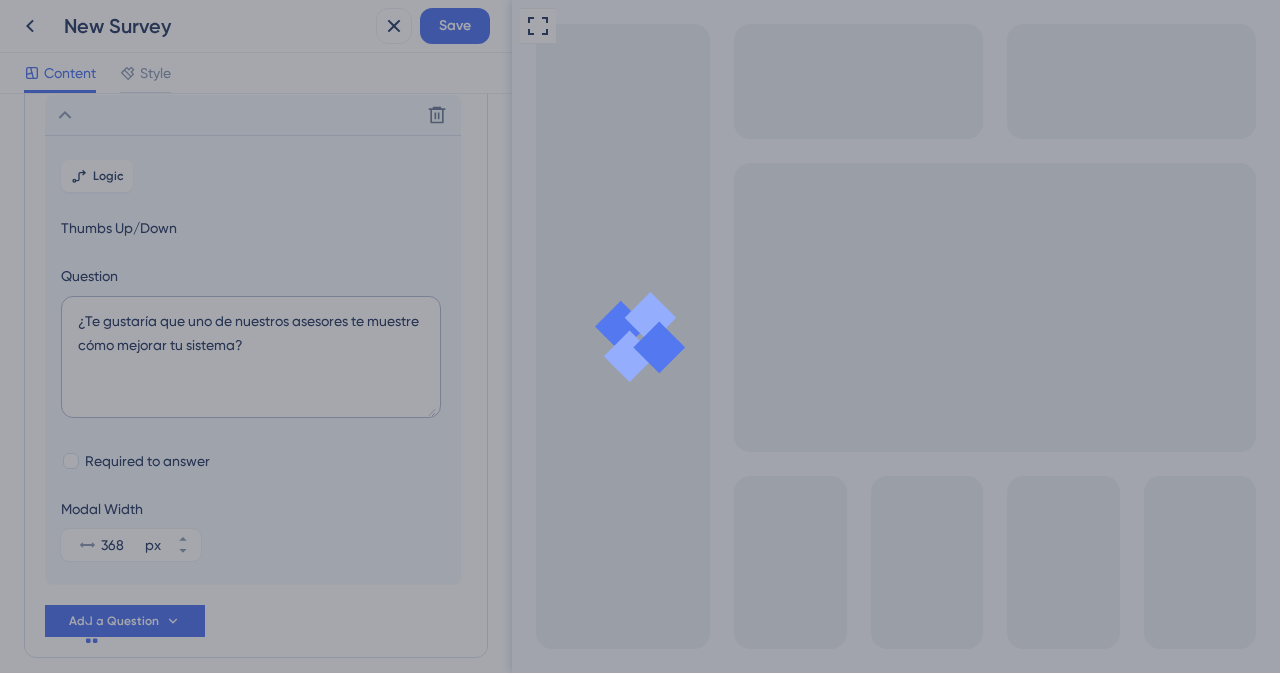 scroll, scrollTop: 0, scrollLeft: 0, axis: both 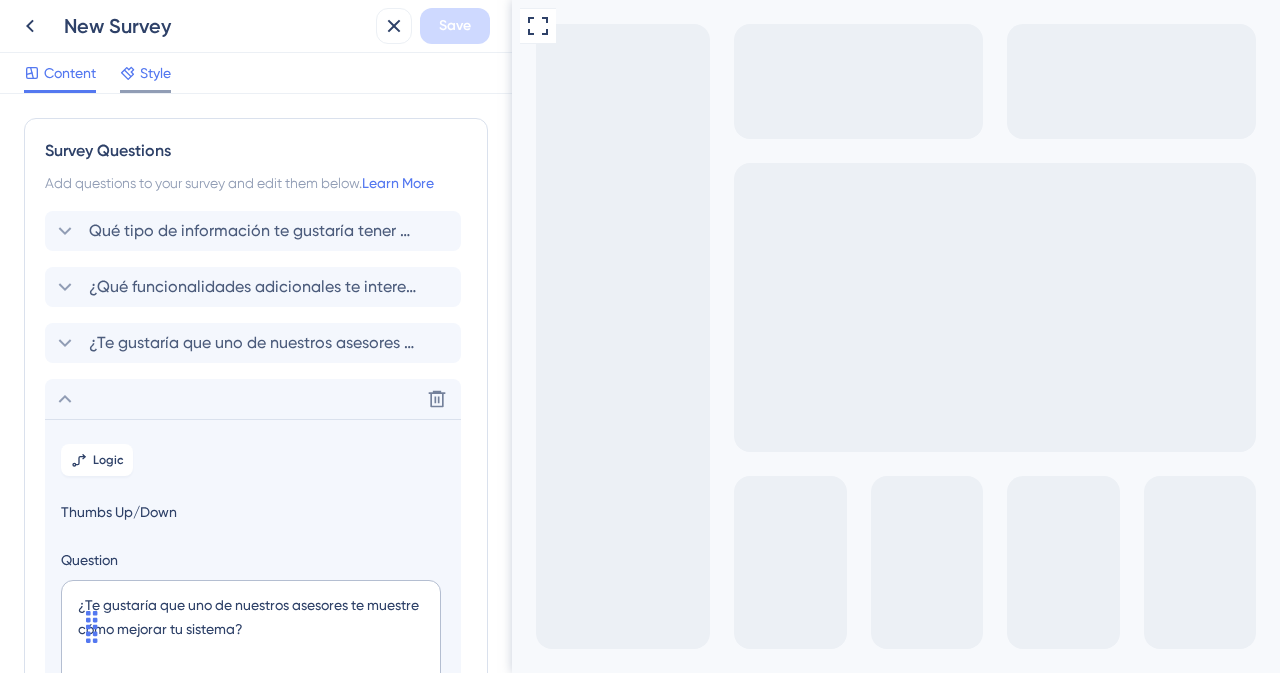 click on "Style" at bounding box center [155, 73] 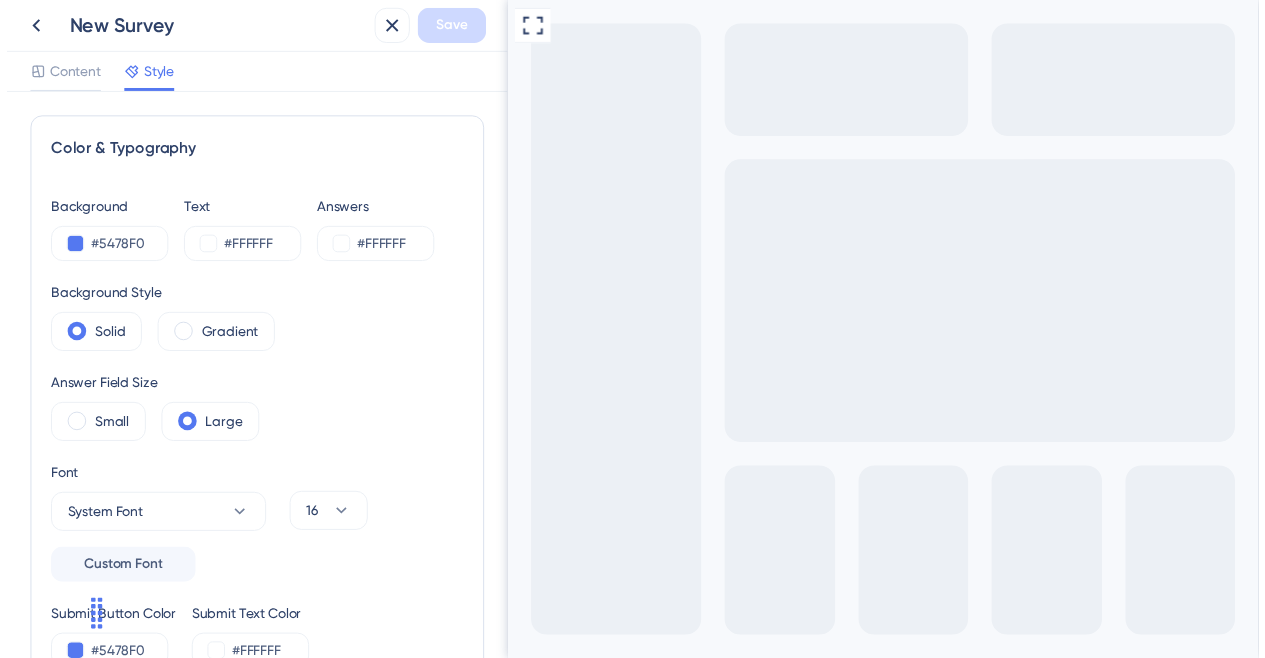 scroll, scrollTop: 0, scrollLeft: 0, axis: both 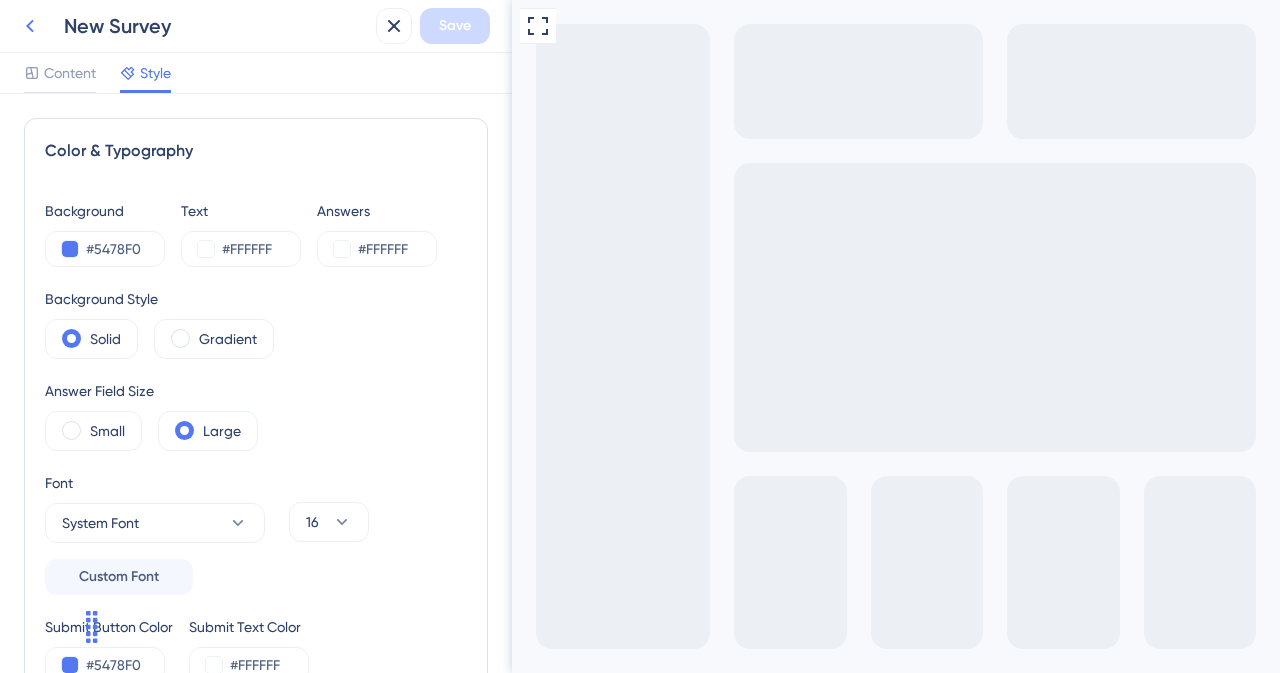 click 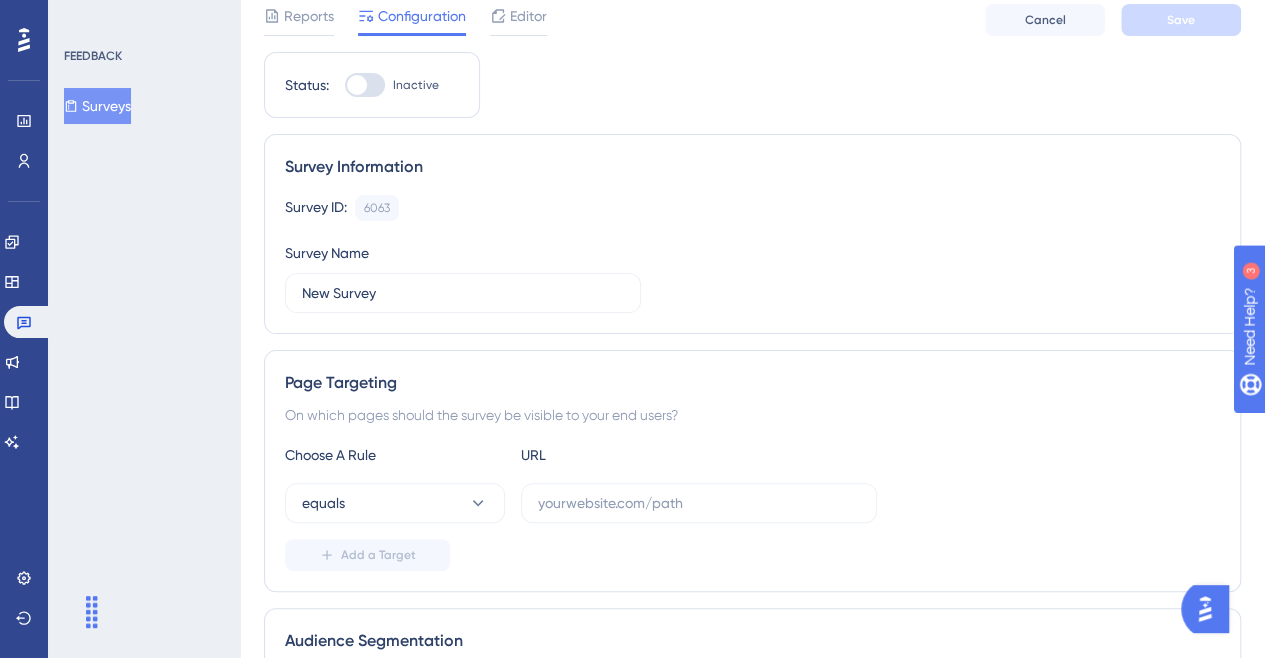 scroll, scrollTop: 100, scrollLeft: 0, axis: vertical 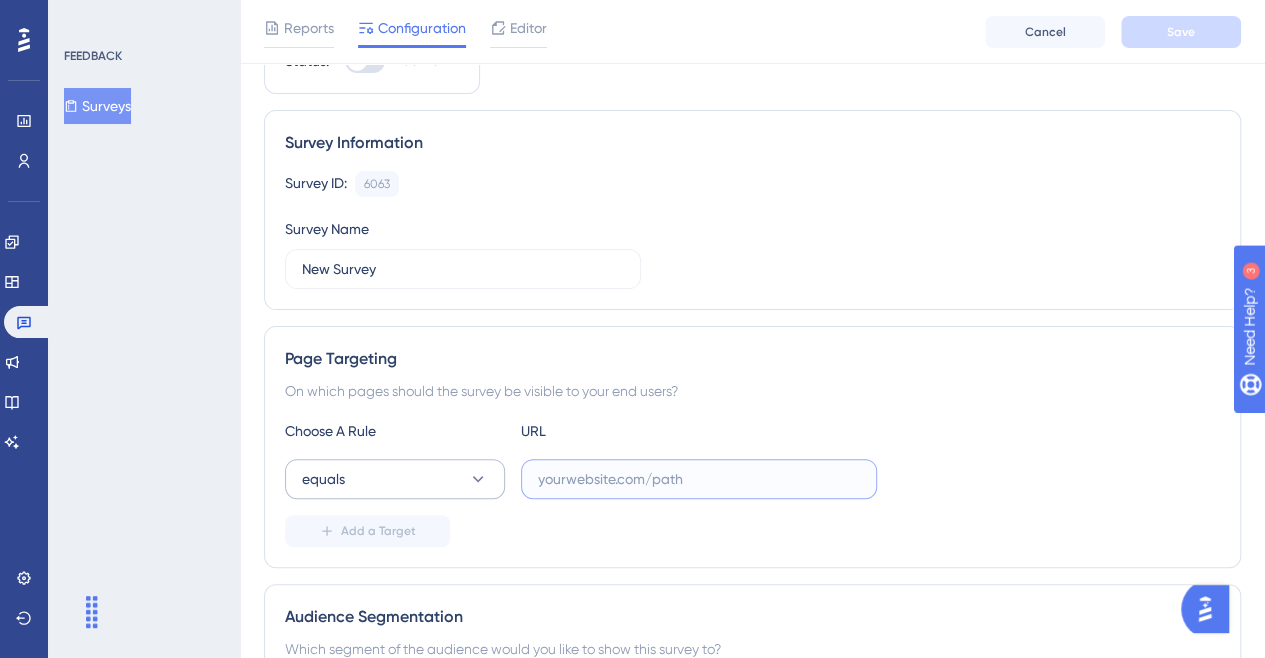 drag, startPoint x: 699, startPoint y: 474, endPoint x: 482, endPoint y: 475, distance: 217.0023 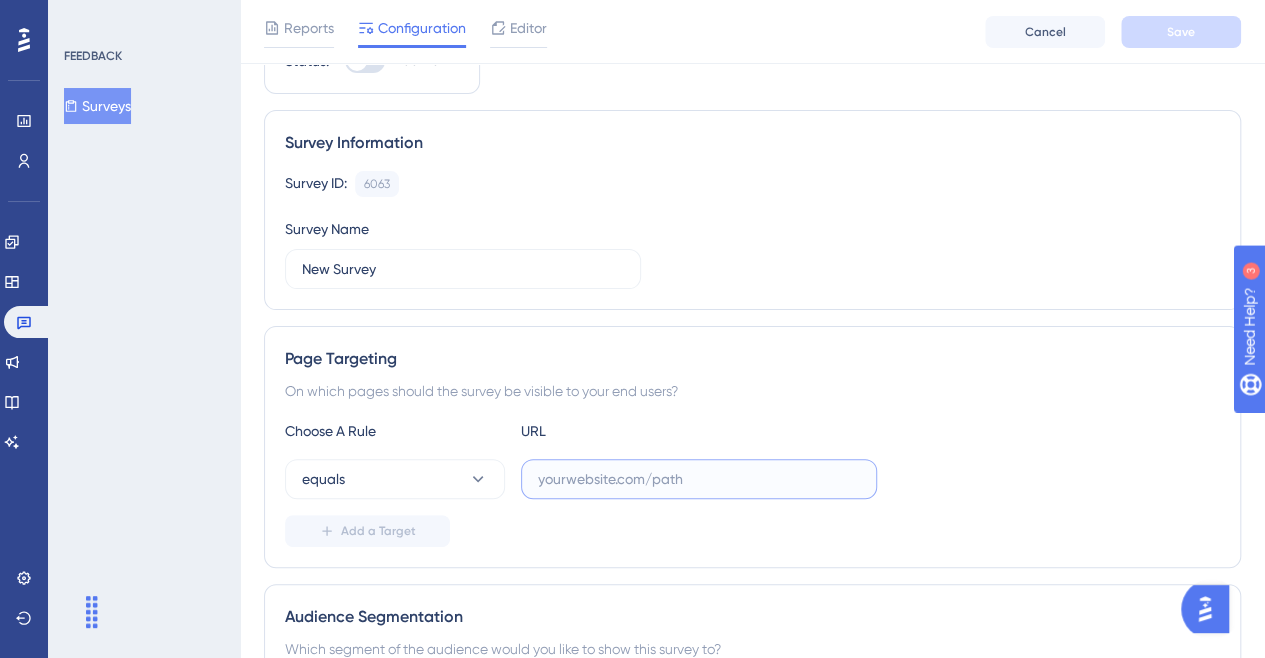 paste on "https://school.mattilda.io/home" 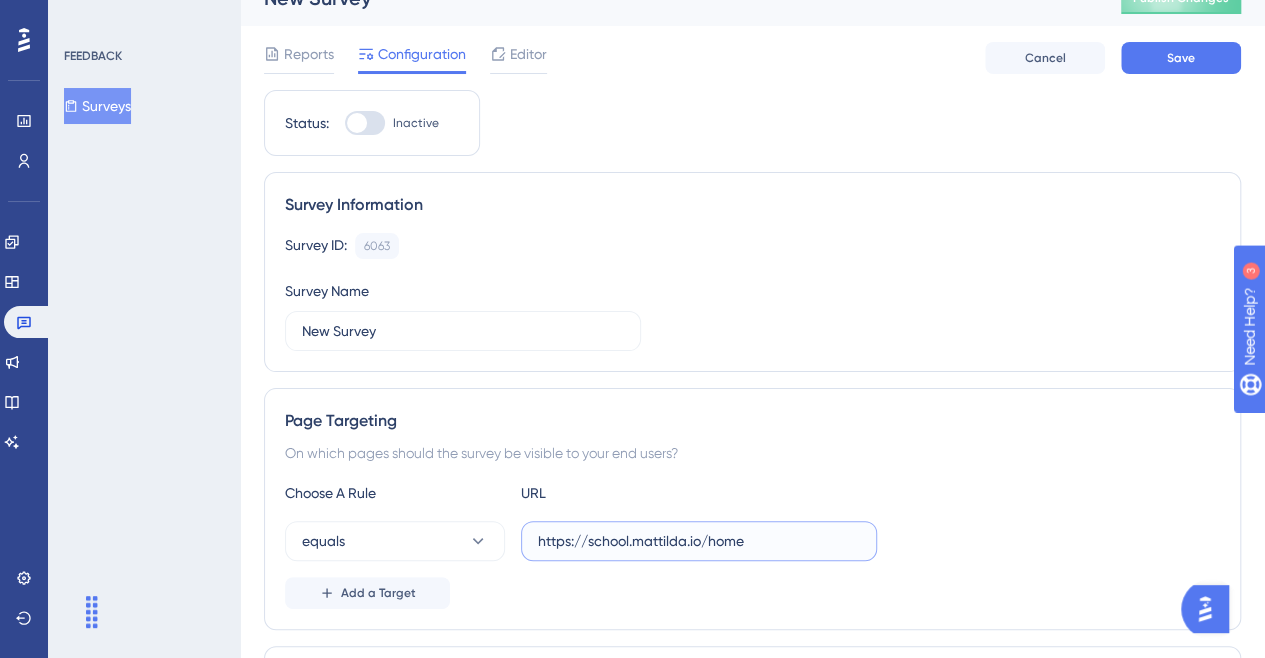 scroll, scrollTop: 0, scrollLeft: 0, axis: both 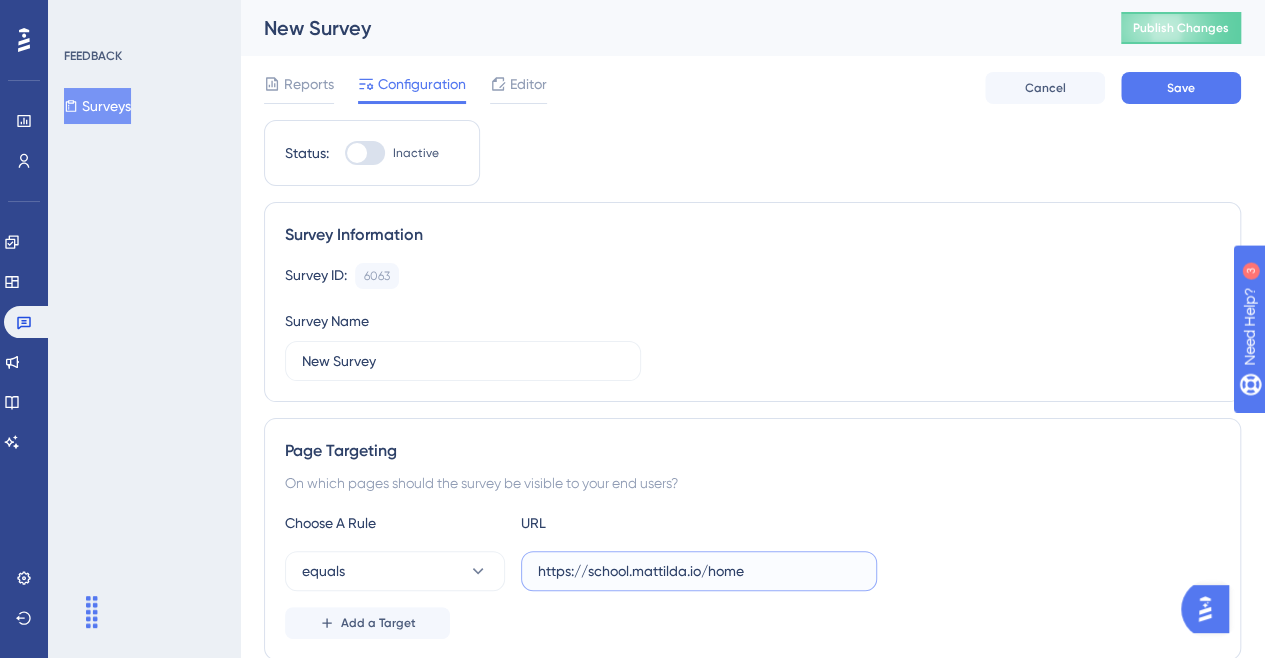 type on "https://school.mattilda.io/home" 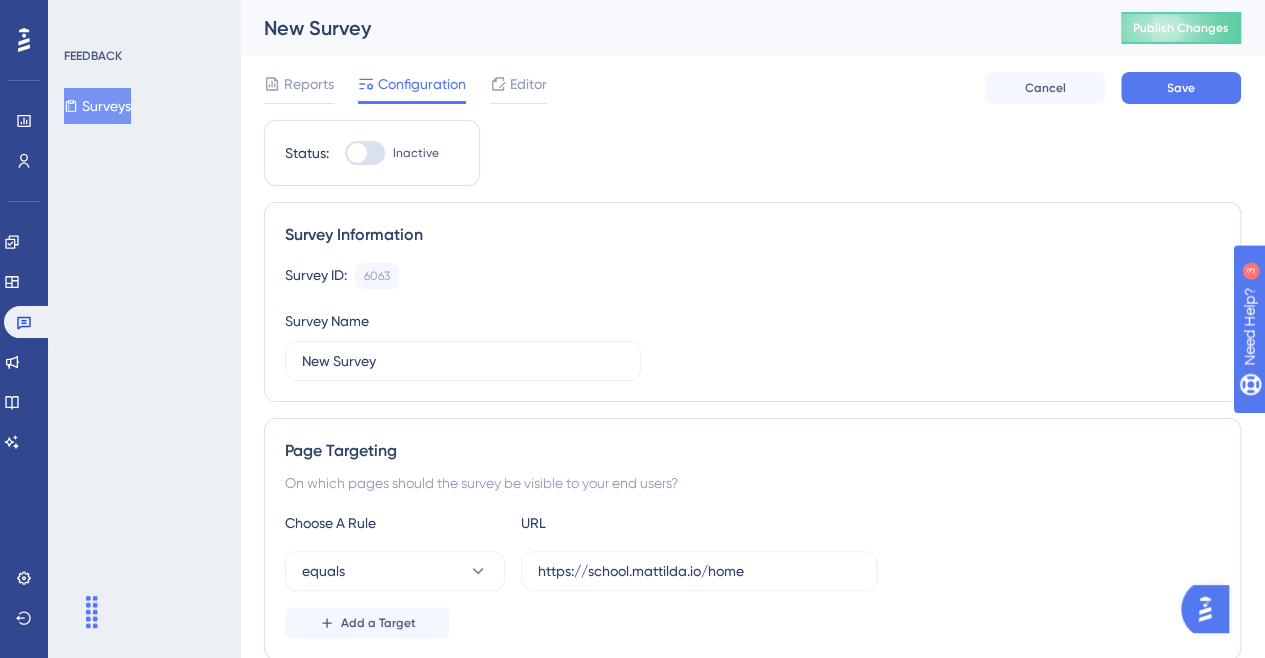 click on "New Survey" at bounding box center (667, 28) 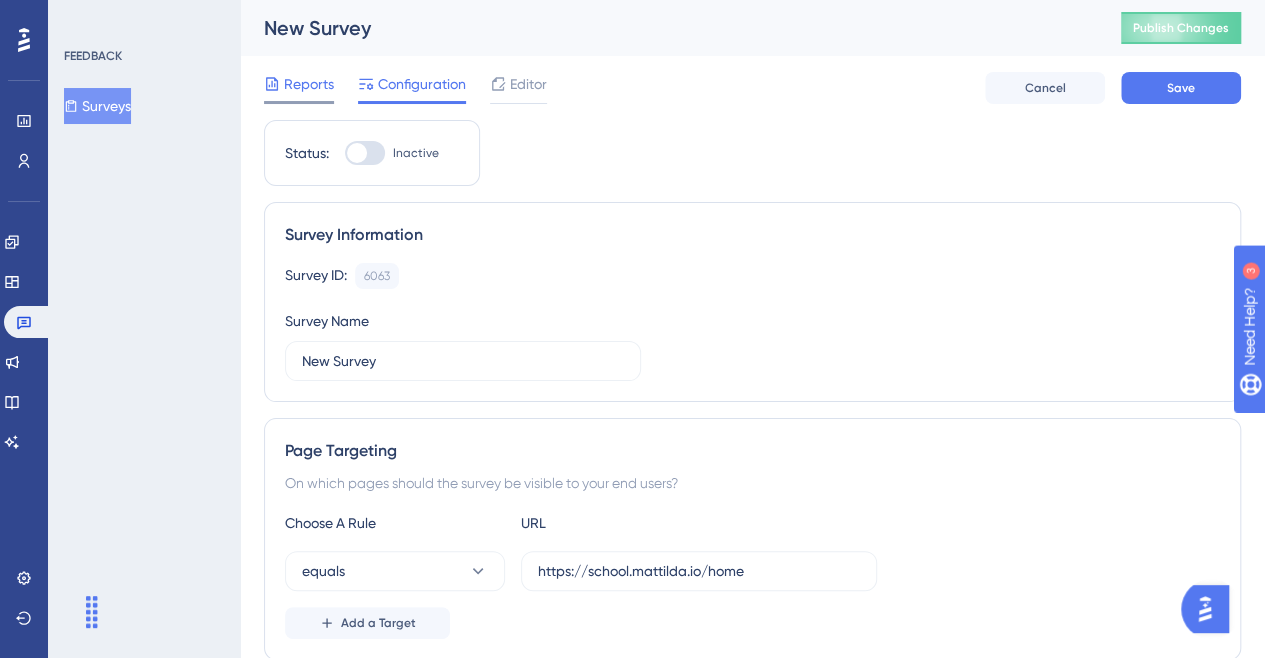 click on "Reports" at bounding box center [299, 88] 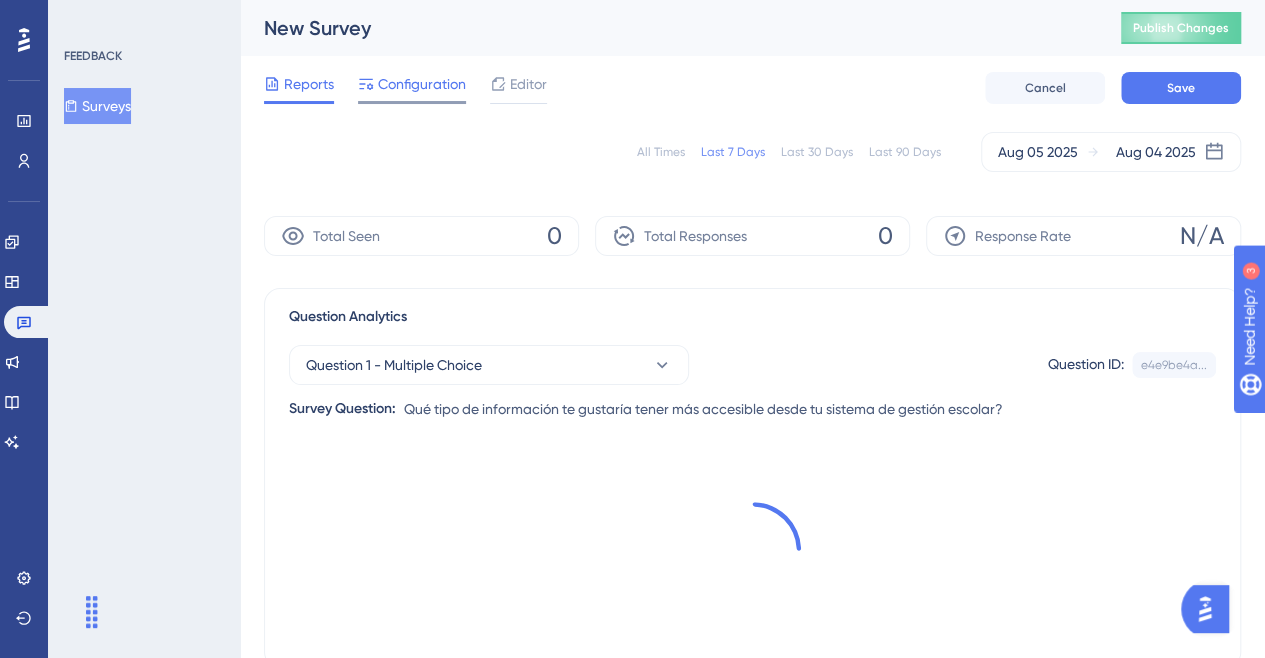 click on "Configuration" at bounding box center (422, 84) 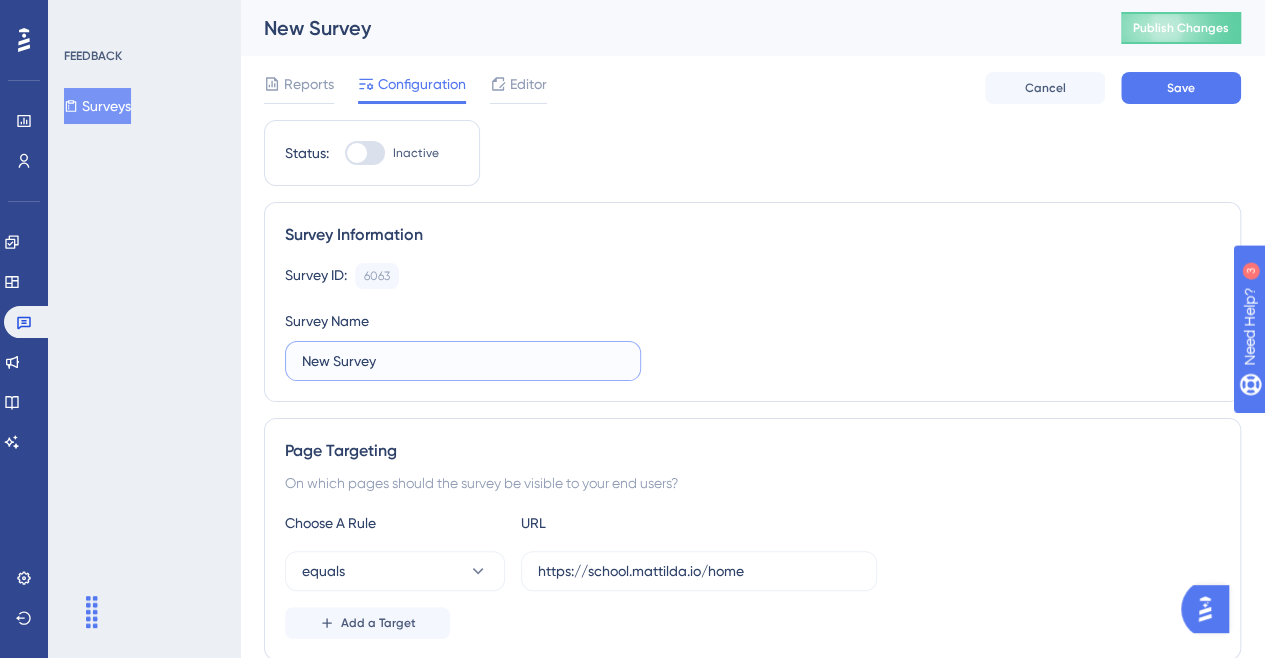 drag, startPoint x: 398, startPoint y: 363, endPoint x: 272, endPoint y: 358, distance: 126.09917 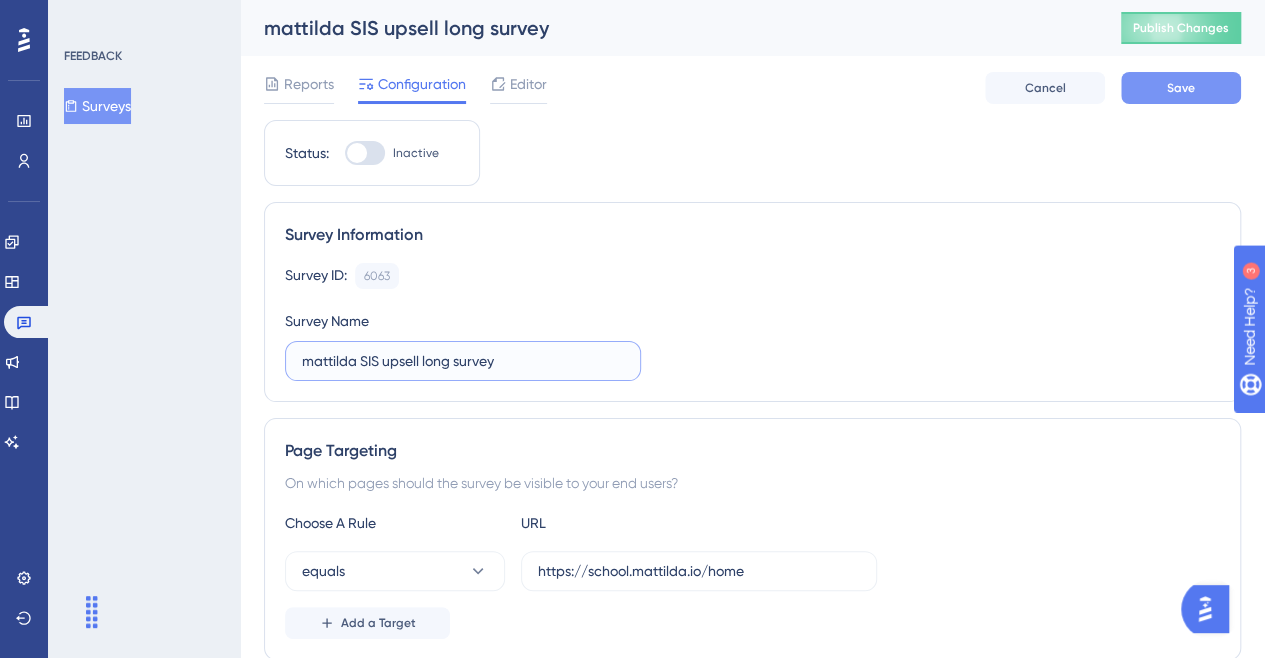 type on "mattilda SIS upsell long survey" 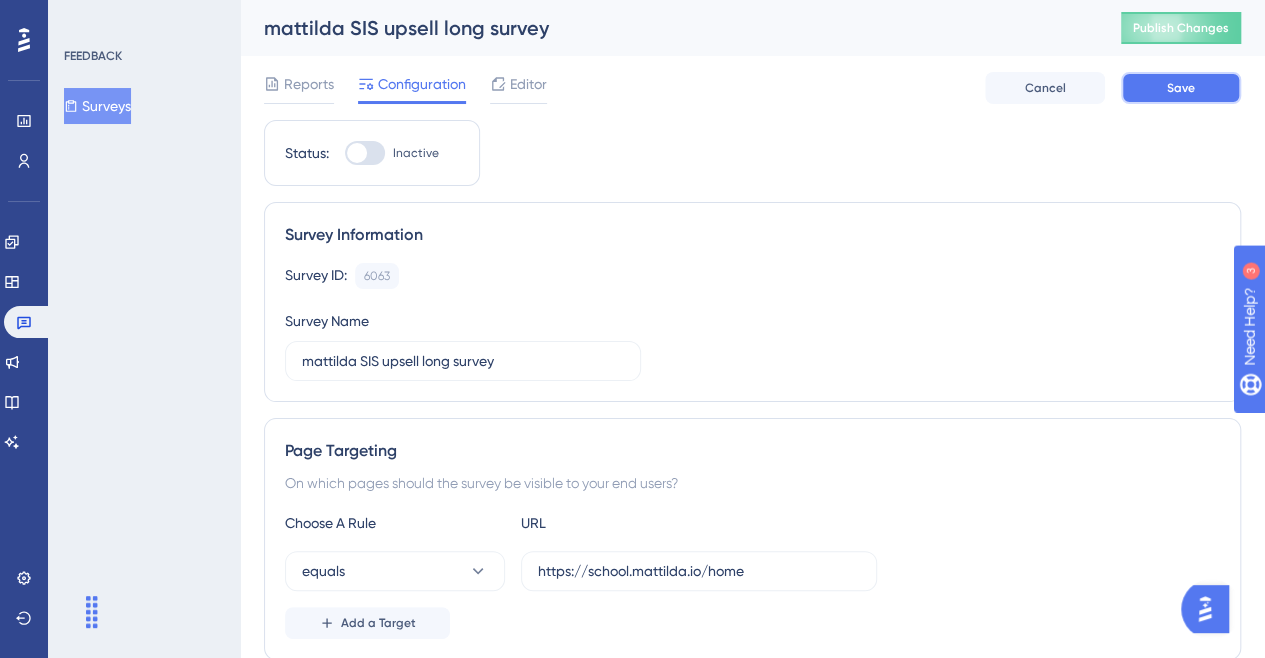 click on "Save" at bounding box center [1181, 88] 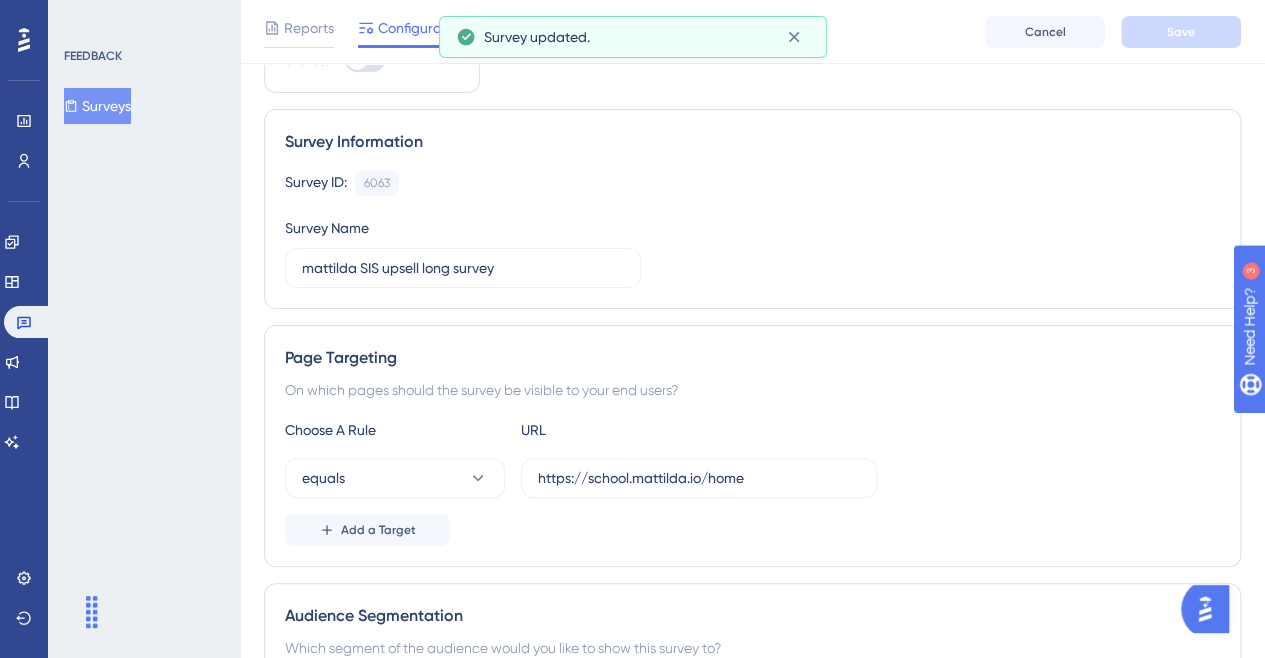 scroll, scrollTop: 300, scrollLeft: 0, axis: vertical 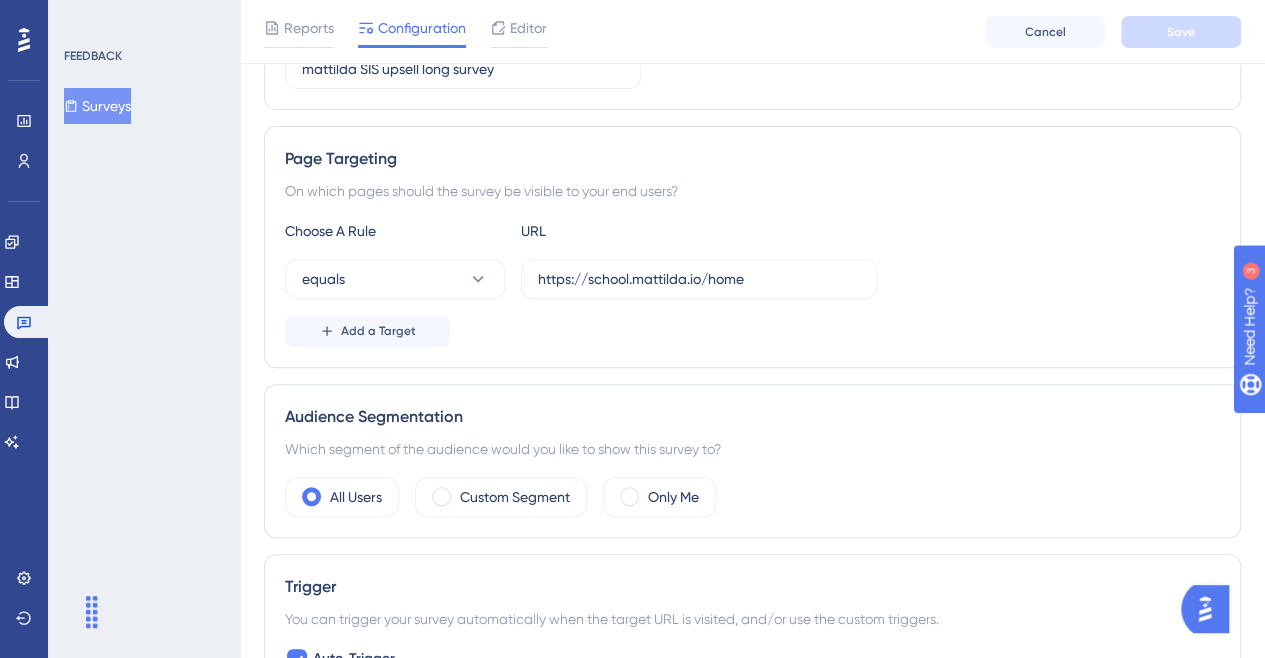 drag, startPoint x: 640, startPoint y: 489, endPoint x: 727, endPoint y: 471, distance: 88.84256 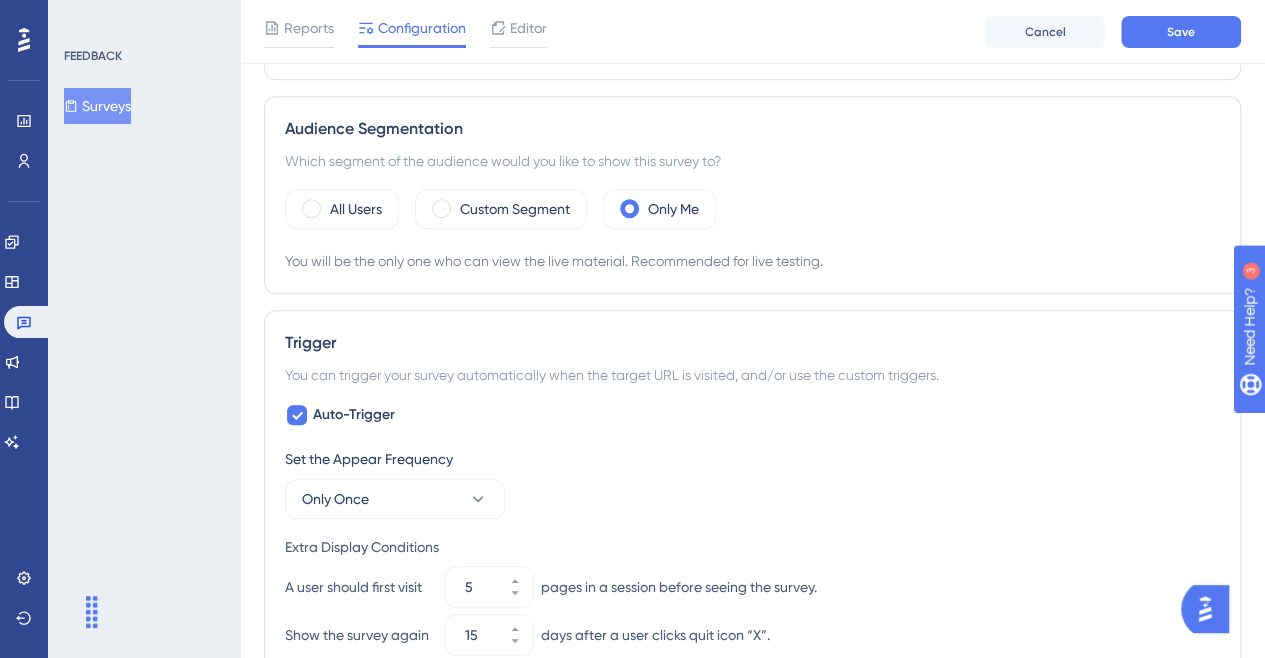 scroll, scrollTop: 600, scrollLeft: 0, axis: vertical 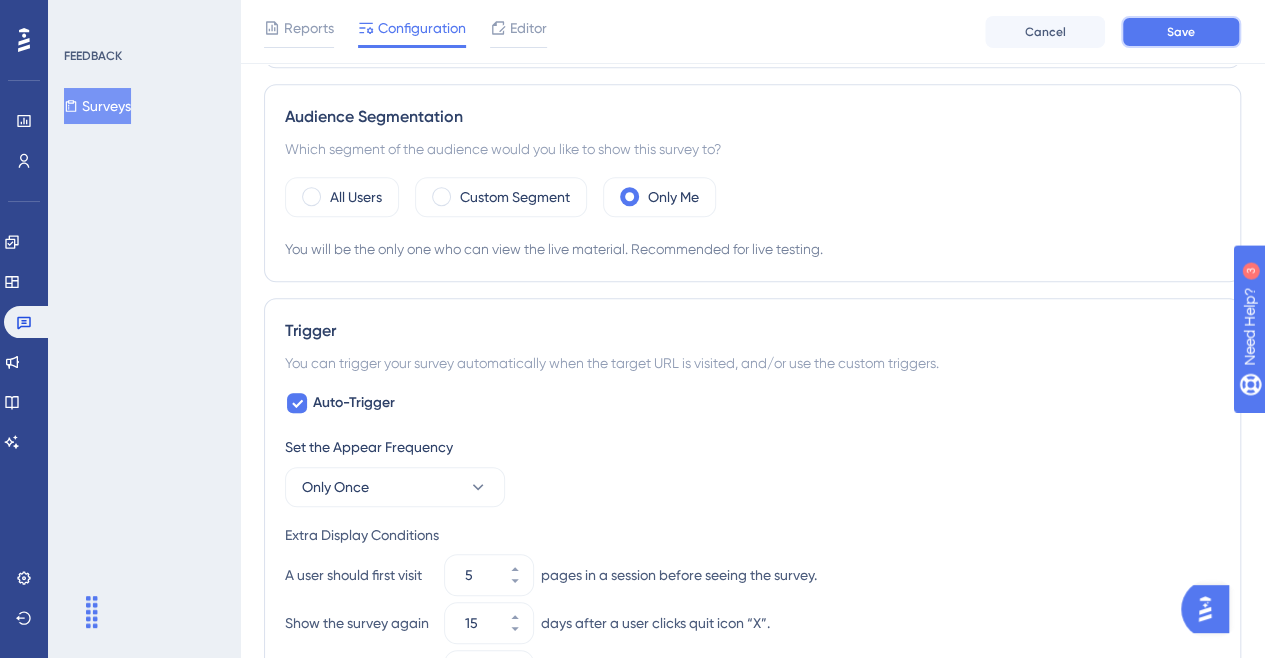 click on "Save" at bounding box center (1181, 32) 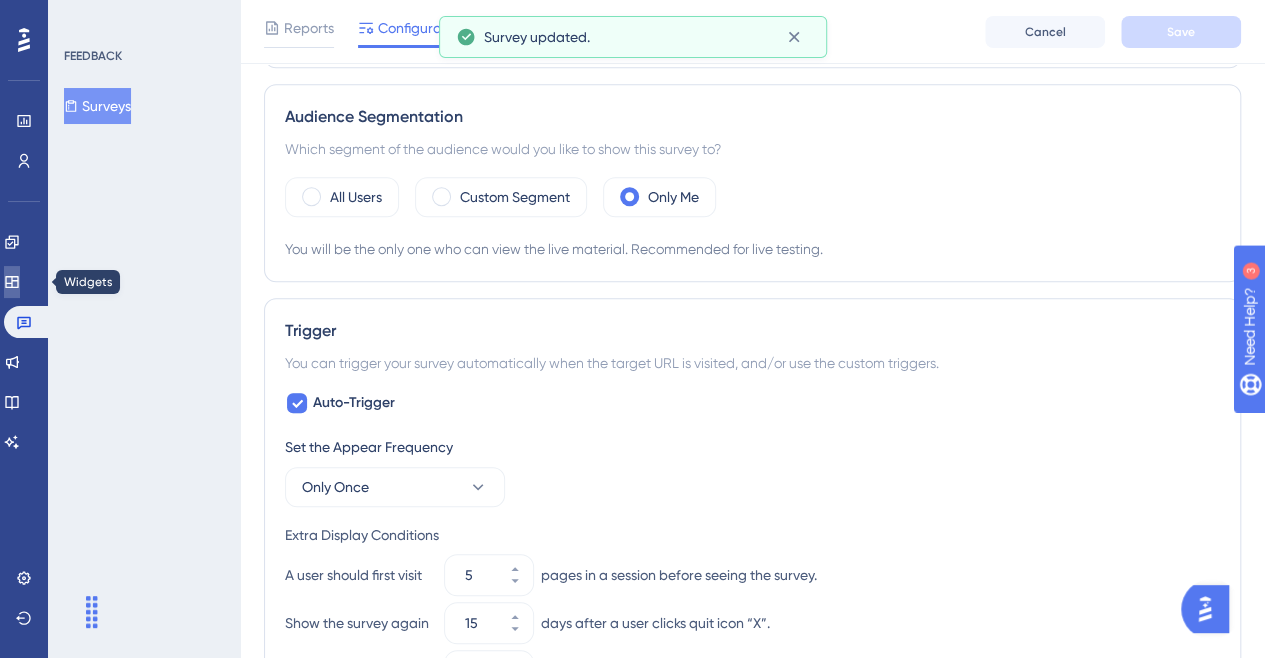 click 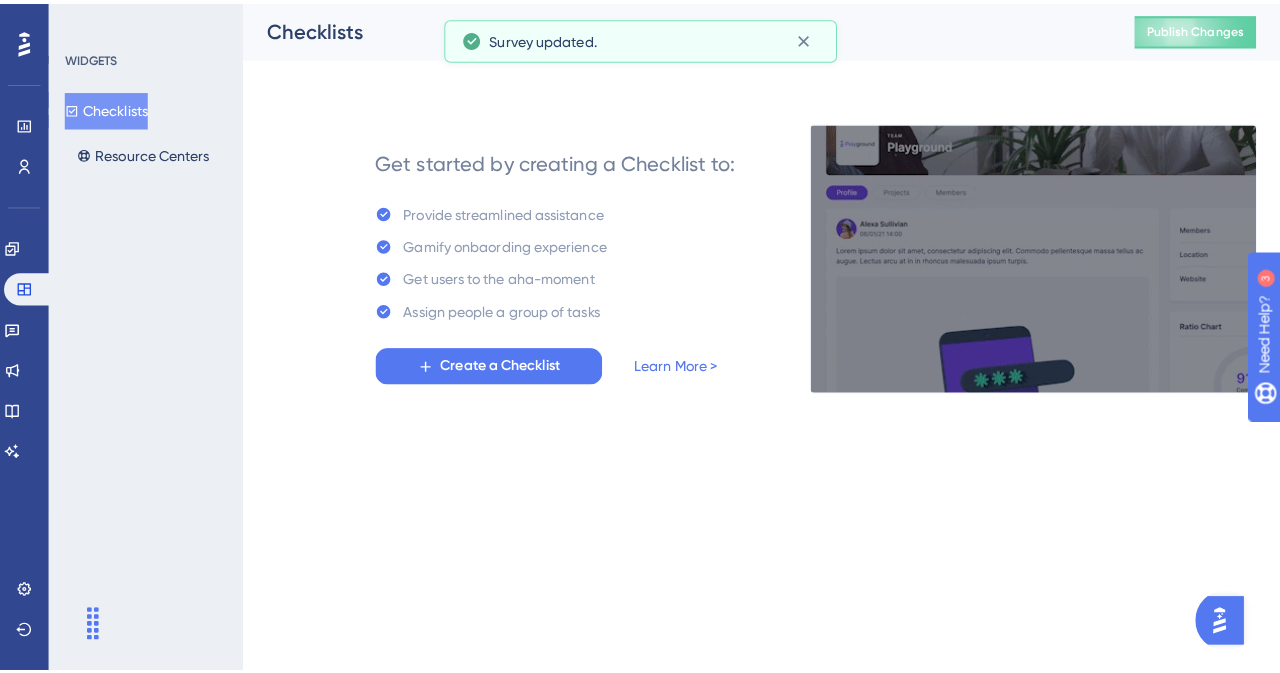 scroll, scrollTop: 0, scrollLeft: 0, axis: both 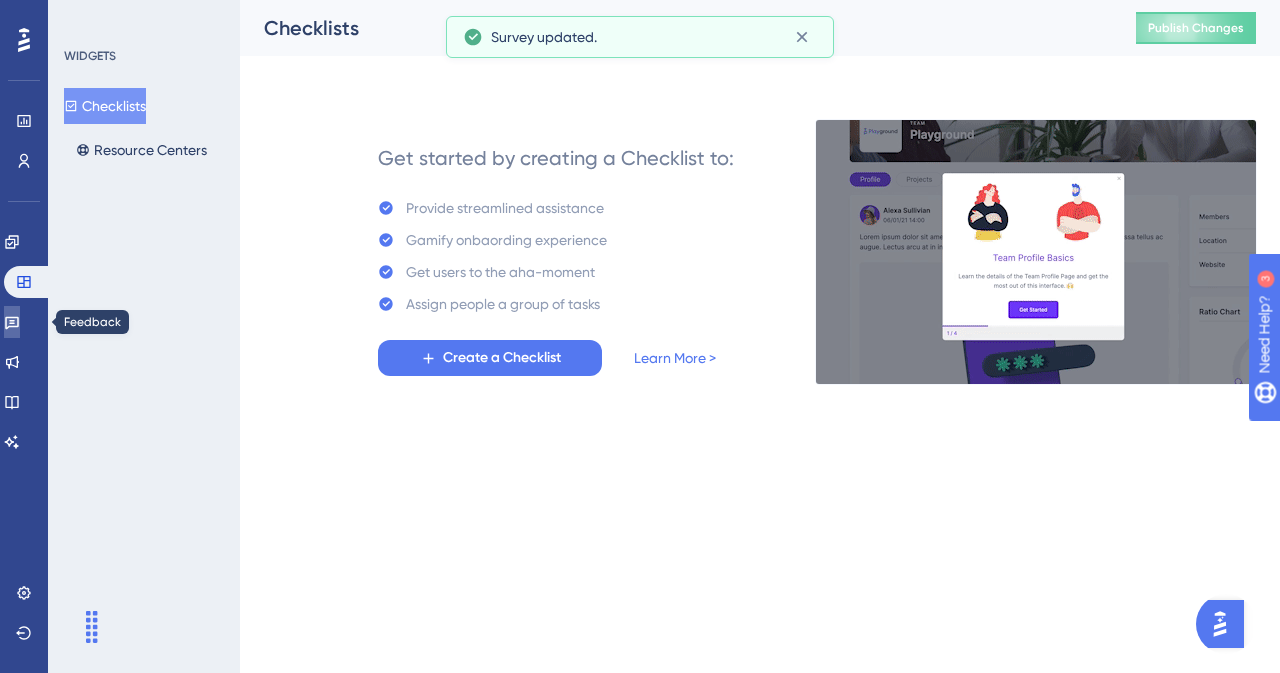 click at bounding box center (12, 322) 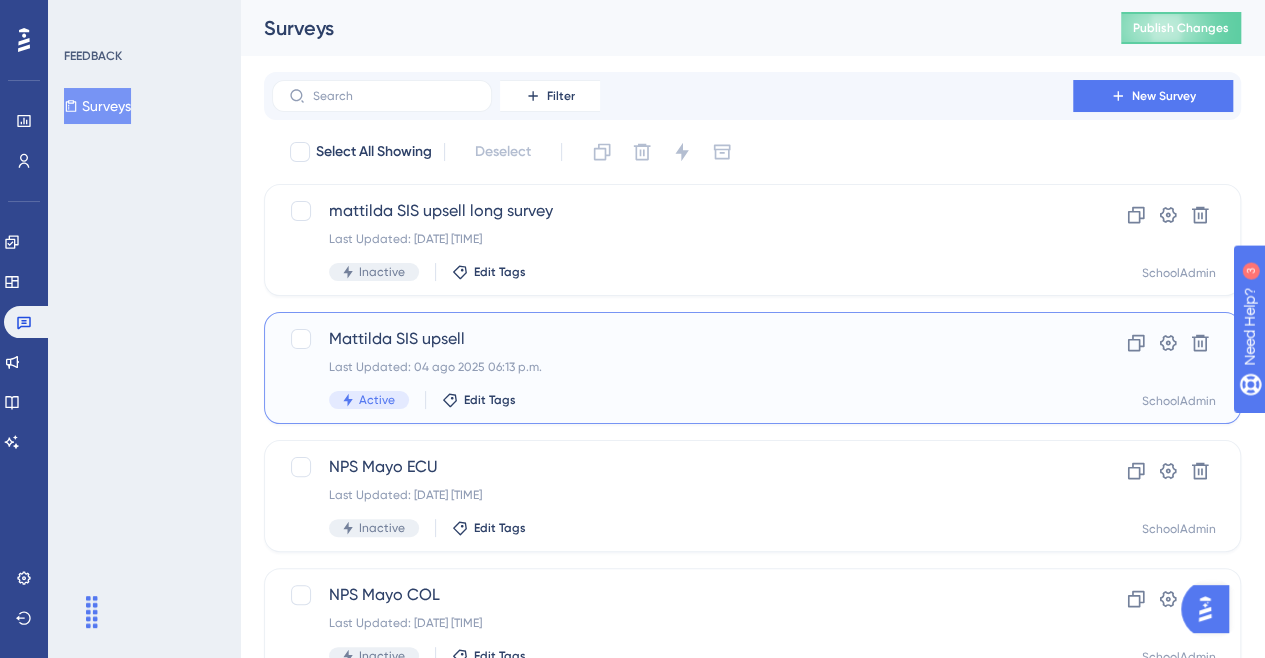 click on "Mattilda SIS upsell" at bounding box center (672, 339) 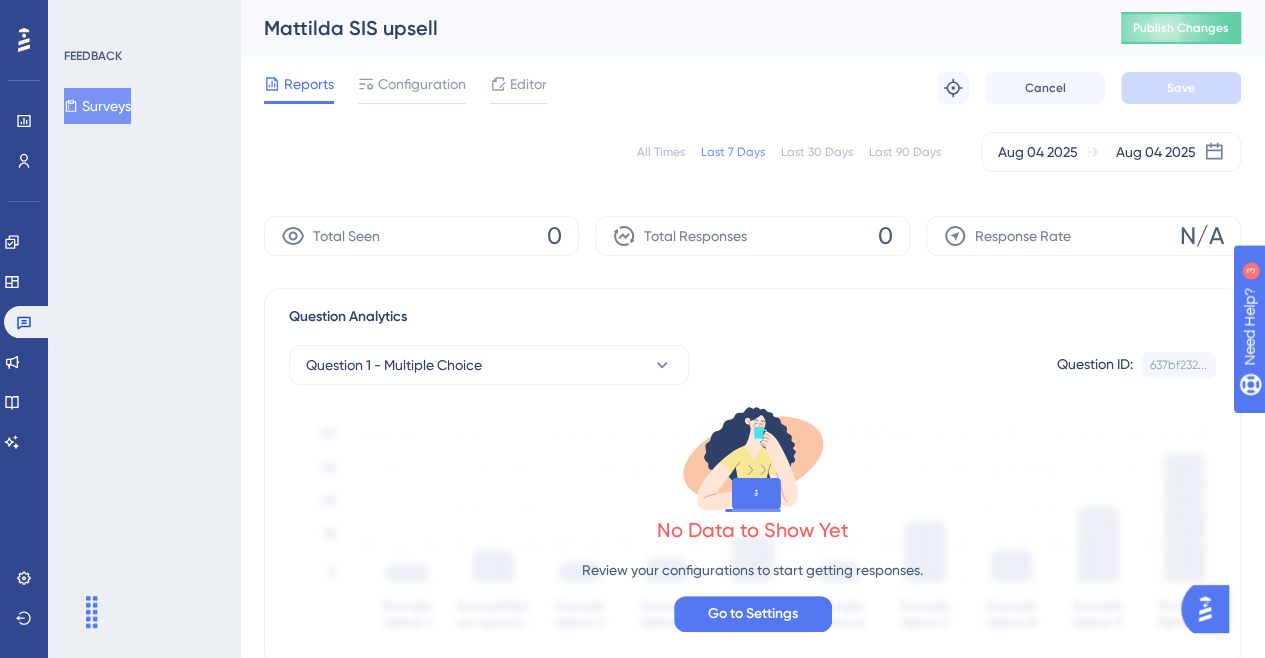 click on "Reports Configuration Editor Troubleshoot Cancel Save" at bounding box center (752, 88) 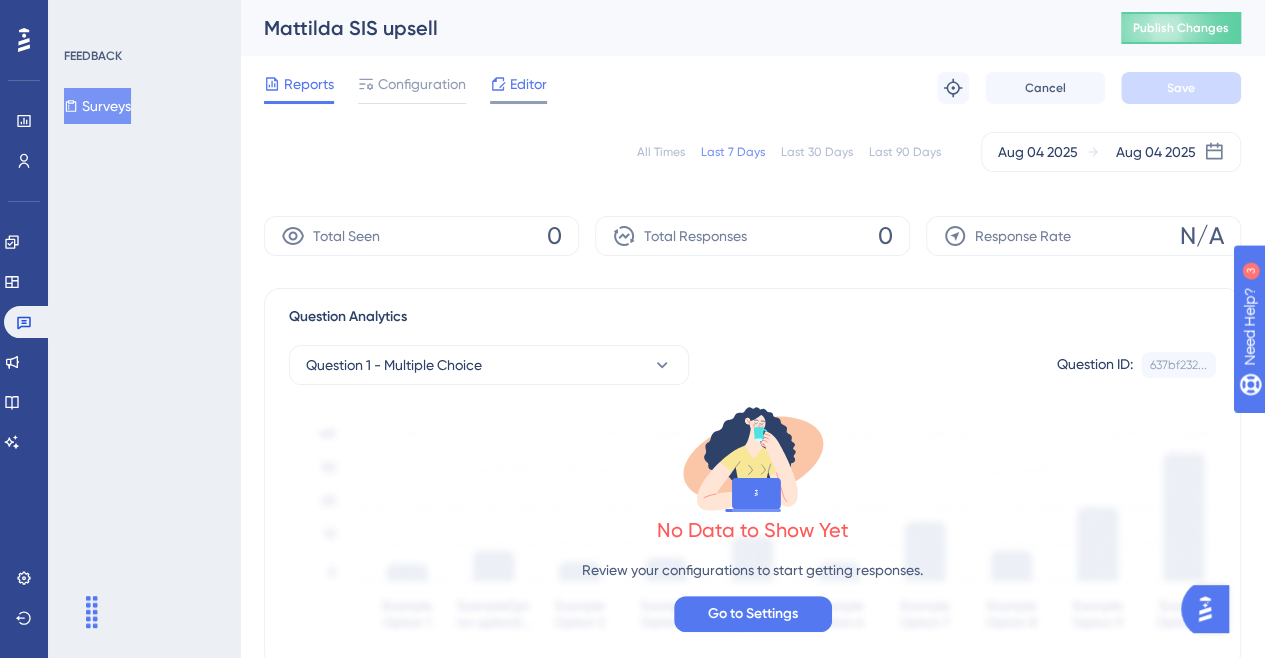 click on "Editor" at bounding box center [528, 84] 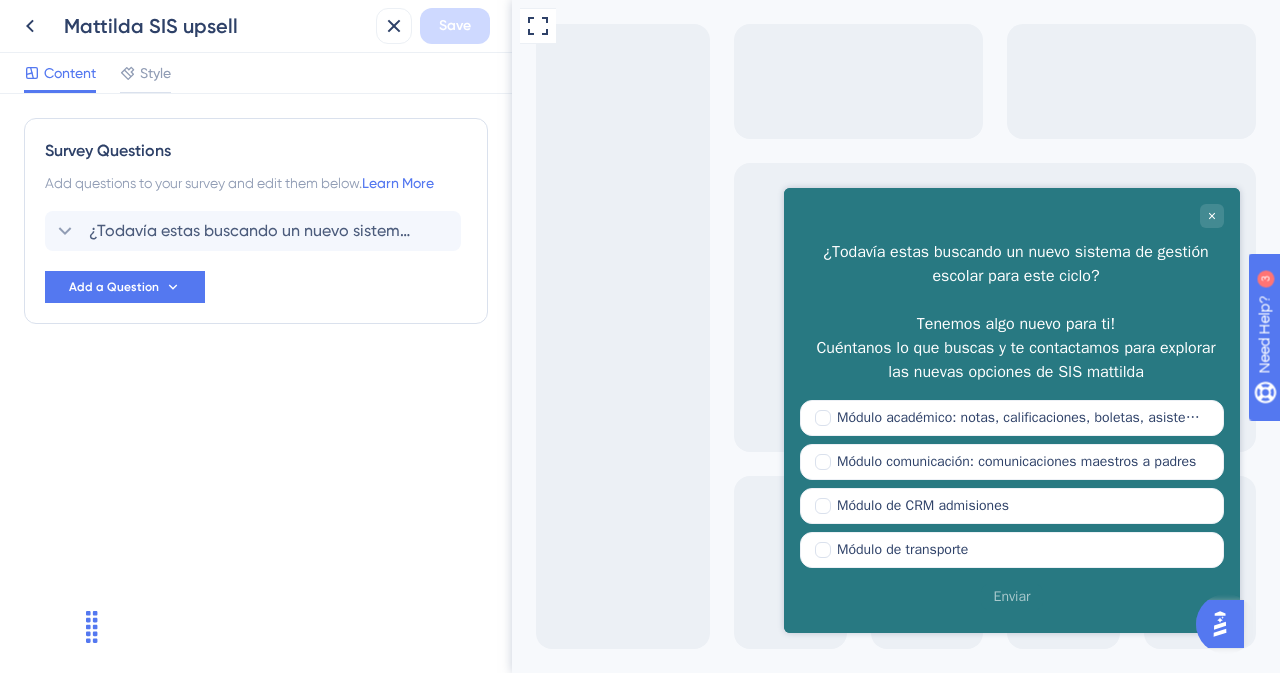scroll, scrollTop: 0, scrollLeft: 0, axis: both 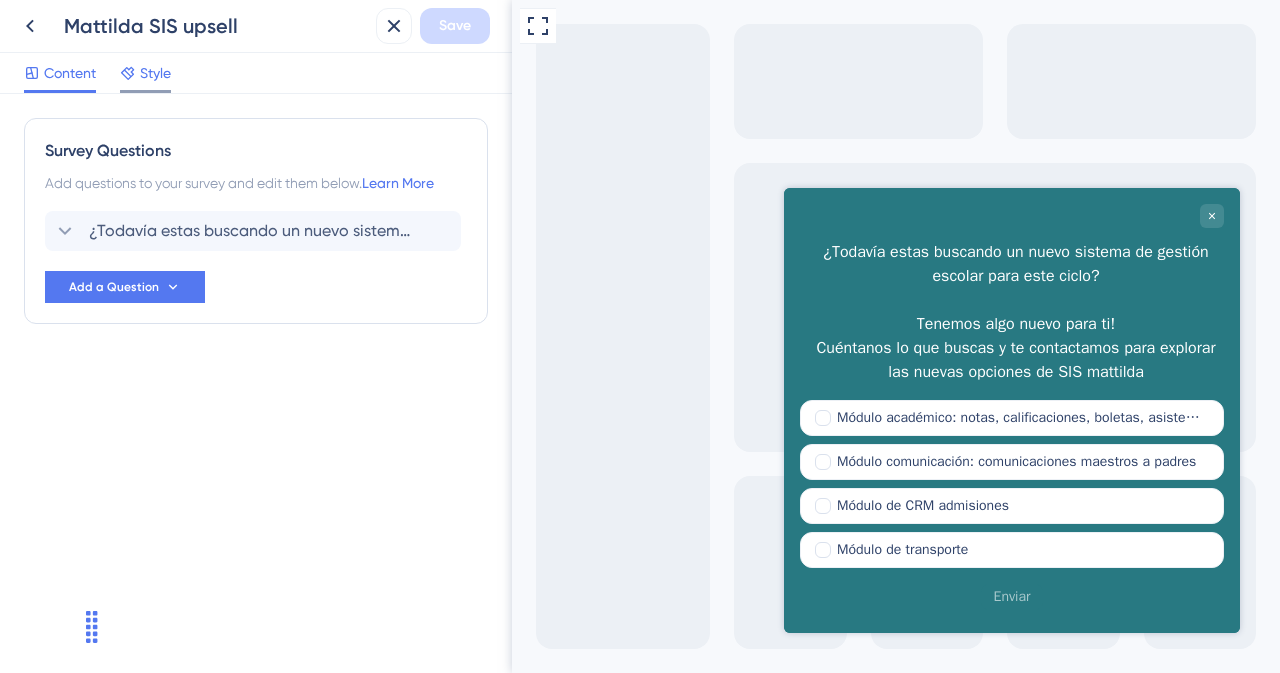 click on "Style" at bounding box center (155, 73) 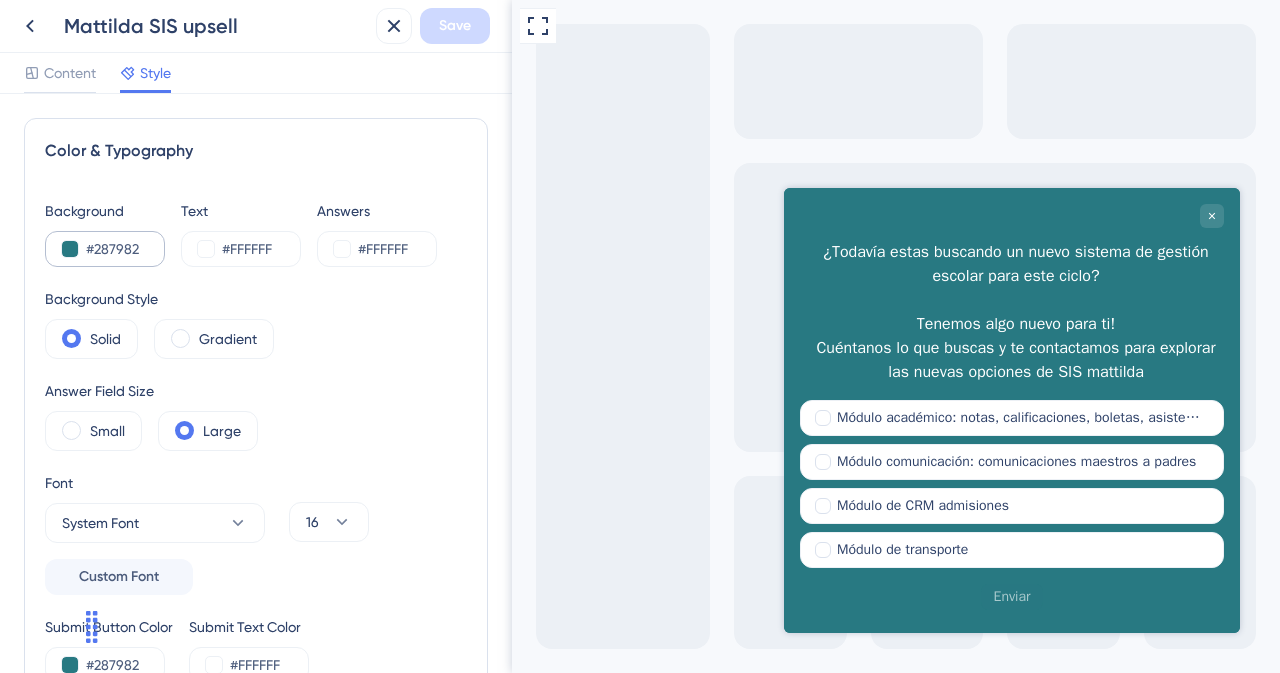 scroll, scrollTop: 0, scrollLeft: 0, axis: both 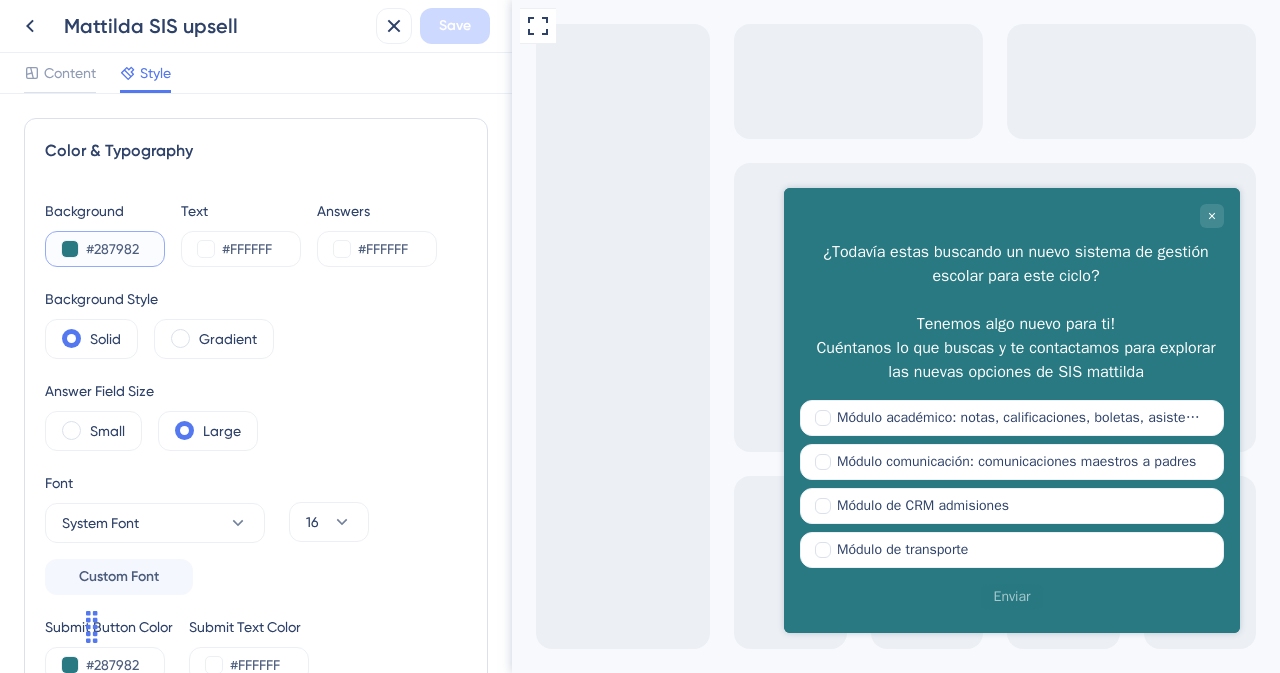 click on "#287982" at bounding box center (127, 249) 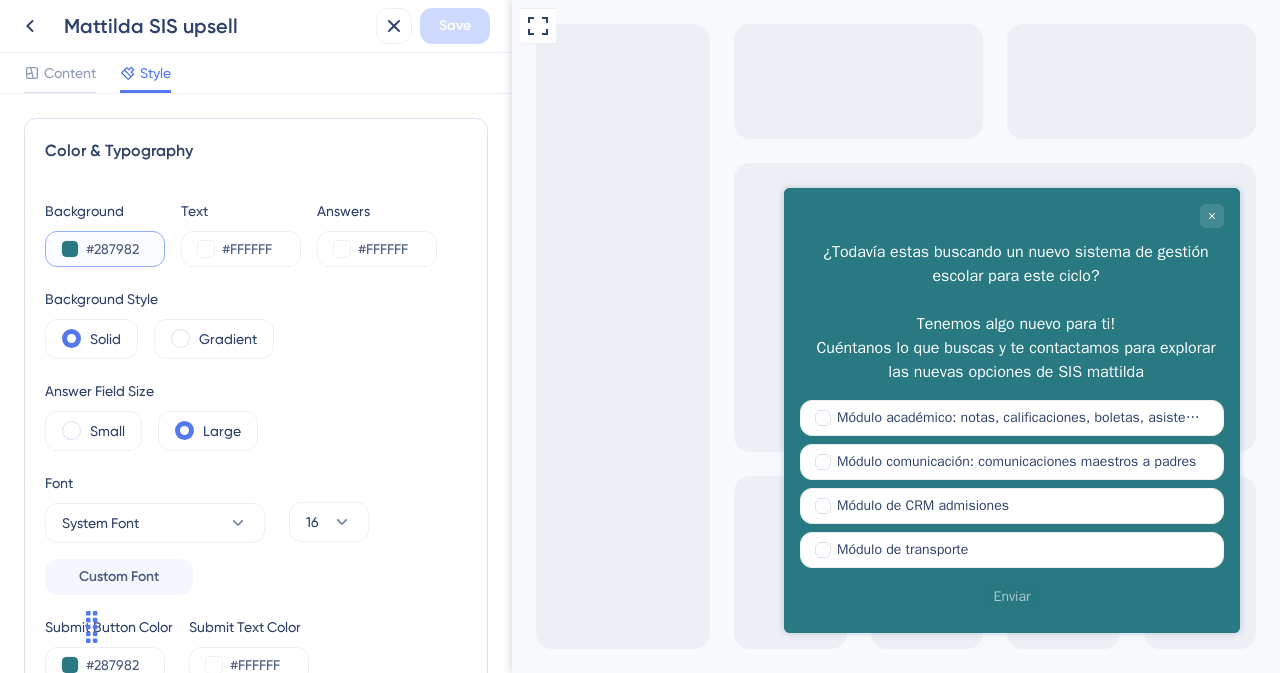 scroll, scrollTop: 0, scrollLeft: 0, axis: both 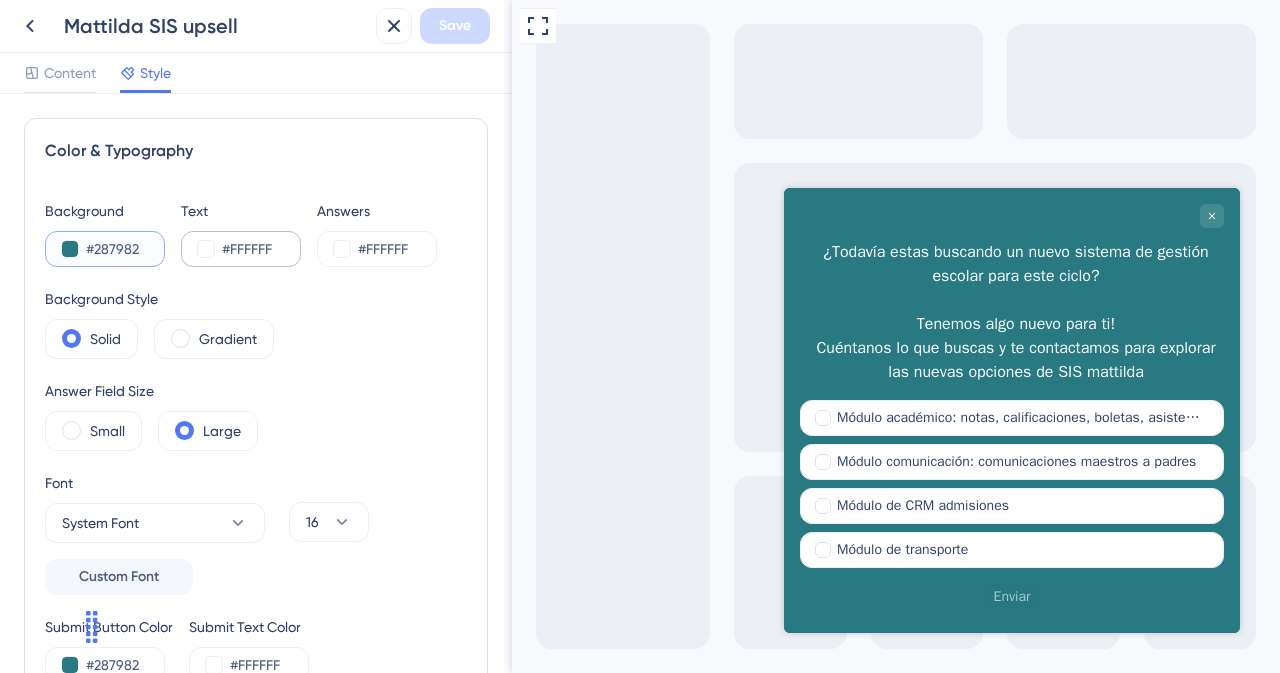drag, startPoint x: 92, startPoint y: 247, endPoint x: 223, endPoint y: 253, distance: 131.13733 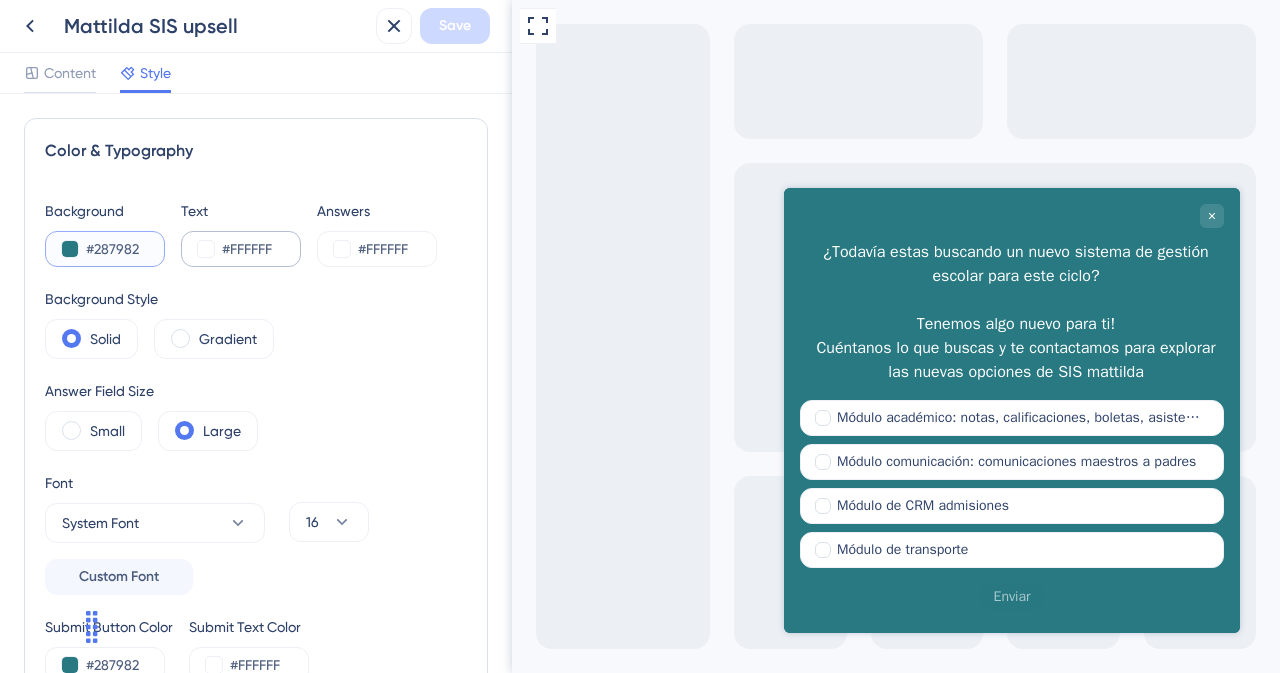 click on "Background #287982 Text #FFFFFF Answers #FFFFFF" at bounding box center (256, 233) 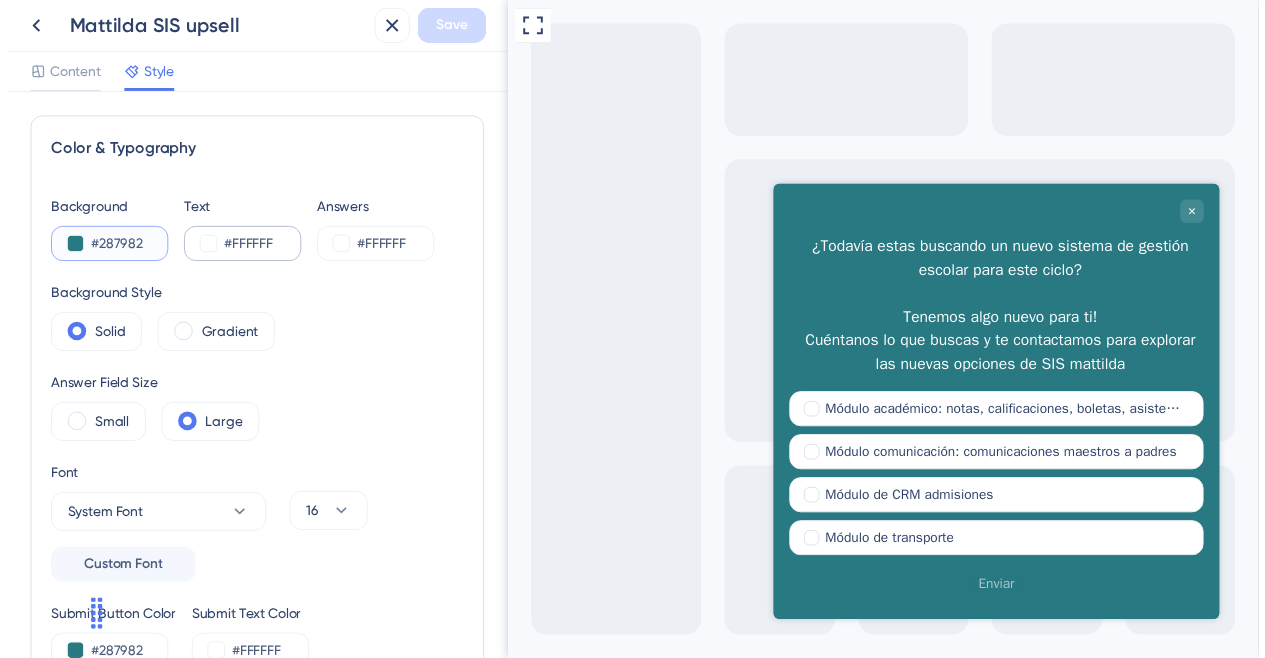 scroll, scrollTop: 0, scrollLeft: 0, axis: both 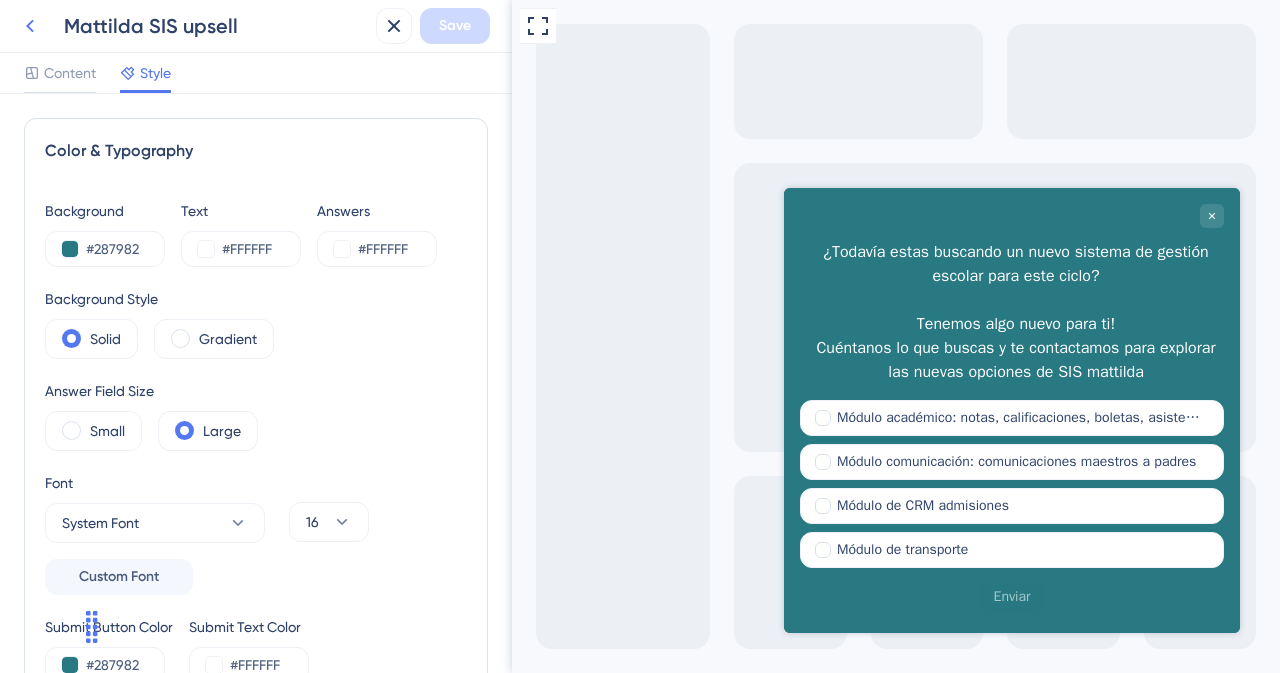 click 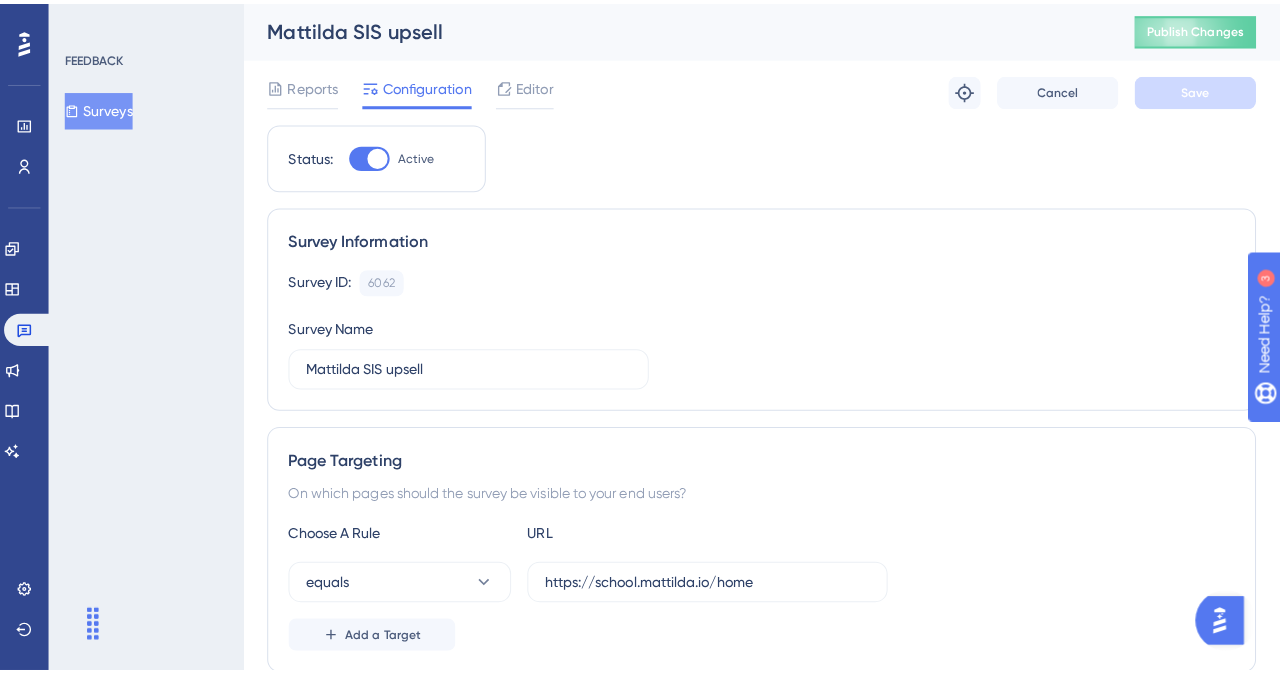 scroll, scrollTop: 0, scrollLeft: 0, axis: both 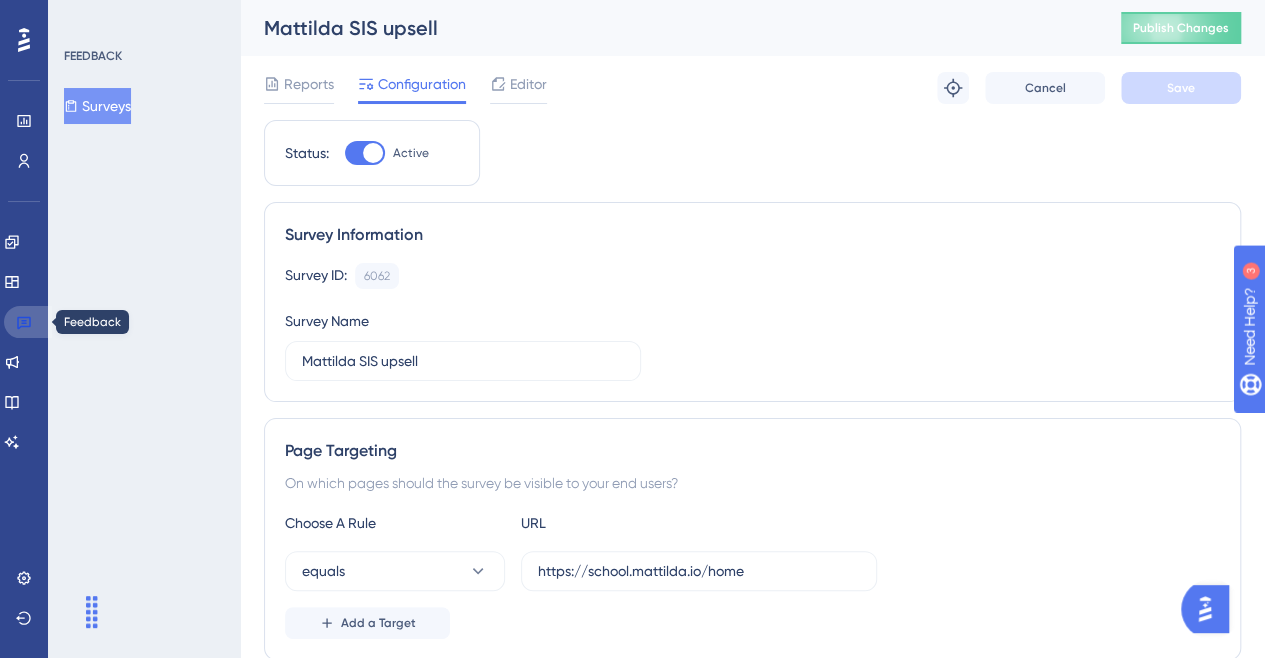 click 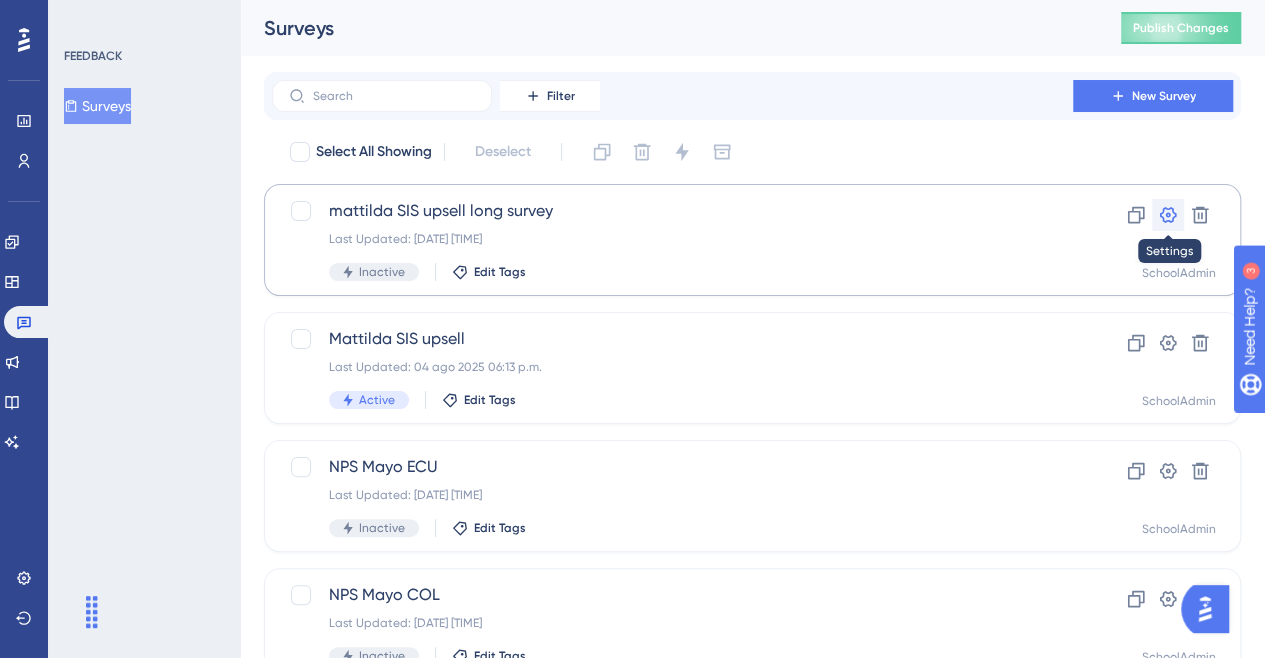 click 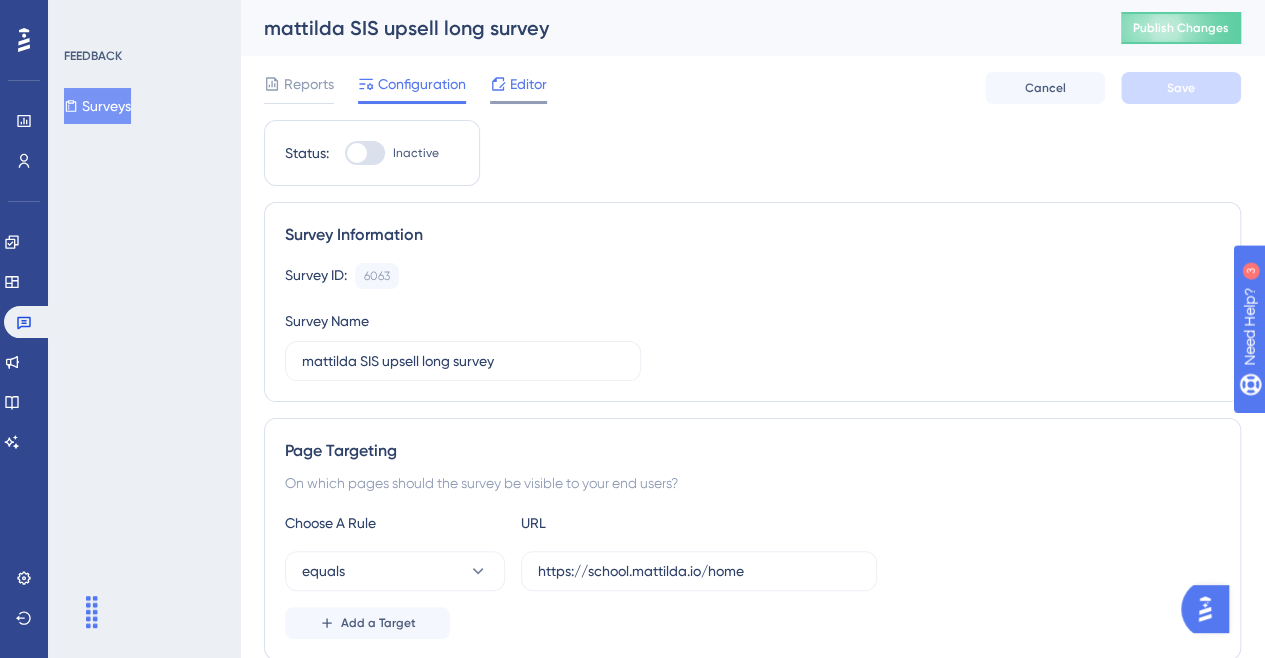 click on "Editor" at bounding box center (518, 88) 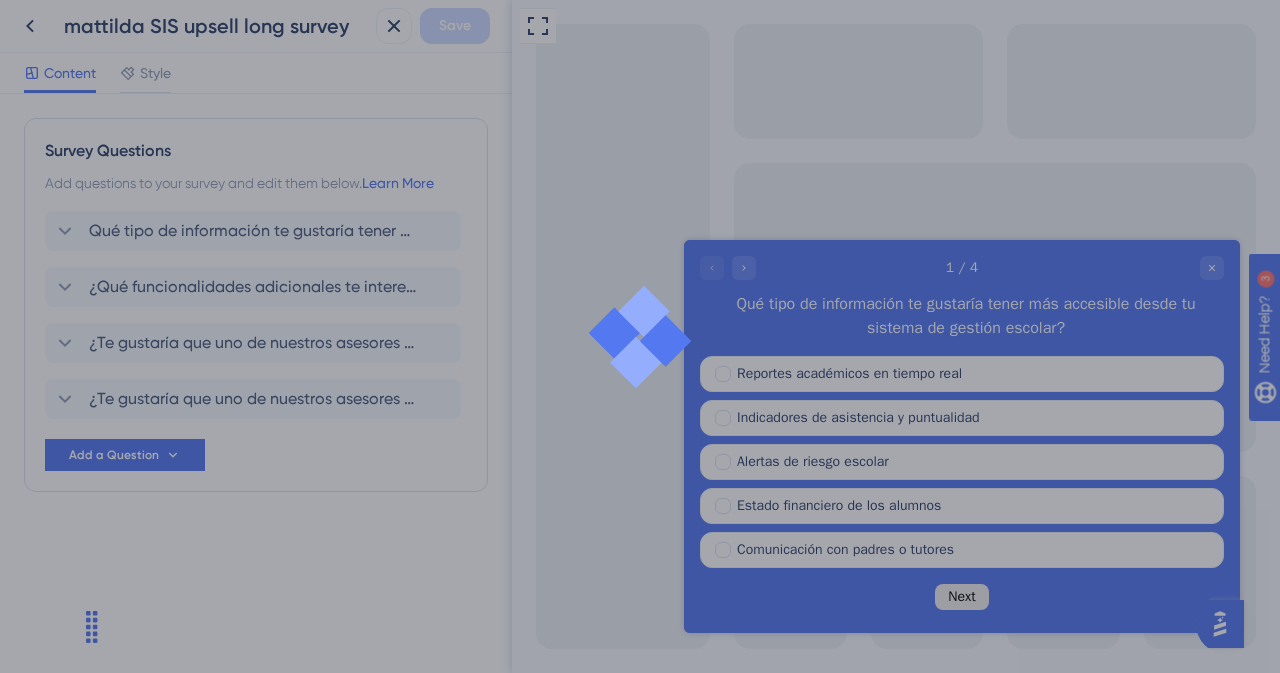 scroll, scrollTop: 0, scrollLeft: 0, axis: both 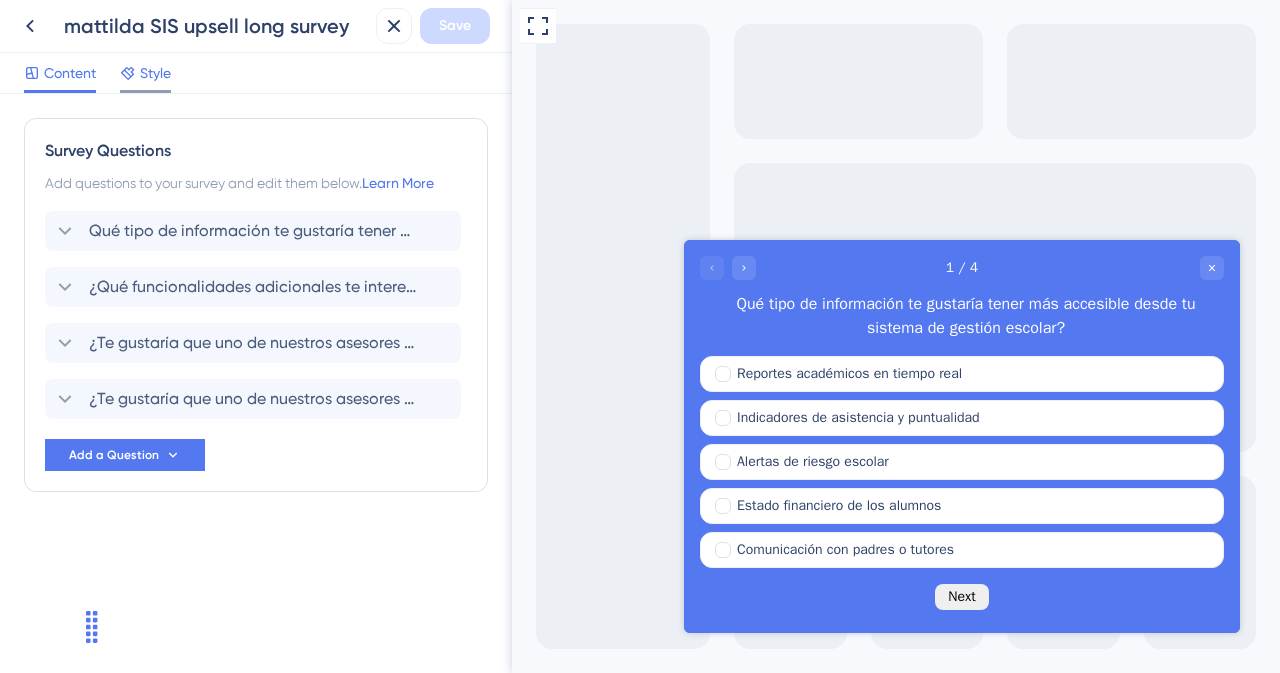 click 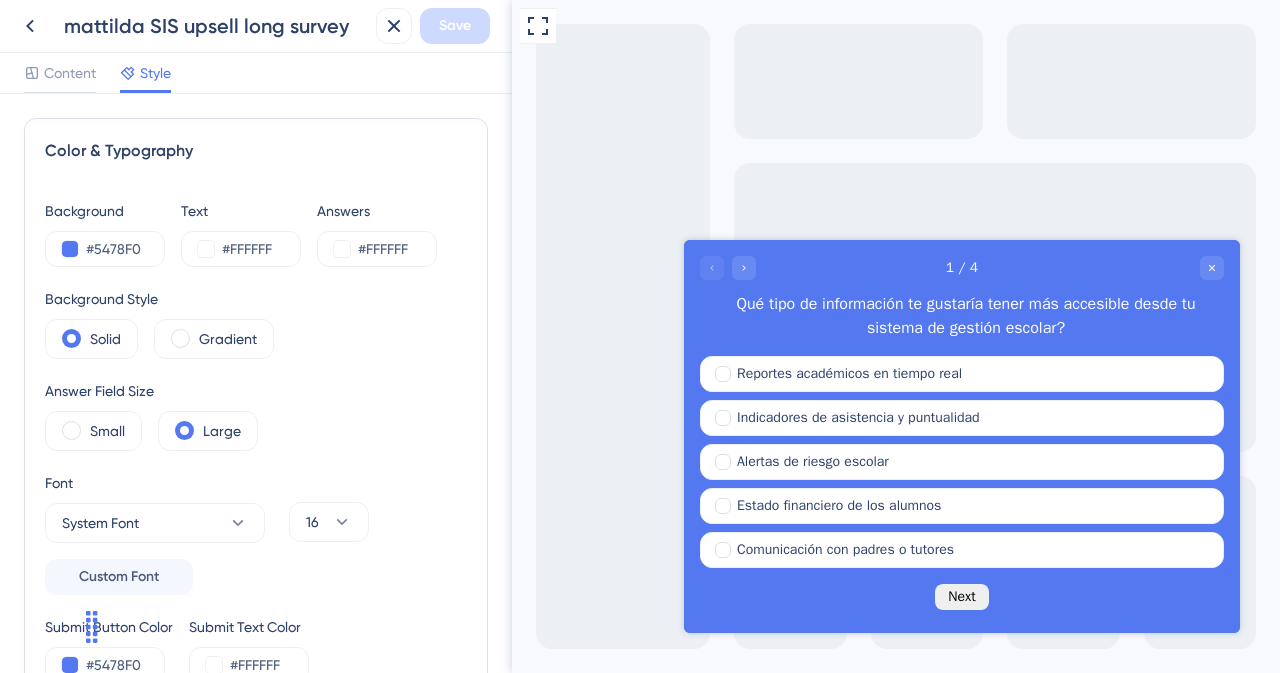 scroll, scrollTop: 0, scrollLeft: 0, axis: both 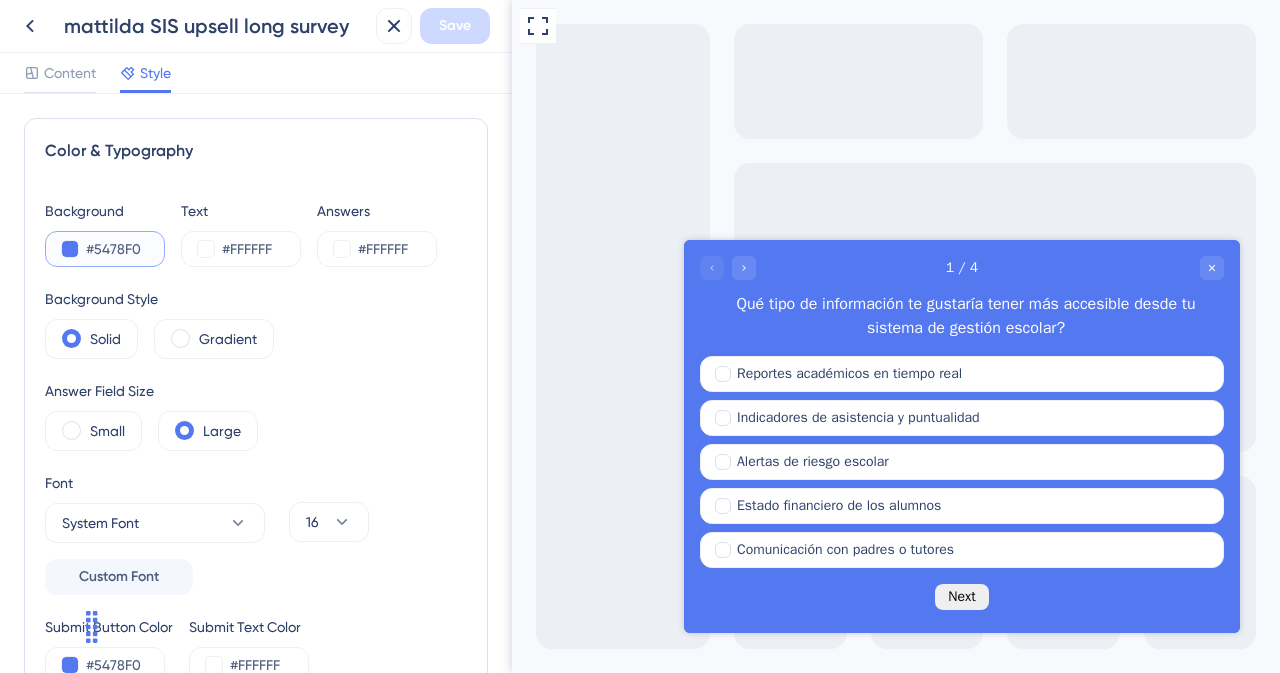 drag, startPoint x: 149, startPoint y: 249, endPoint x: 92, endPoint y: 247, distance: 57.035076 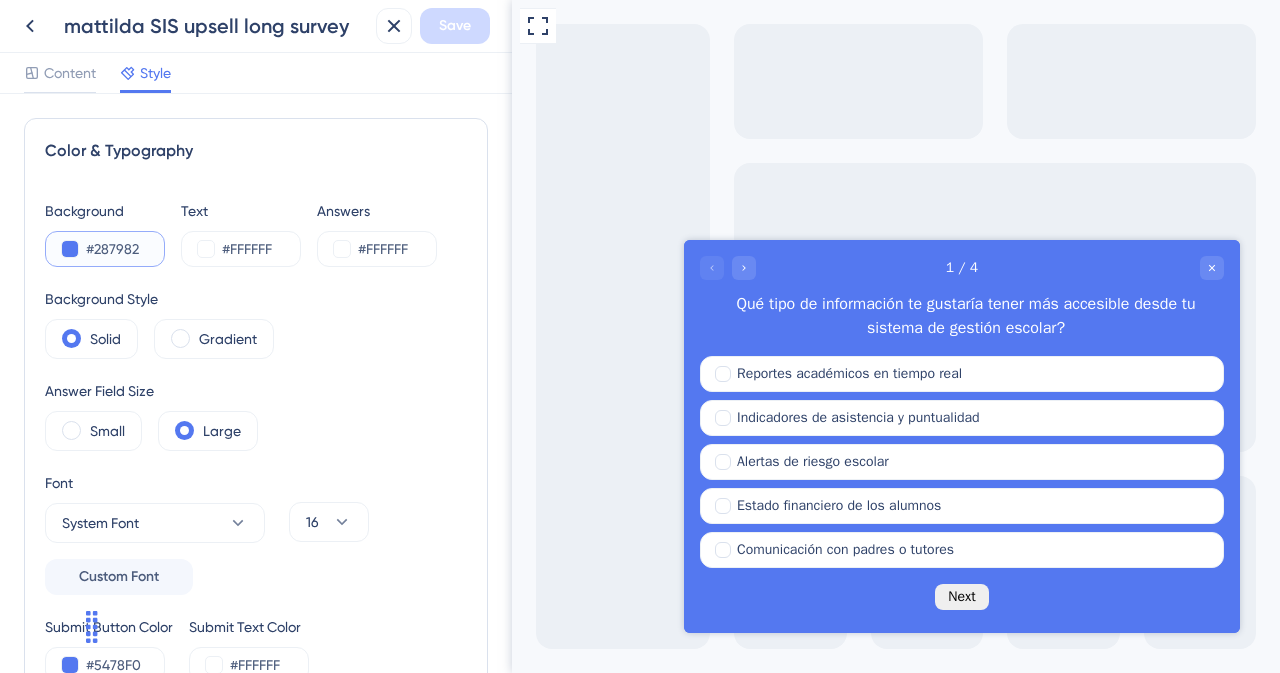type on "#287982" 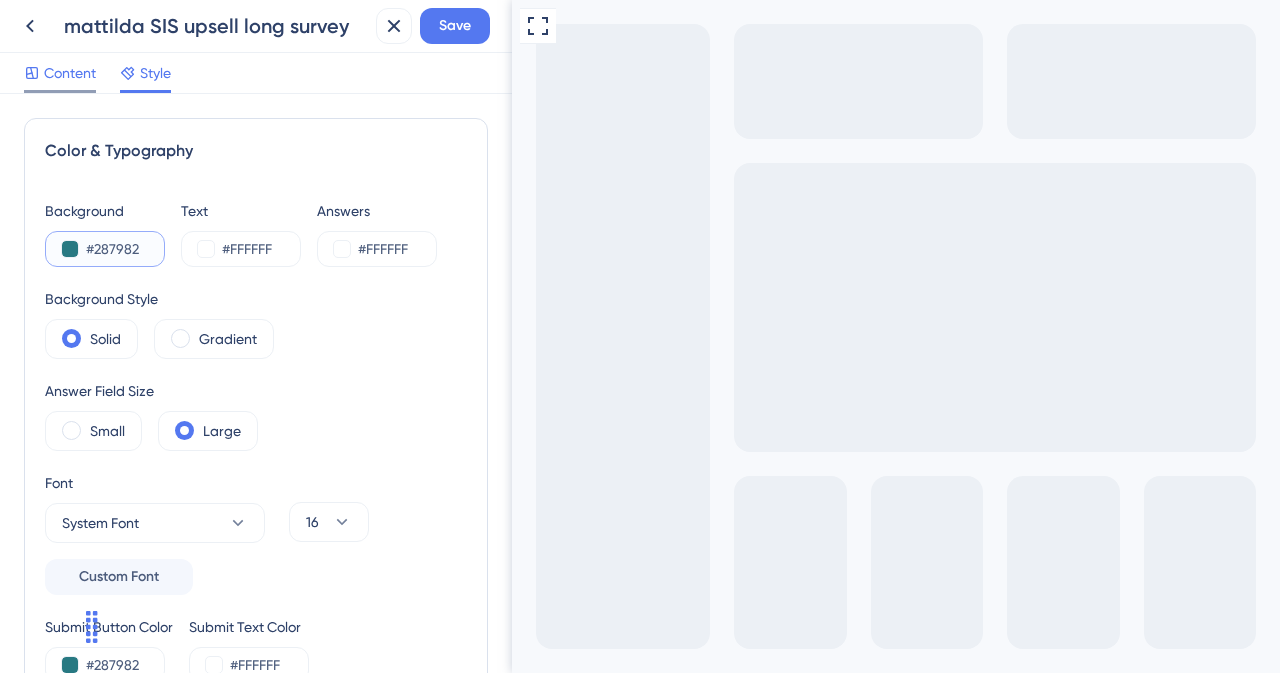 type on "#287982" 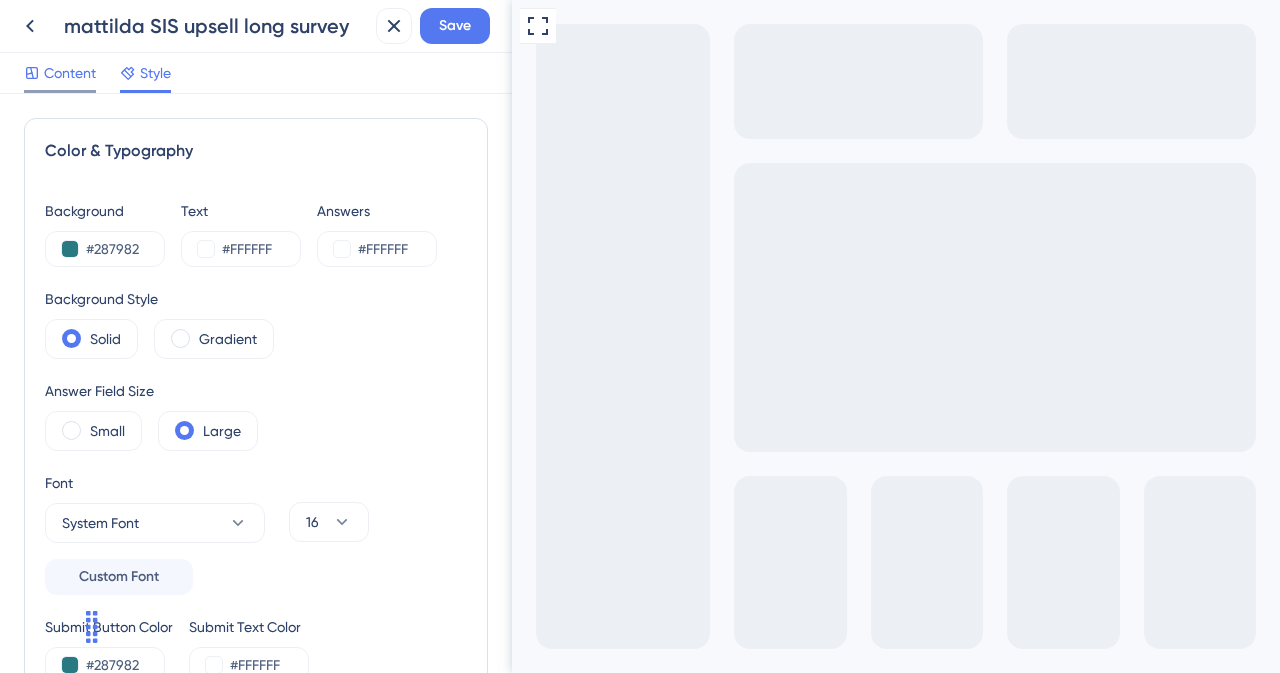 click on "Content" at bounding box center [70, 73] 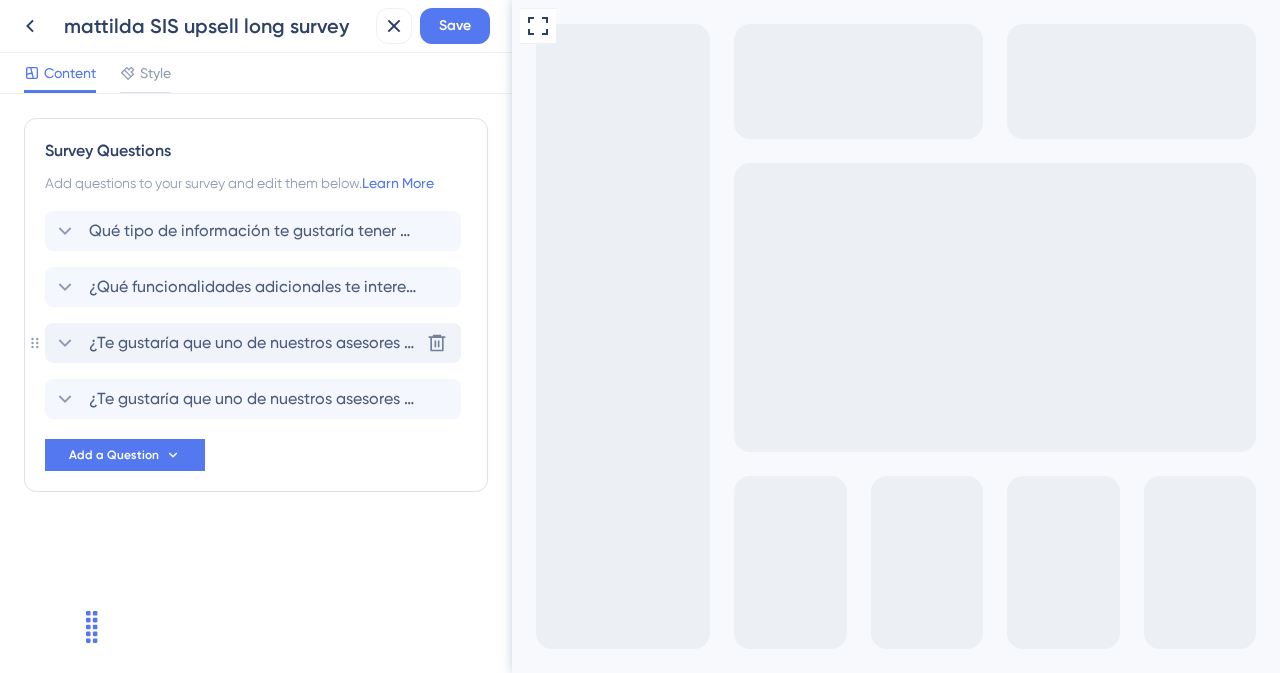 scroll, scrollTop: 0, scrollLeft: 0, axis: both 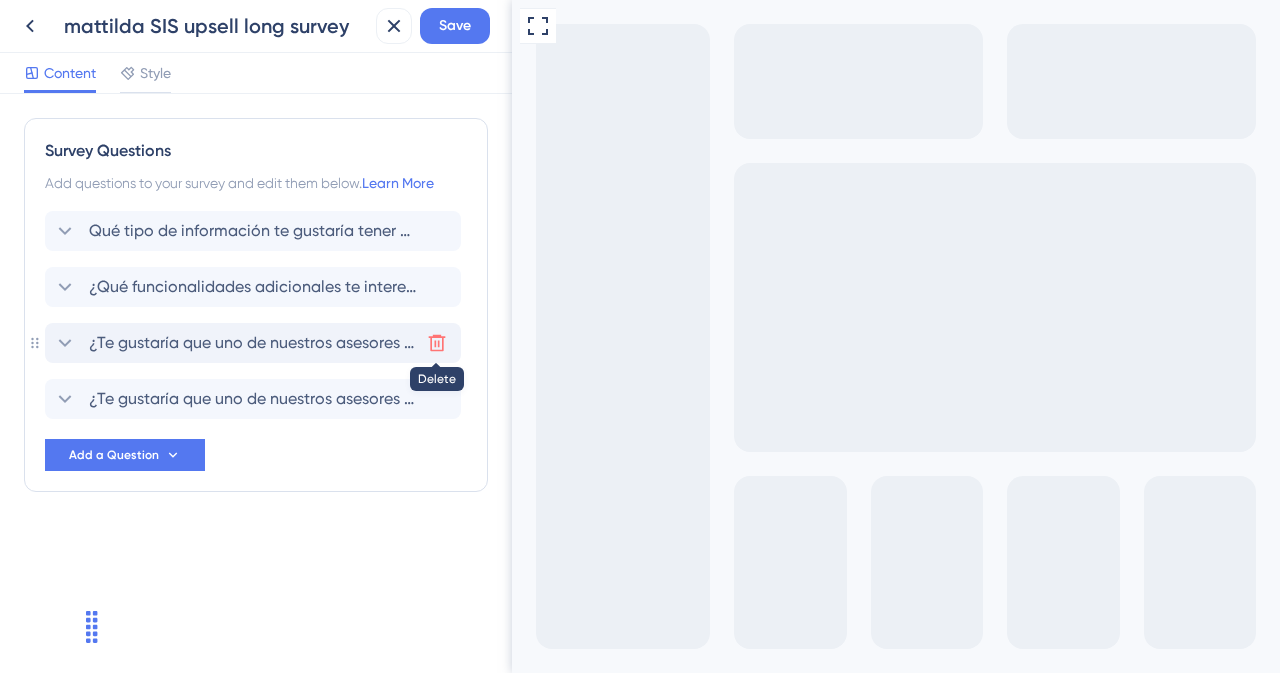 click 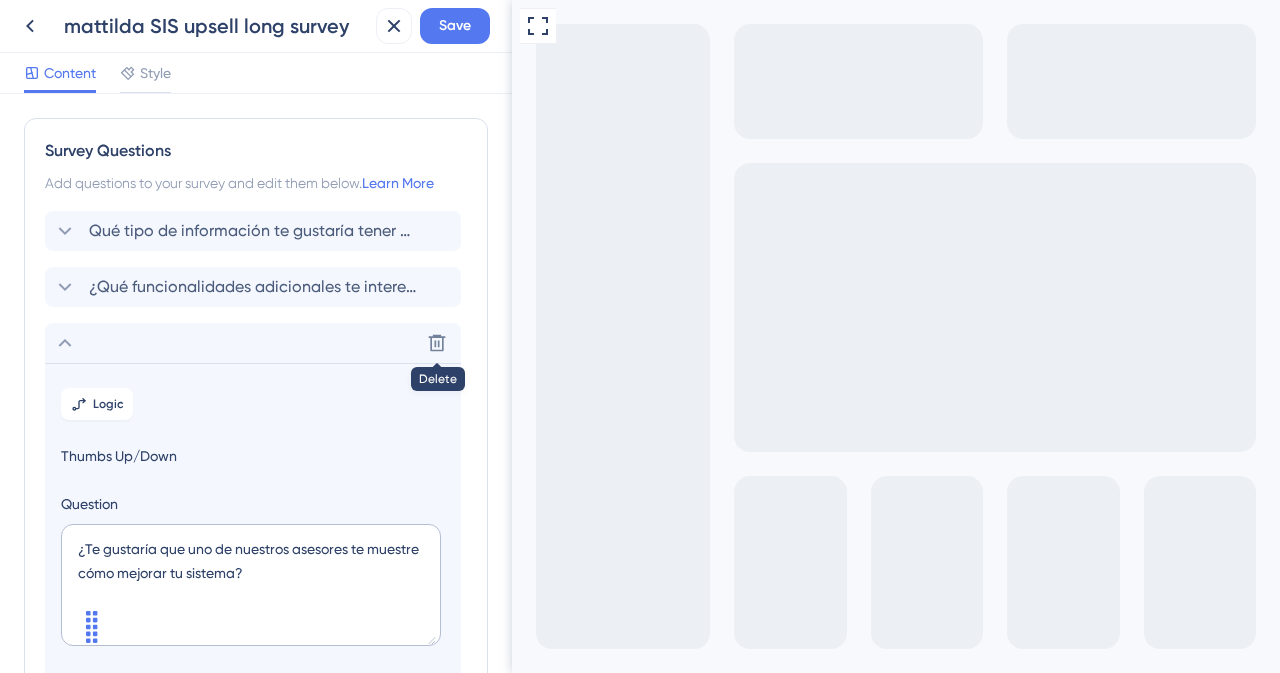 scroll, scrollTop: 0, scrollLeft: 0, axis: both 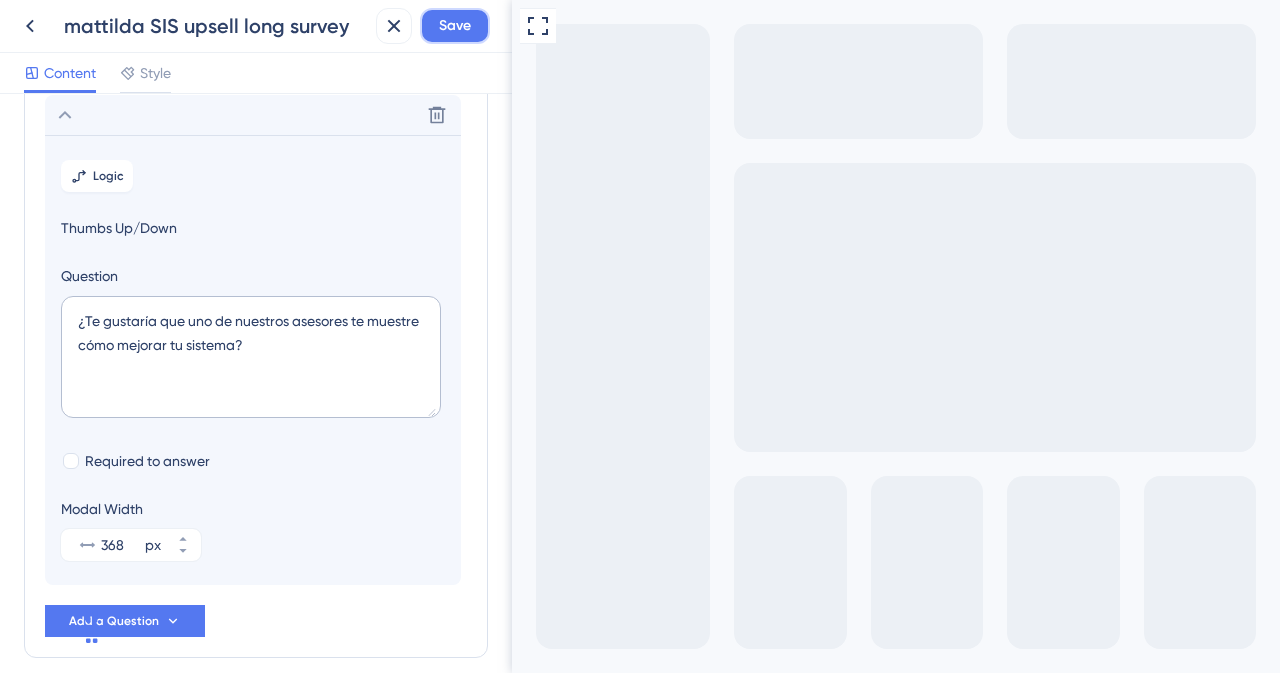 click on "Save" at bounding box center [455, 26] 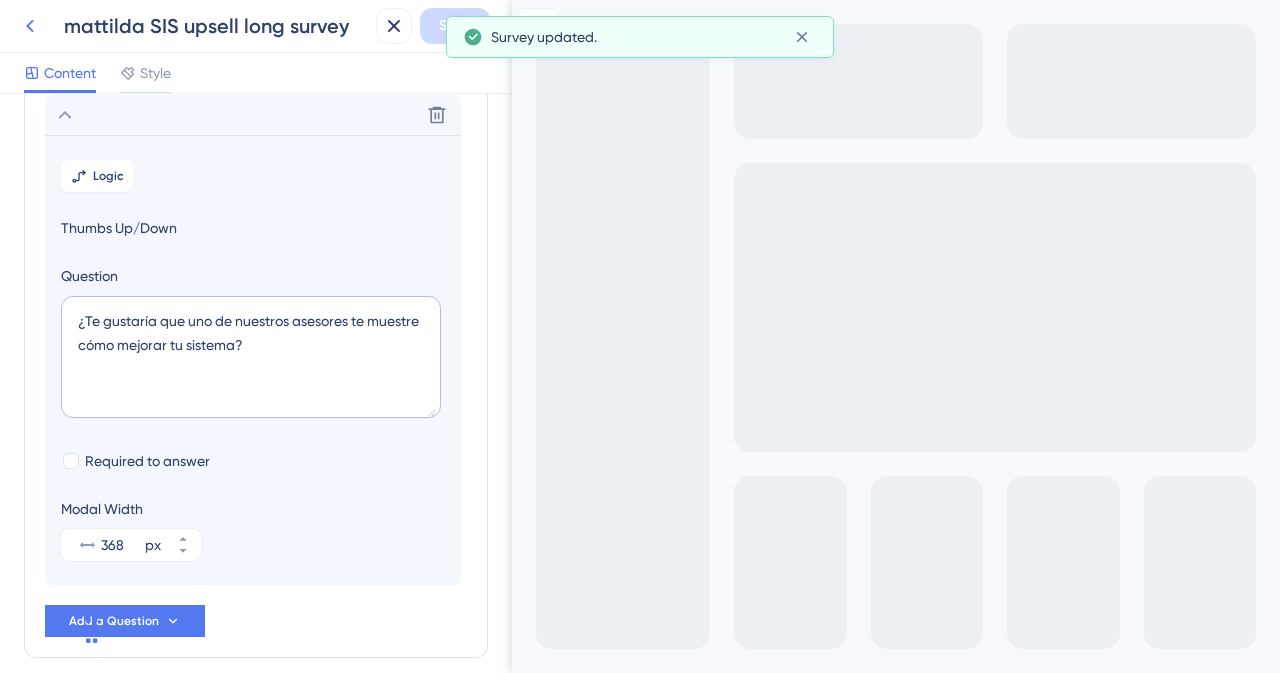 click 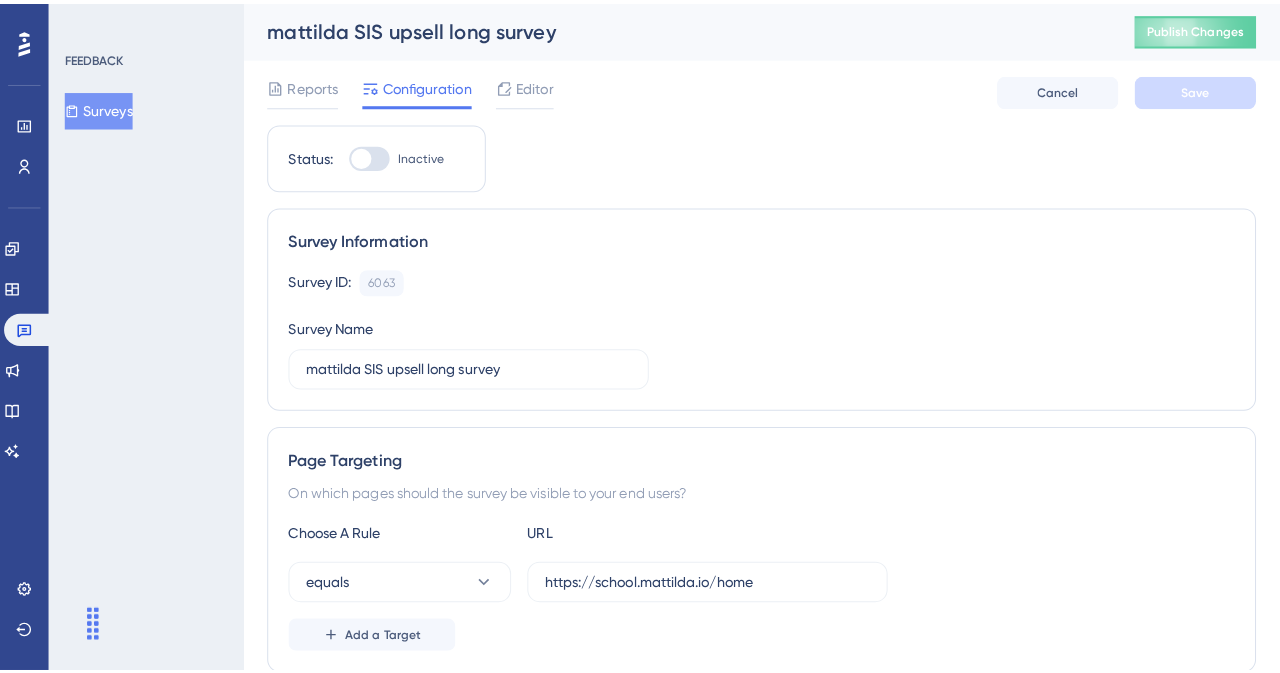 scroll, scrollTop: 0, scrollLeft: 0, axis: both 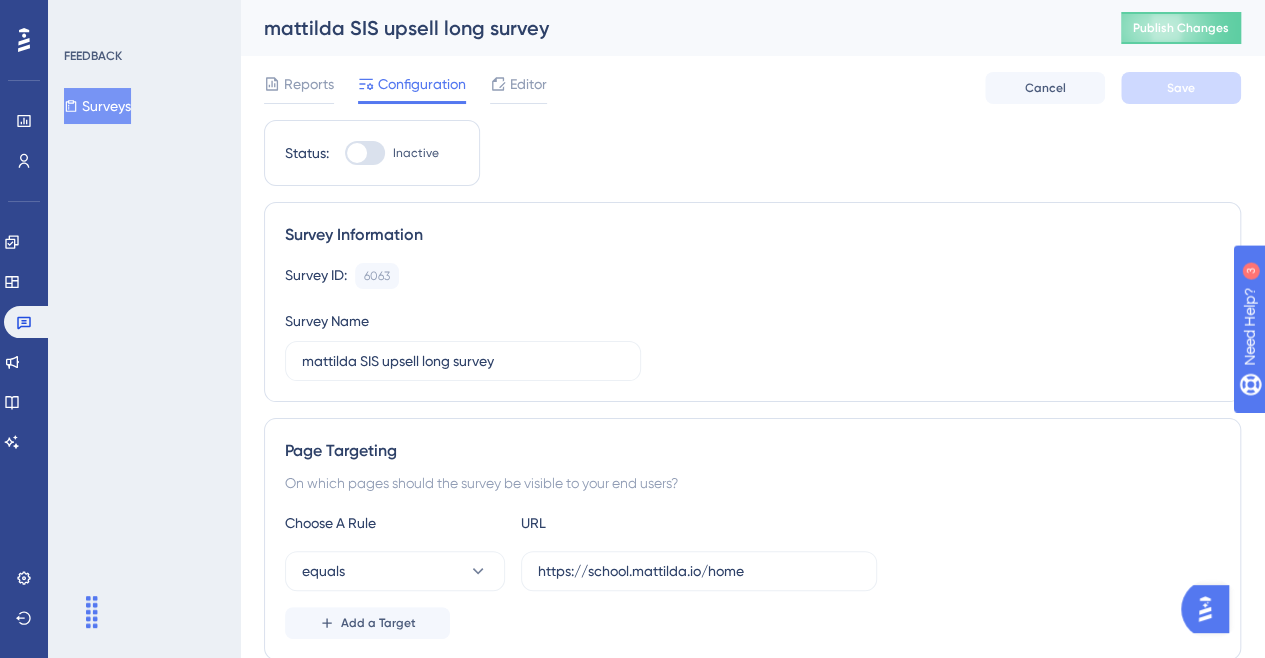 click on "Surveys" at bounding box center (97, 106) 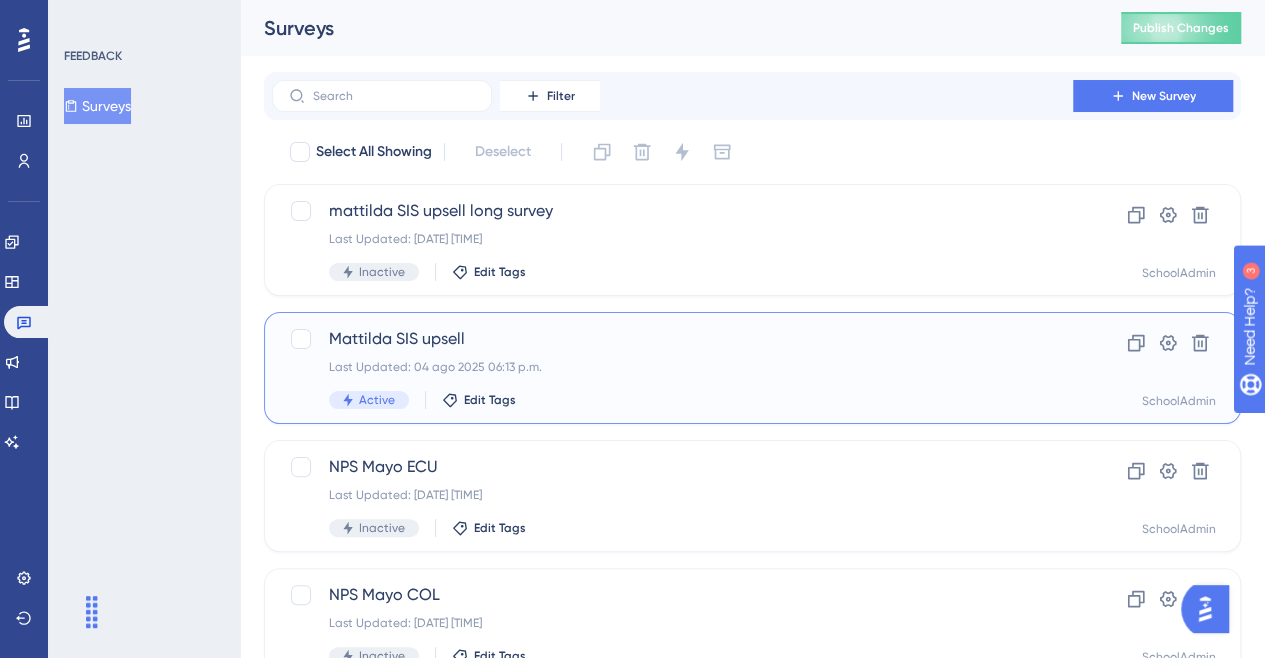 click on "Mattilda SIS upsell" at bounding box center (672, 339) 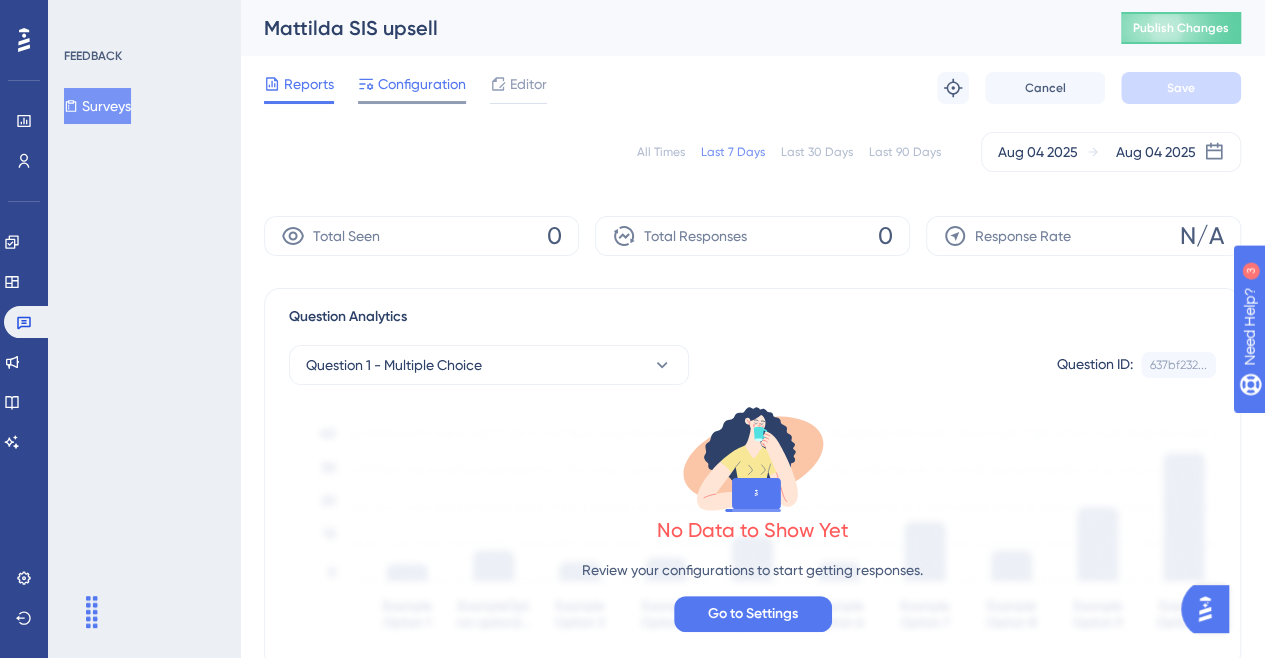 click on "Configuration" at bounding box center [422, 84] 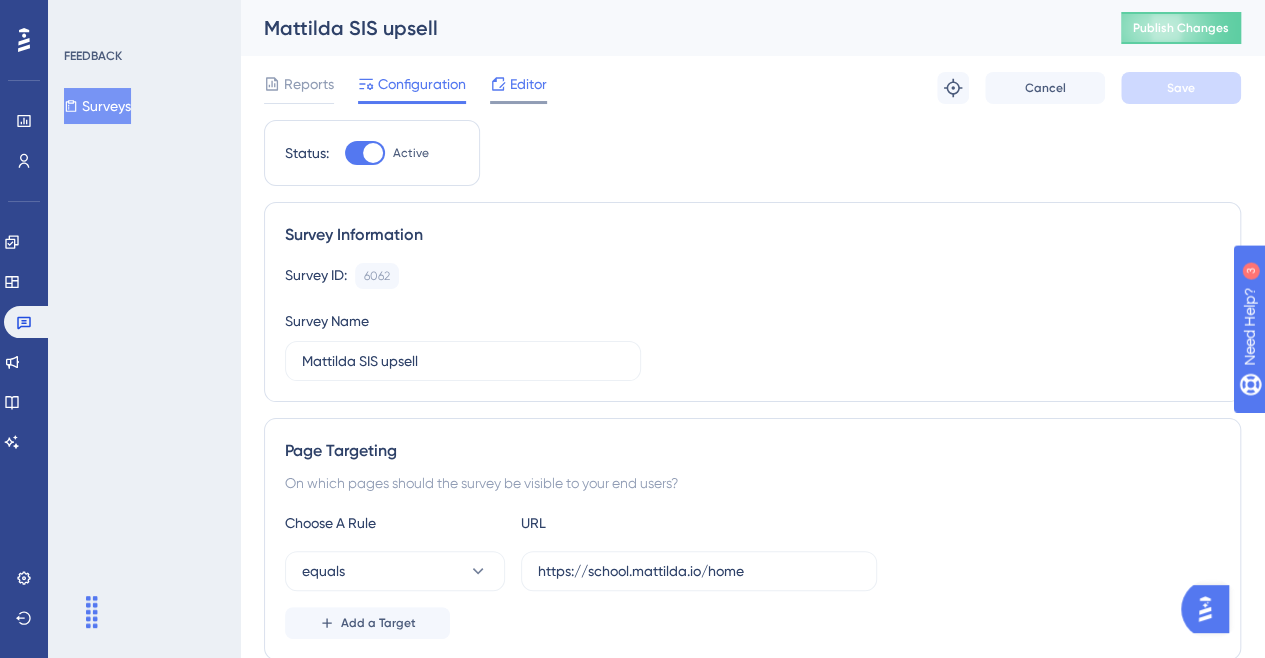 click on "Editor" at bounding box center [528, 84] 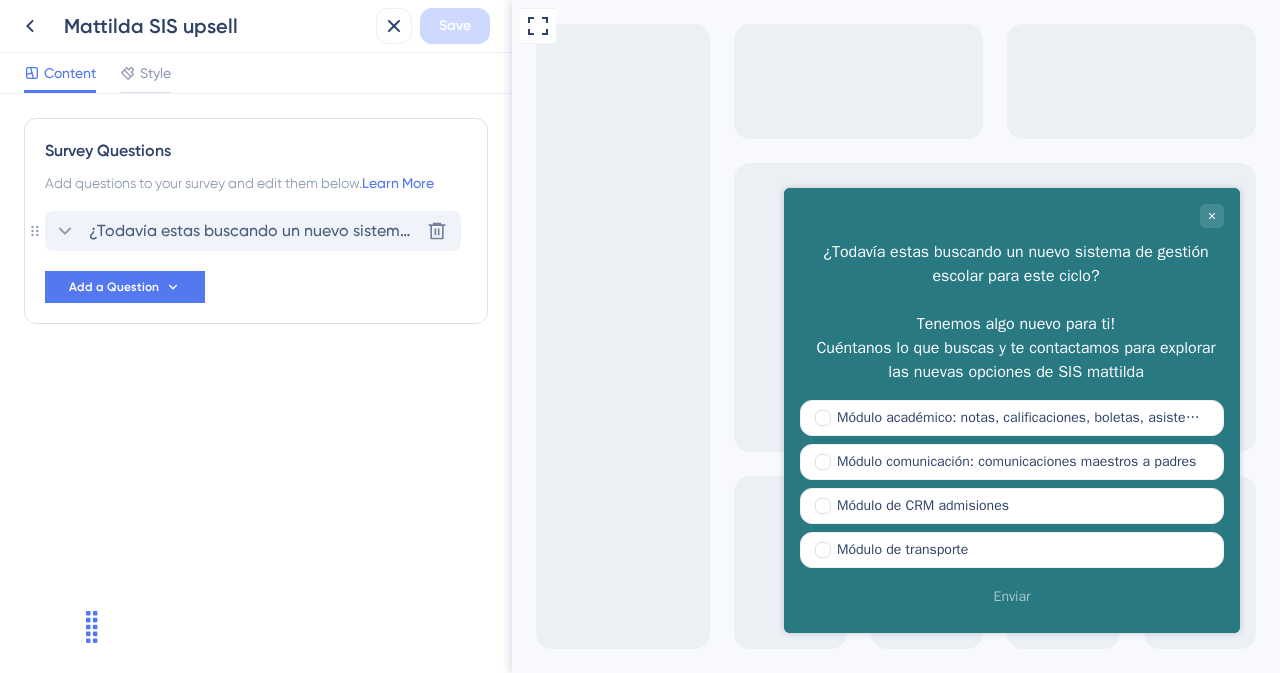 scroll, scrollTop: 0, scrollLeft: 0, axis: both 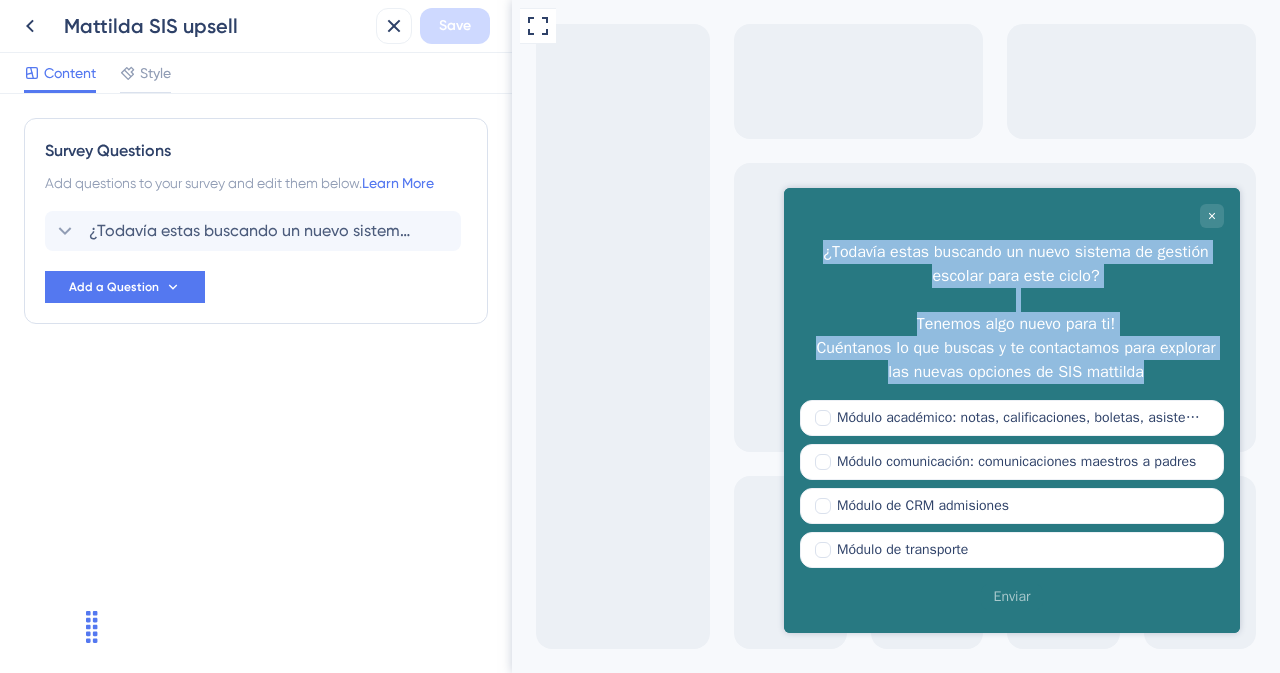 drag, startPoint x: 1142, startPoint y: 377, endPoint x: 805, endPoint y: 250, distance: 360.13608 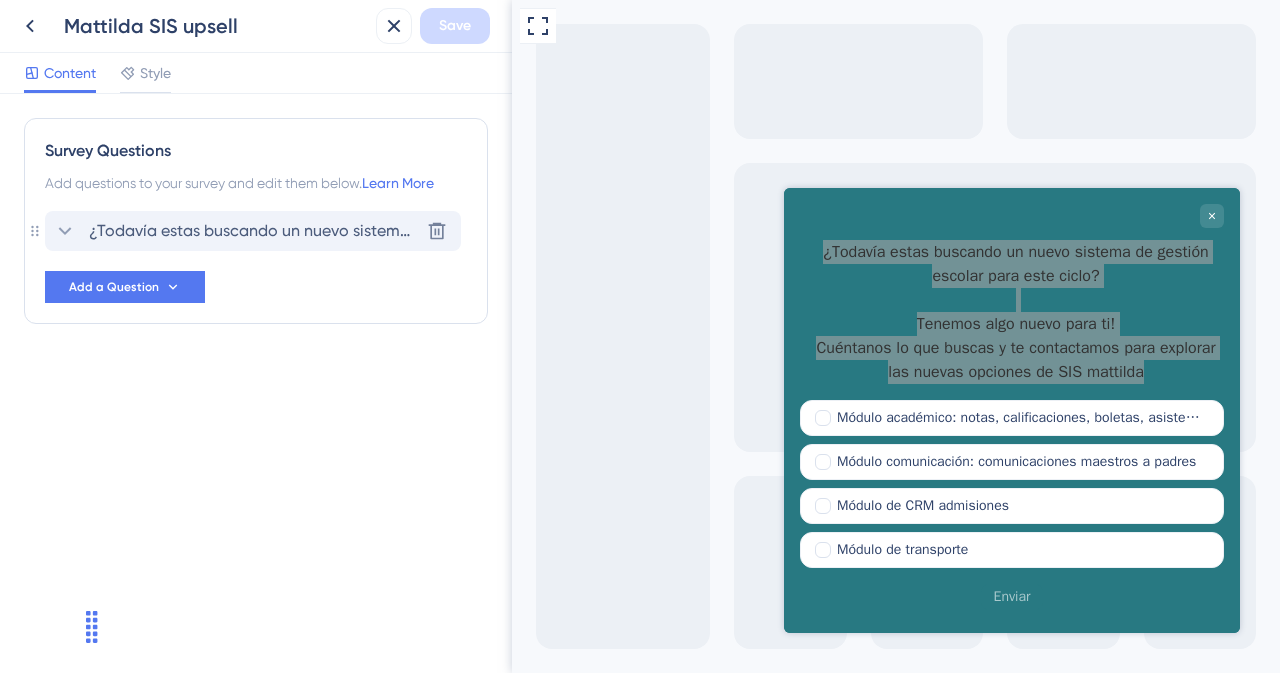 click on "¿Todavía estas buscando un nuevo sistema de gestión escolar para este ciclo?   Tenemos algo nuevo para ti!  Cuéntanos lo que buscas y te contactamos para explorar las nuevas opciones de SIS mattilda Delete" at bounding box center [253, 231] 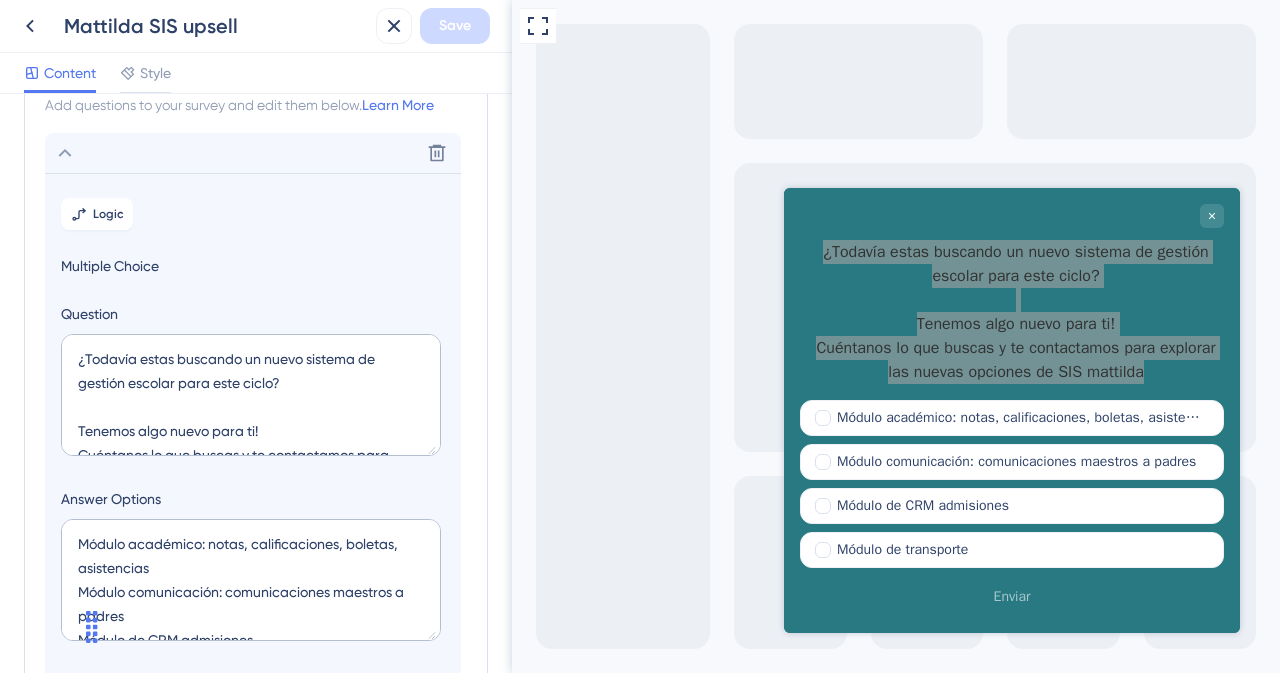 scroll, scrollTop: 116, scrollLeft: 0, axis: vertical 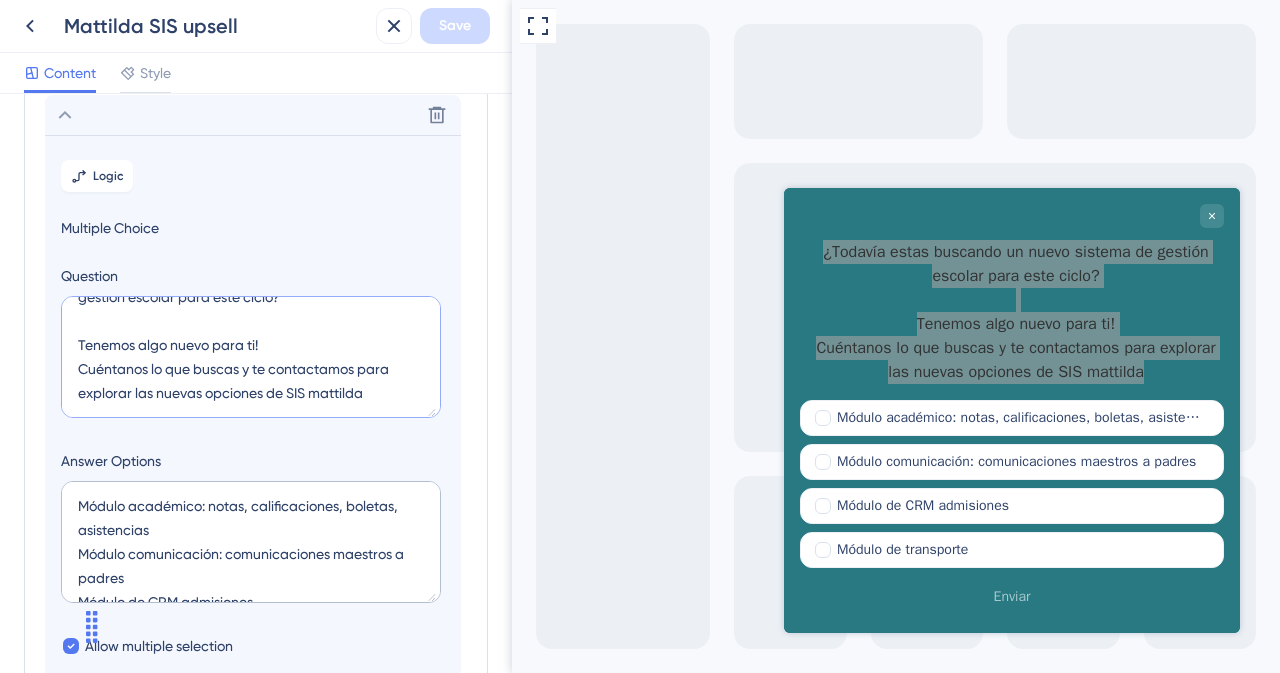 drag, startPoint x: 75, startPoint y: 317, endPoint x: 418, endPoint y: 391, distance: 350.89172 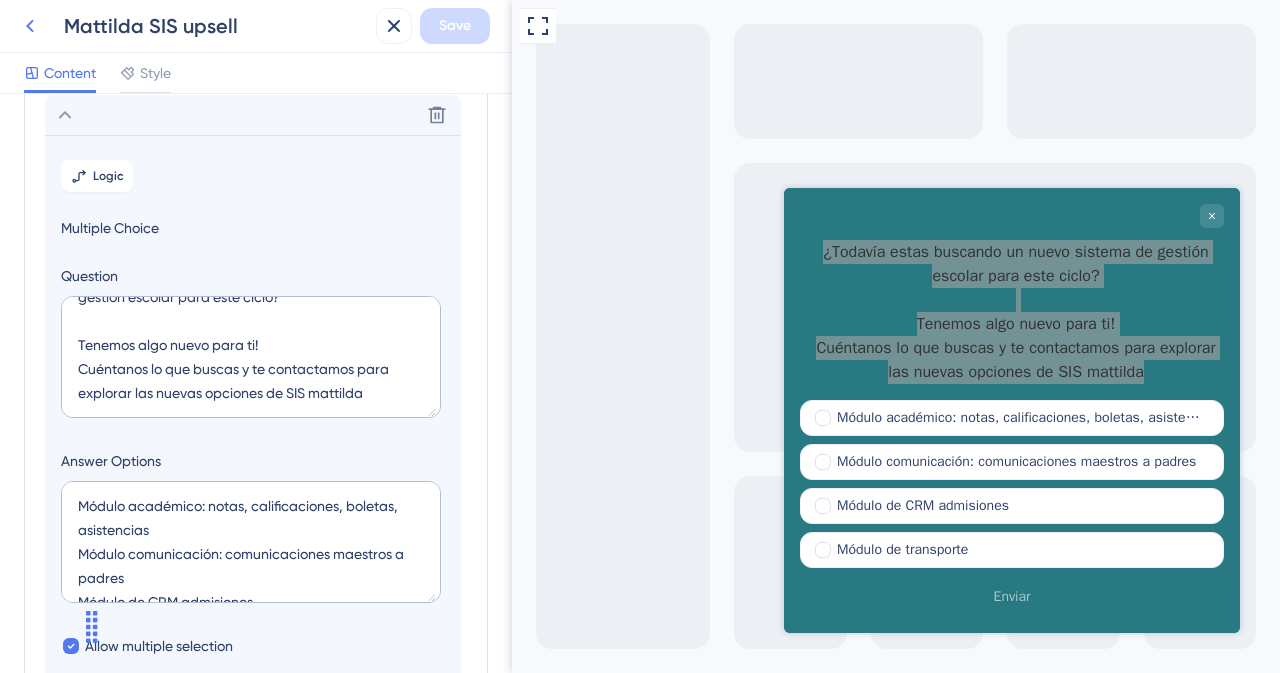 click 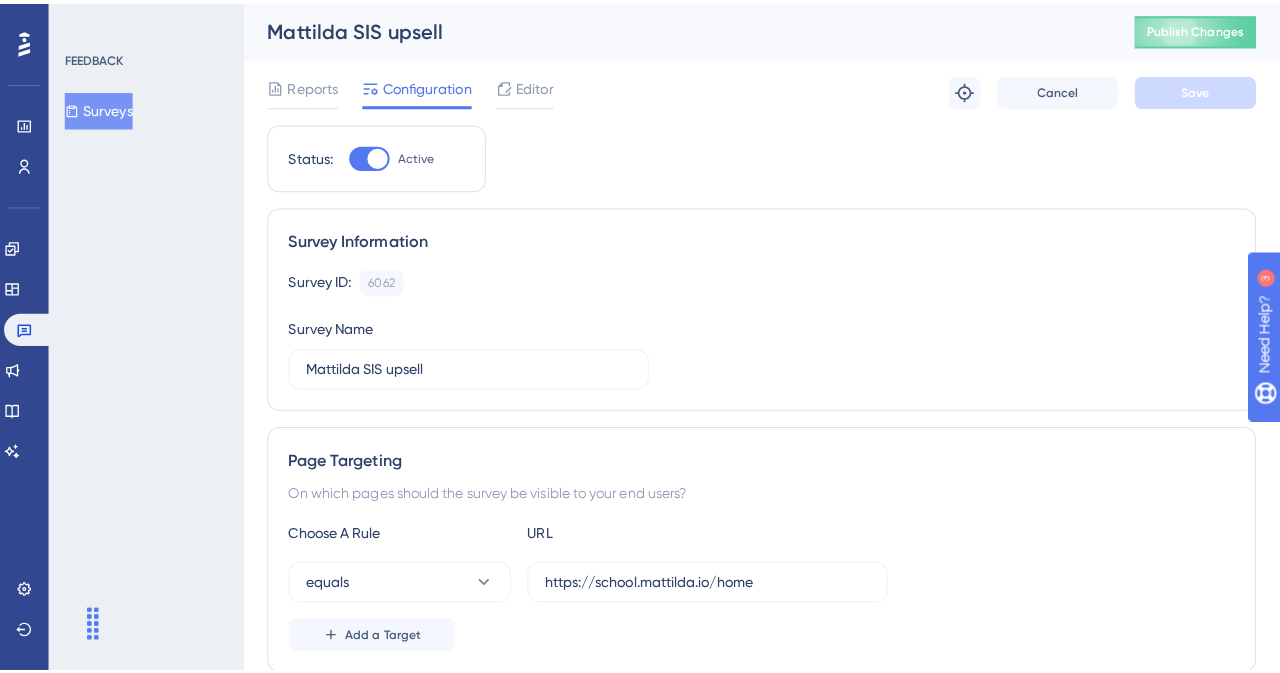 scroll, scrollTop: 0, scrollLeft: 0, axis: both 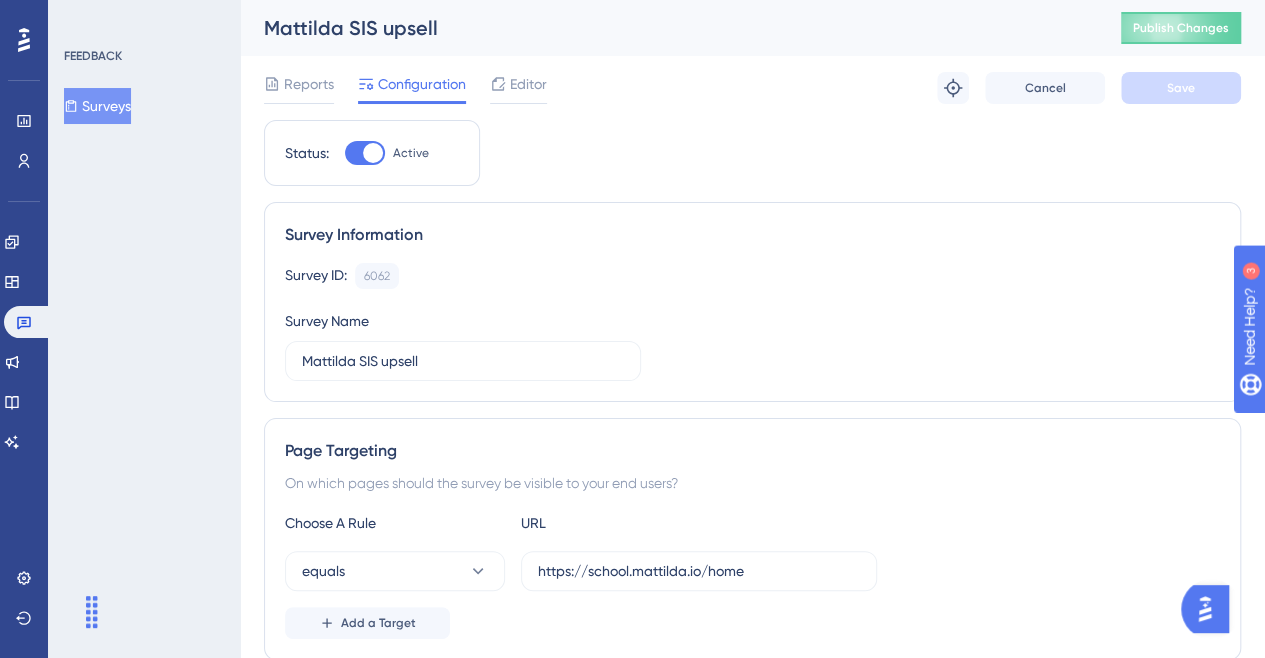 click on "Surveys" at bounding box center (97, 106) 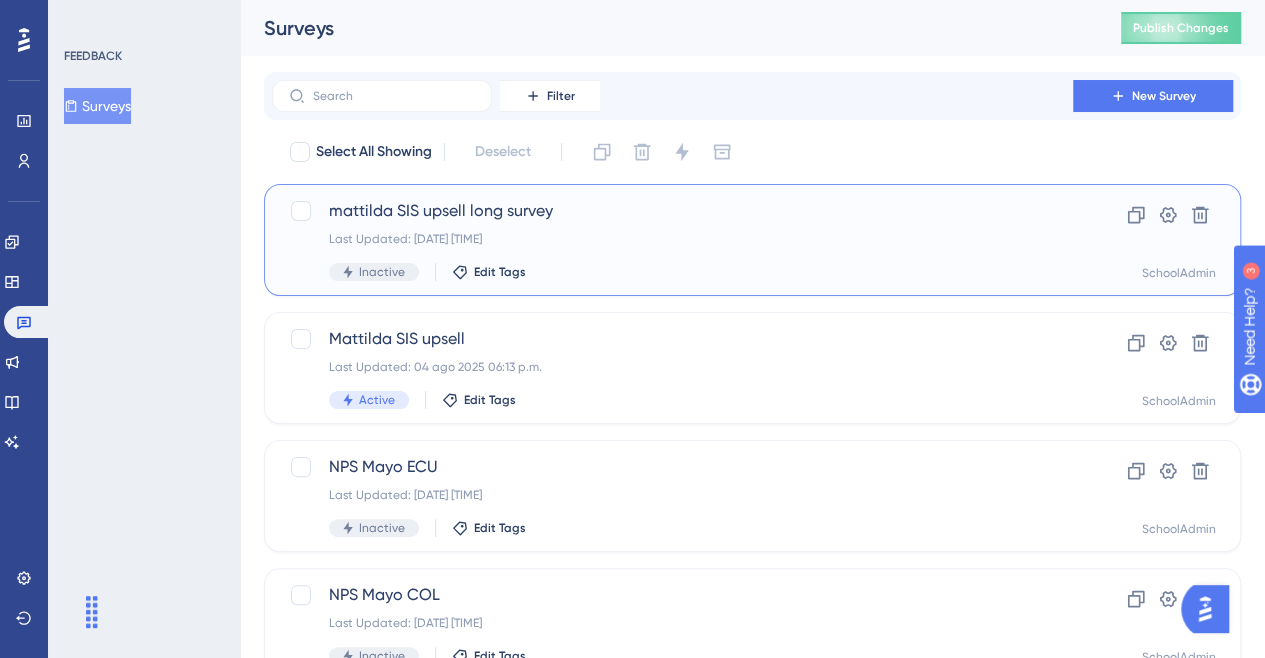 click on "mattilda SIS upsell long survey" at bounding box center [672, 211] 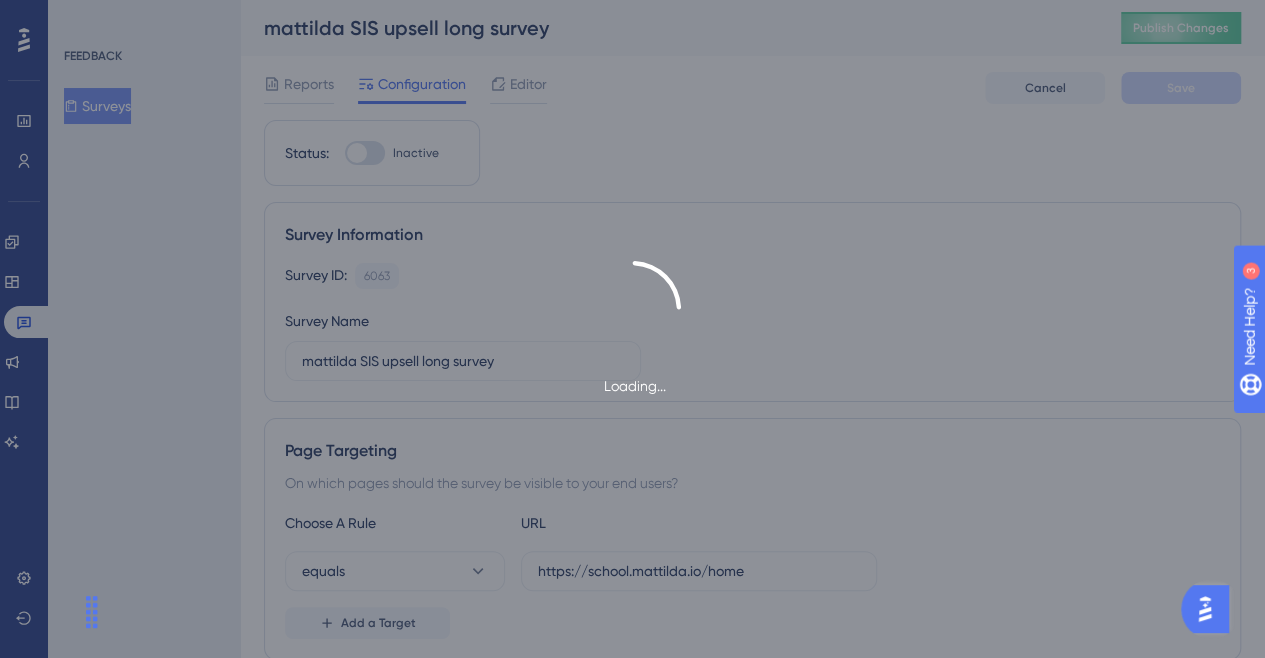 click on "Loading..." at bounding box center [632, 329] 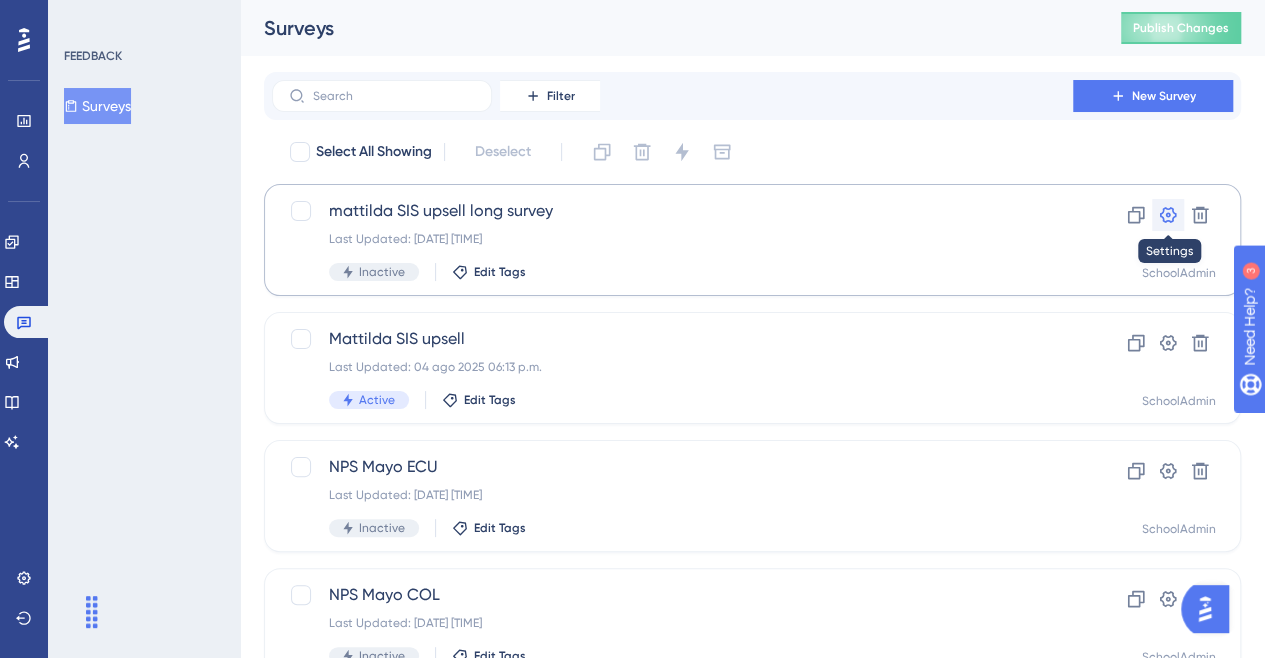 click 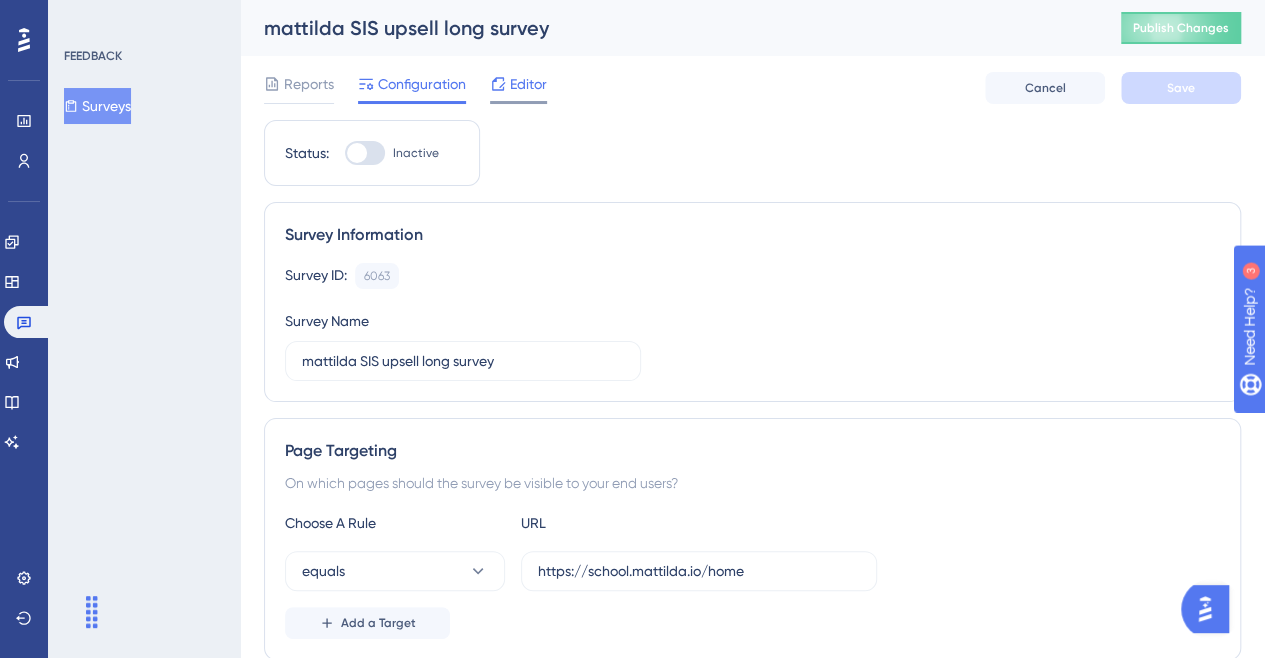 click on "Editor" at bounding box center (528, 84) 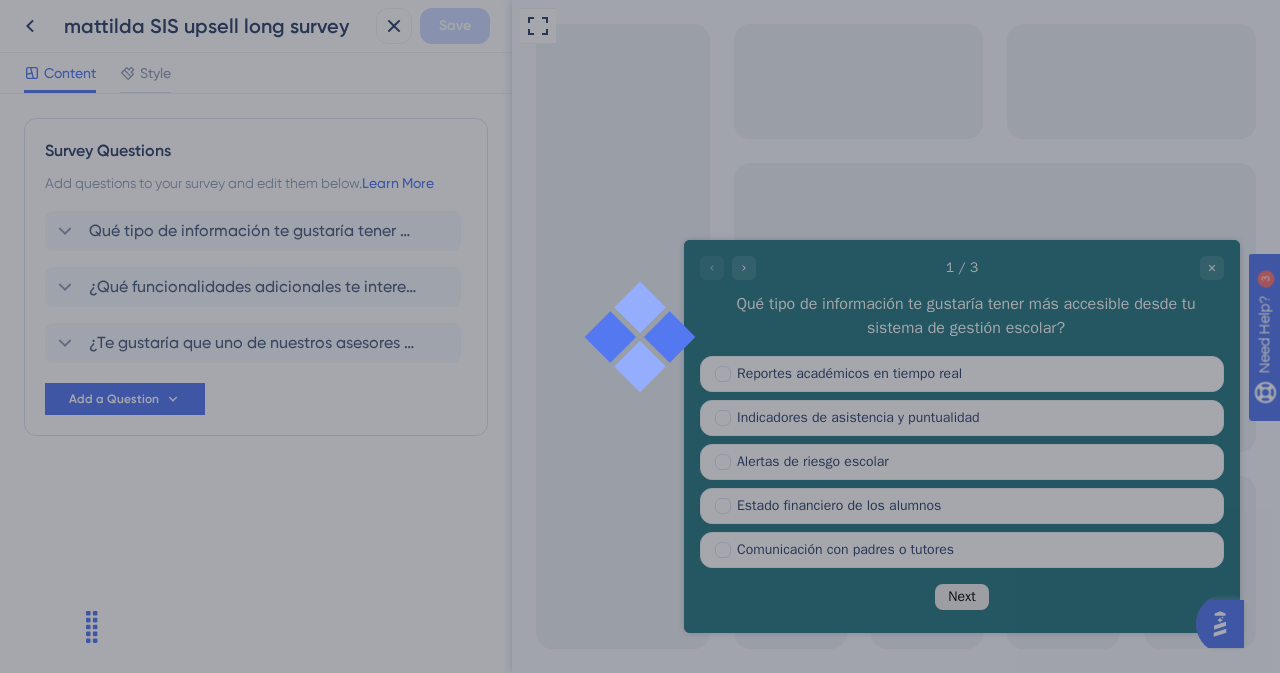 scroll, scrollTop: 0, scrollLeft: 0, axis: both 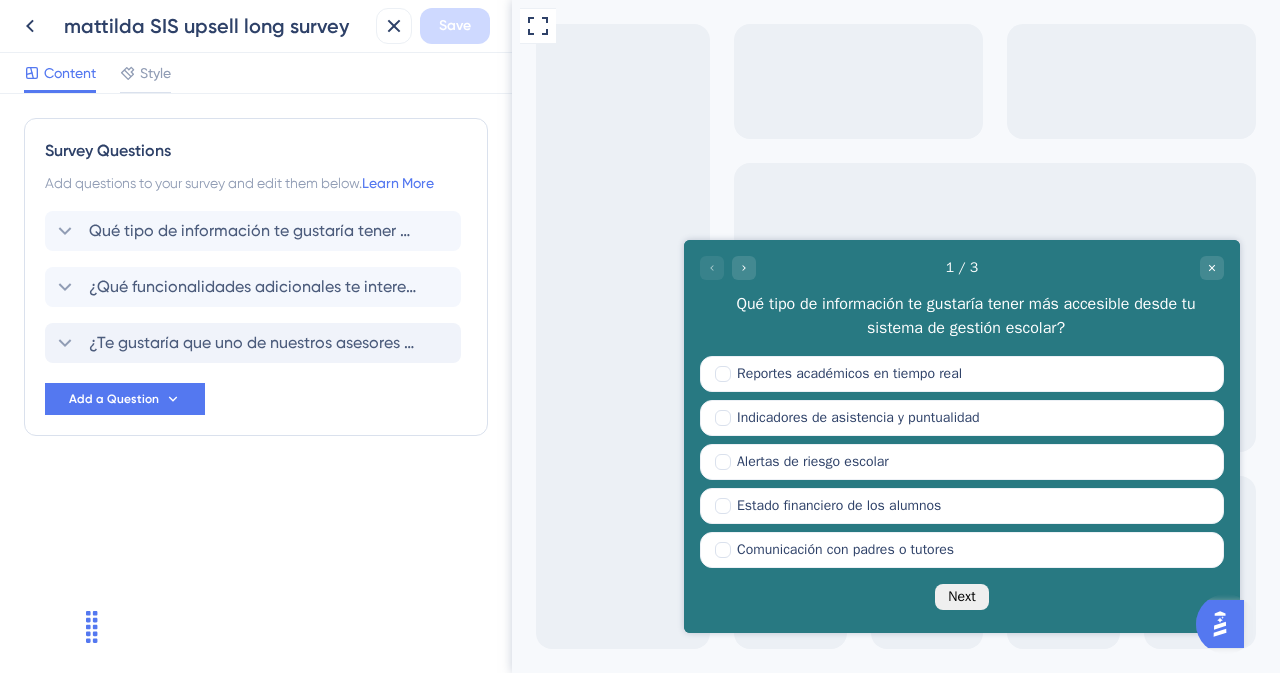 click on "¿Te gustaría que uno de nuestros asesores te muestre cómo mejorar tu sistema?" at bounding box center (254, 343) 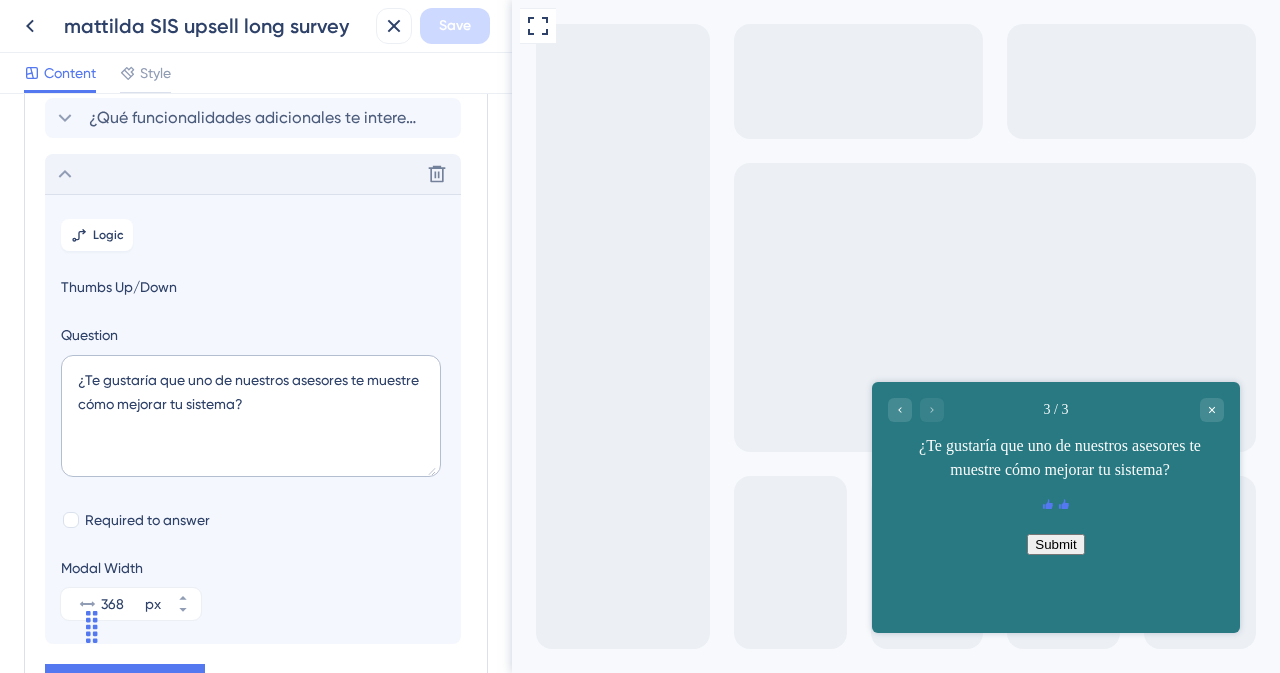 scroll, scrollTop: 228, scrollLeft: 0, axis: vertical 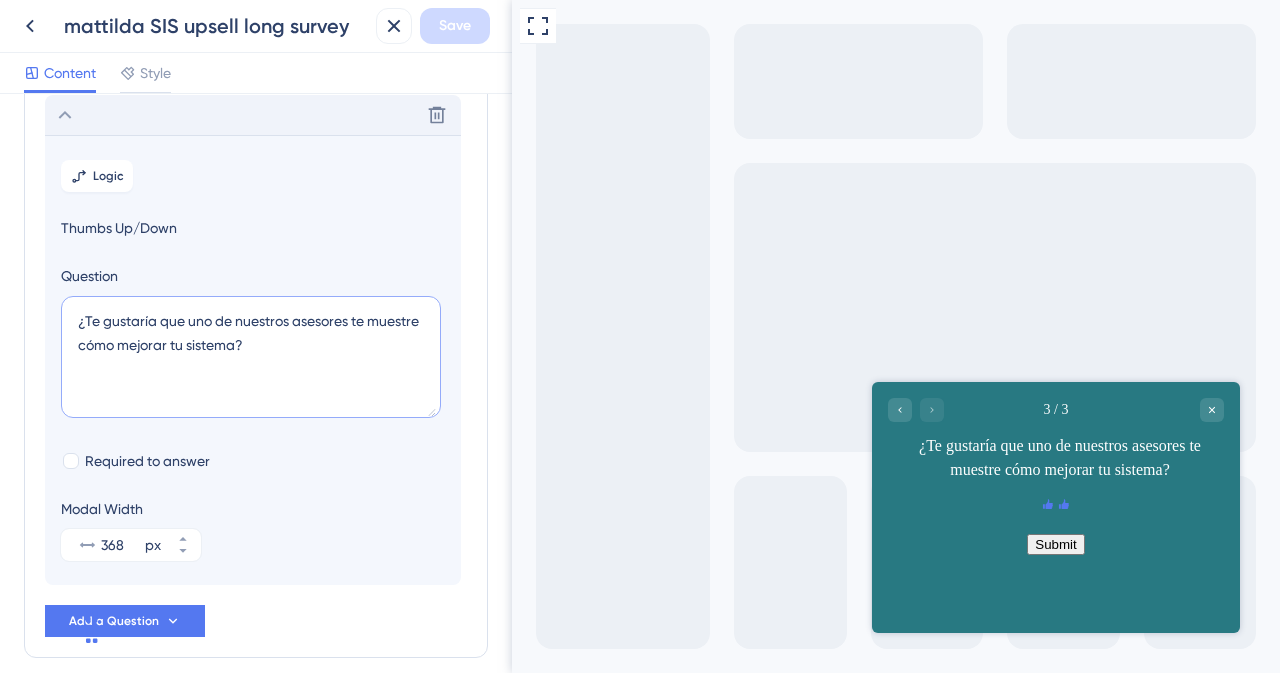 drag, startPoint x: 284, startPoint y: 357, endPoint x: 34, endPoint y: 313, distance: 253.84247 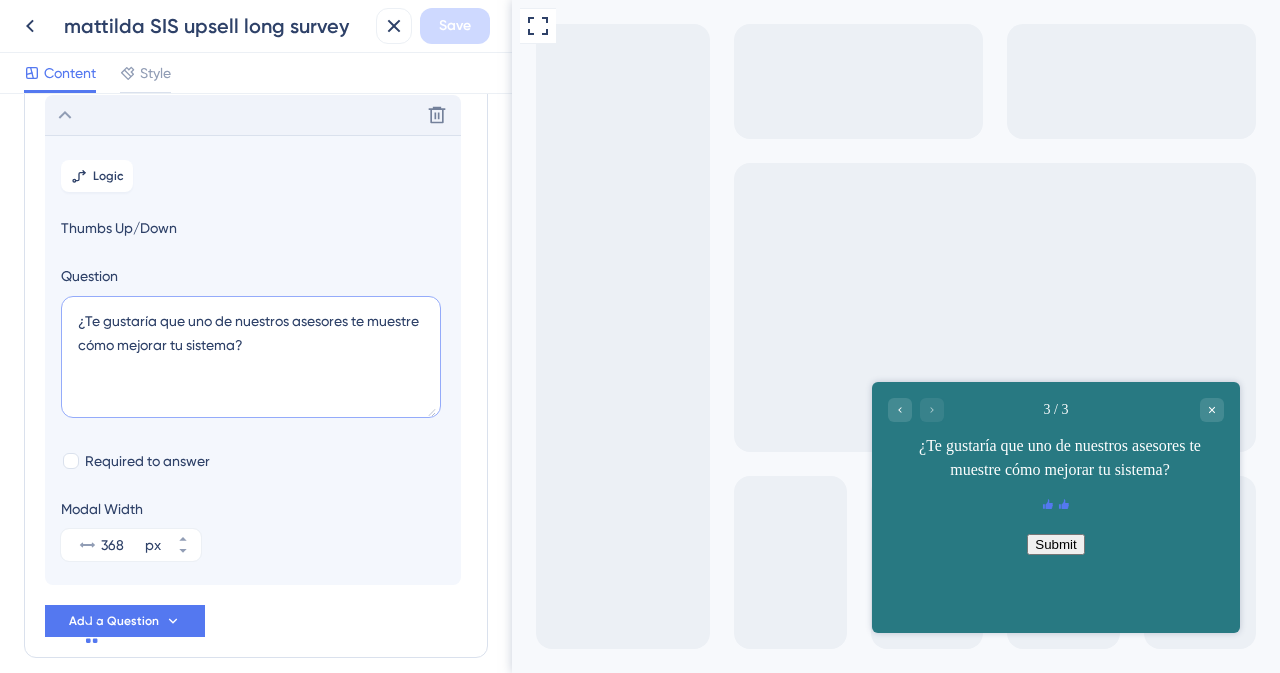 click on "Survey Questions Add questions to your survey and edit them below.   Learn More Qué tipo de información te gustaría tener más accesible desde tu sistema de gestión escolar? ¿Qué funcionalidades adicionales te interesarían?  (Selecciona todas las que apliquen) Delete Logic Thumbs Up/Down Question ¿Te gustaría que uno de nuestros asesores te muestre cómo mejorar tu sistema? Required to answer Modal Width 368 px Add a Question" at bounding box center (256, 274) 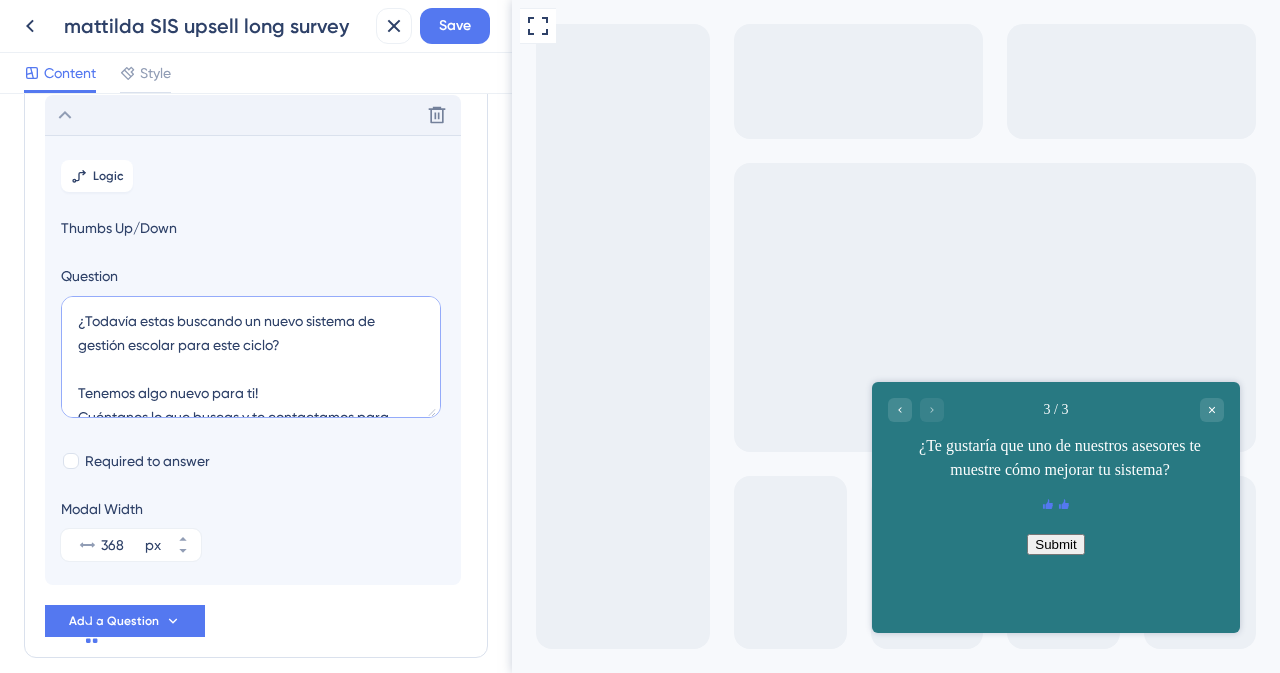scroll, scrollTop: 32, scrollLeft: 0, axis: vertical 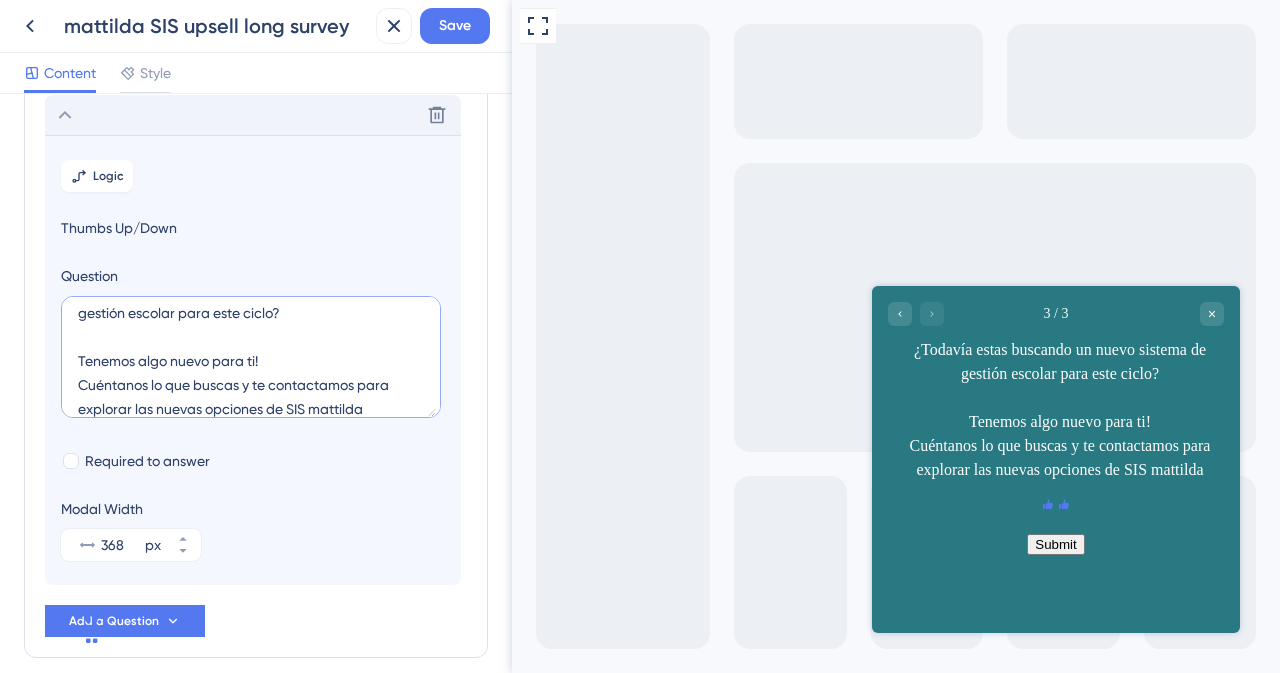 click on "¿Todavía estas buscando un nuevo sistema de gestión escolar para este ciclo?
Tenemos algo nuevo para ti!
Cuéntanos lo que buscas y te contactamos para explorar las nuevas opciones de SIS mattilda" at bounding box center (251, 357) 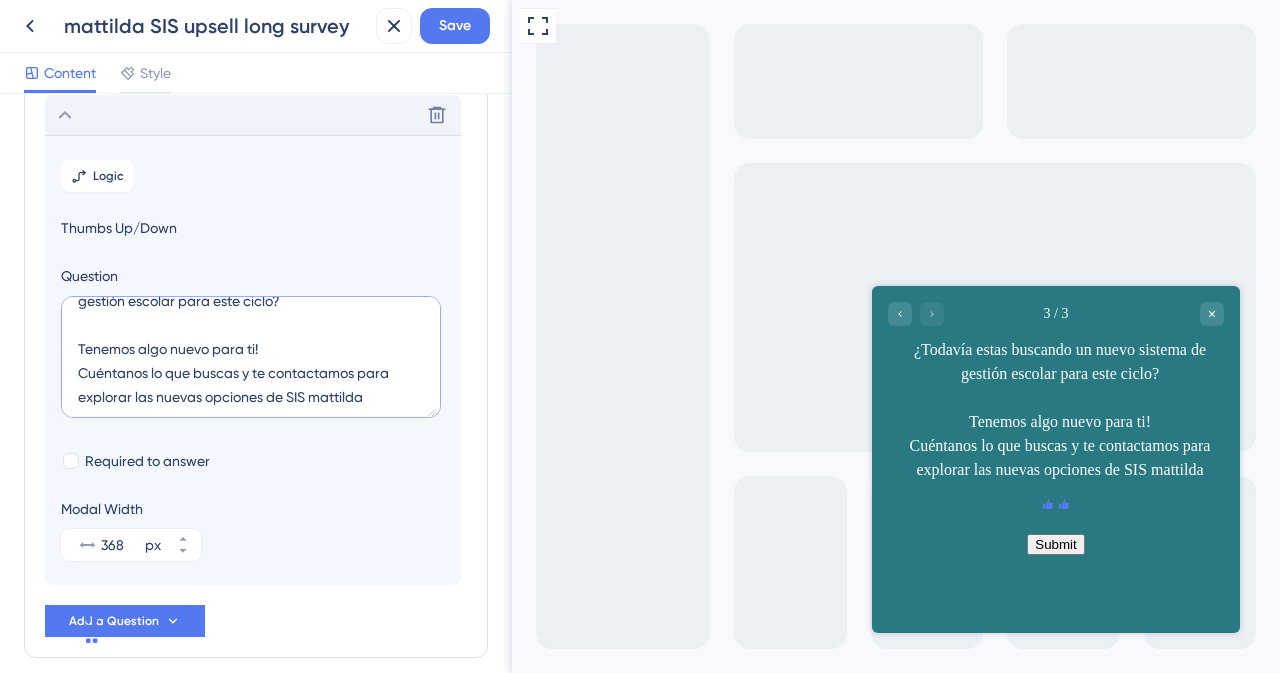 scroll, scrollTop: 48, scrollLeft: 0, axis: vertical 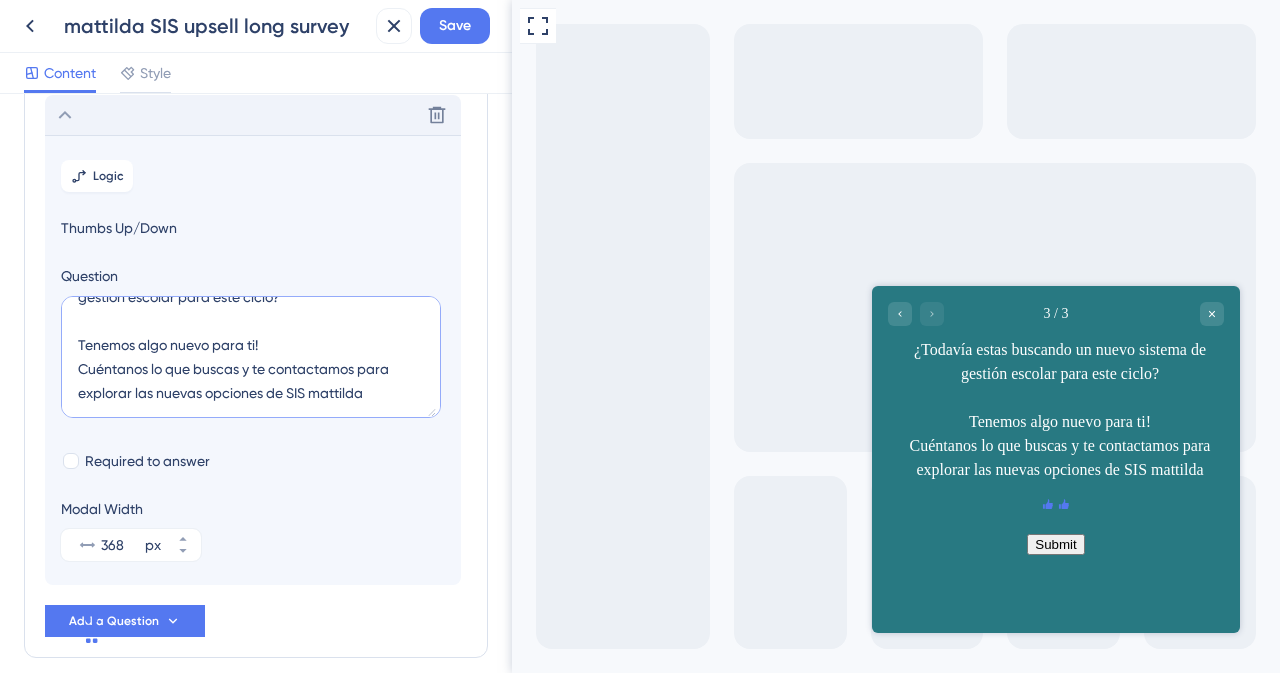 drag, startPoint x: 240, startPoint y: 368, endPoint x: 18, endPoint y: 374, distance: 222.08107 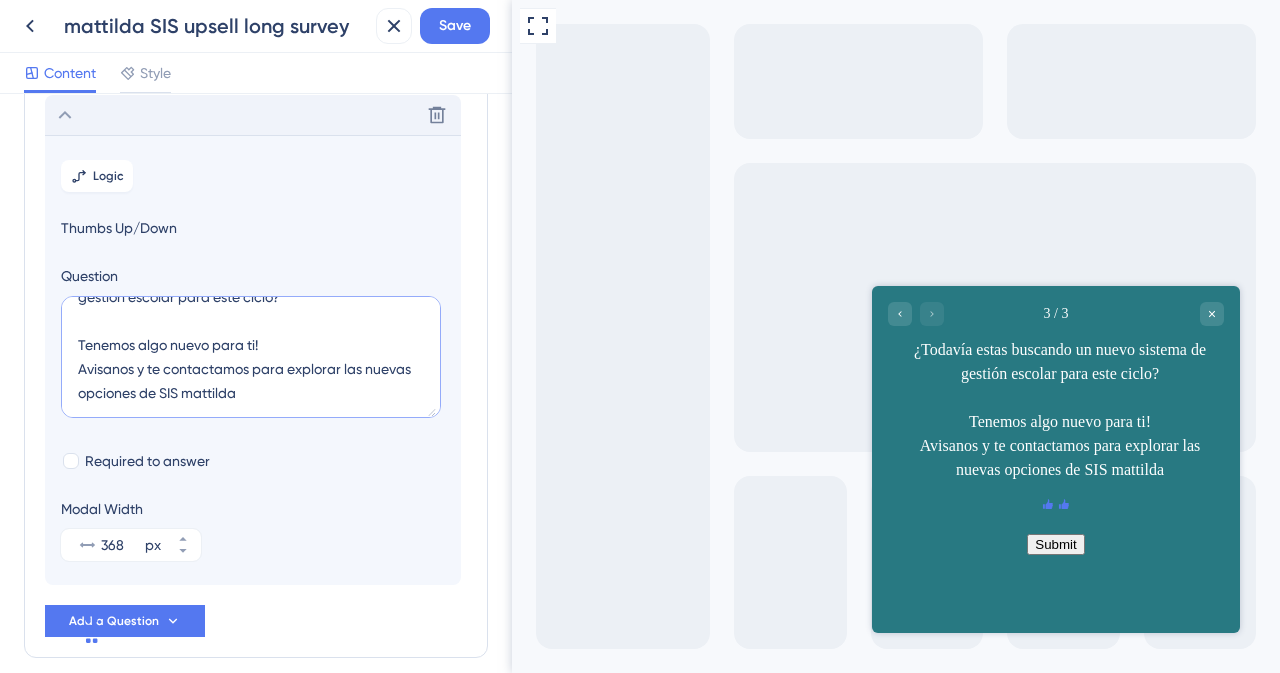 drag, startPoint x: 102, startPoint y: 380, endPoint x: 86, endPoint y: 364, distance: 22.627417 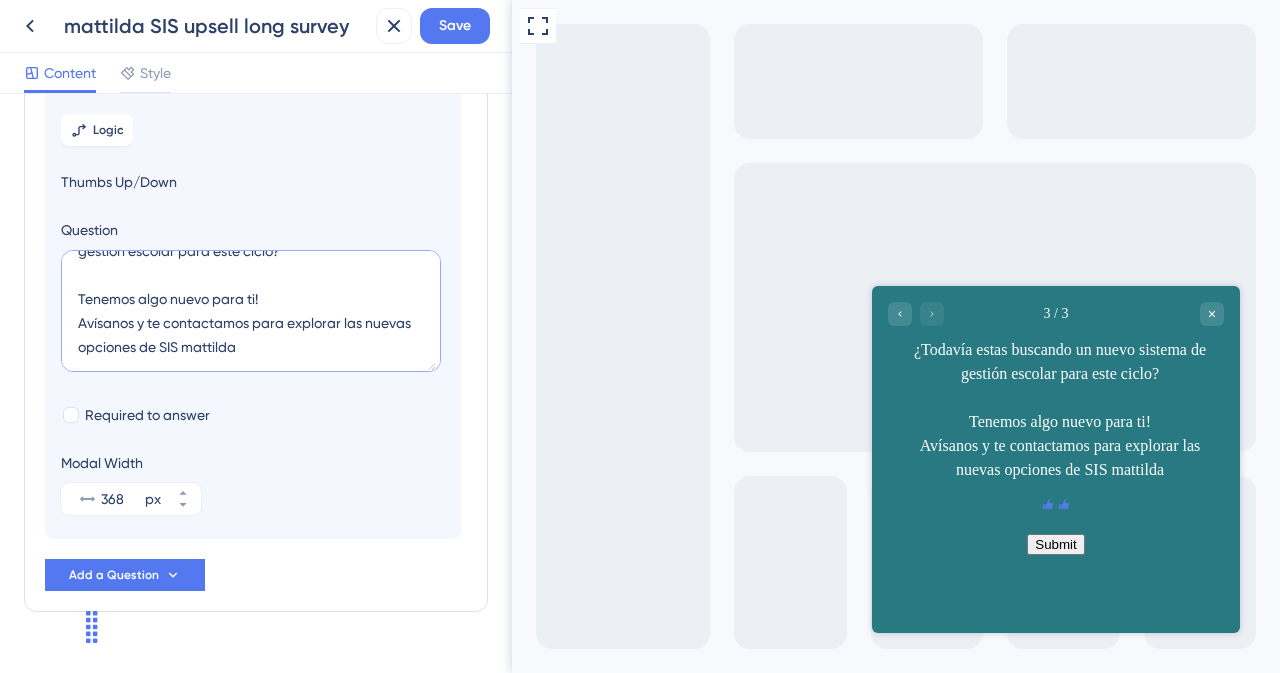 scroll, scrollTop: 315, scrollLeft: 0, axis: vertical 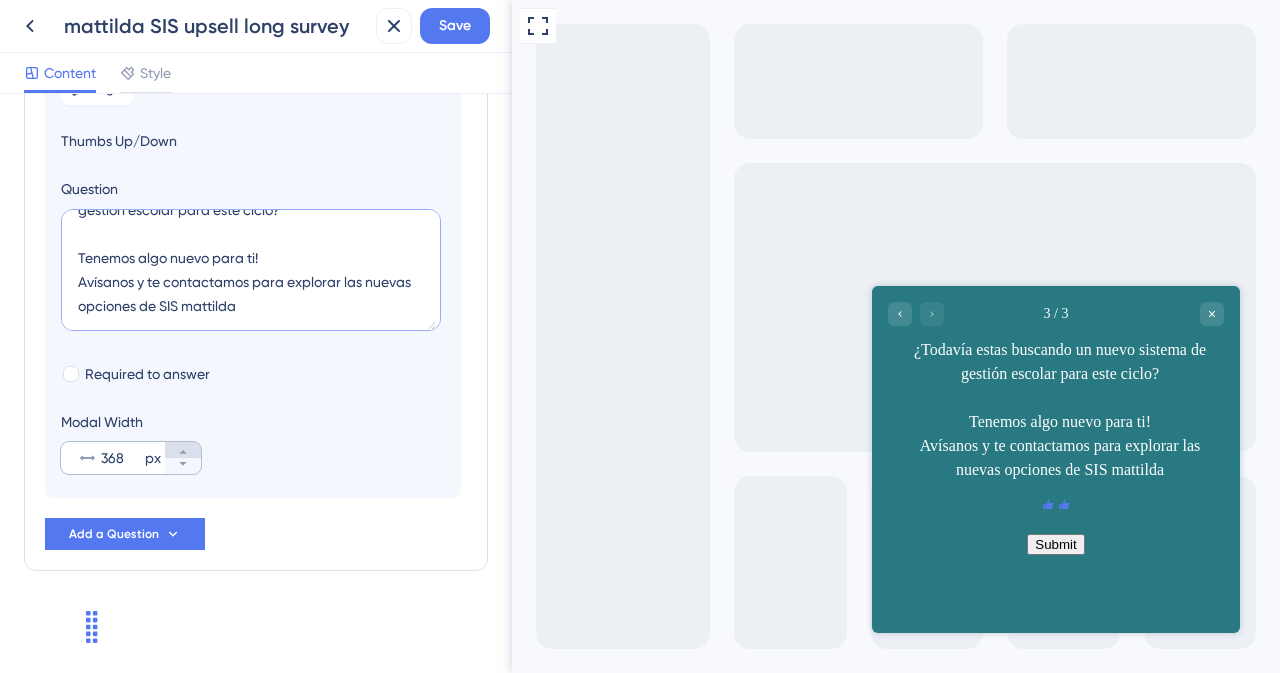 type on "¿Todavía estas buscando un nuevo sistema de gestión escolar para este ciclo?
Tenemos algo nuevo para ti!
Avísanos y te contactamos para explorar las nuevas opciones de SIS mattilda" 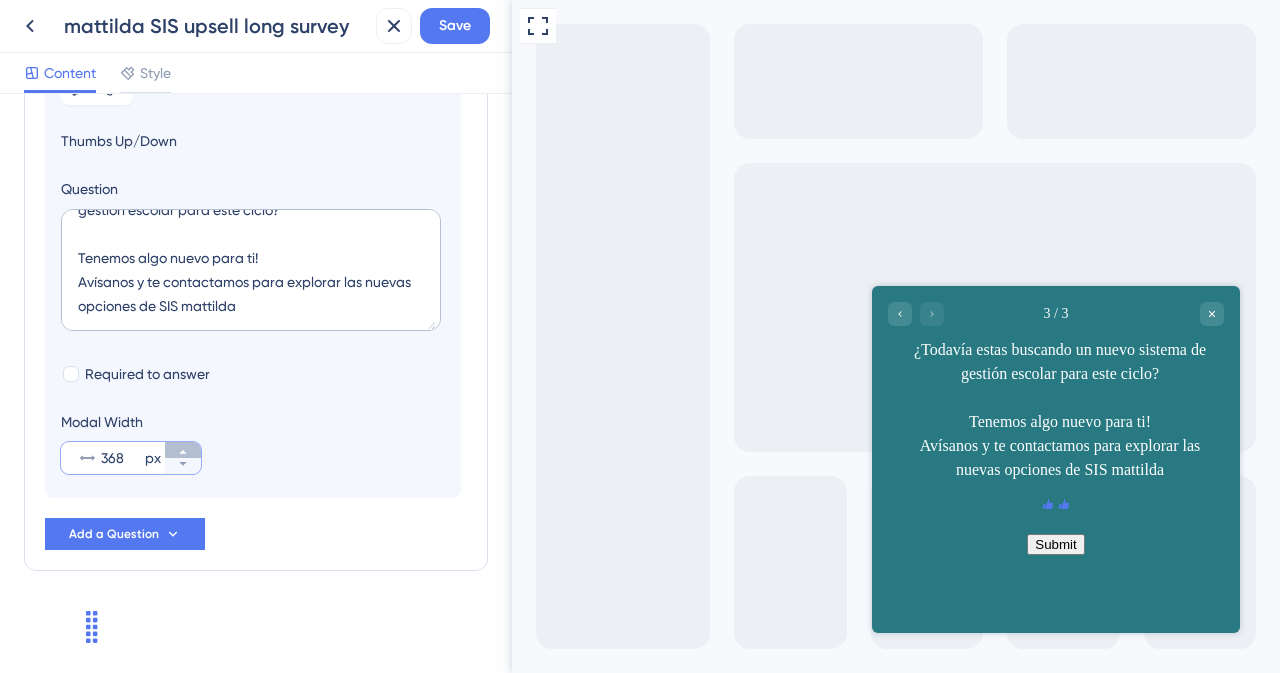 click 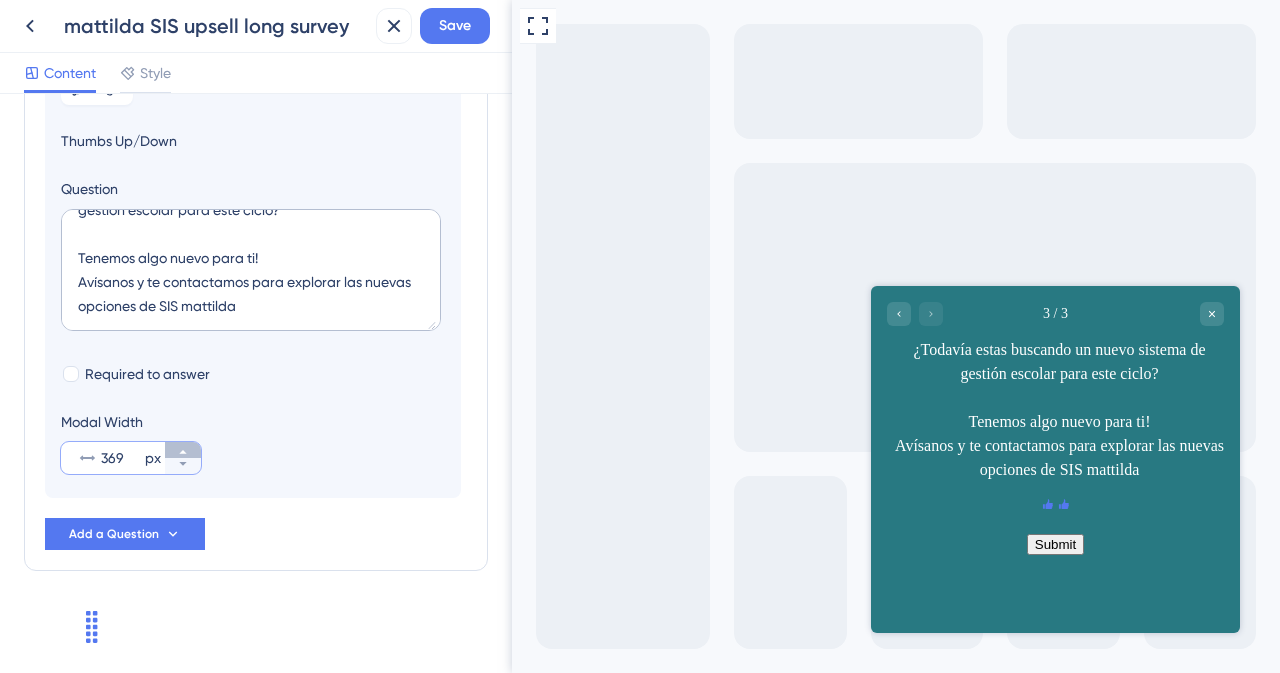 click 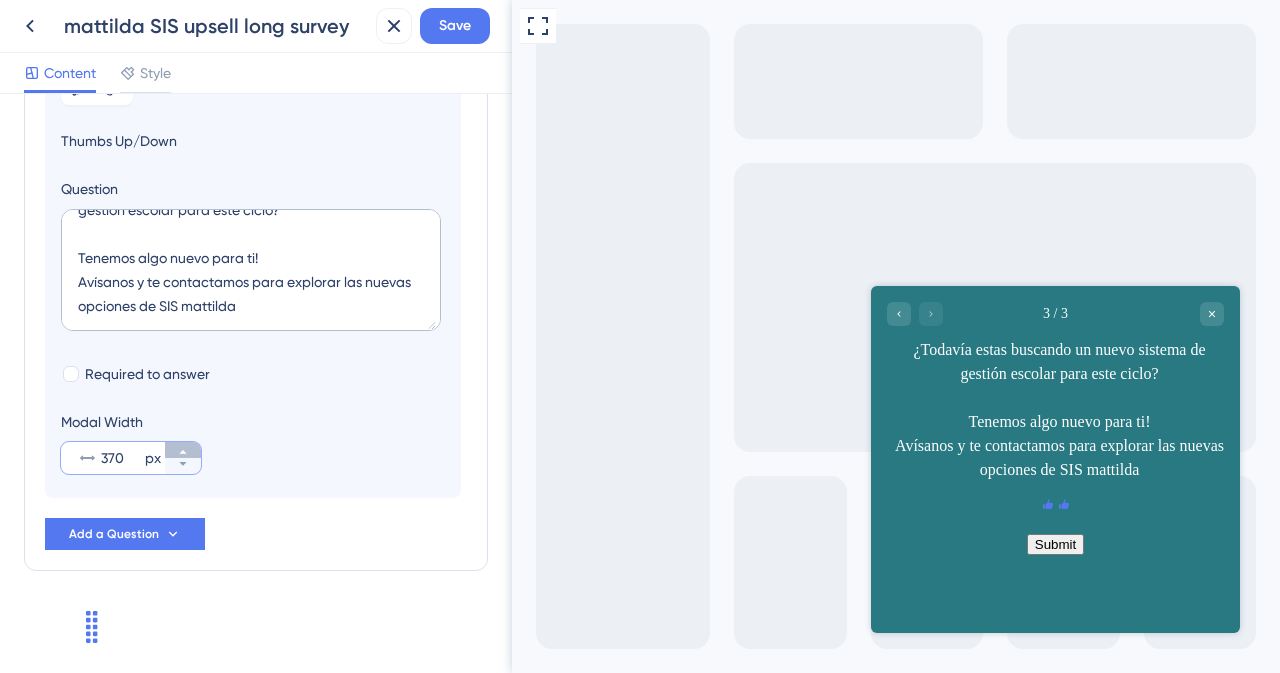 click 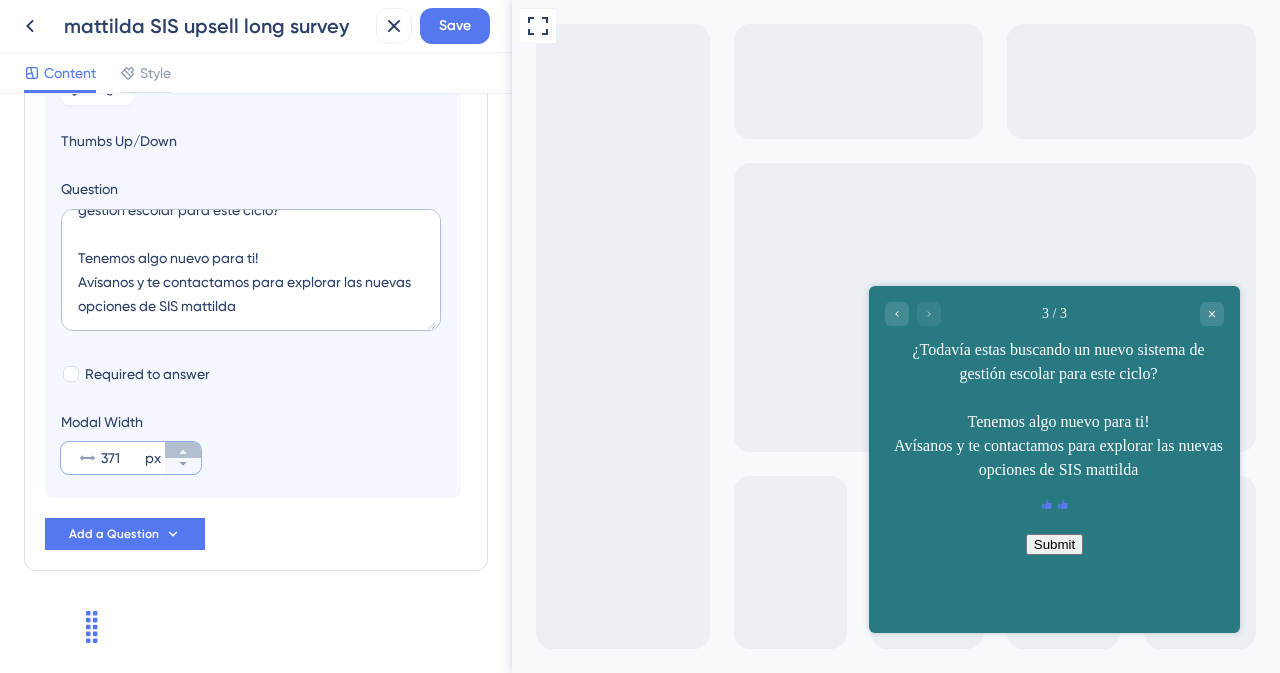 click 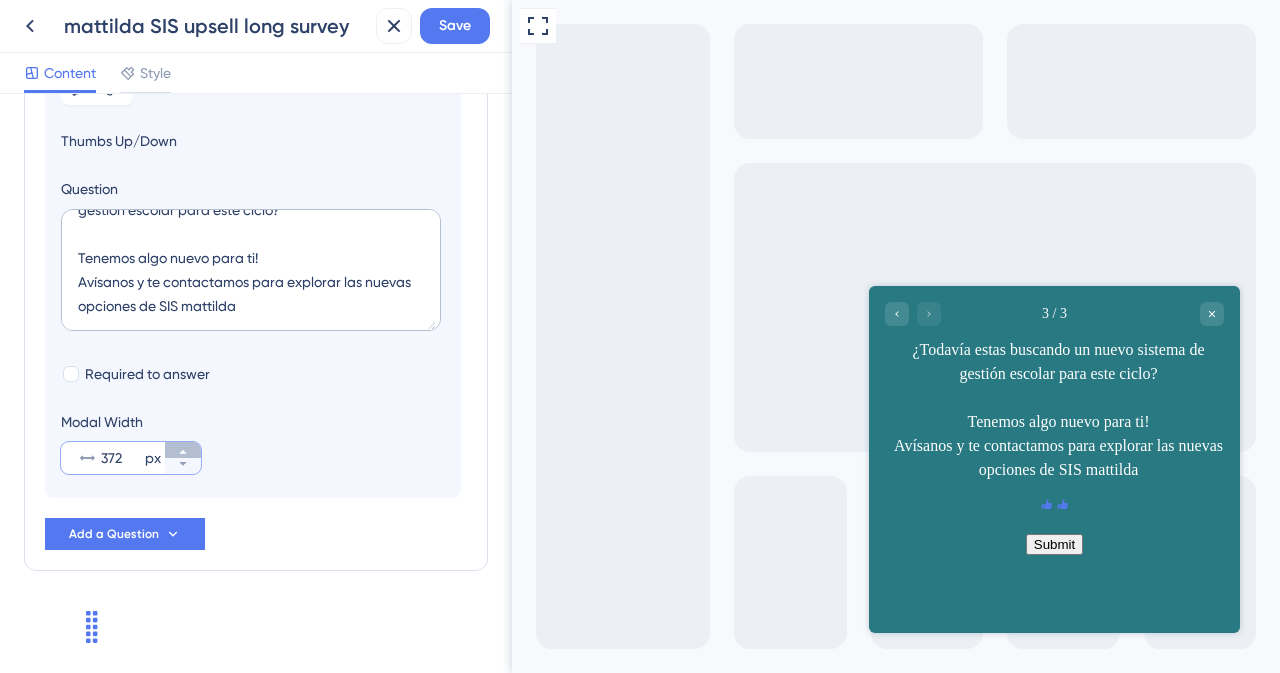 click 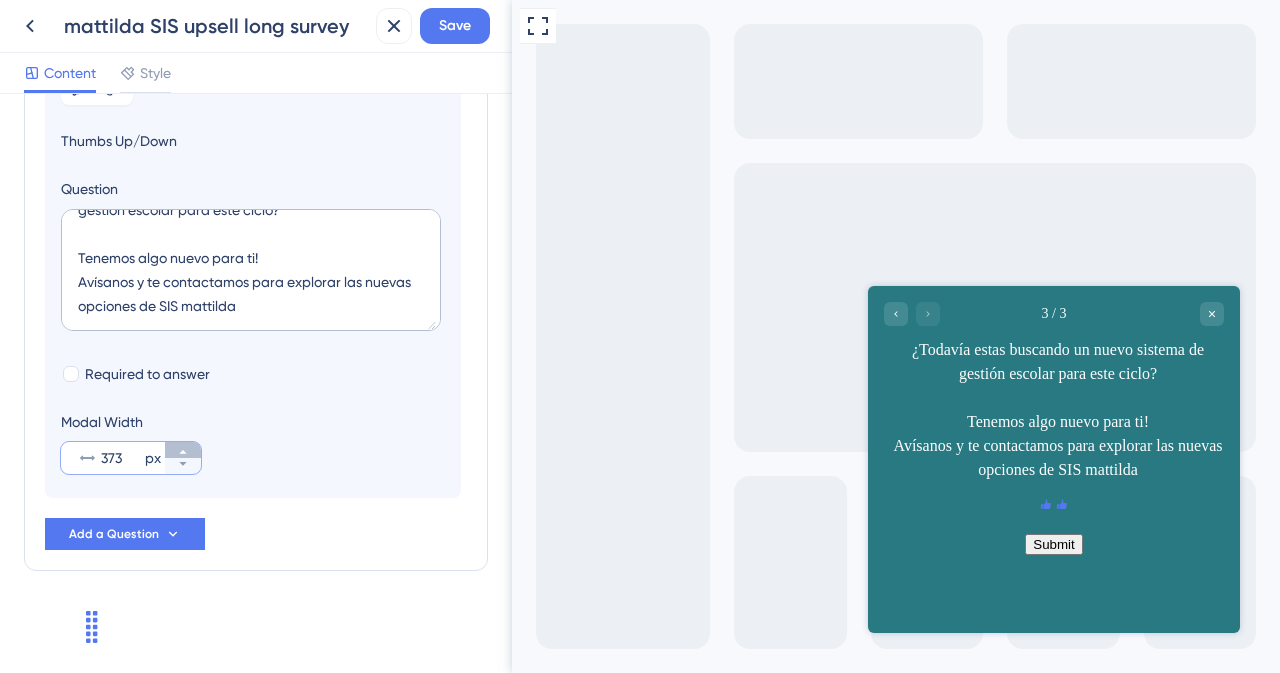 click 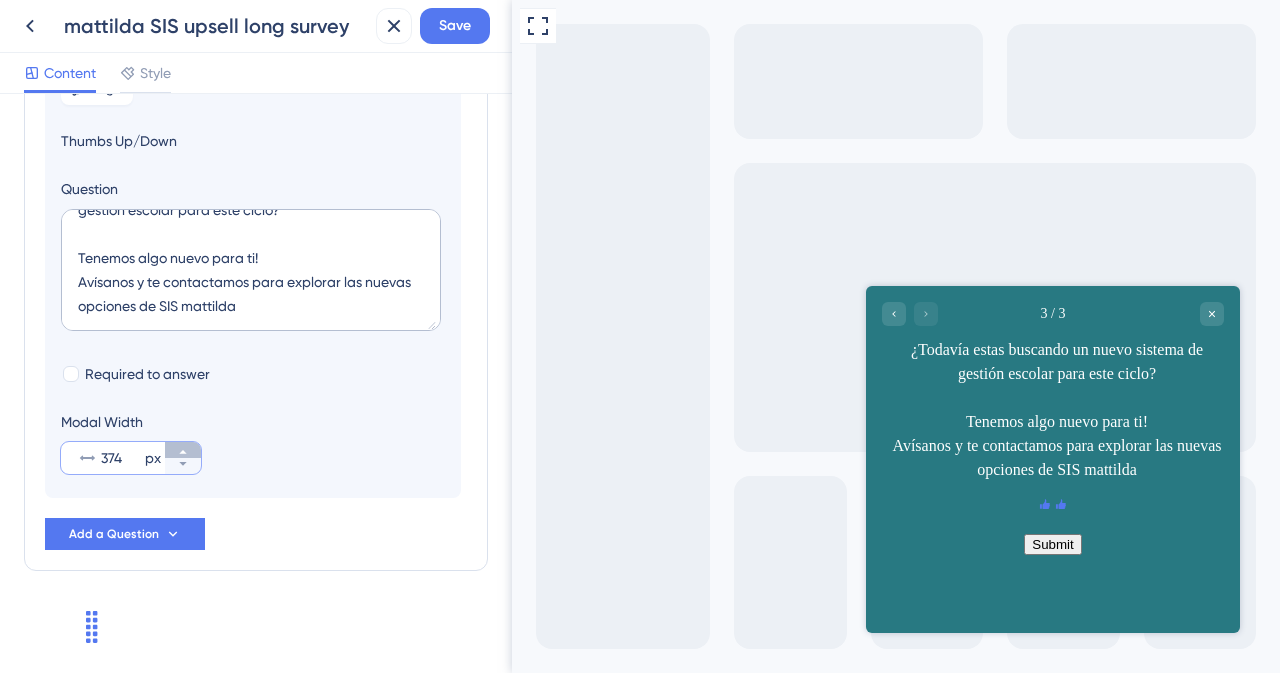 click 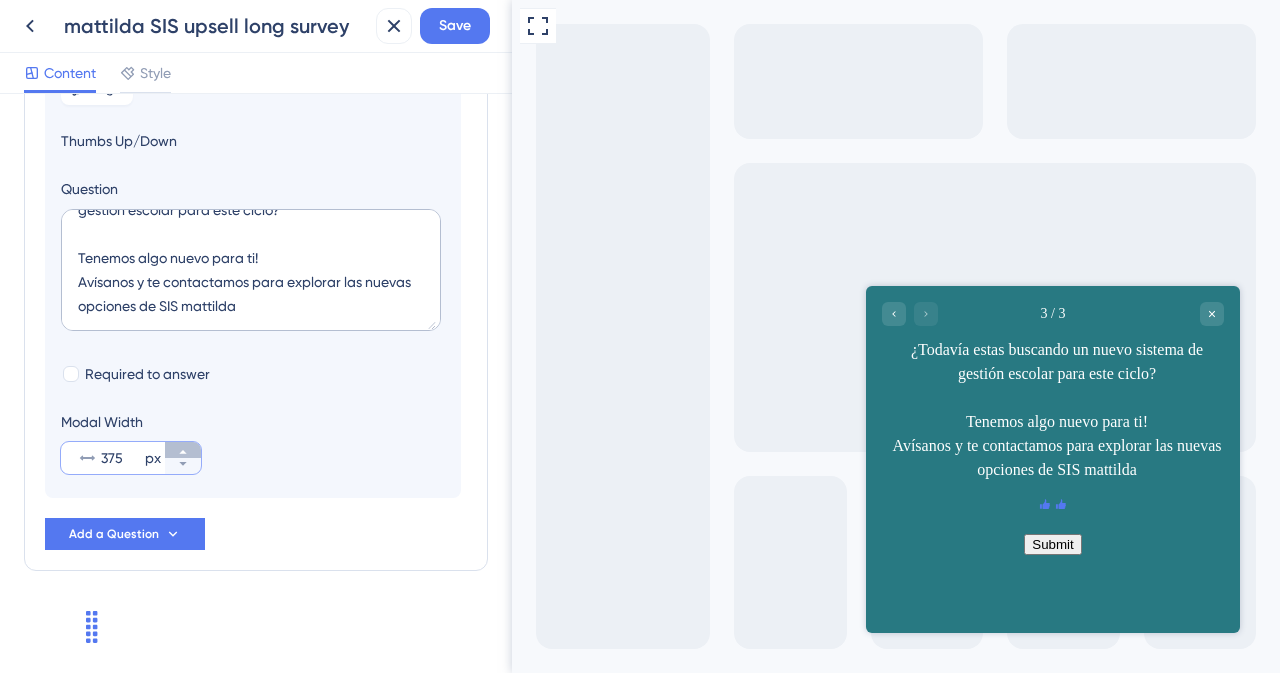 click 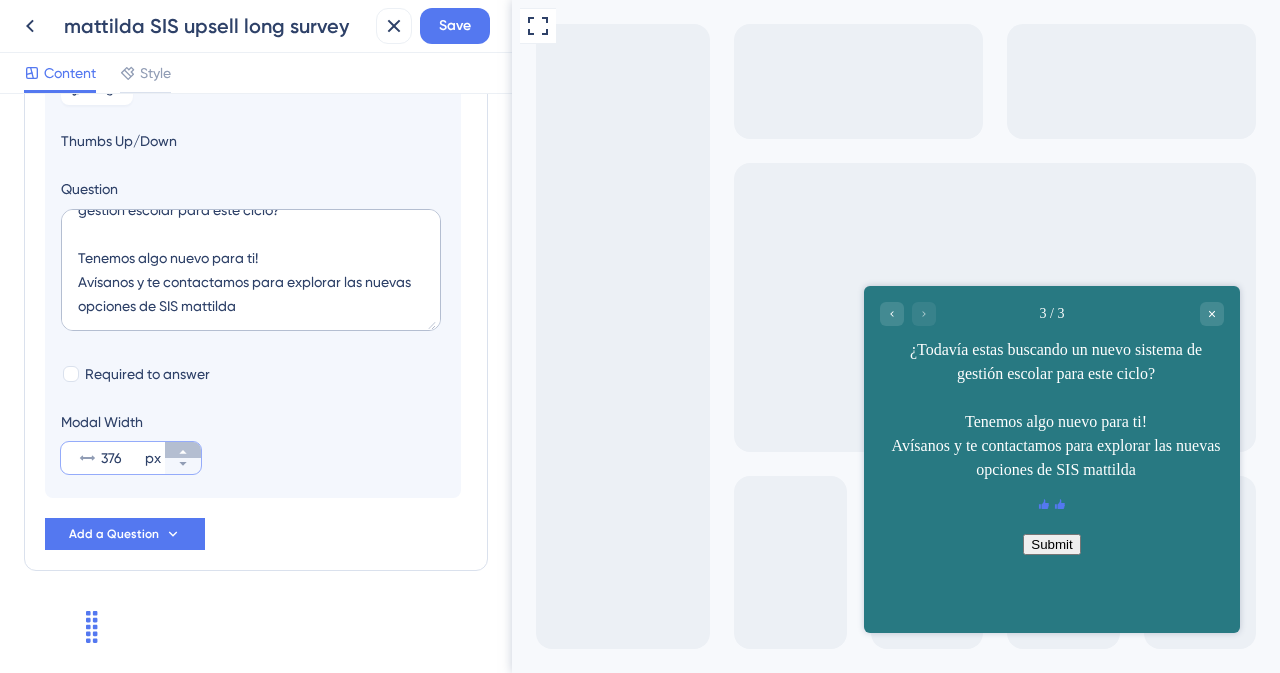 click 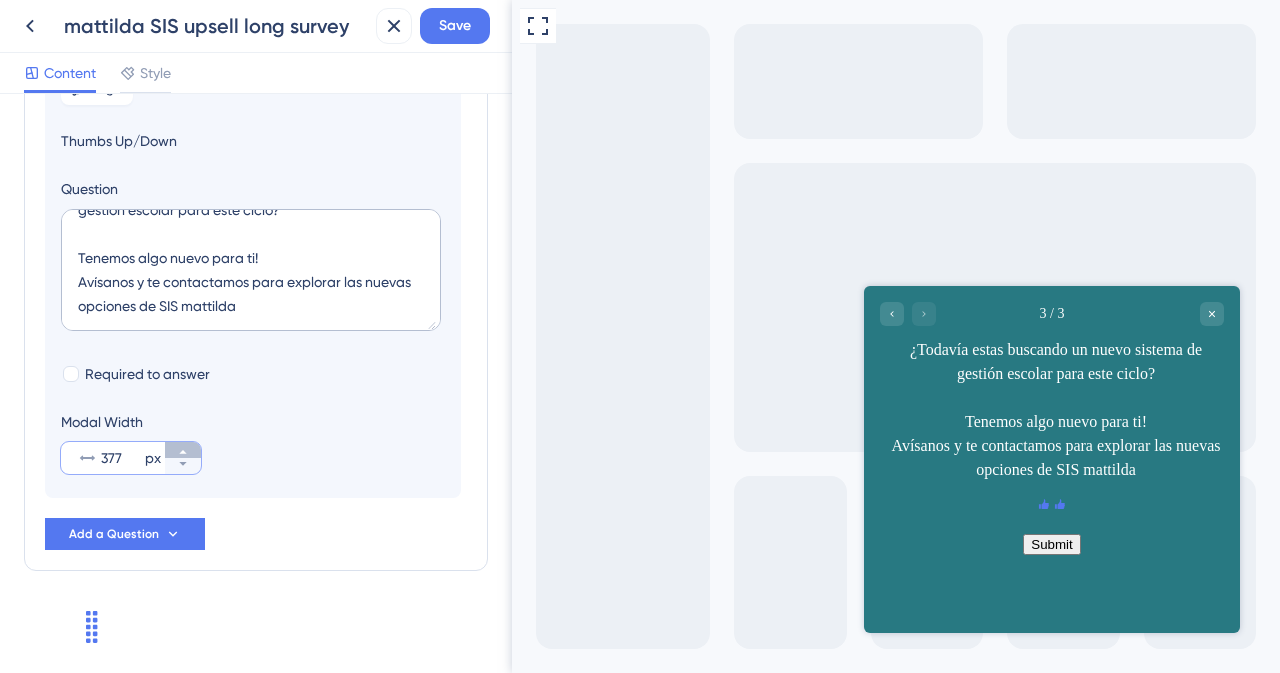 click 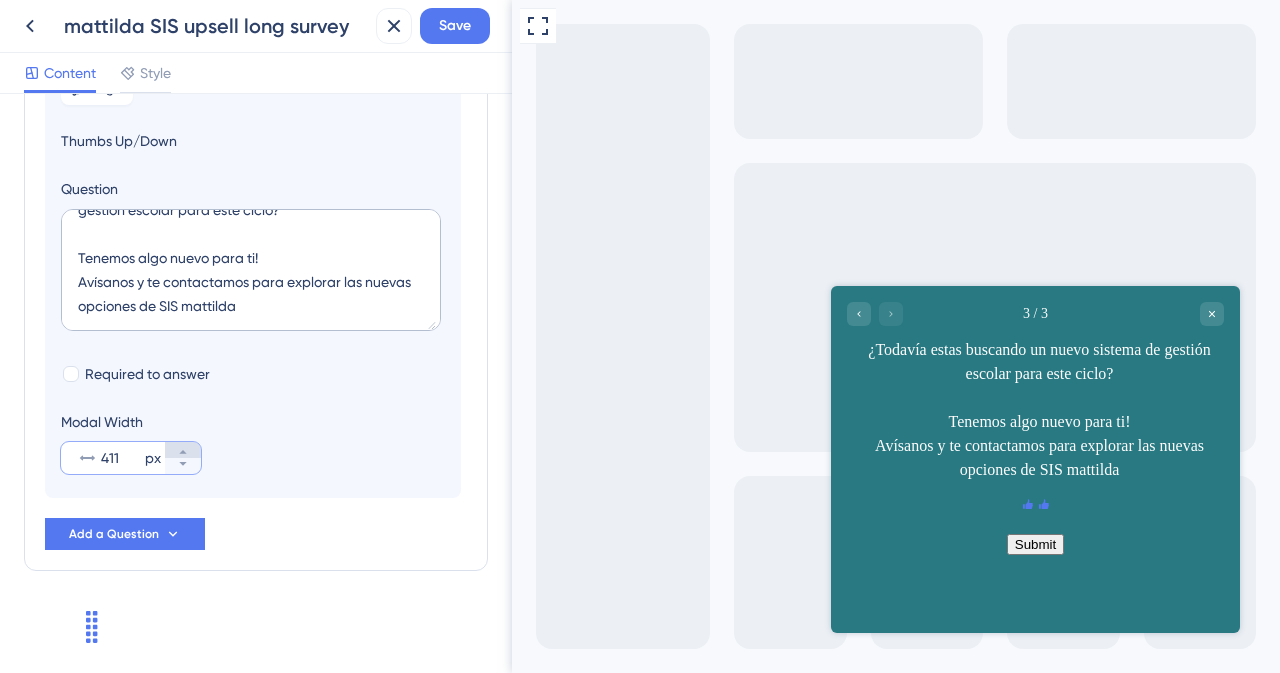 click 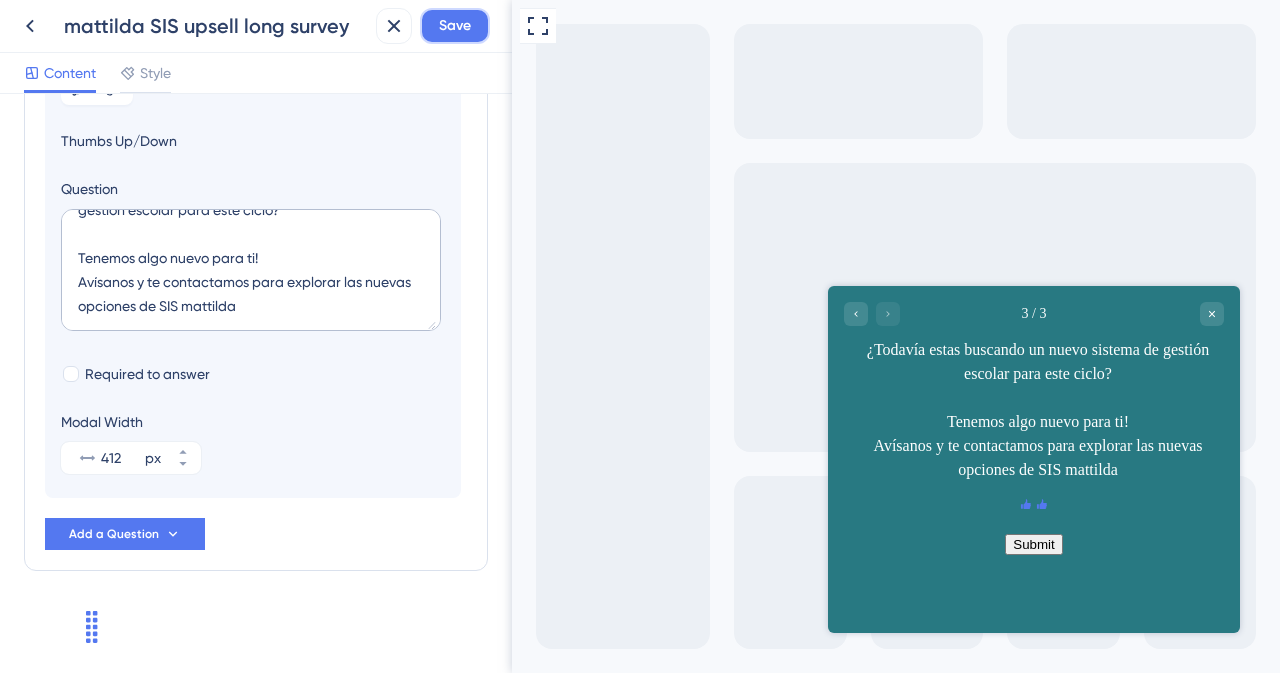 click on "Save" at bounding box center (455, 26) 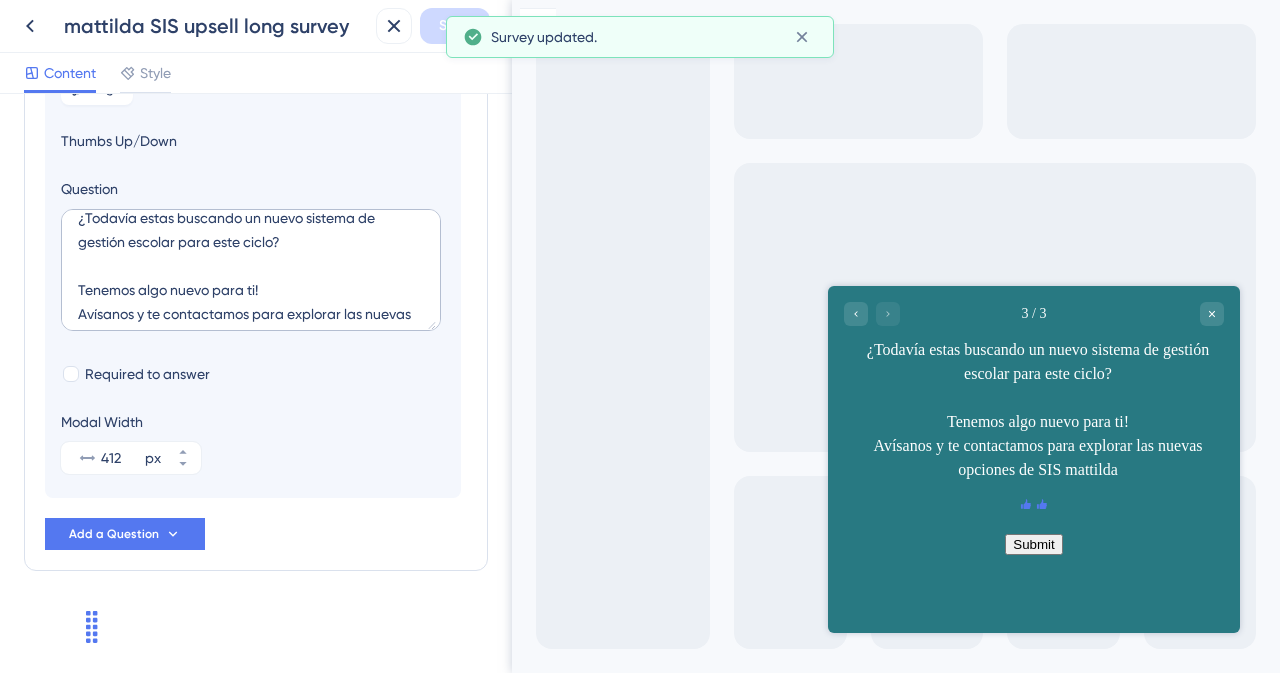 scroll, scrollTop: 0, scrollLeft: 0, axis: both 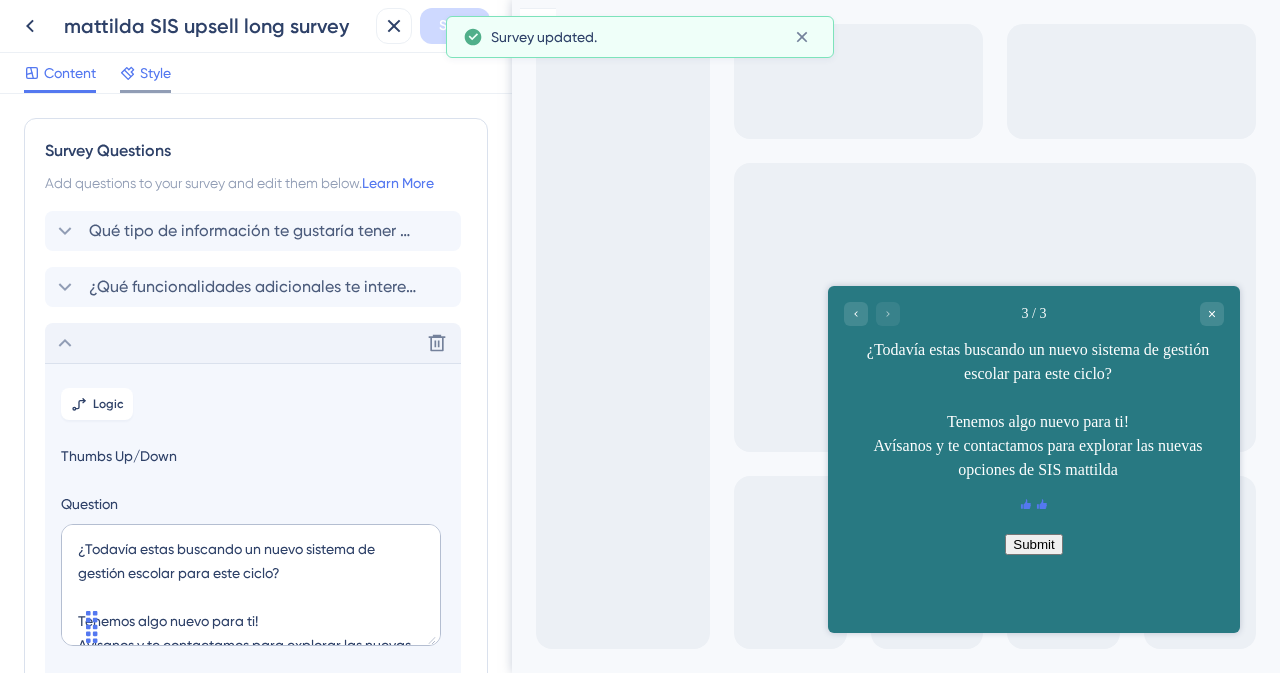 click on "Style" at bounding box center (155, 73) 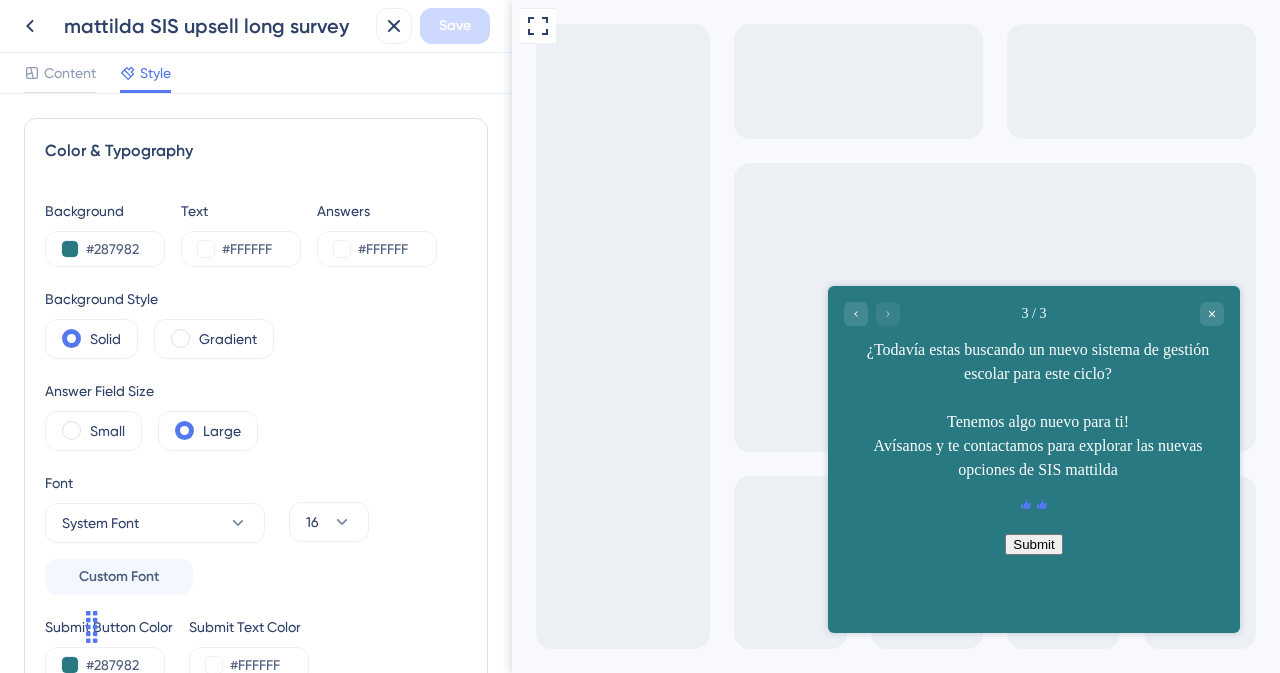 scroll, scrollTop: 0, scrollLeft: 0, axis: both 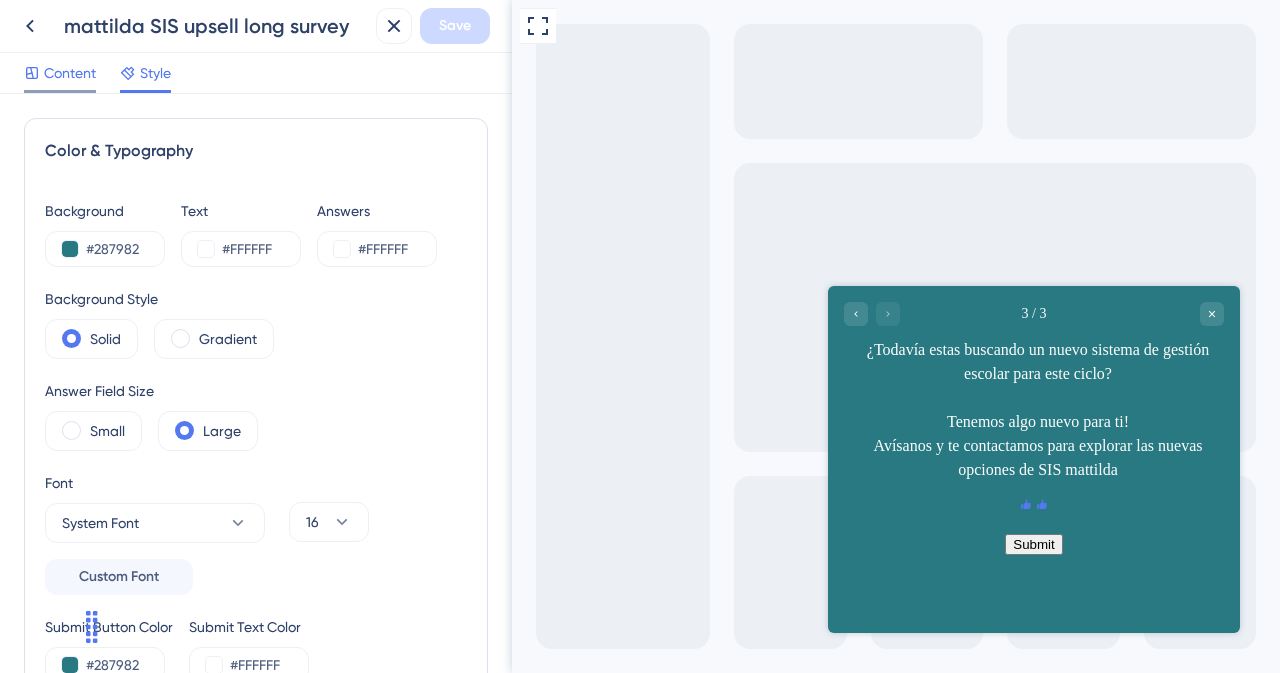 click on "Content" at bounding box center (70, 73) 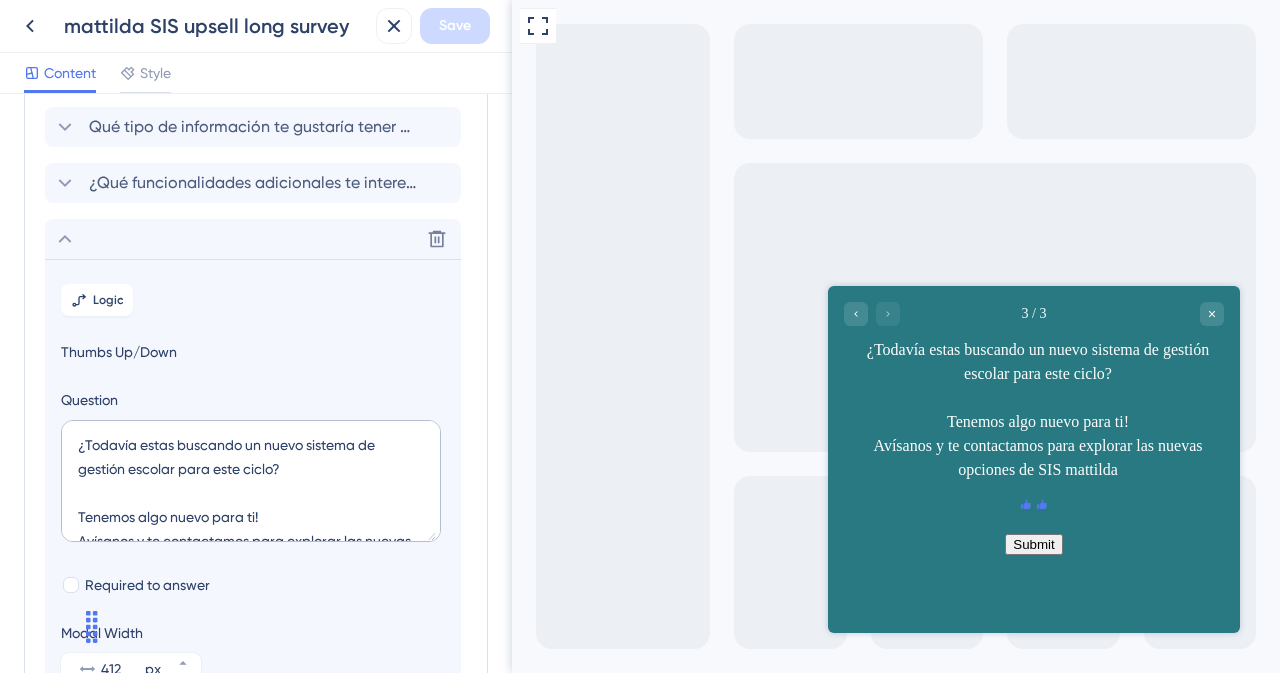 scroll, scrollTop: 0, scrollLeft: 0, axis: both 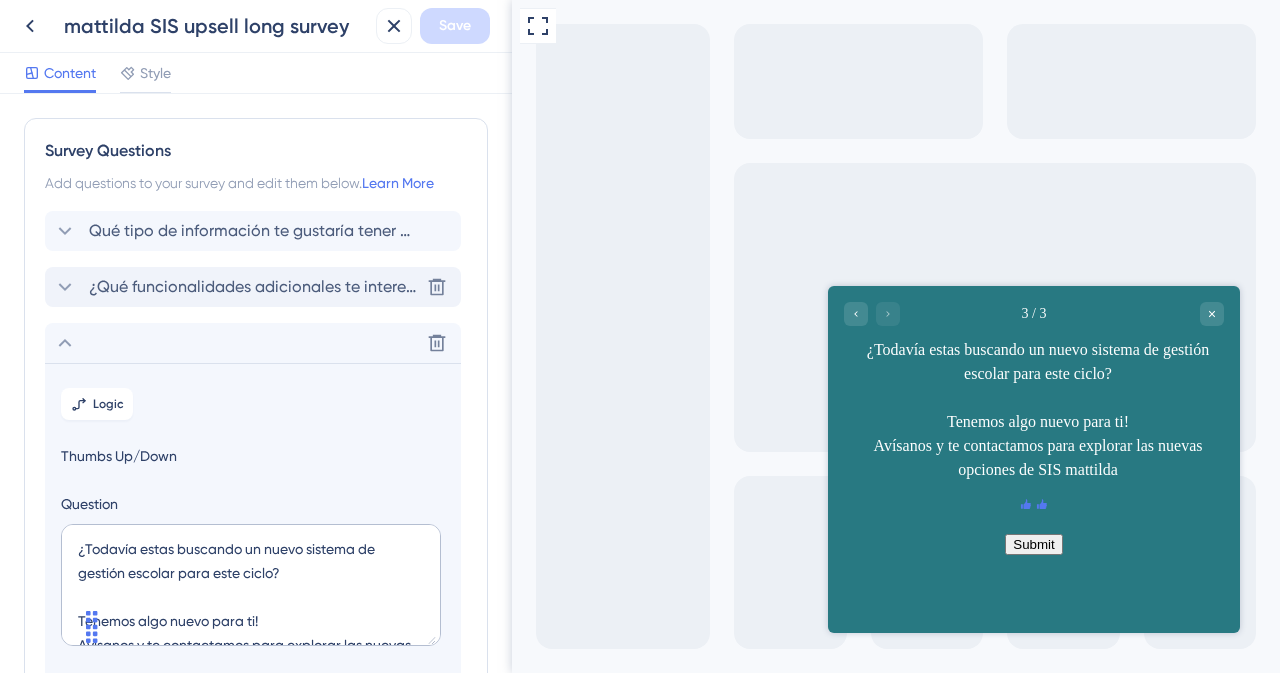 click on "¿Qué funcionalidades adicionales te interesarían?  (Selecciona todas las que apliquen)" at bounding box center (254, 287) 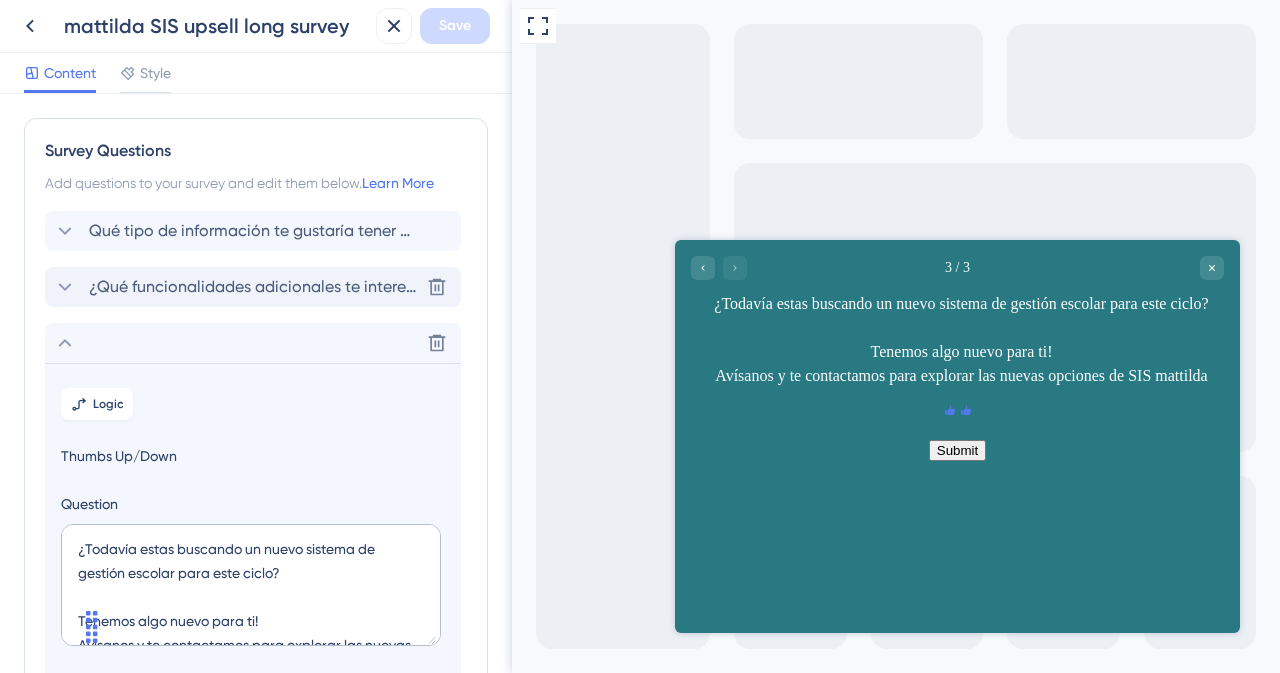 scroll, scrollTop: 0, scrollLeft: 0, axis: both 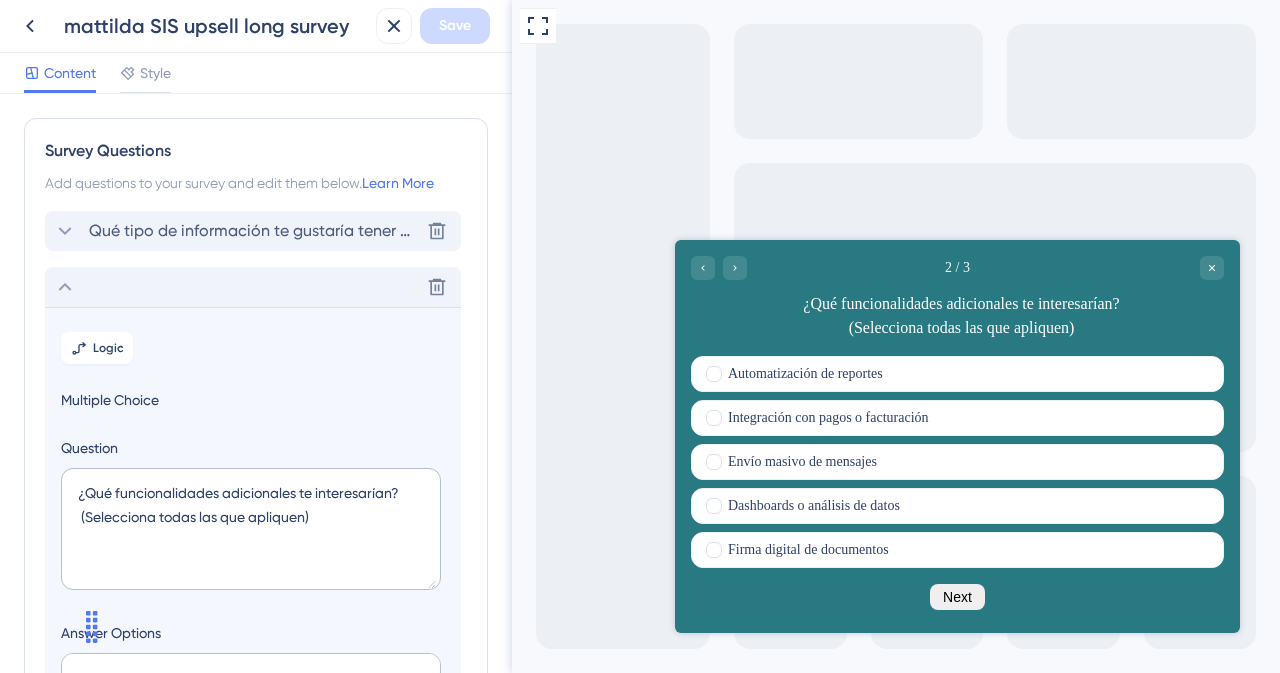 click on "Qué tipo de información te gustaría tener más accesible desde tu sistema de gestión escolar?" at bounding box center [254, 231] 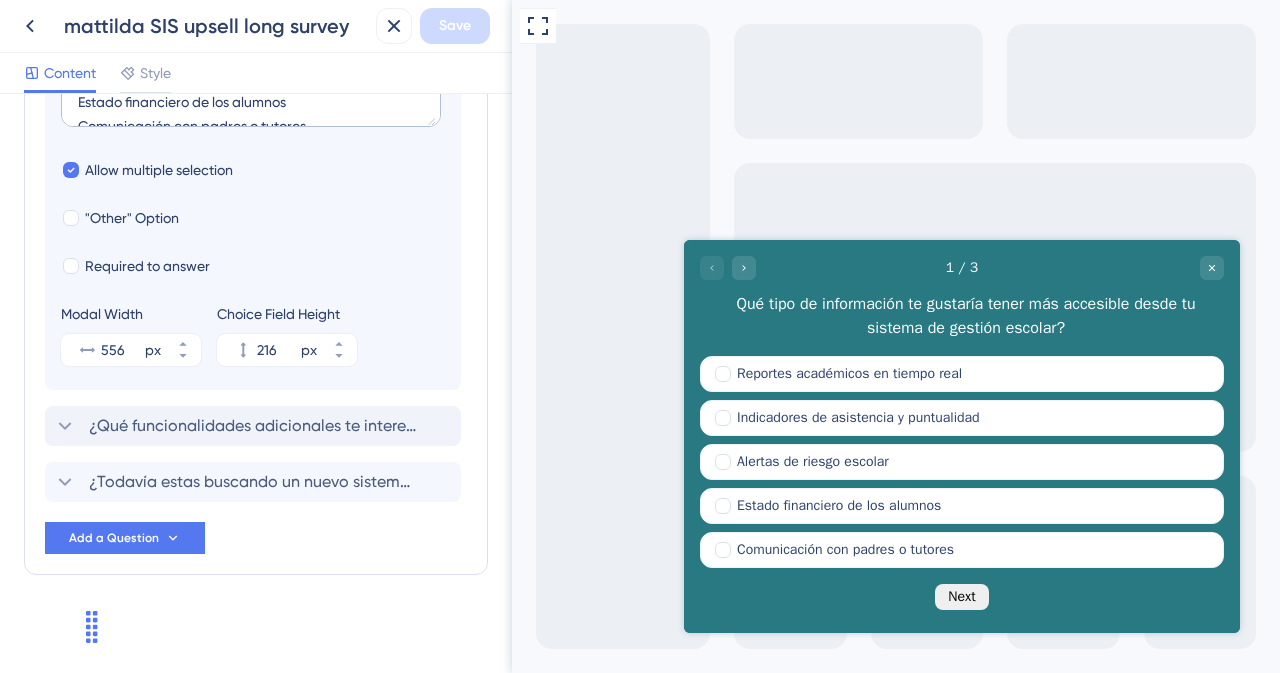 scroll, scrollTop: 596, scrollLeft: 0, axis: vertical 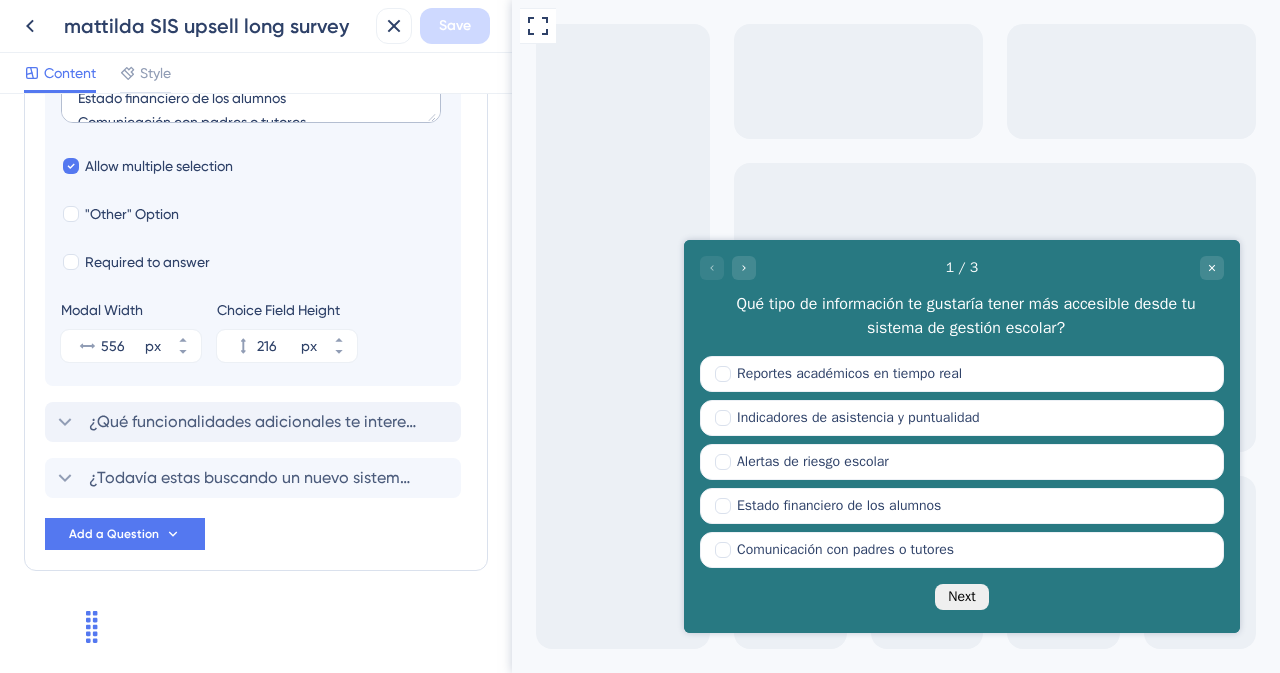 click on "¿Qué funcionalidades adicionales te interesarían?  (Selecciona todas las que apliquen)" at bounding box center (254, 422) 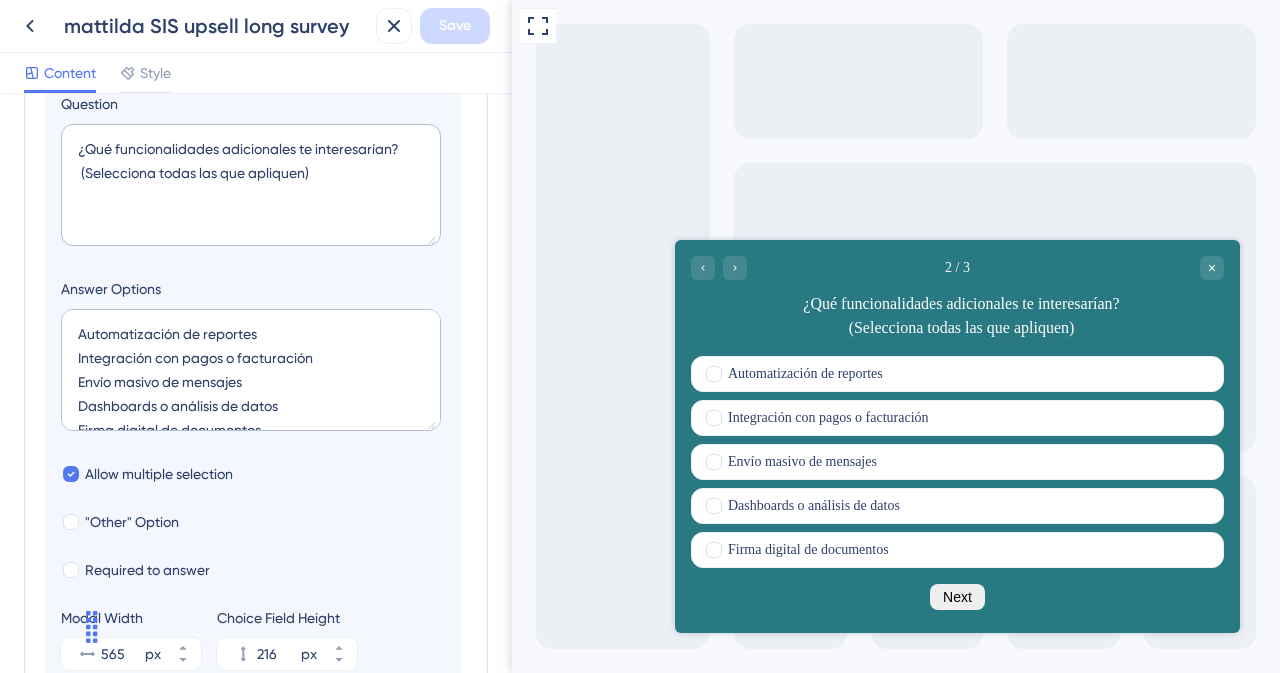 scroll, scrollTop: 172, scrollLeft: 0, axis: vertical 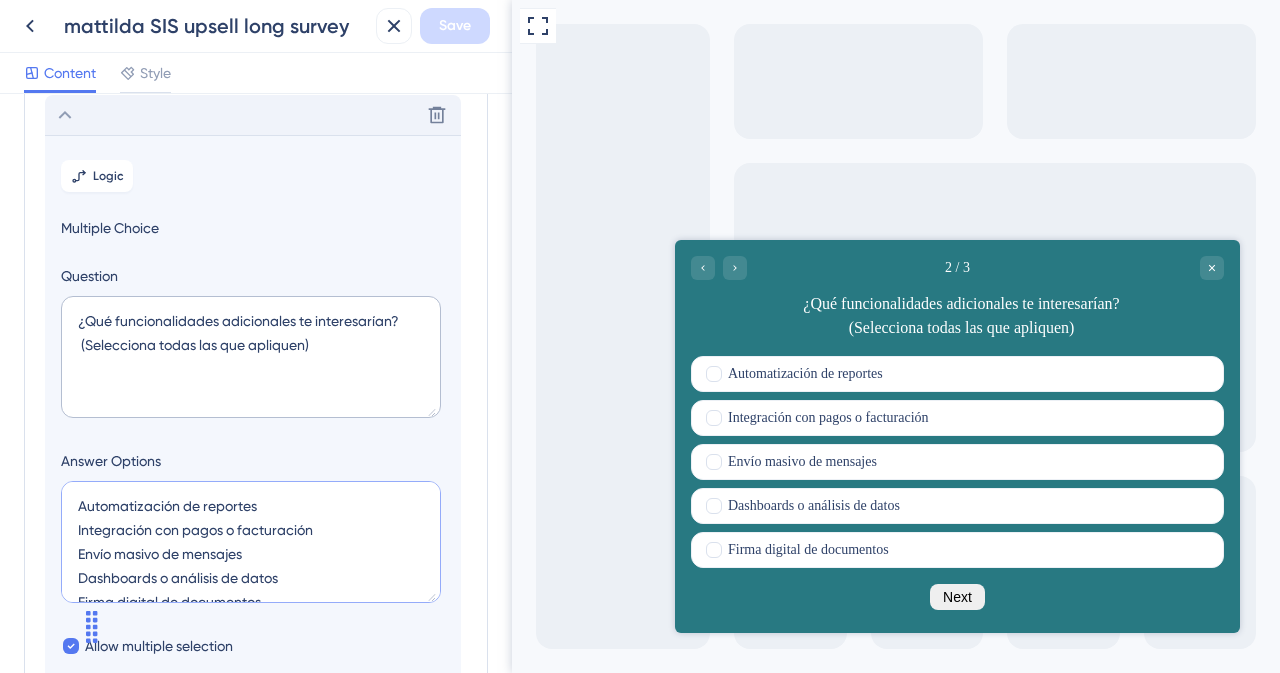drag, startPoint x: 104, startPoint y: 525, endPoint x: 66, endPoint y: 525, distance: 38 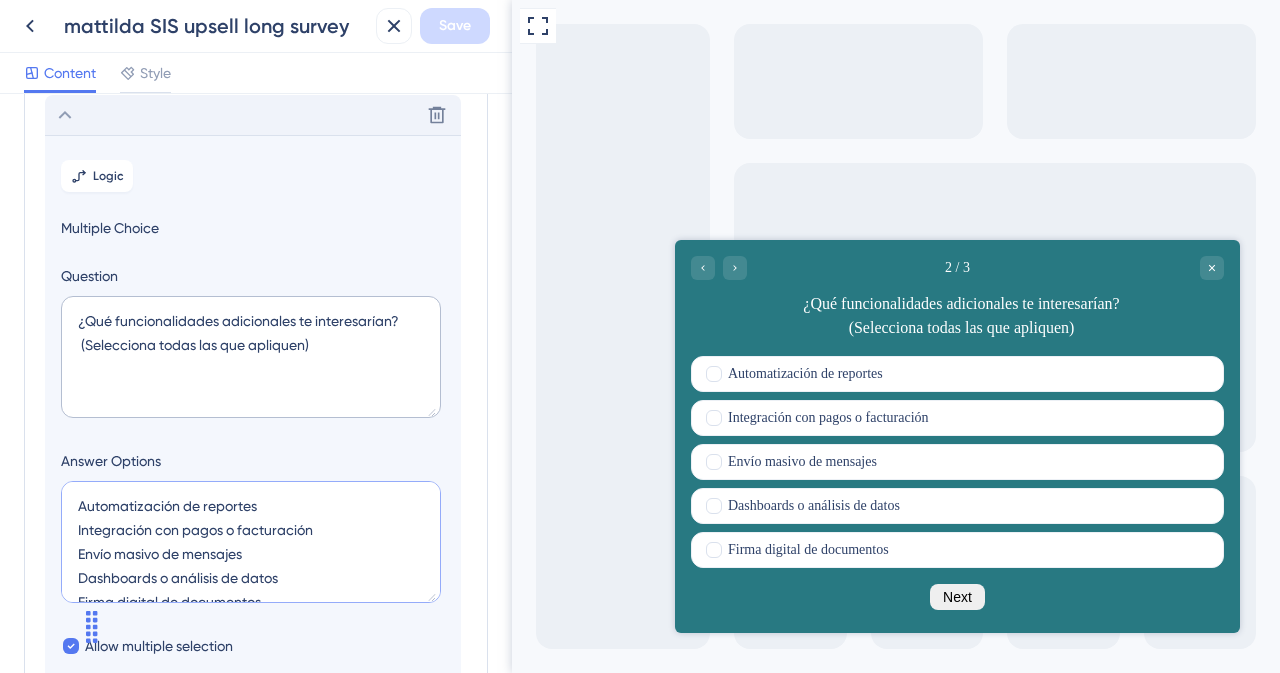 click on "Automatización de reportes
Integración con pagos o facturación
Envío masivo de mensajes
Dashboards o análisis de datos
Firma digital de documentos" at bounding box center (251, 542) 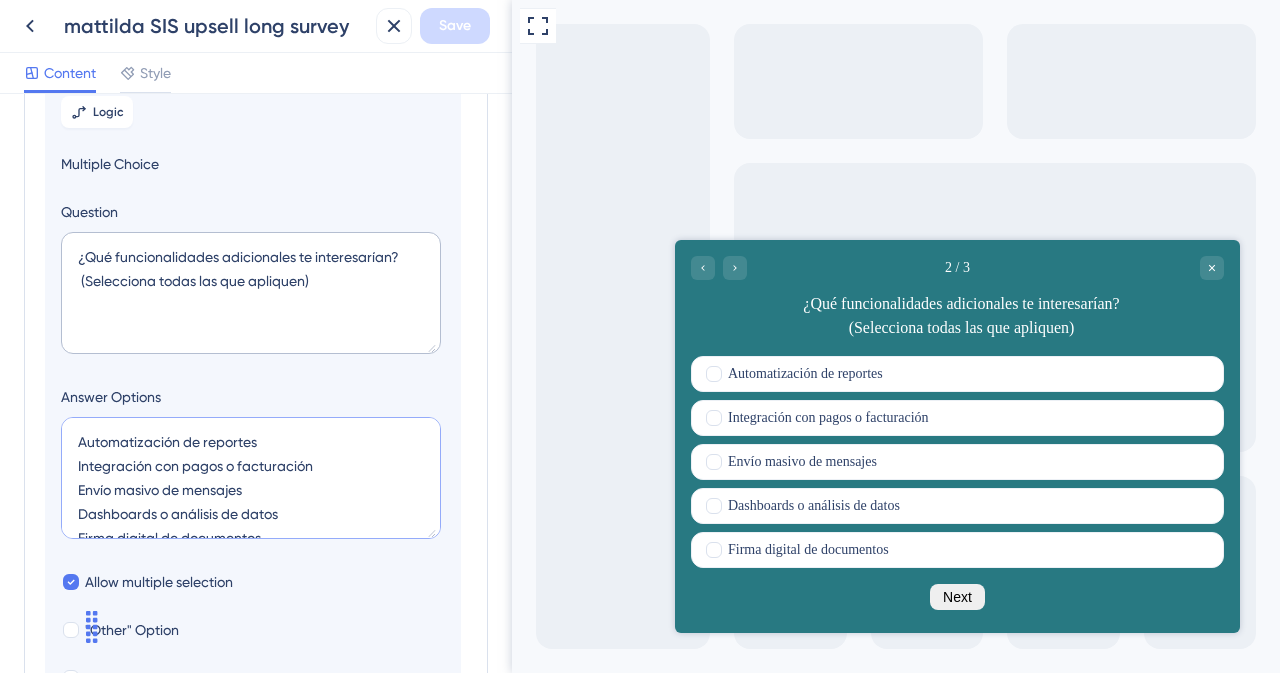 scroll, scrollTop: 372, scrollLeft: 0, axis: vertical 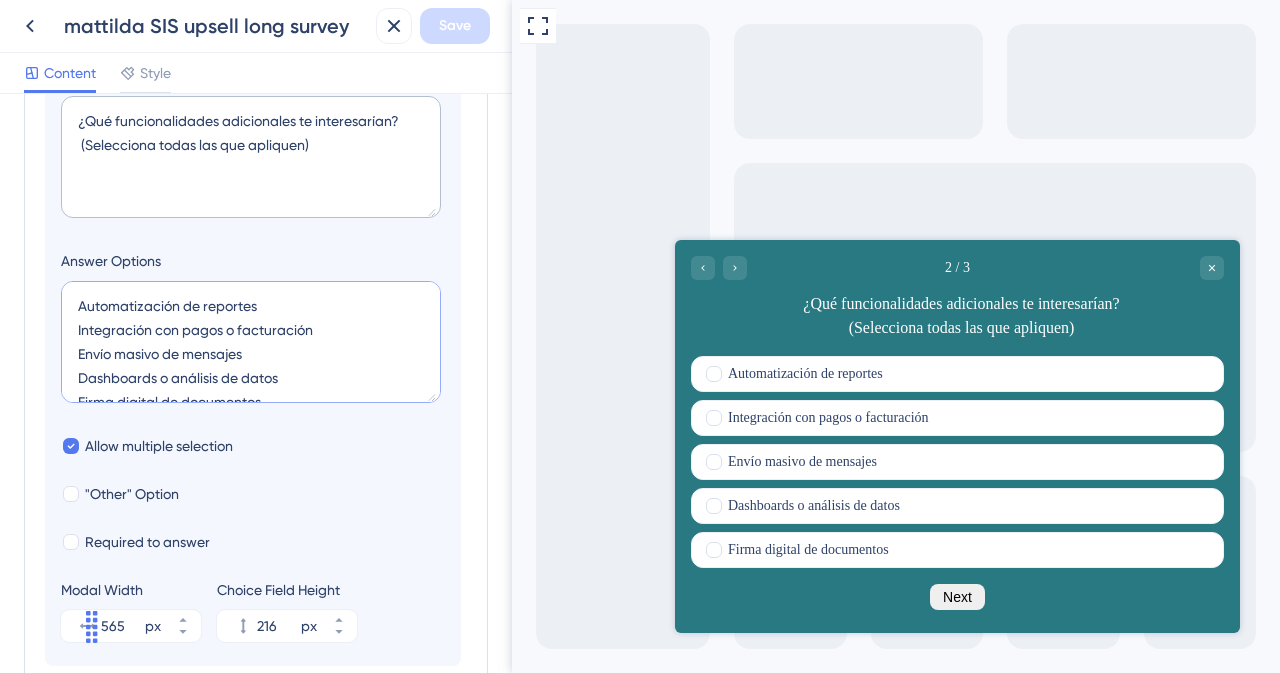 click on "Automatización de reportes
Integración con pagos o facturación
Envío masivo de mensajes
Dashboards o análisis de datos
Firma digital de documentos" at bounding box center [251, 342] 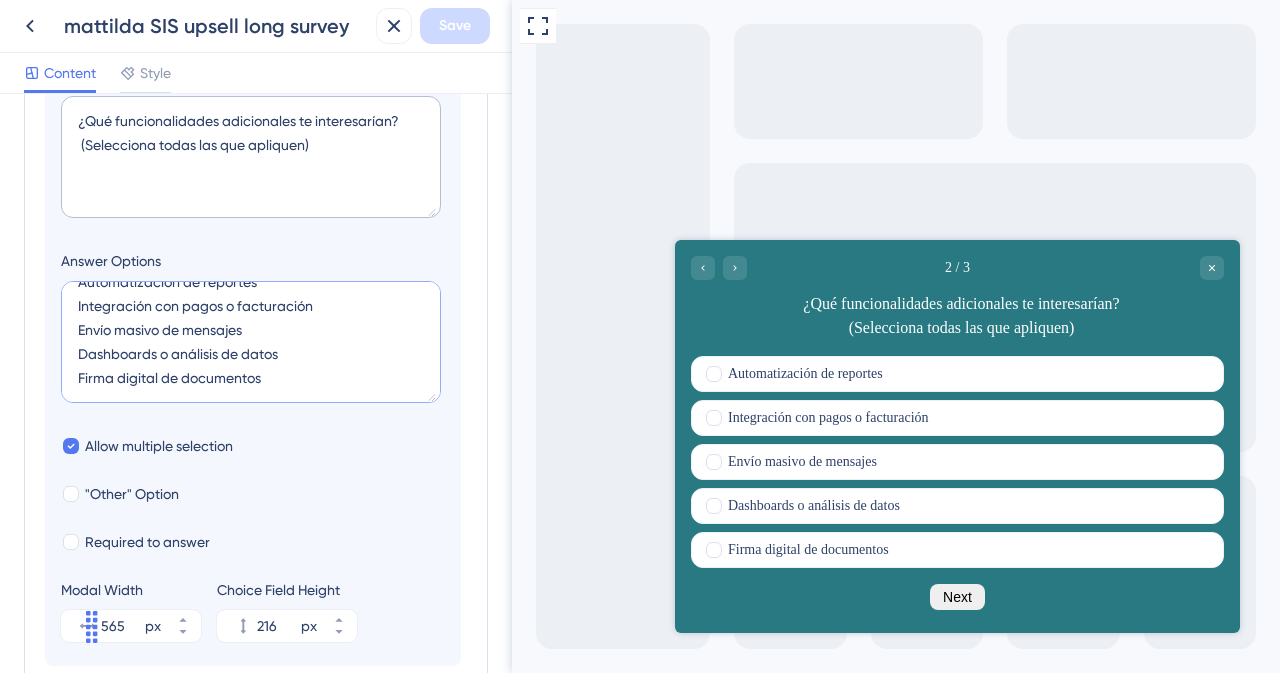 drag, startPoint x: 107, startPoint y: 346, endPoint x: 336, endPoint y: 417, distance: 239.75404 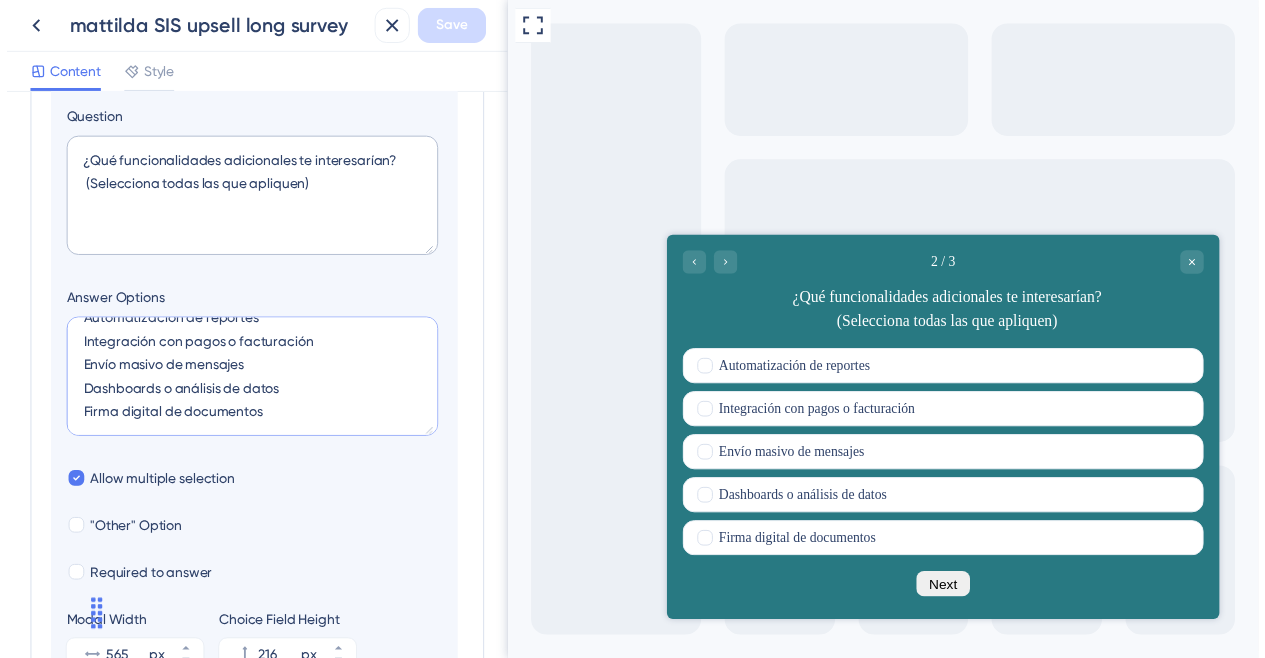 scroll, scrollTop: 272, scrollLeft: 0, axis: vertical 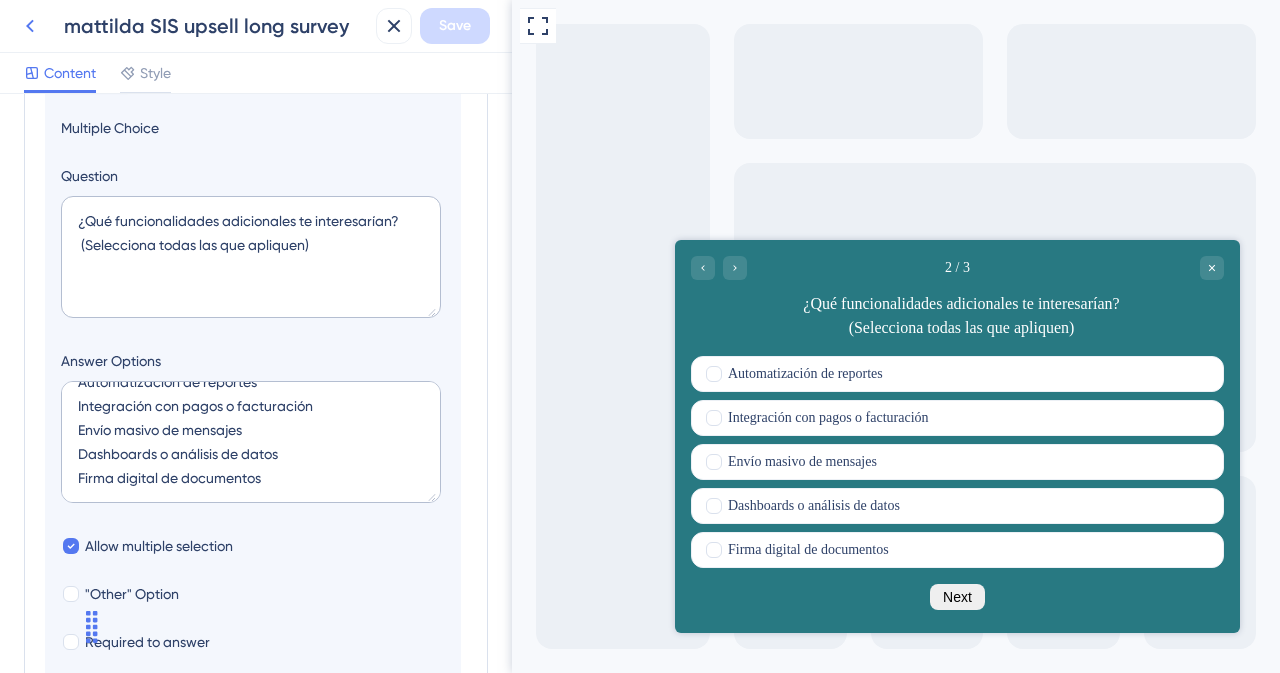 click 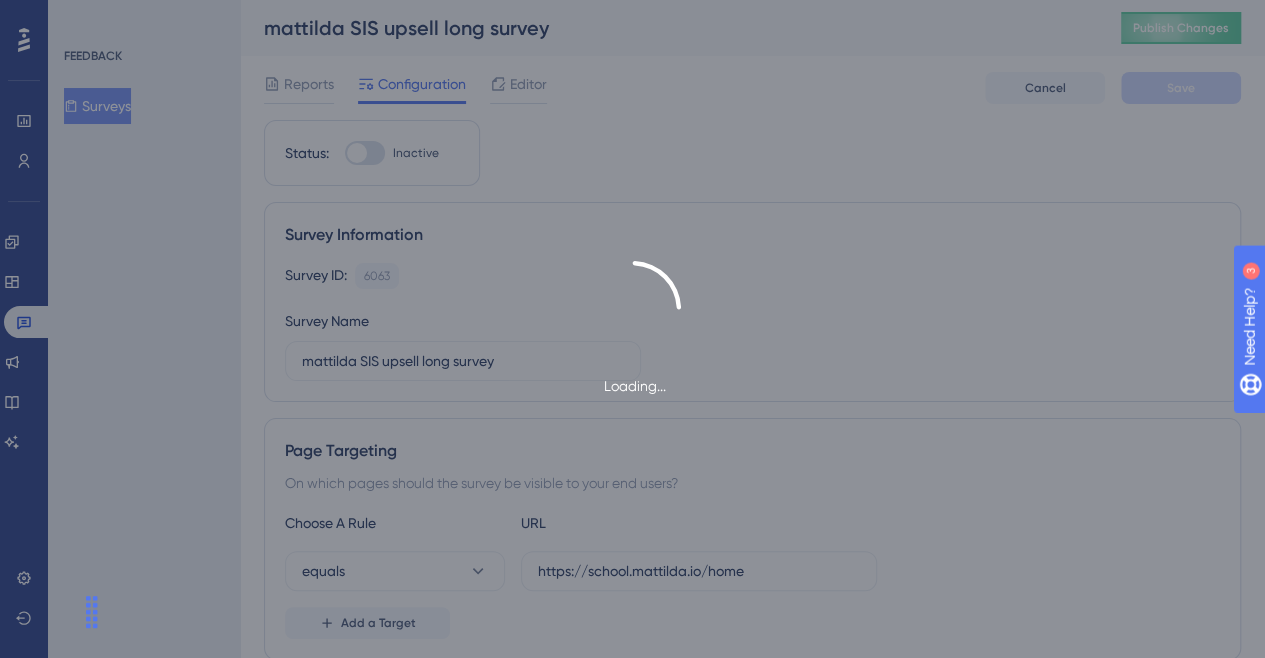 scroll, scrollTop: 0, scrollLeft: 0, axis: both 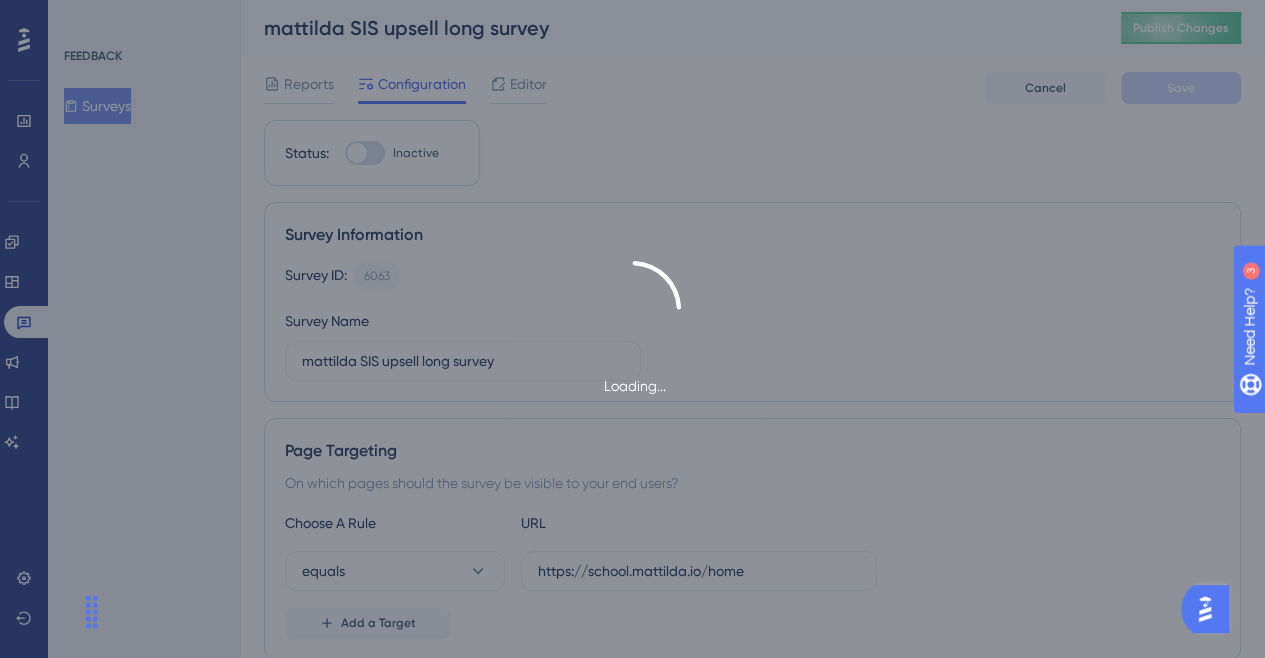 drag, startPoint x: 97, startPoint y: 104, endPoint x: 112, endPoint y: 107, distance: 15.297058 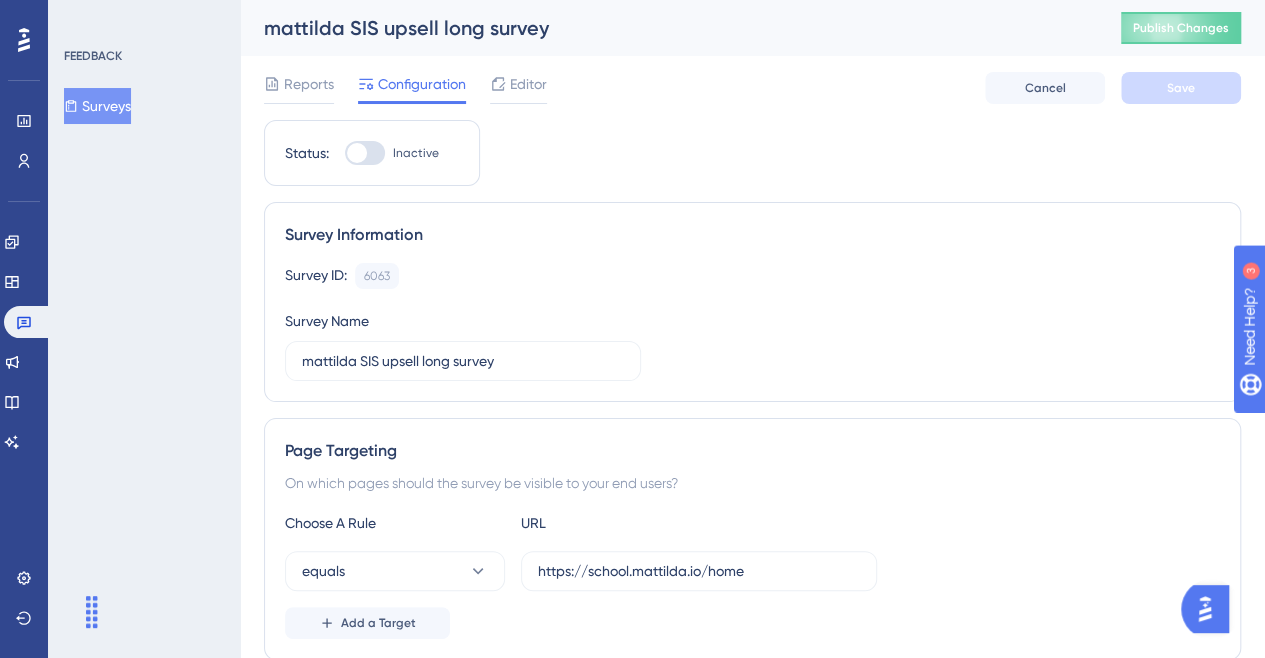click on "FEEDBACK Surveys" at bounding box center (145, 86) 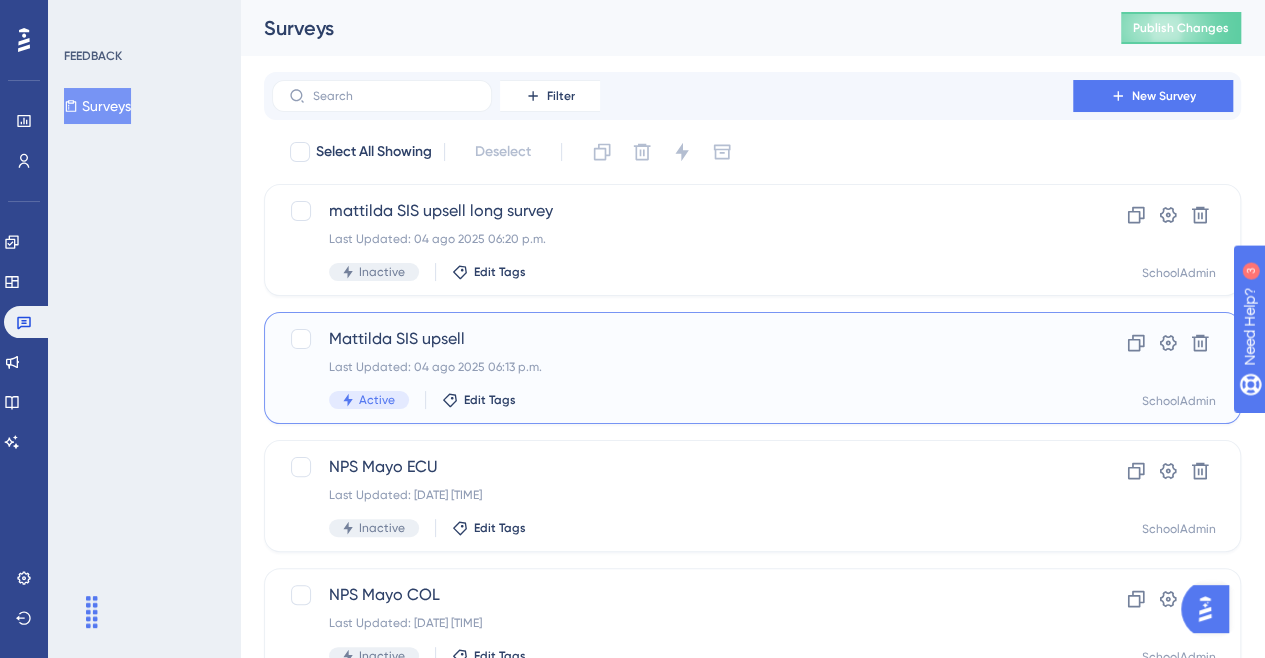 click on "Mattilda SIS upsell" at bounding box center (672, 339) 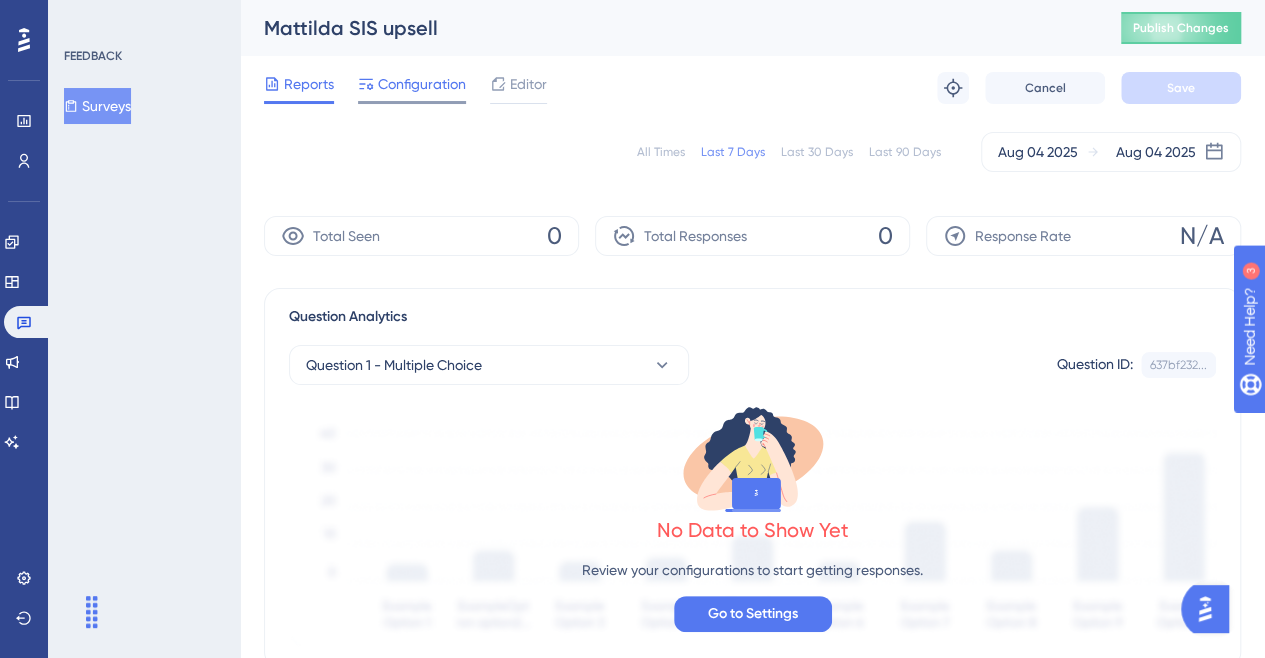 click on "Configuration" at bounding box center (422, 84) 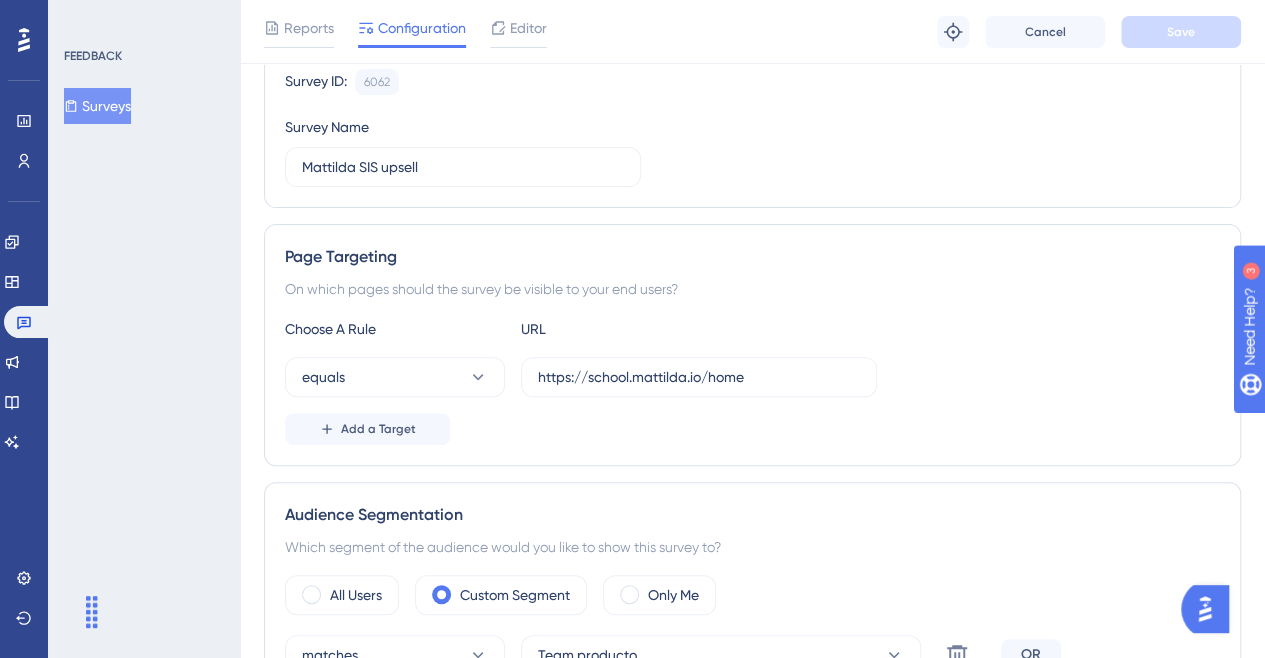 scroll, scrollTop: 100, scrollLeft: 0, axis: vertical 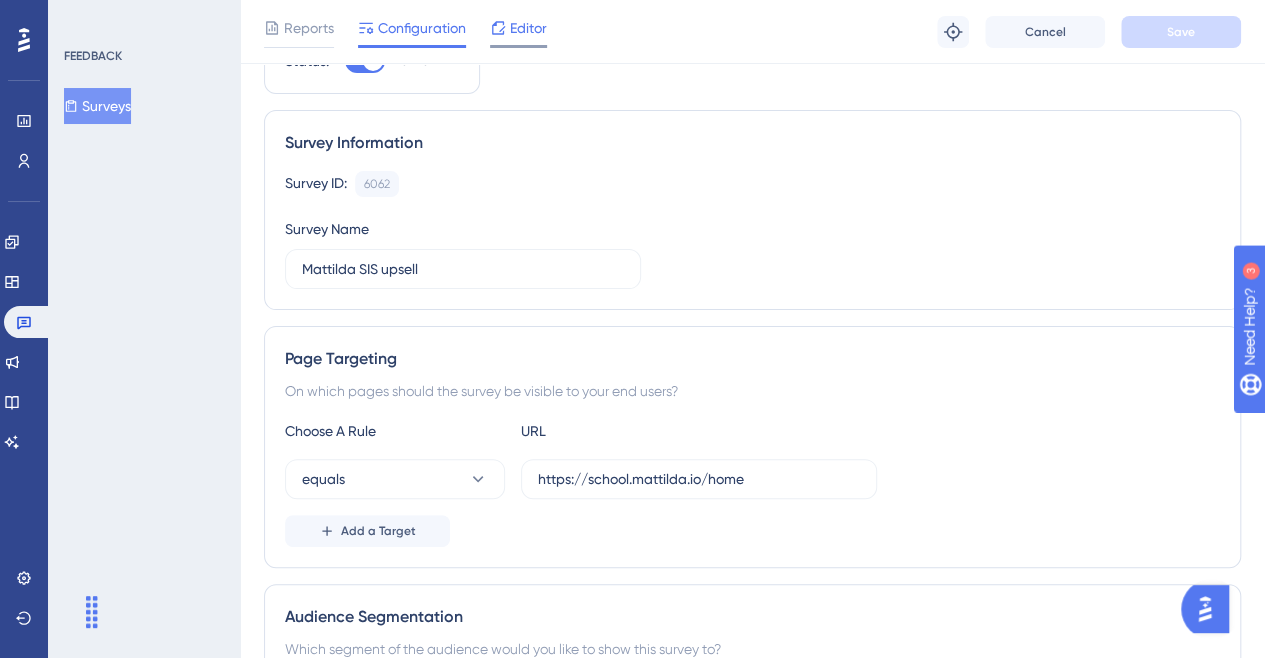 click on "Editor" at bounding box center [528, 28] 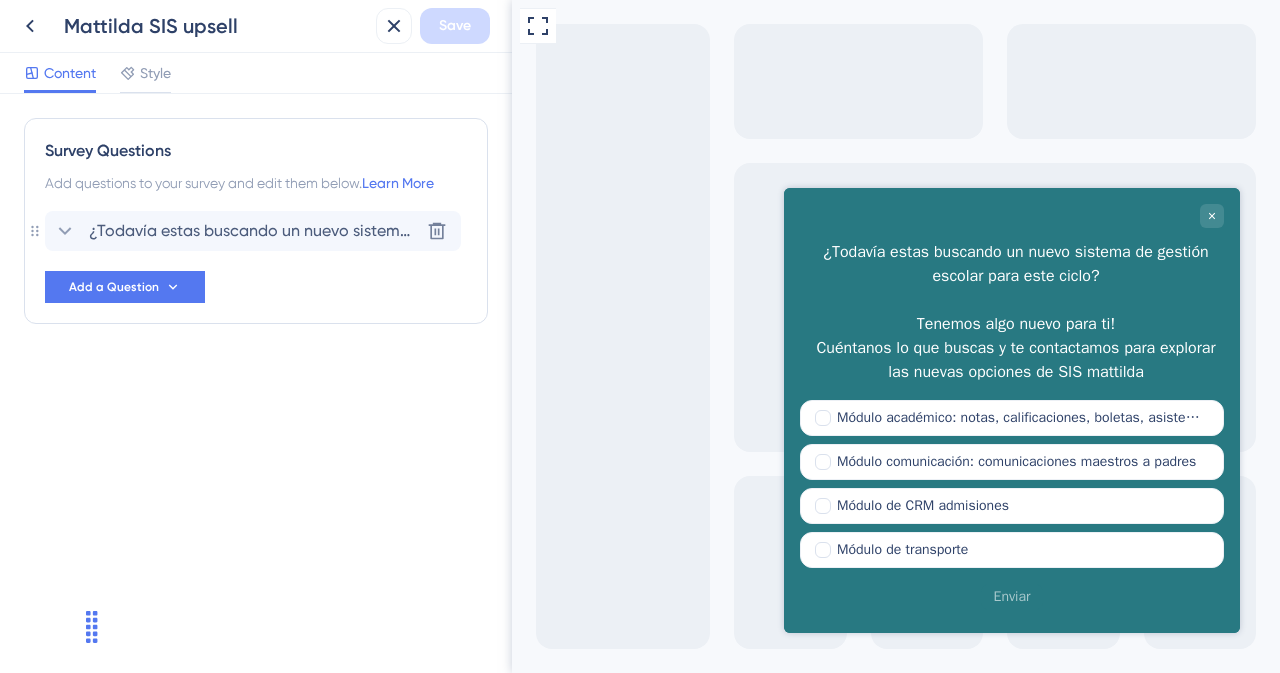 scroll, scrollTop: 0, scrollLeft: 0, axis: both 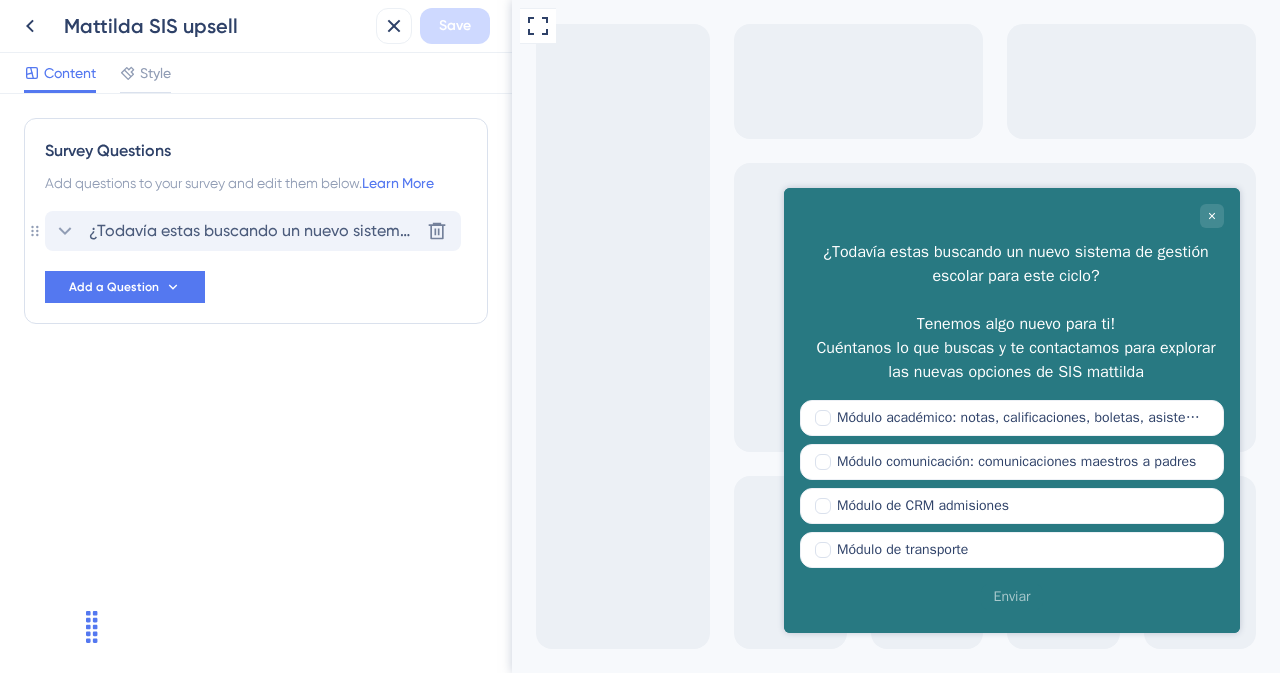 click on "¿Todavía estas buscando un nuevo sistema de gestión escolar para este ciclo?   Tenemos algo nuevo para ti!  Cuéntanos lo que buscas y te contactamos para explorar las nuevas opciones de SIS mattilda" at bounding box center [254, 231] 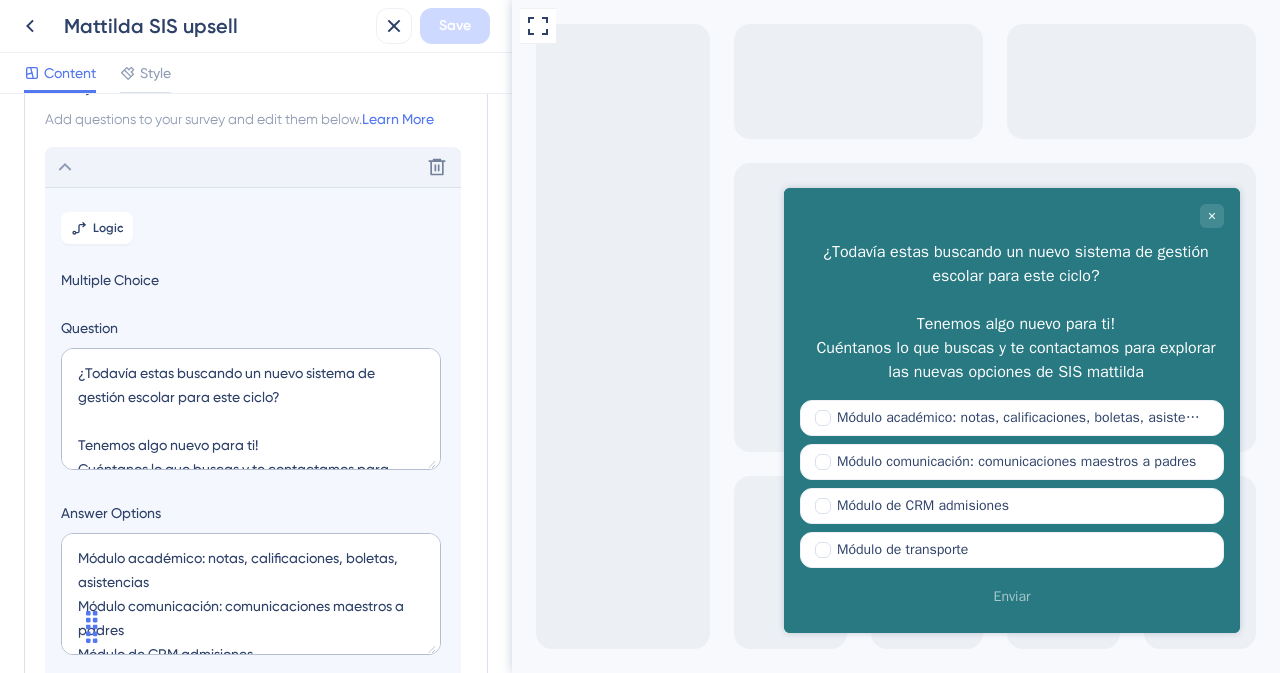 scroll, scrollTop: 116, scrollLeft: 0, axis: vertical 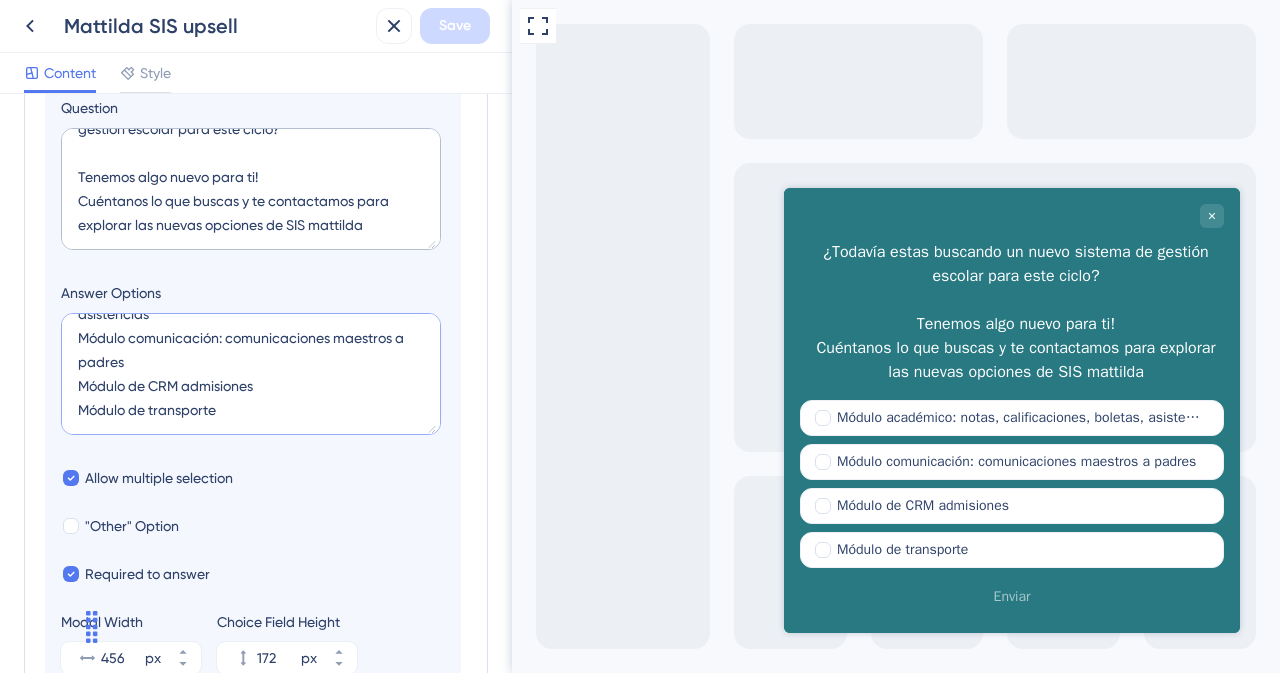 drag, startPoint x: 89, startPoint y: 514, endPoint x: 308, endPoint y: 418, distance: 239.11713 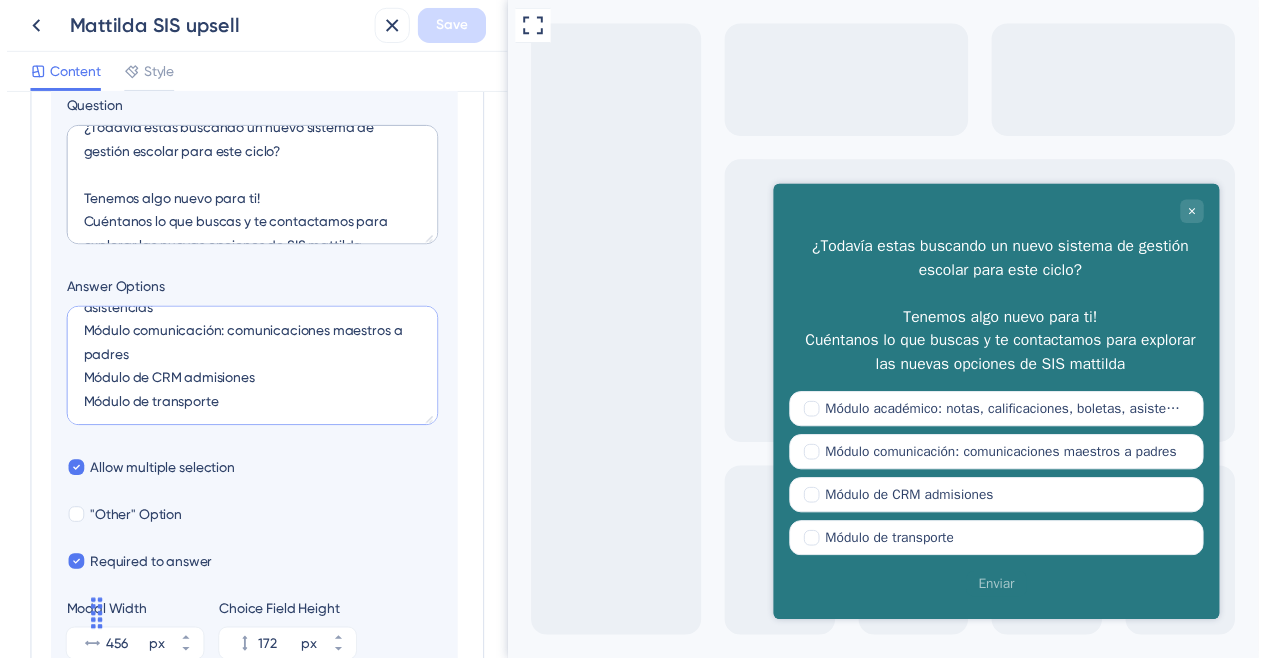 scroll, scrollTop: 0, scrollLeft: 0, axis: both 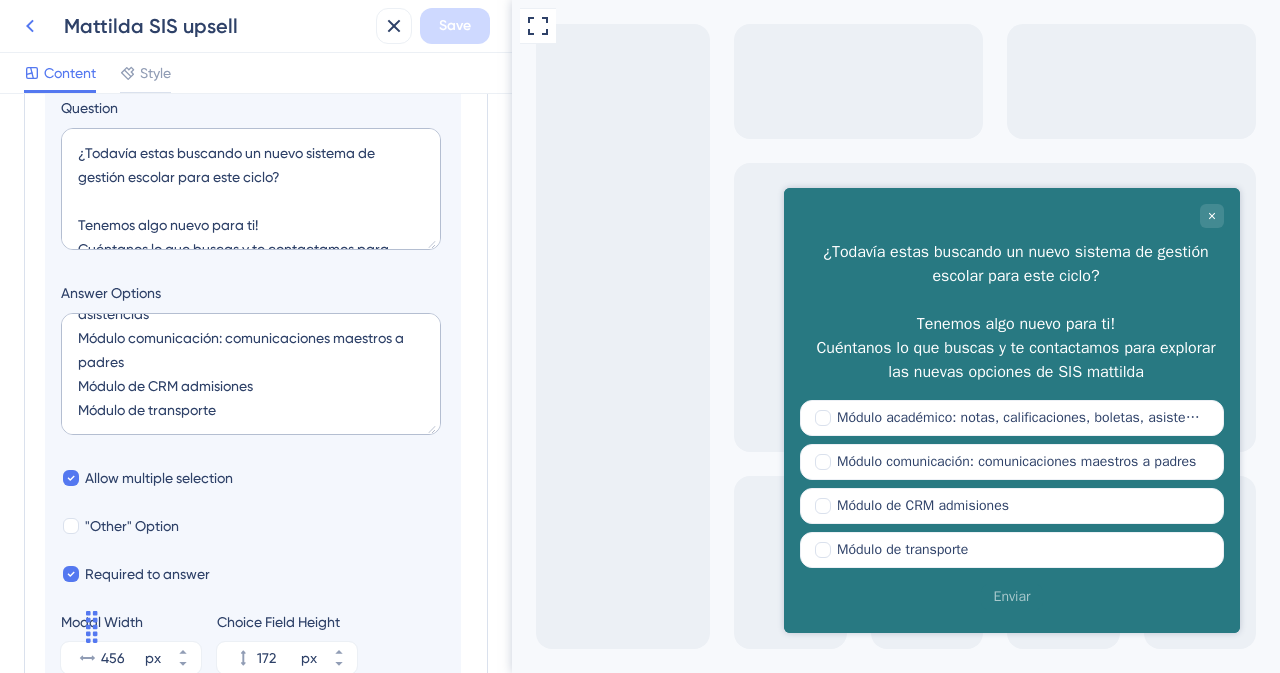 click 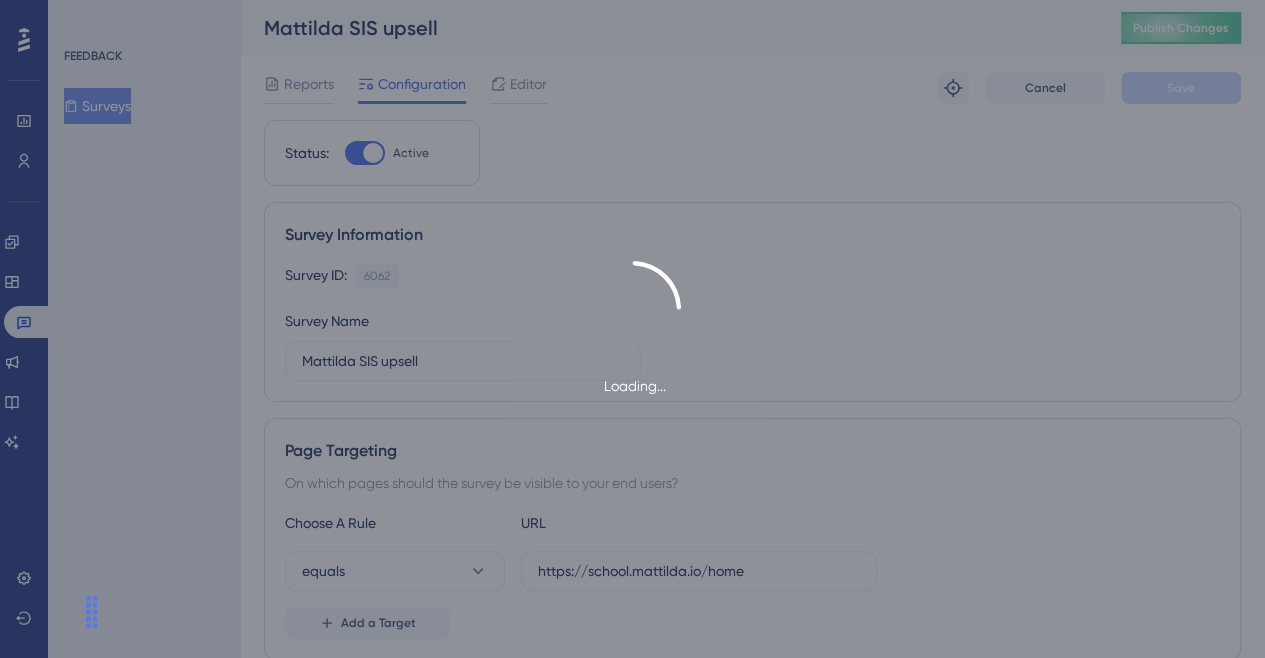 scroll, scrollTop: 0, scrollLeft: 0, axis: both 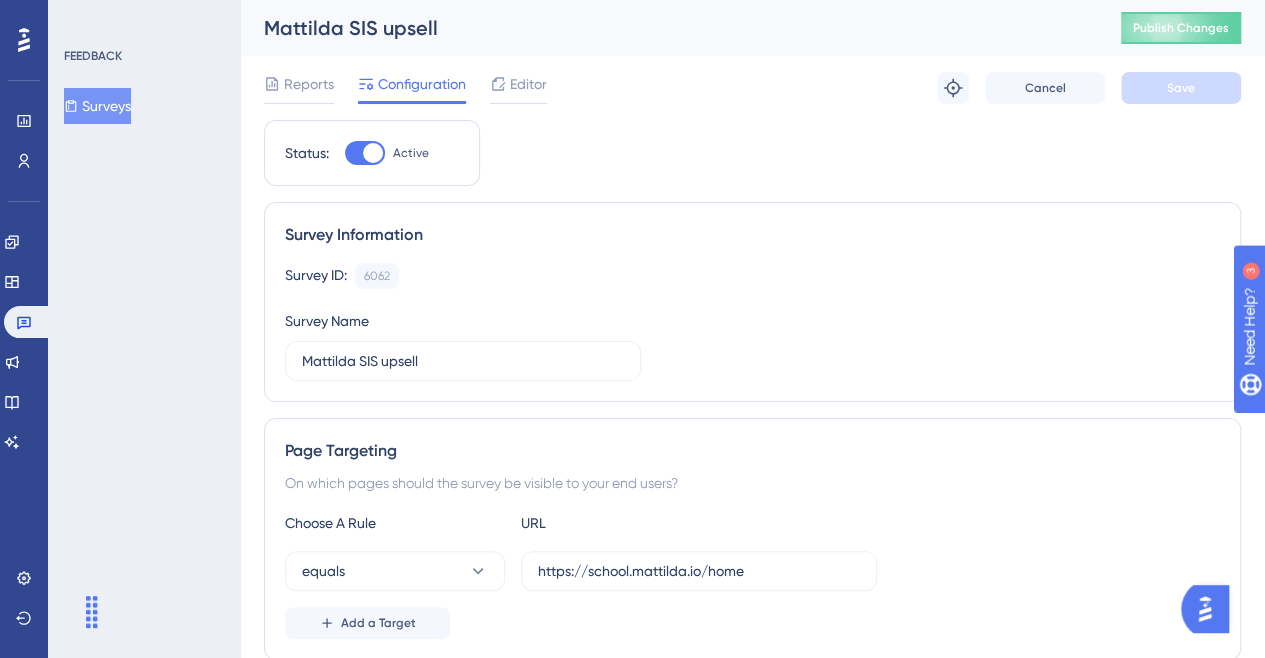 click on "Surveys" at bounding box center [97, 106] 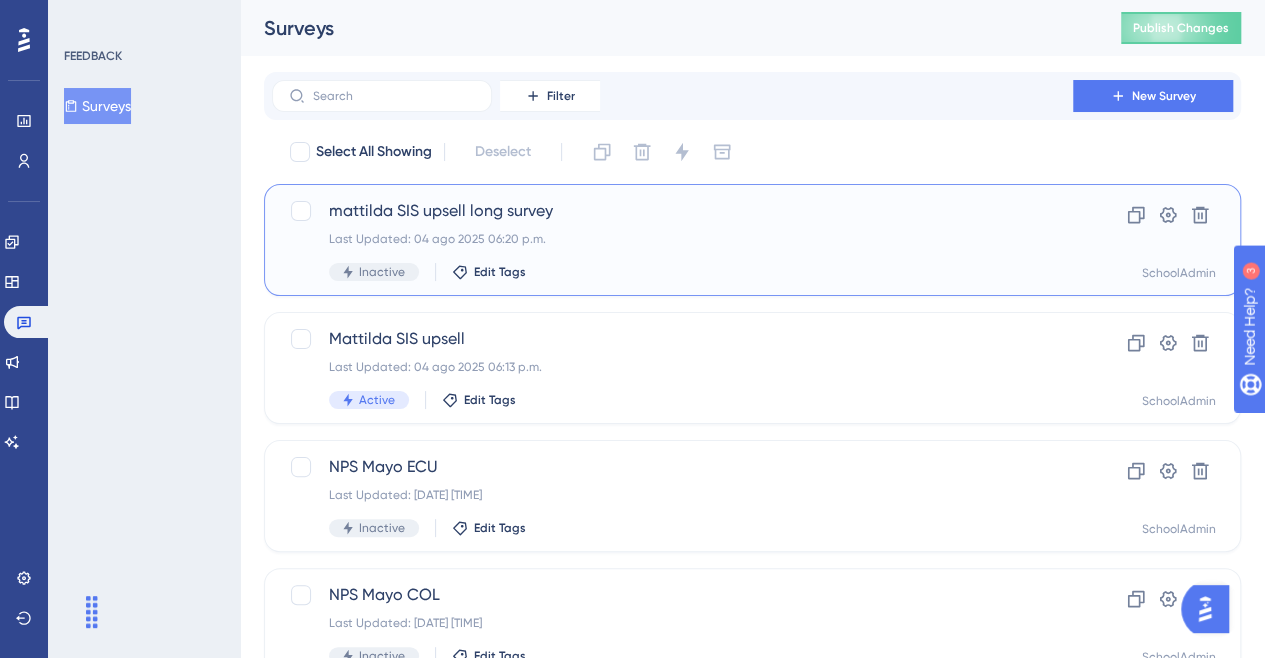 click on "mattilda SIS upsell long survey" at bounding box center (672, 211) 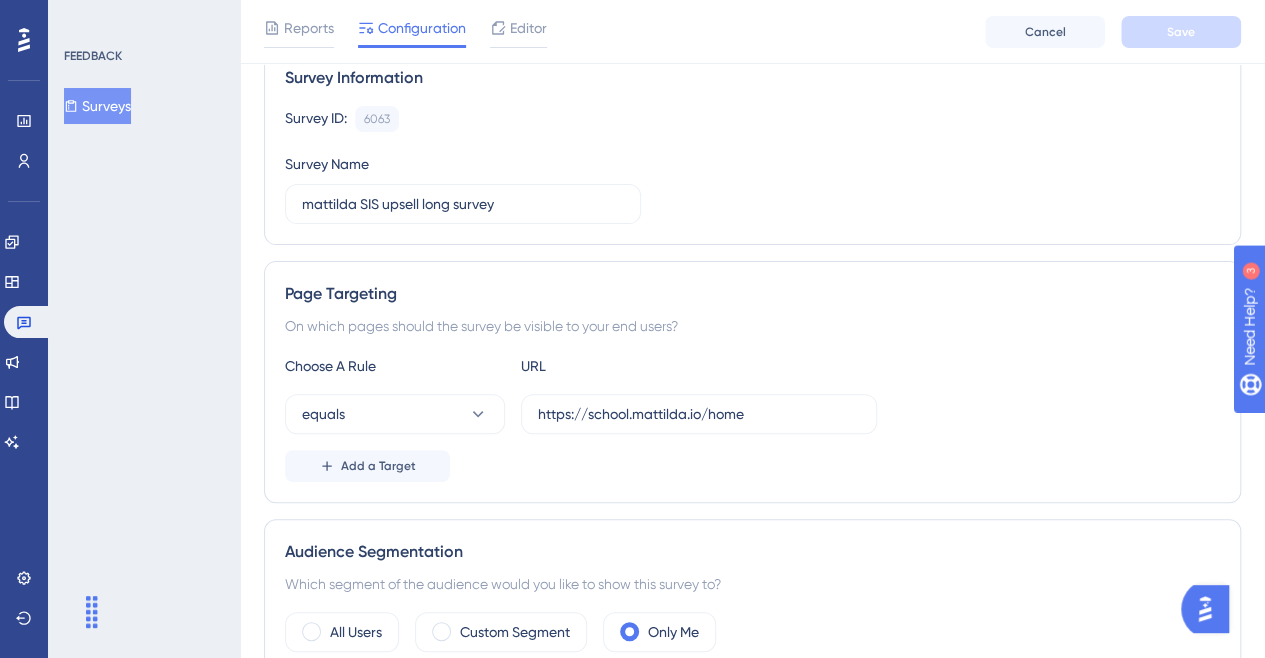scroll, scrollTop: 100, scrollLeft: 0, axis: vertical 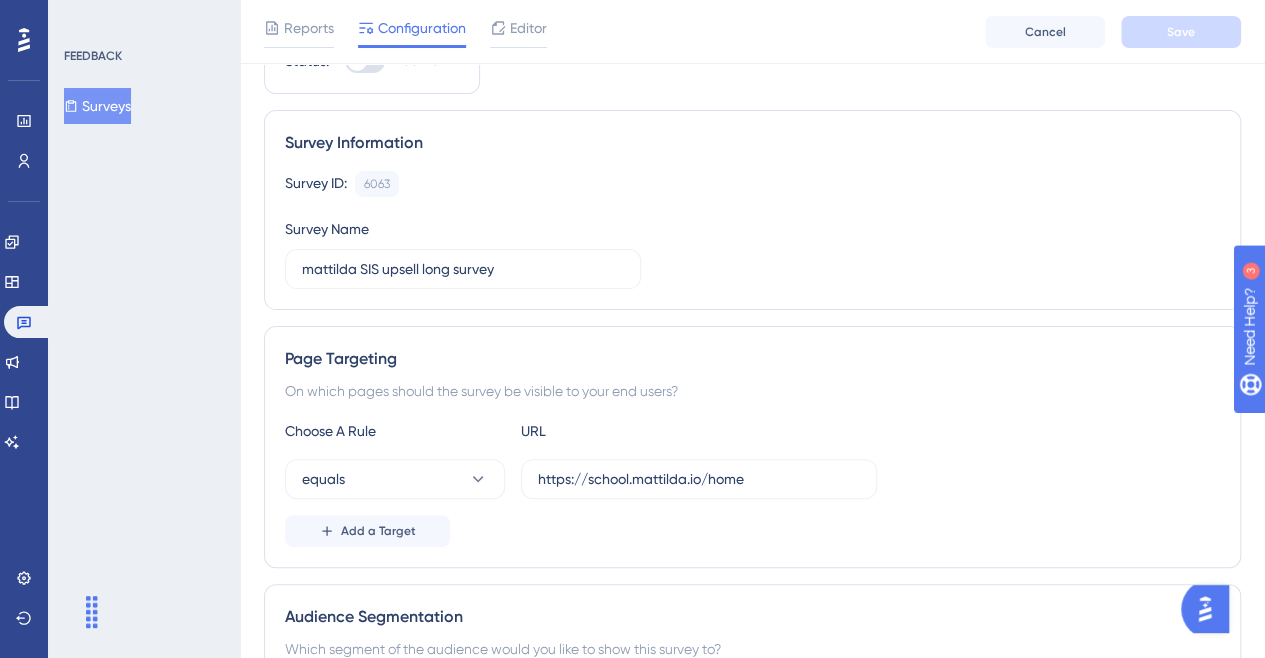click on "Editor" at bounding box center [528, 28] 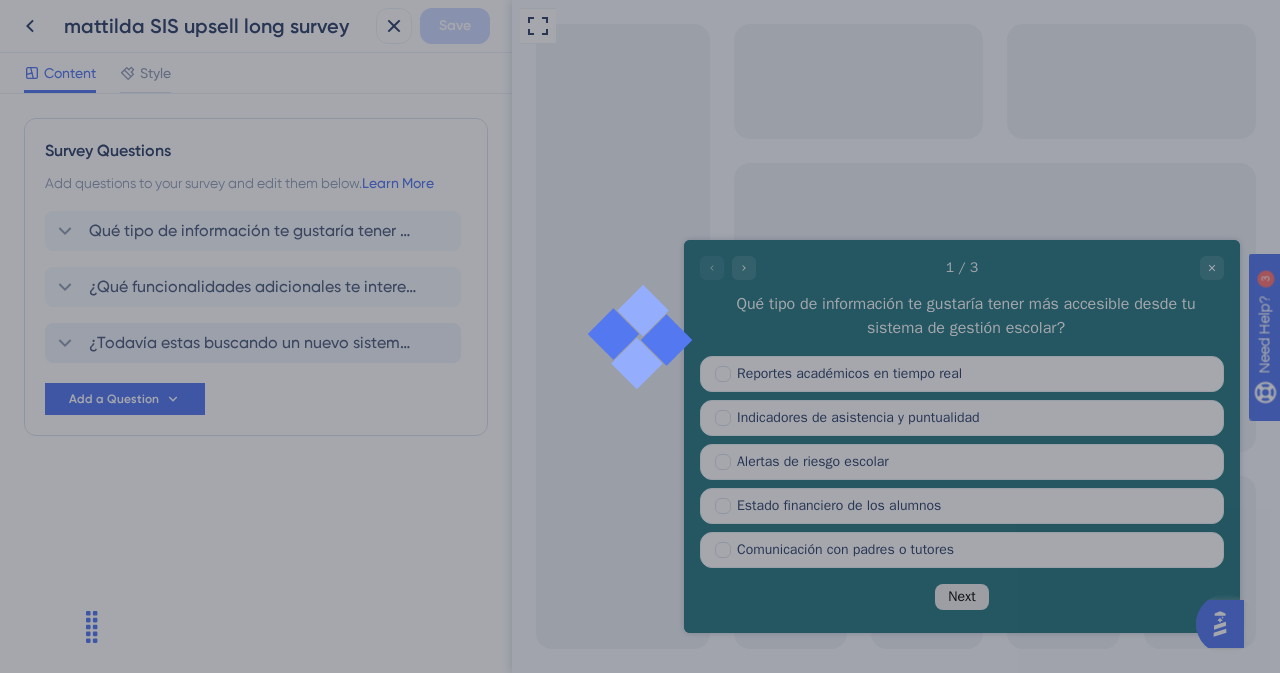 scroll, scrollTop: 0, scrollLeft: 0, axis: both 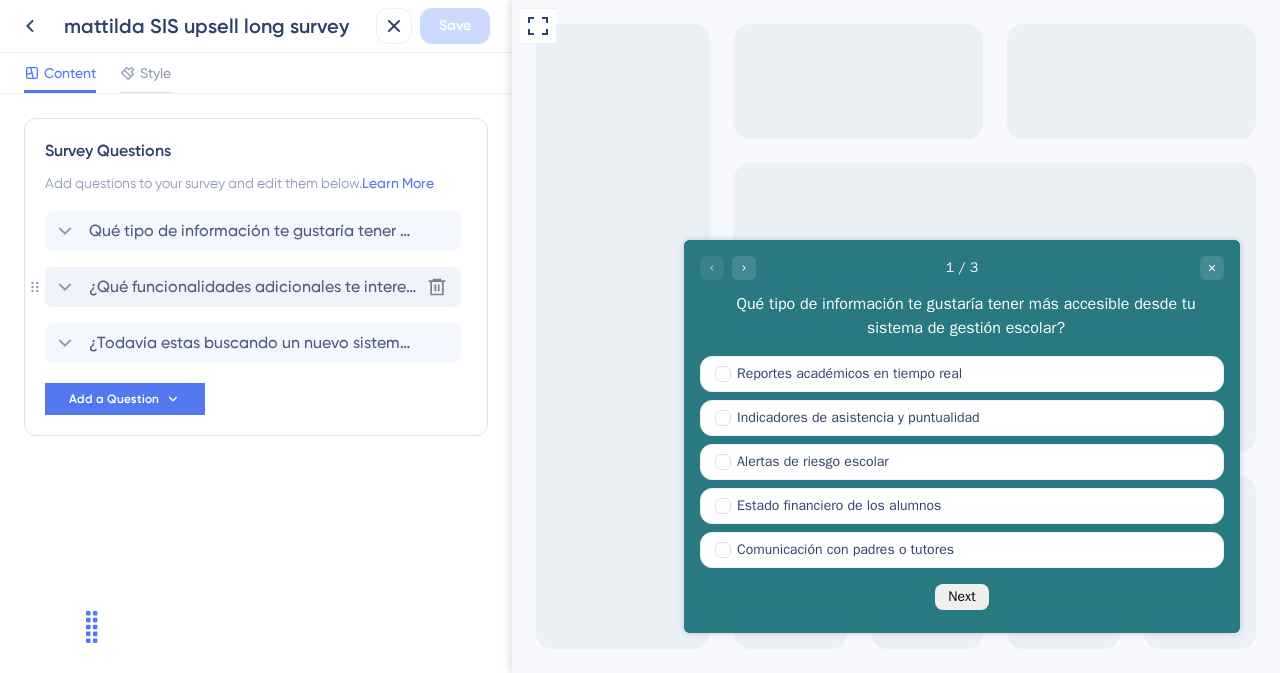 click on "¿Qué funcionalidades adicionales te interesarían?  (Selecciona todas las que apliquen)" at bounding box center [254, 287] 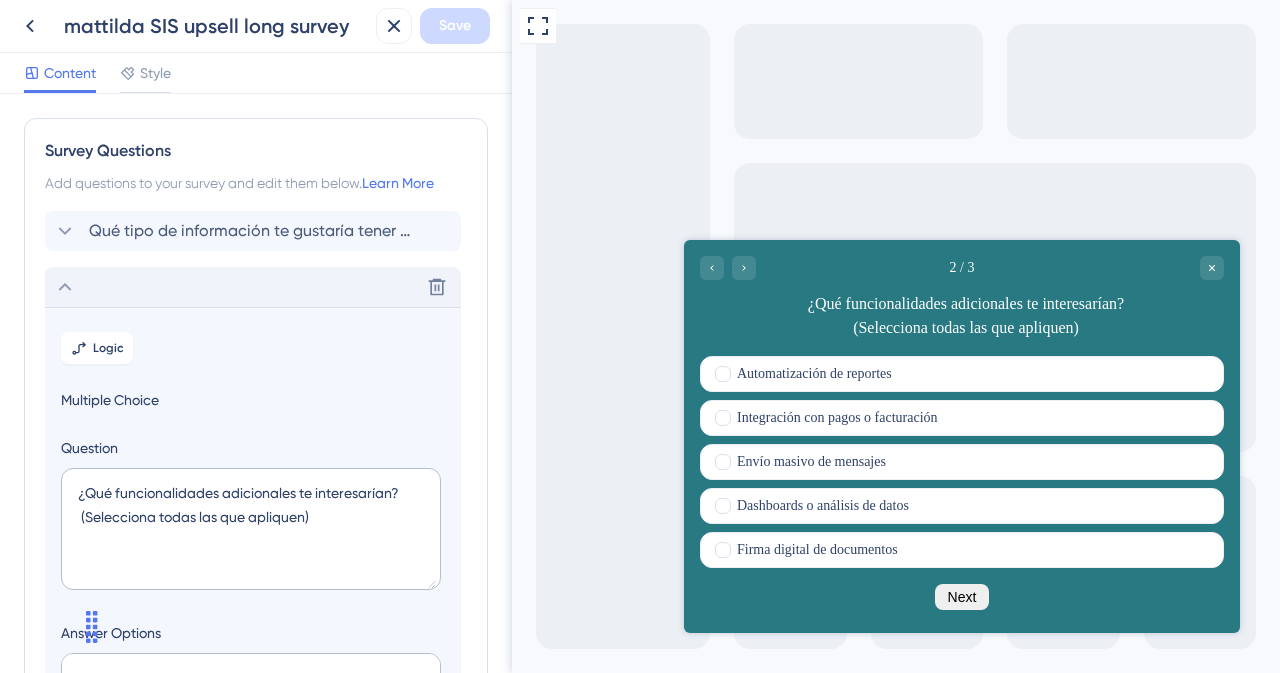 scroll, scrollTop: 0, scrollLeft: 0, axis: both 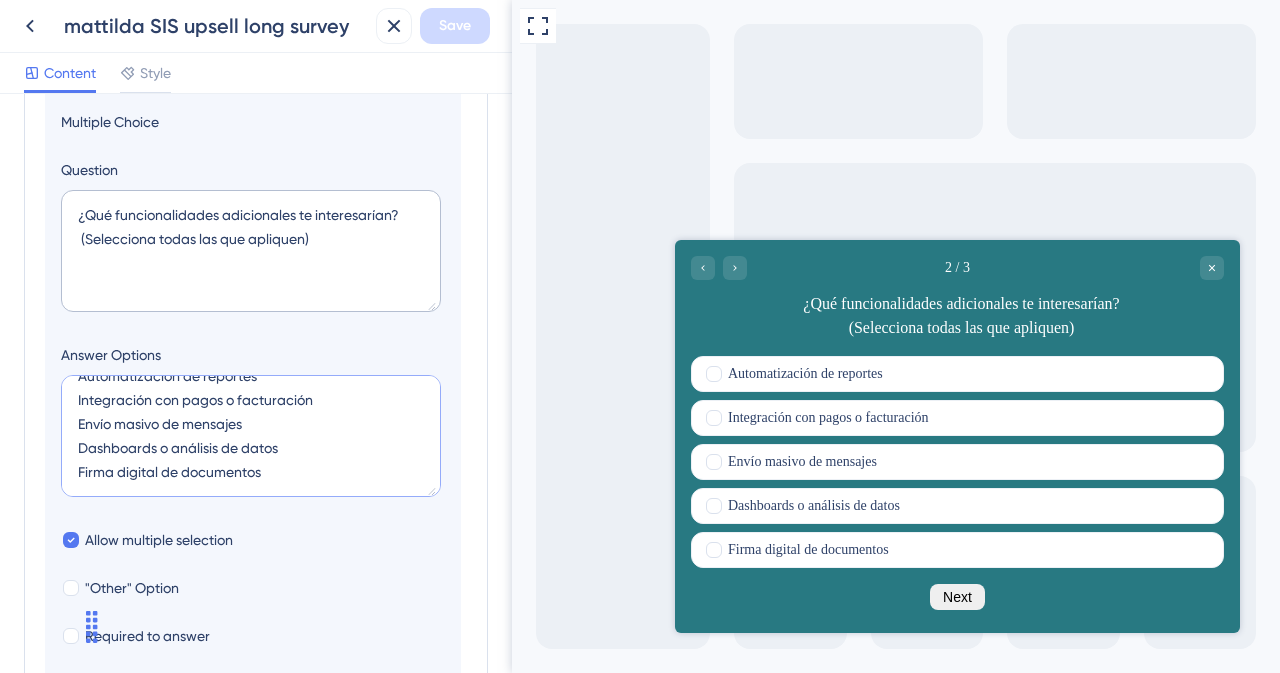 drag, startPoint x: 75, startPoint y: 503, endPoint x: 394, endPoint y: 629, distance: 342.9825 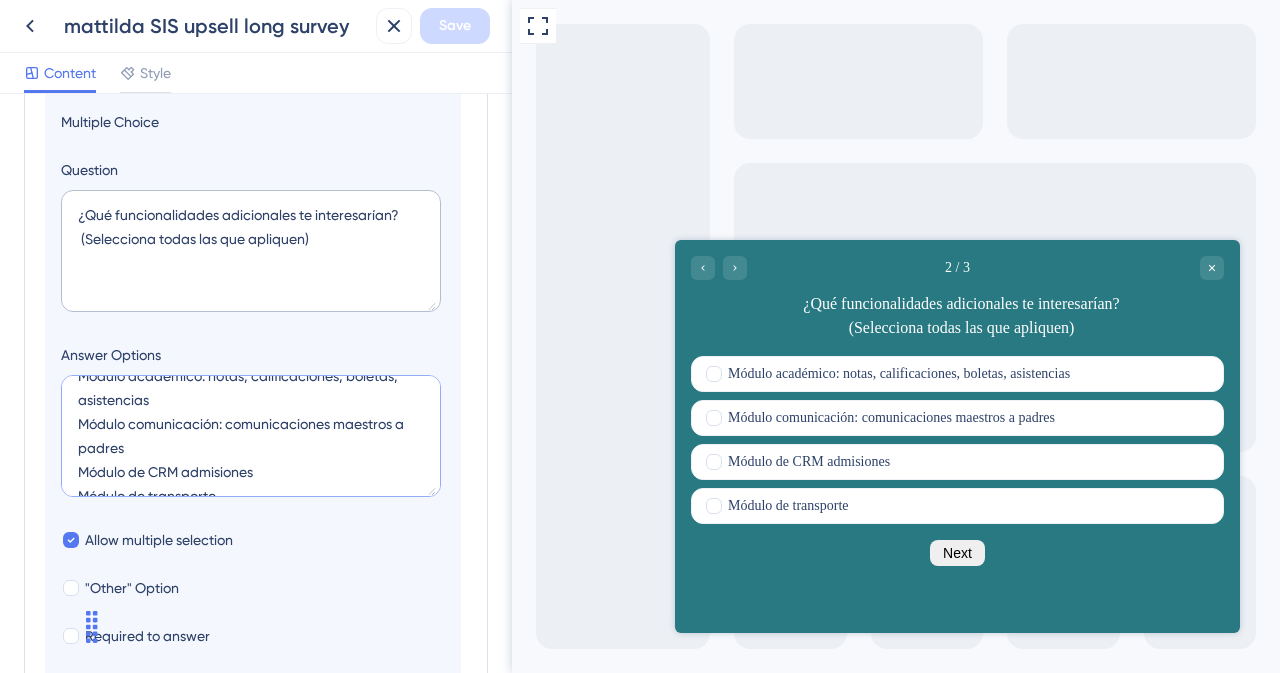 scroll, scrollTop: 32, scrollLeft: 0, axis: vertical 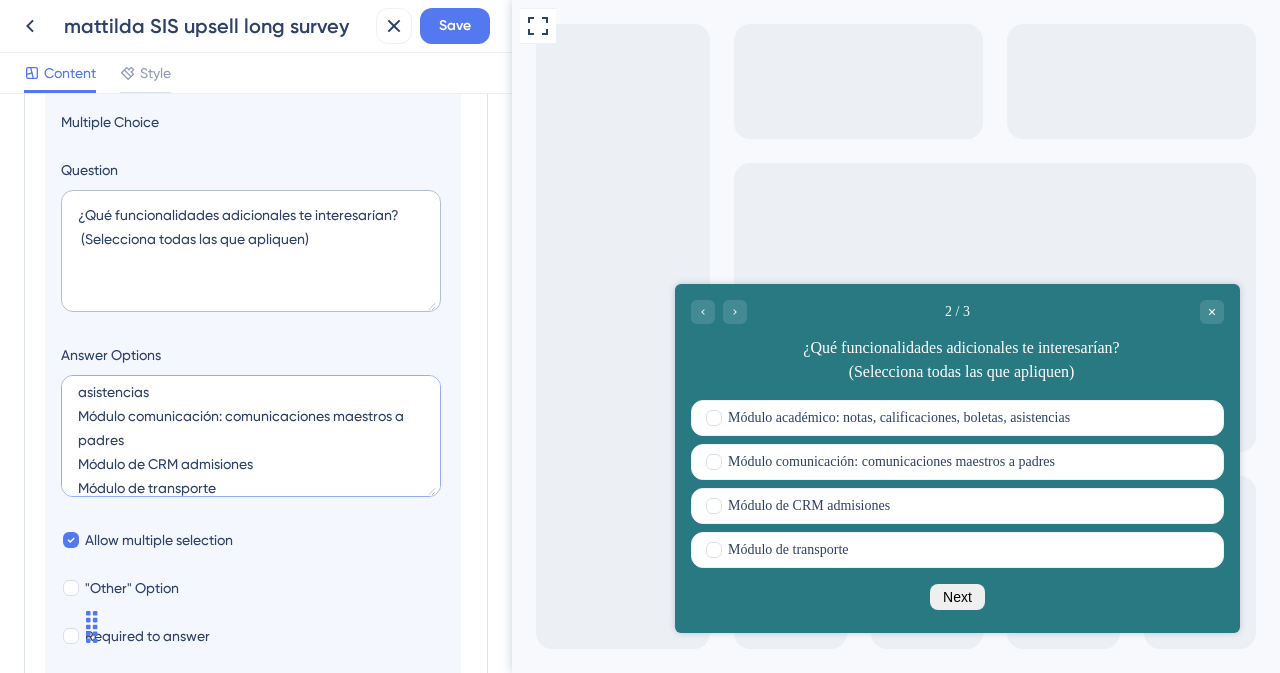 type on "Módulo académico: notas, calificaciones, boletas, asistencias
Módulo comunicación: comunicaciones maestros a padres
Módulo de CRM admisiones
Módulo de transporte" 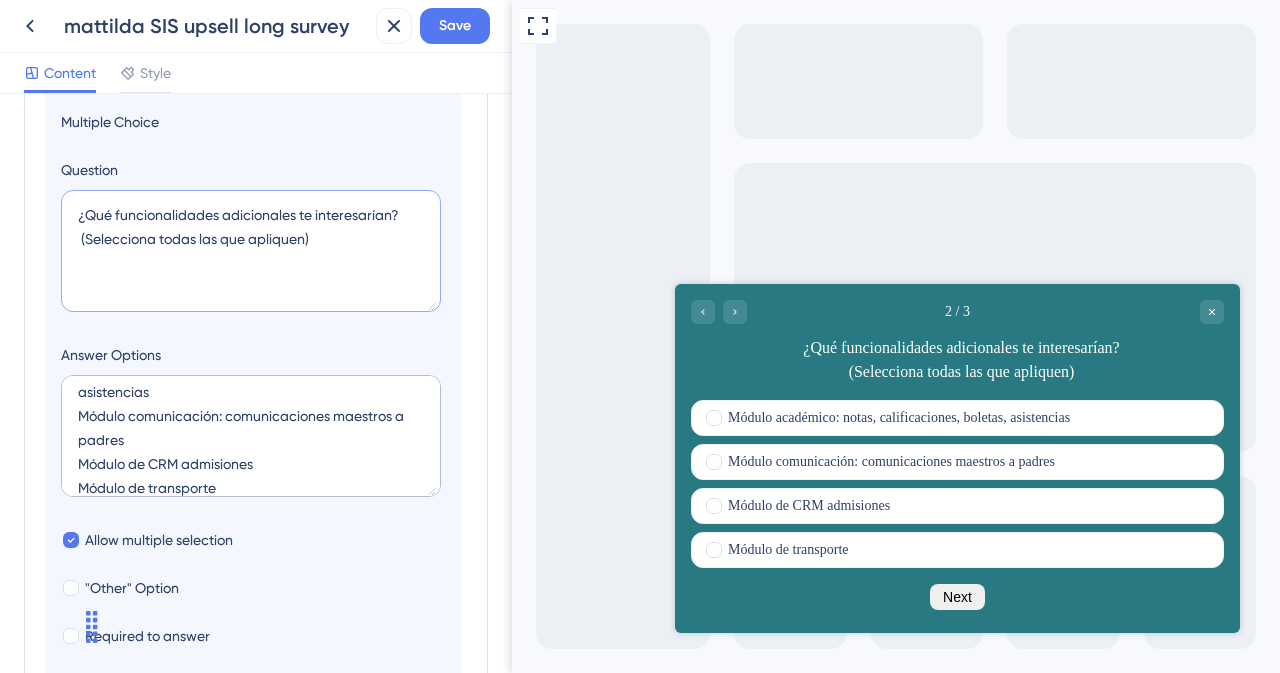 click on "¿Qué funcionalidades adicionales te interesarían?
(Selecciona todas las que apliquen)" at bounding box center (251, 251) 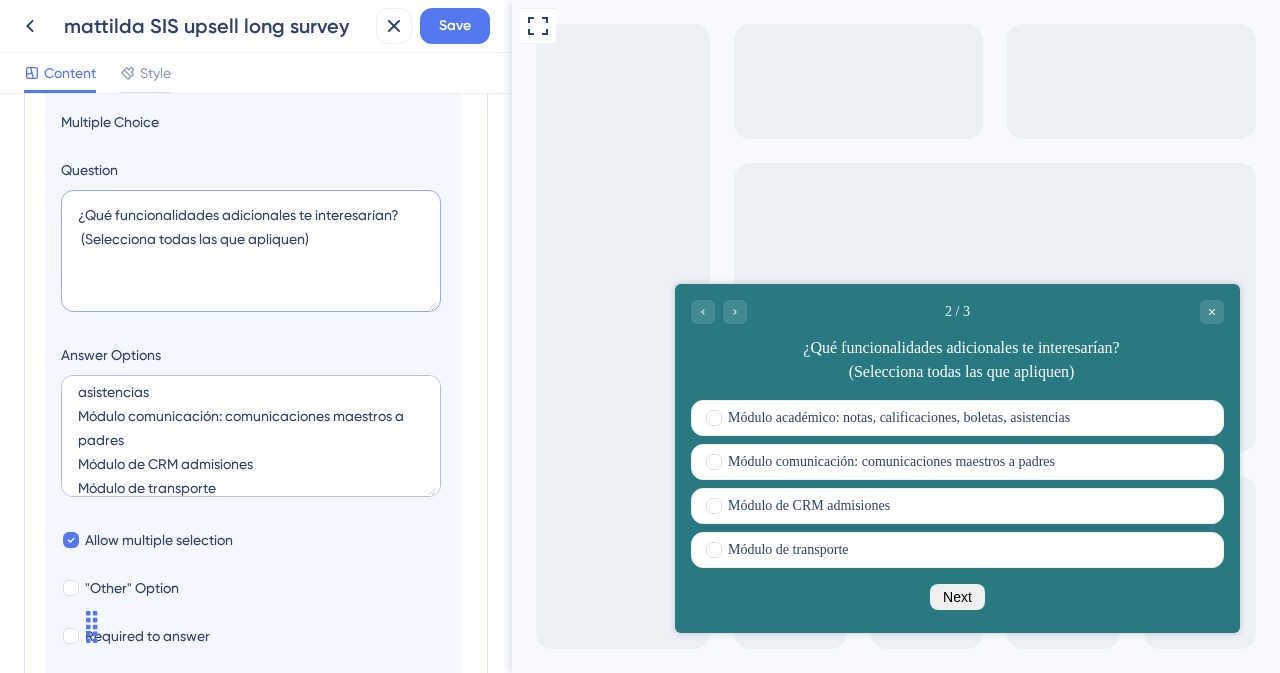 click on "¿Qué funcionalidades adicionales te interesarían?
(Selecciona todas las que apliquen)" at bounding box center (251, 251) 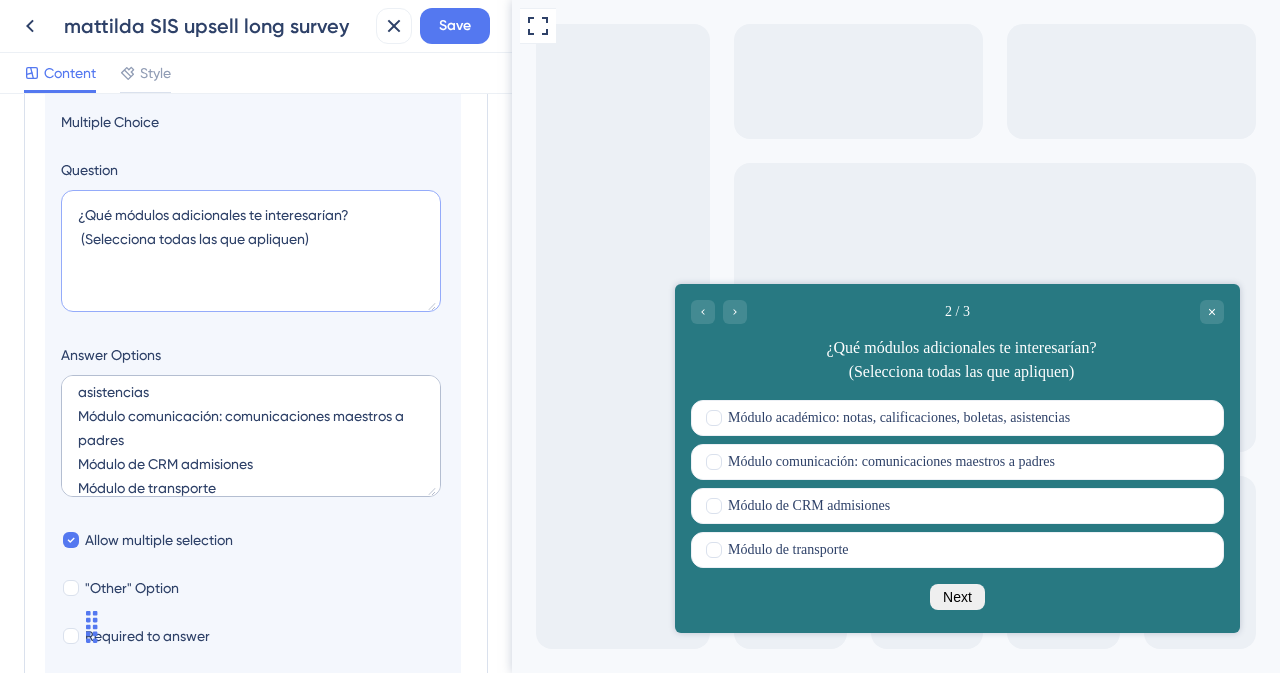 click on "¿Qué módulos adicionales te interesarían?
(Selecciona todas las que apliquen)" at bounding box center (251, 251) 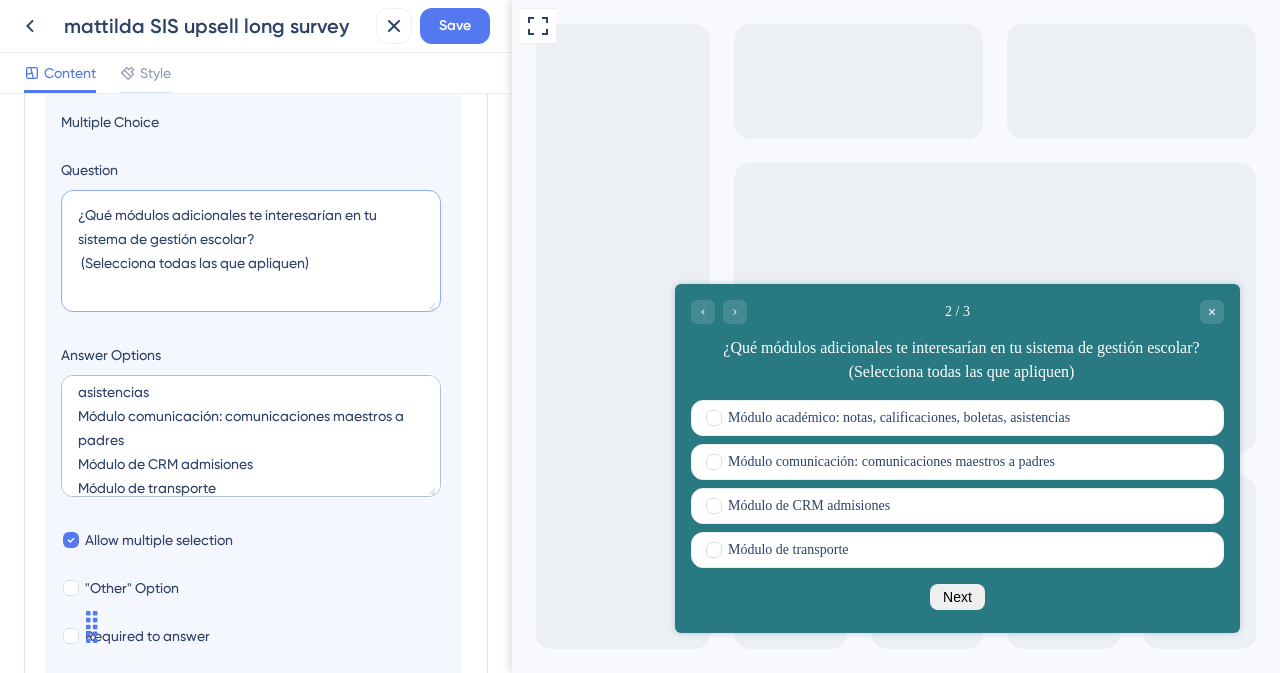 drag, startPoint x: 340, startPoint y: 262, endPoint x: 10, endPoint y: 283, distance: 330.6675 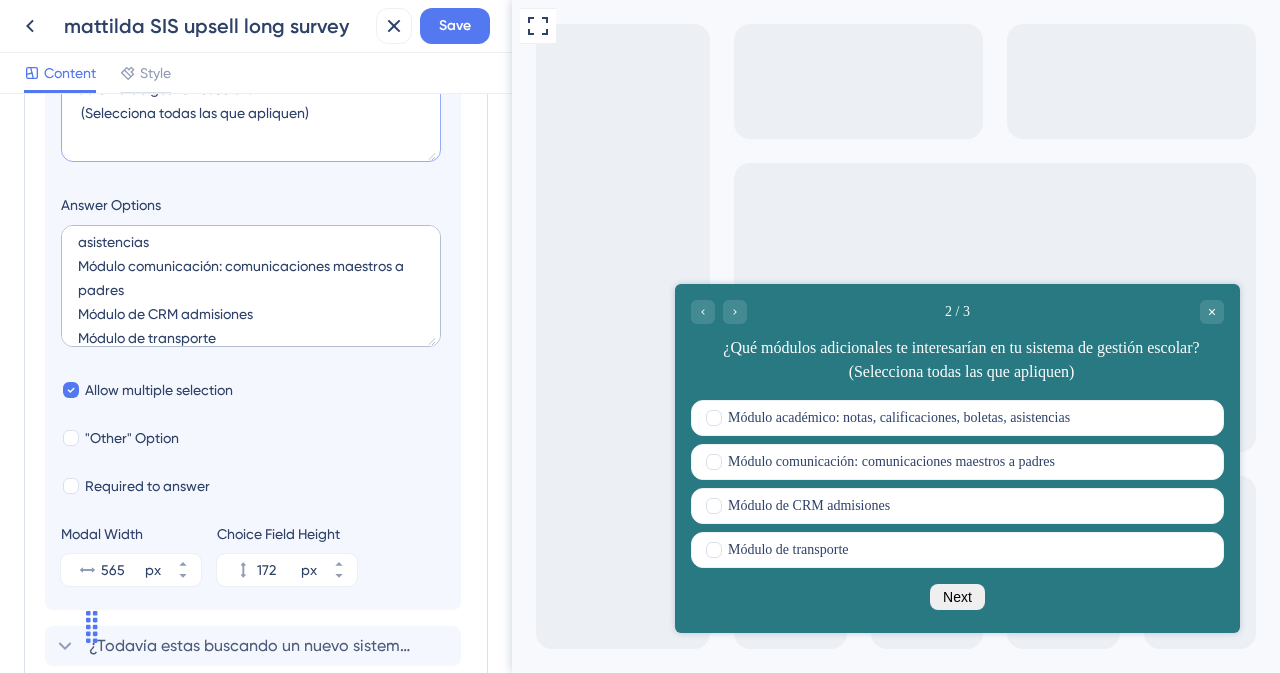 scroll, scrollTop: 278, scrollLeft: 0, axis: vertical 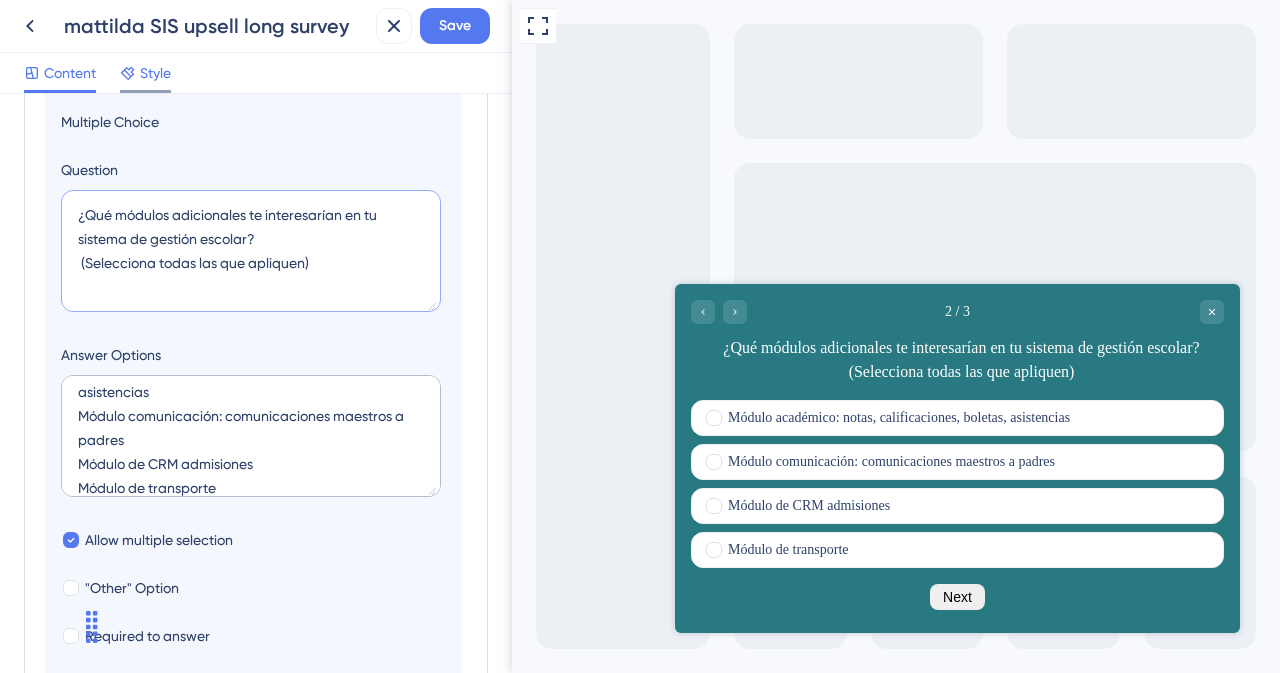 type on "¿Qué módulos adicionales te interesarían en tu sistema de gestión escolar?
(Selecciona todas las que apliquen)" 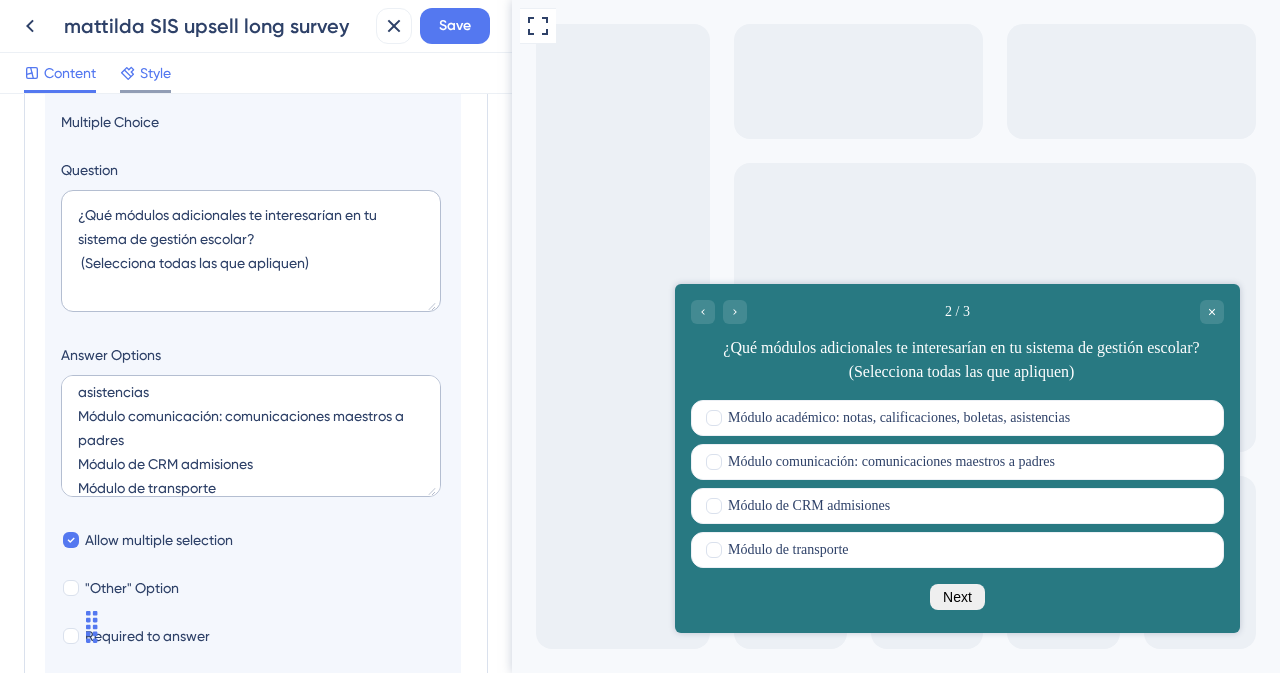 click on "Style" at bounding box center [155, 73] 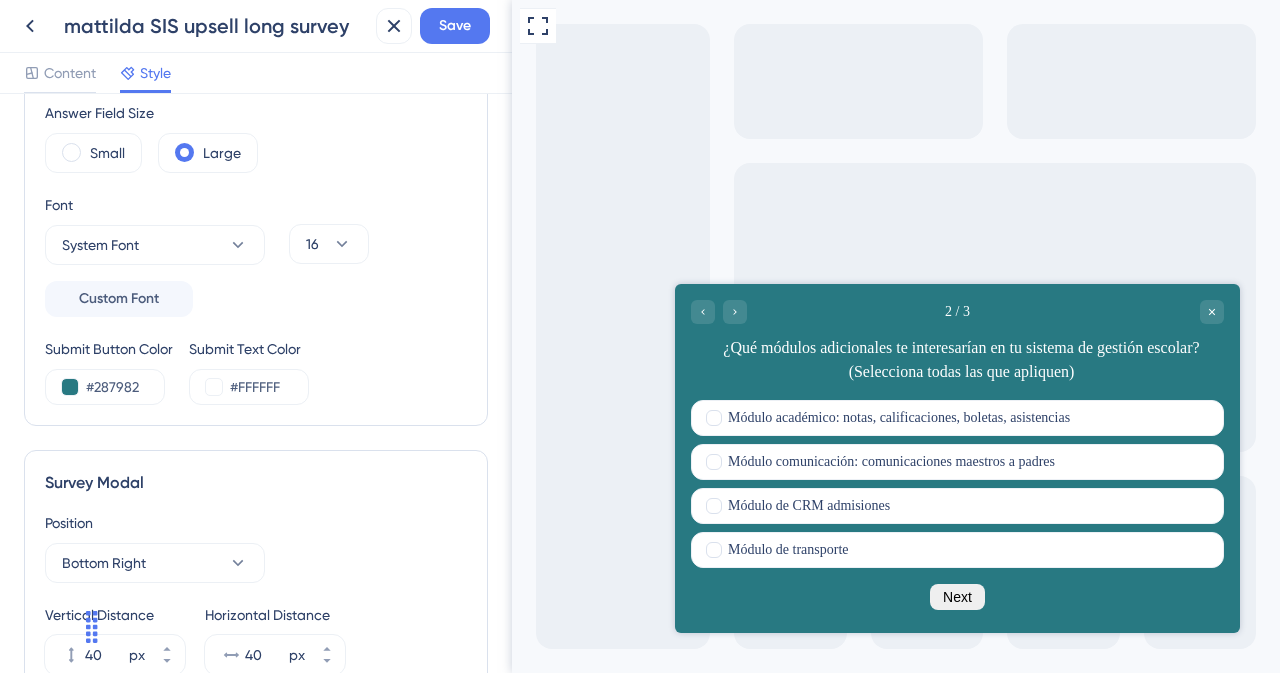 scroll, scrollTop: 778, scrollLeft: 0, axis: vertical 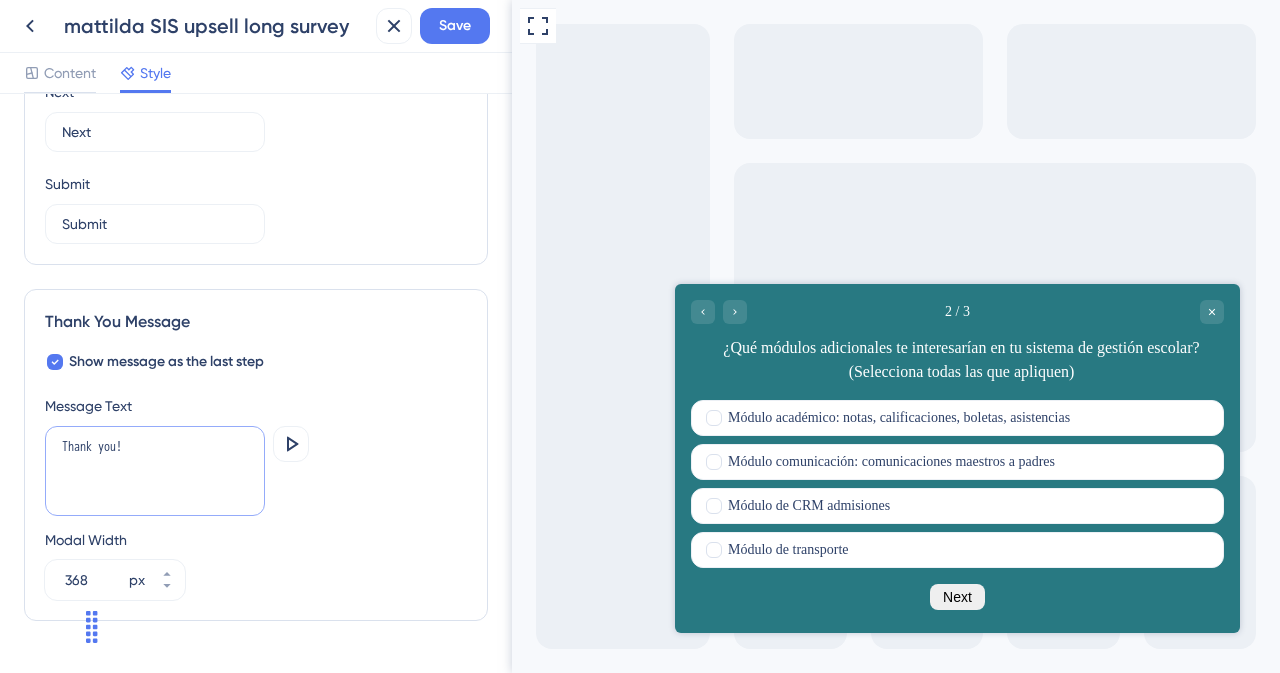 click on "Thank you!" at bounding box center (155, 471) 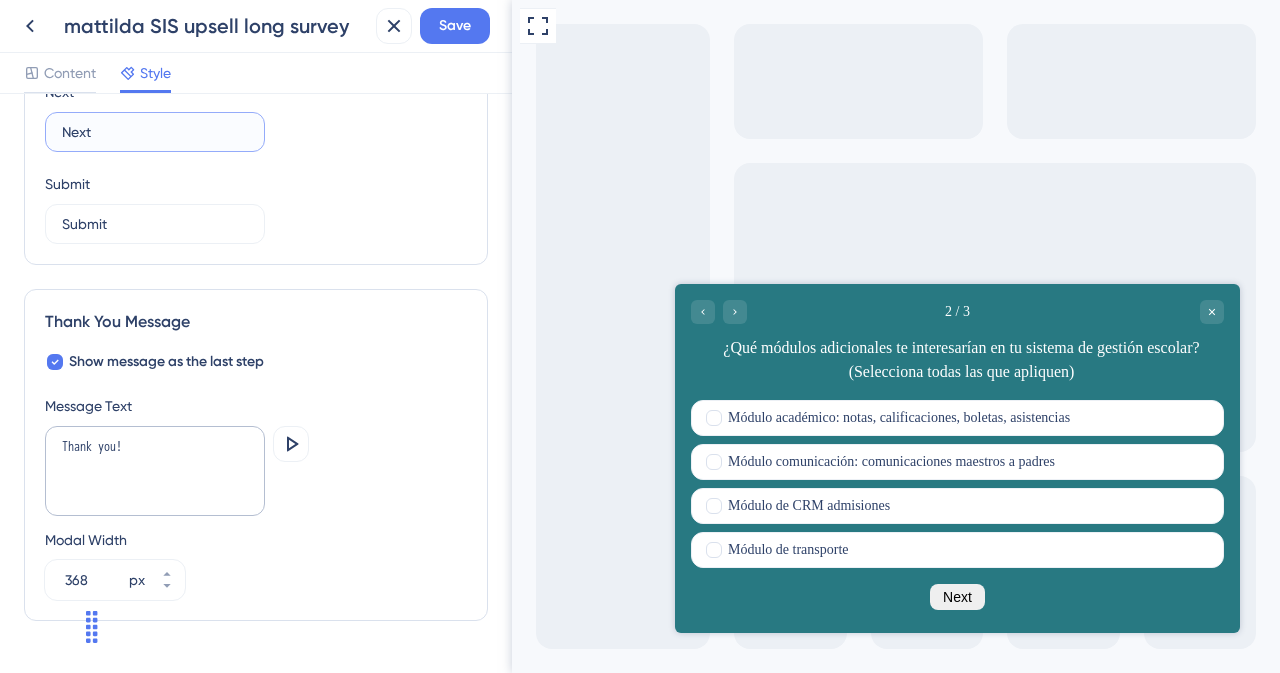 click on "Next" at bounding box center (155, 132) 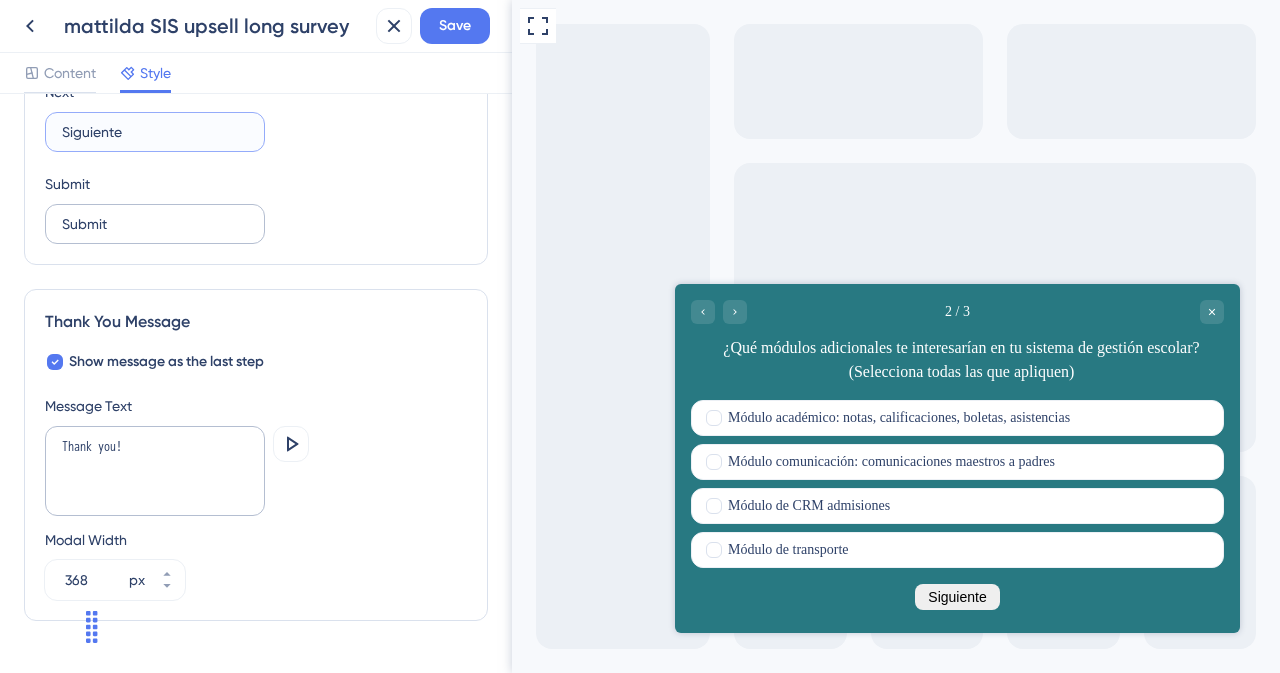 type on "Siguiente" 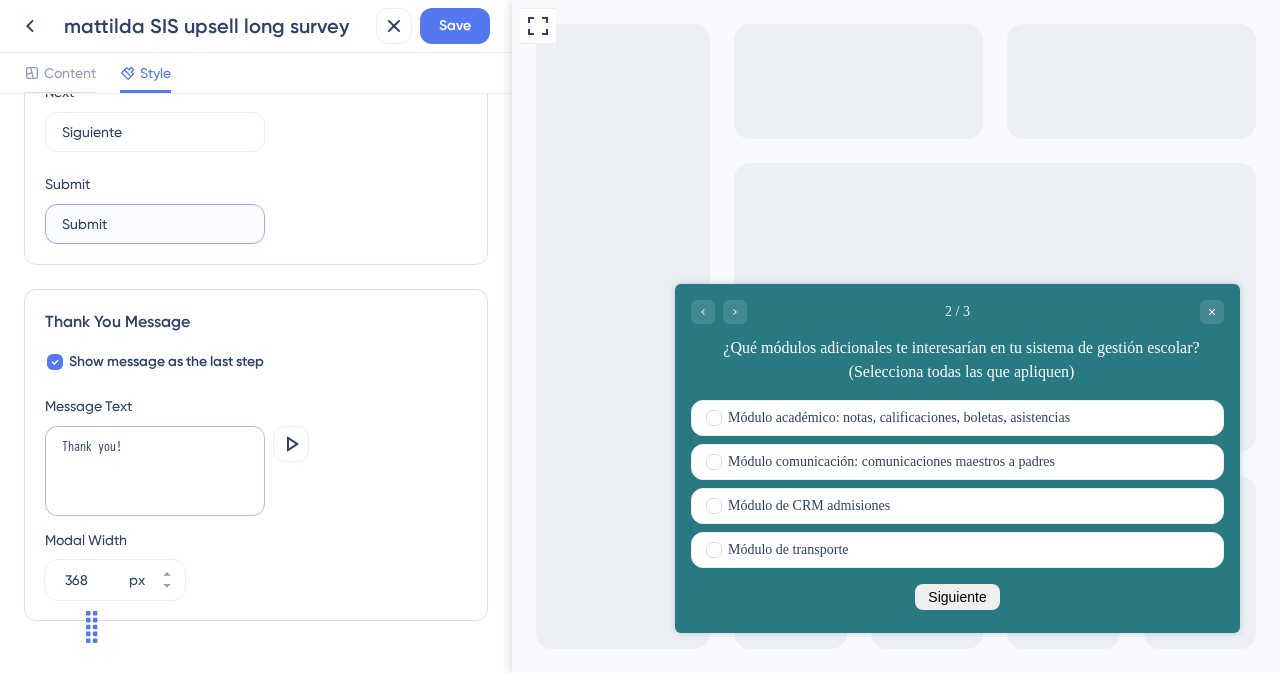drag, startPoint x: 64, startPoint y: 217, endPoint x: 0, endPoint y: 217, distance: 64 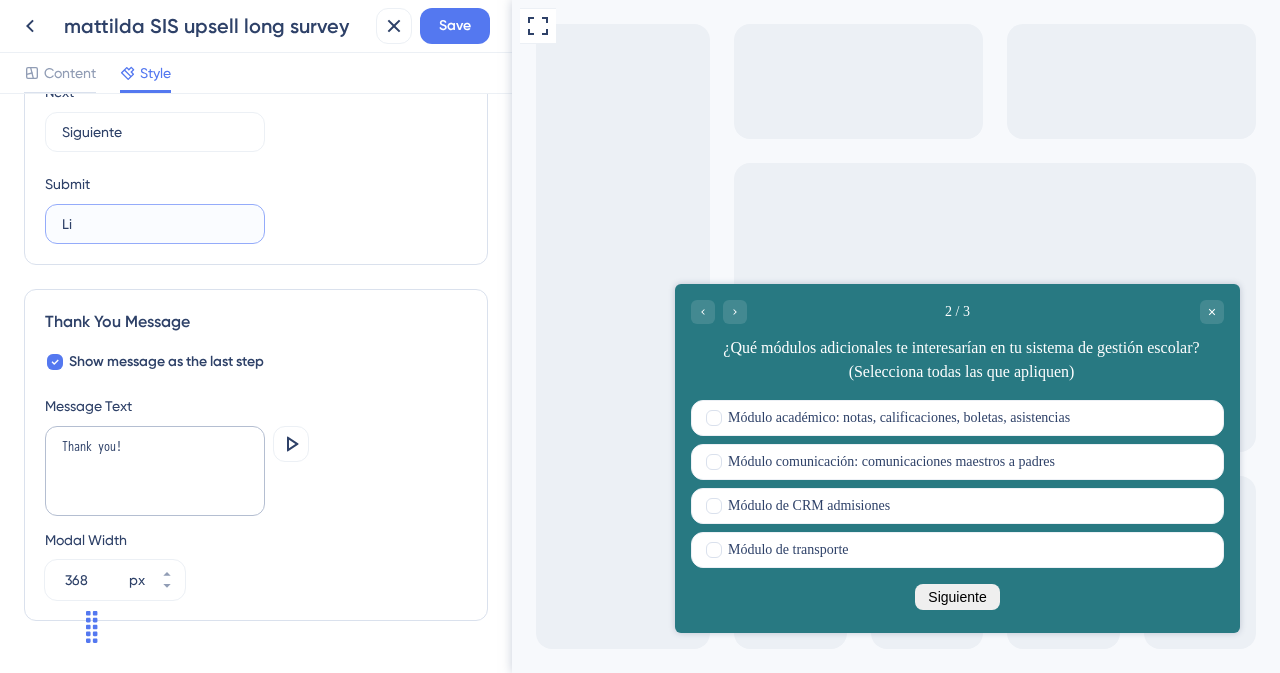 type on "L" 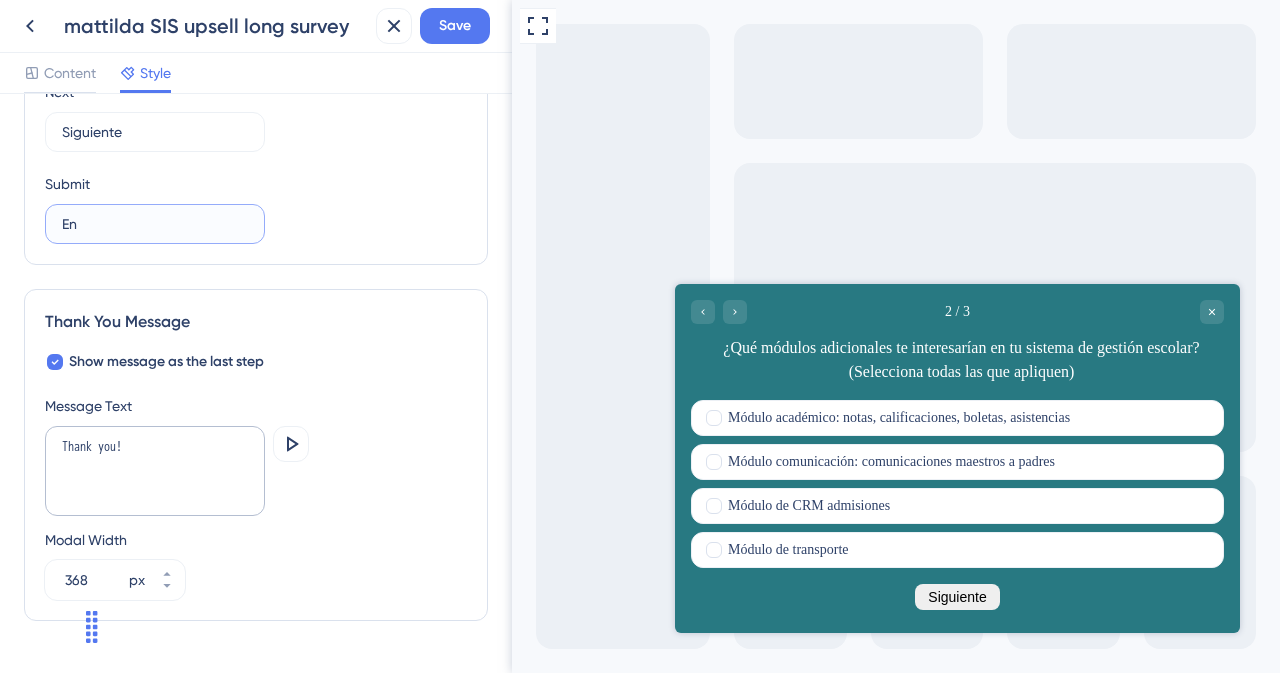 type on "E" 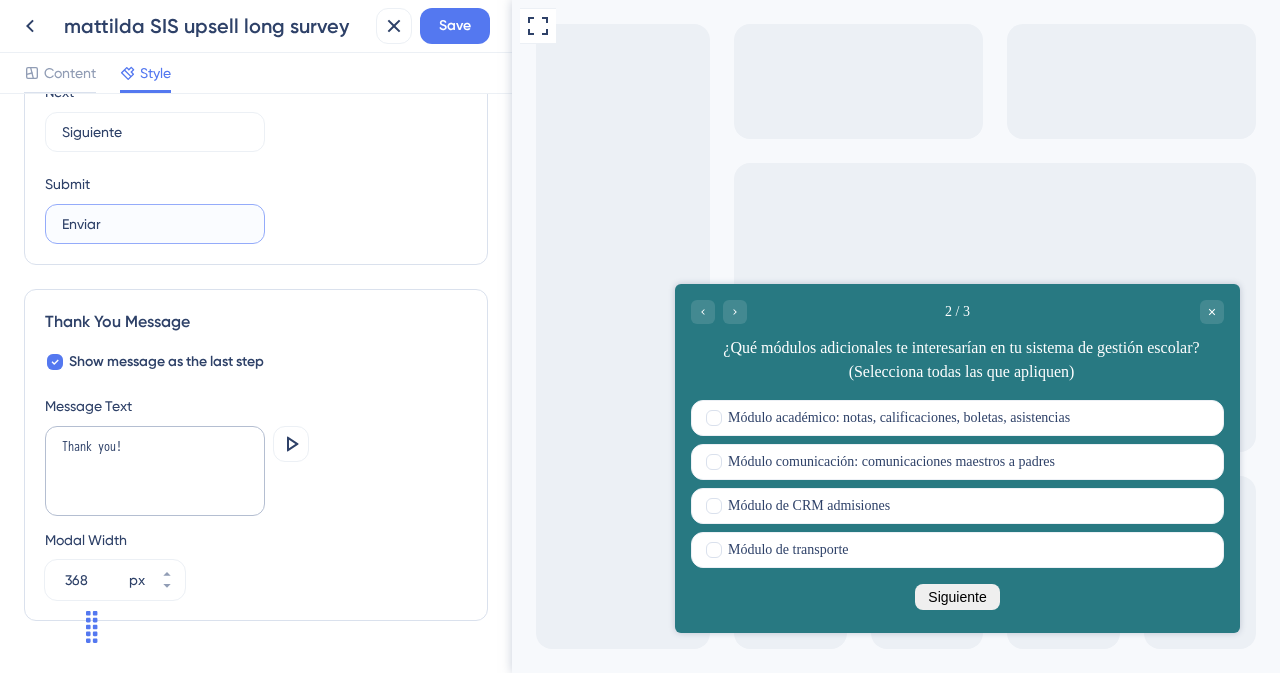 type on "Enviar" 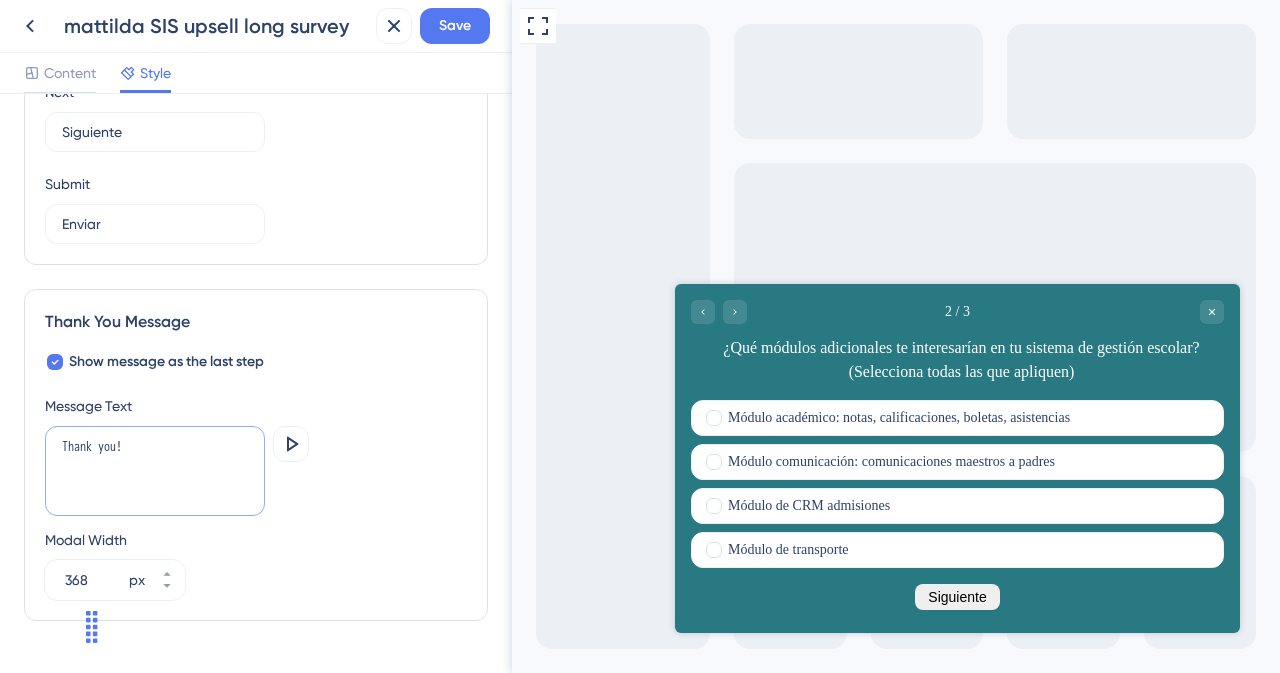 drag, startPoint x: 180, startPoint y: 451, endPoint x: 13, endPoint y: 445, distance: 167.10774 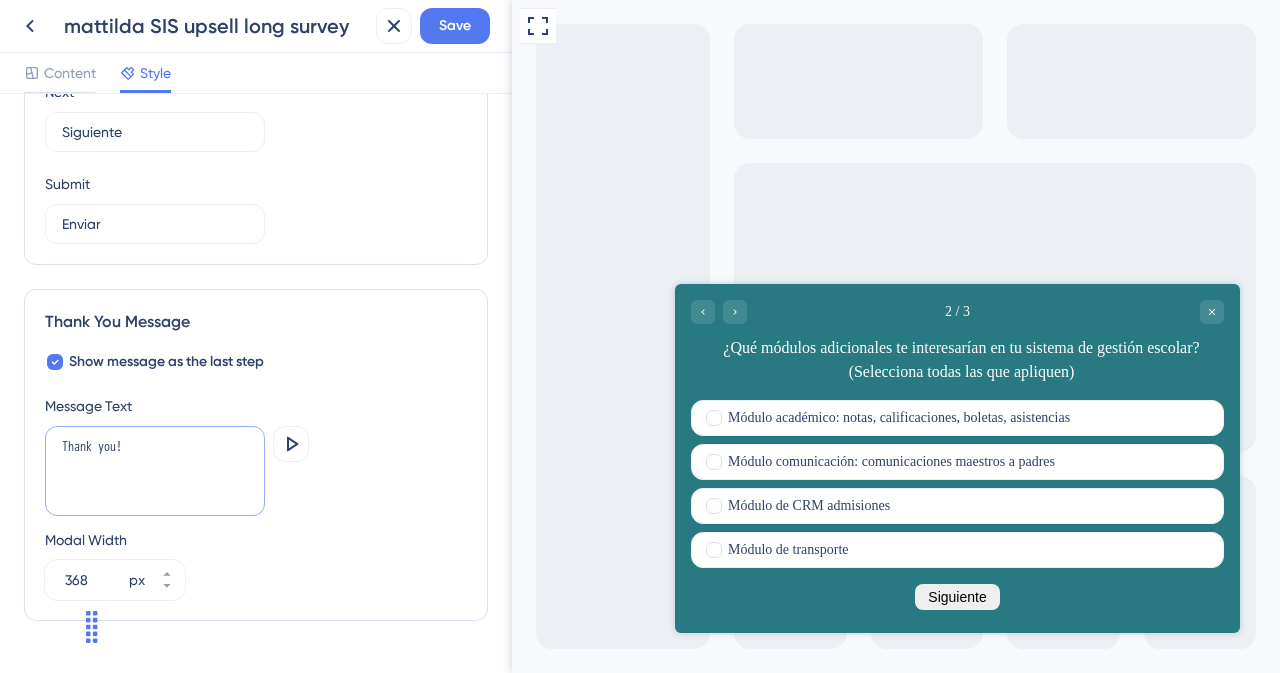 click on "Color & Typography Background #287982 Text #FFFFFF Answers #FFFFFF Background Style Solid Gradient Answer Field Size Small Large Font System Font Custom Font 16 Submit Button Color #287982 Submit Text Color #FFFFFF Survey Modal Position Bottom Right Vertical Distance 40 px Horizontal Distance 40 px Backdrop Shadow Interaction with page Box Roundness Default Box Sharp Box Round Box Show Progress Indicator Button Texts Next Siguiente Submit Enviar Thank You Message Show message as the last step Message Text Thank you! Preview Modal Width 368 px" at bounding box center (256, 383) 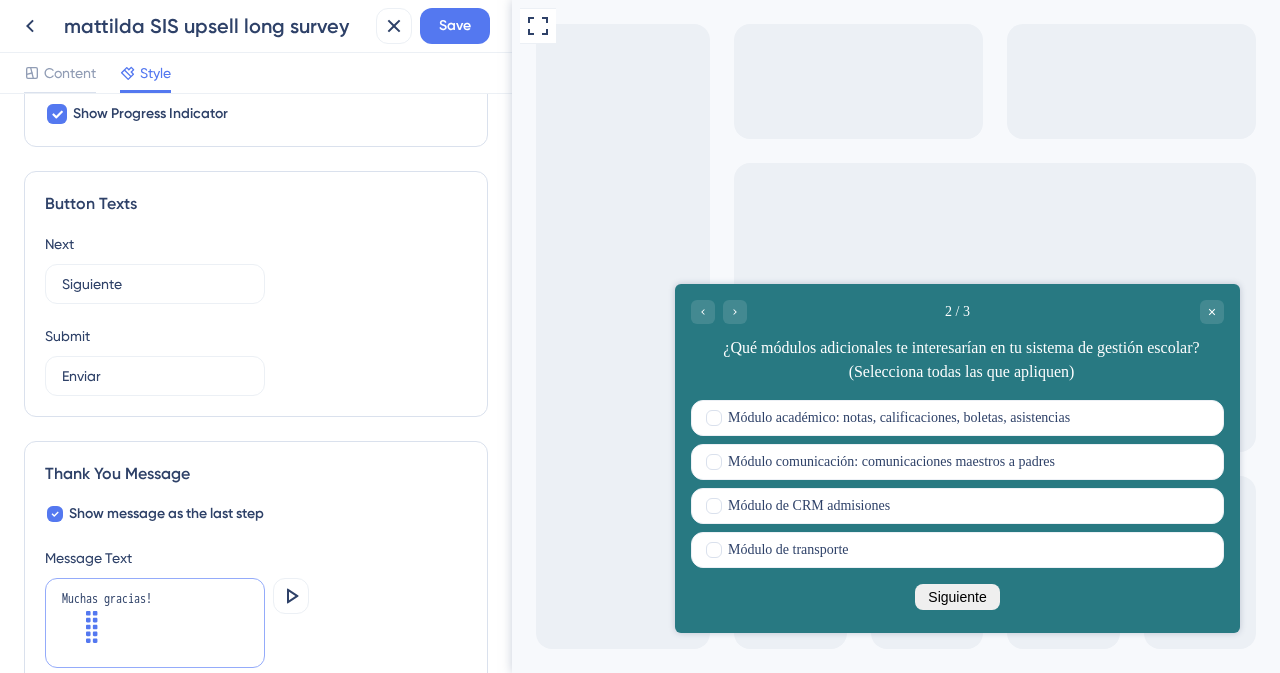scroll, scrollTop: 924, scrollLeft: 0, axis: vertical 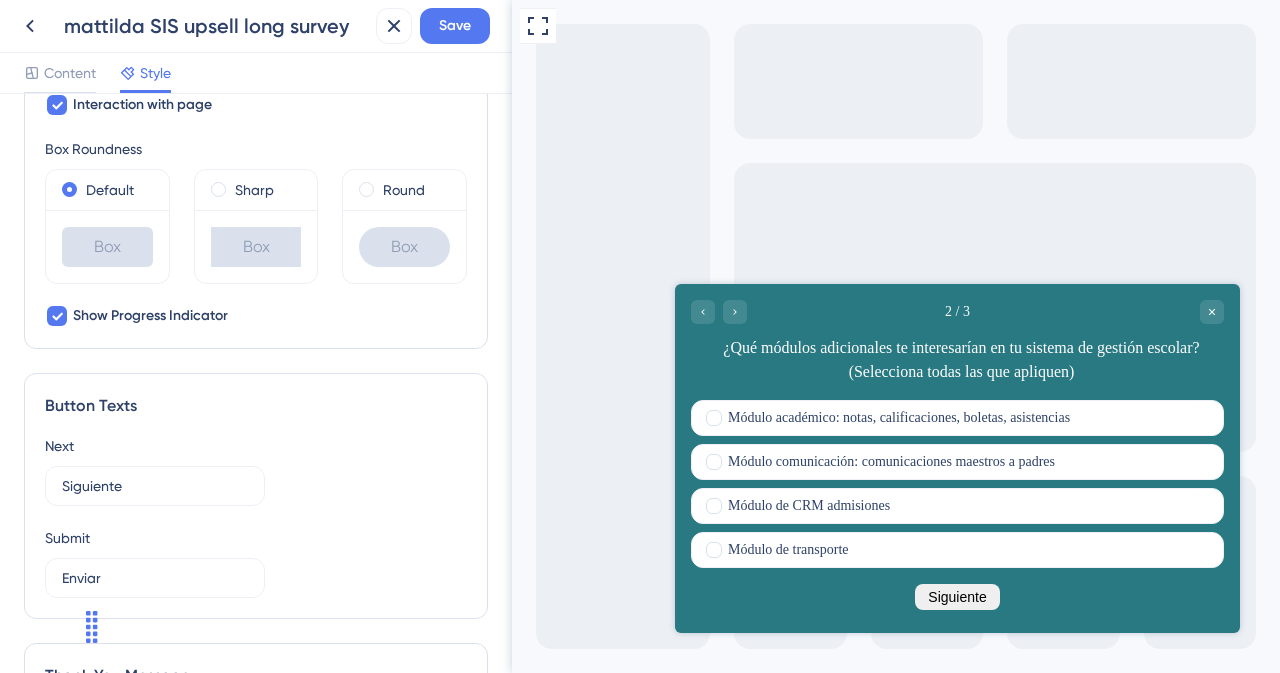 type on "Muchas gracias!" 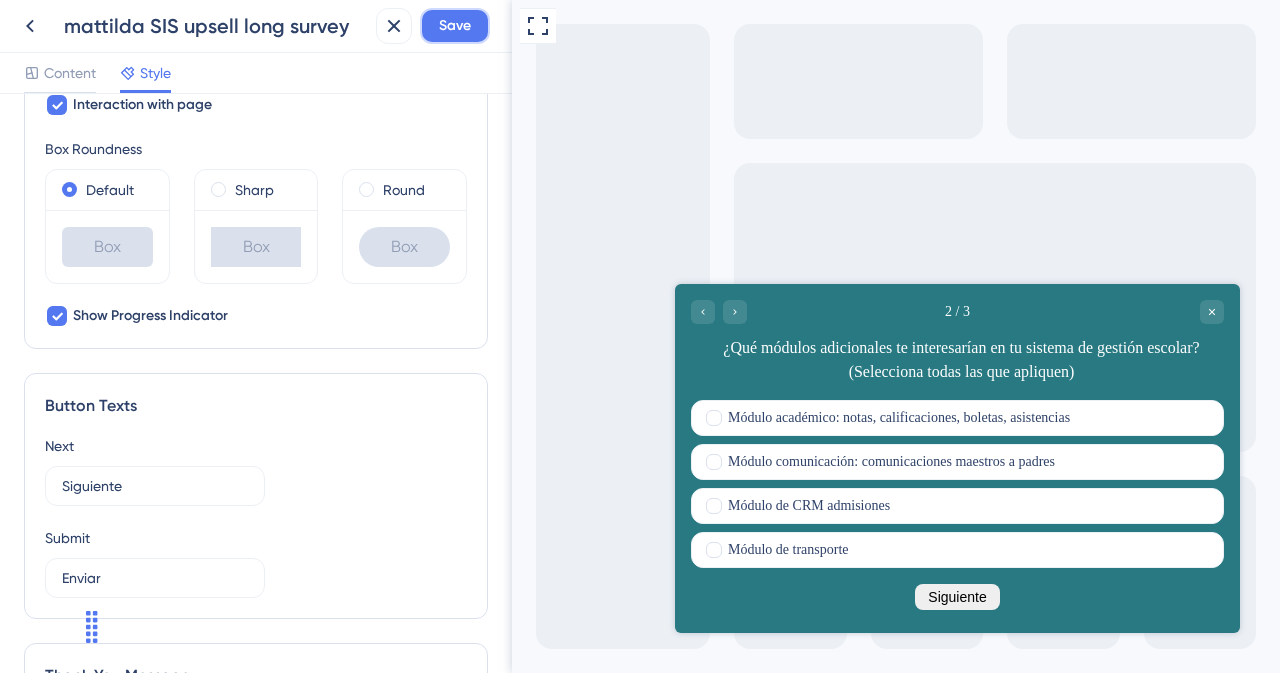 click on "Save" at bounding box center [455, 26] 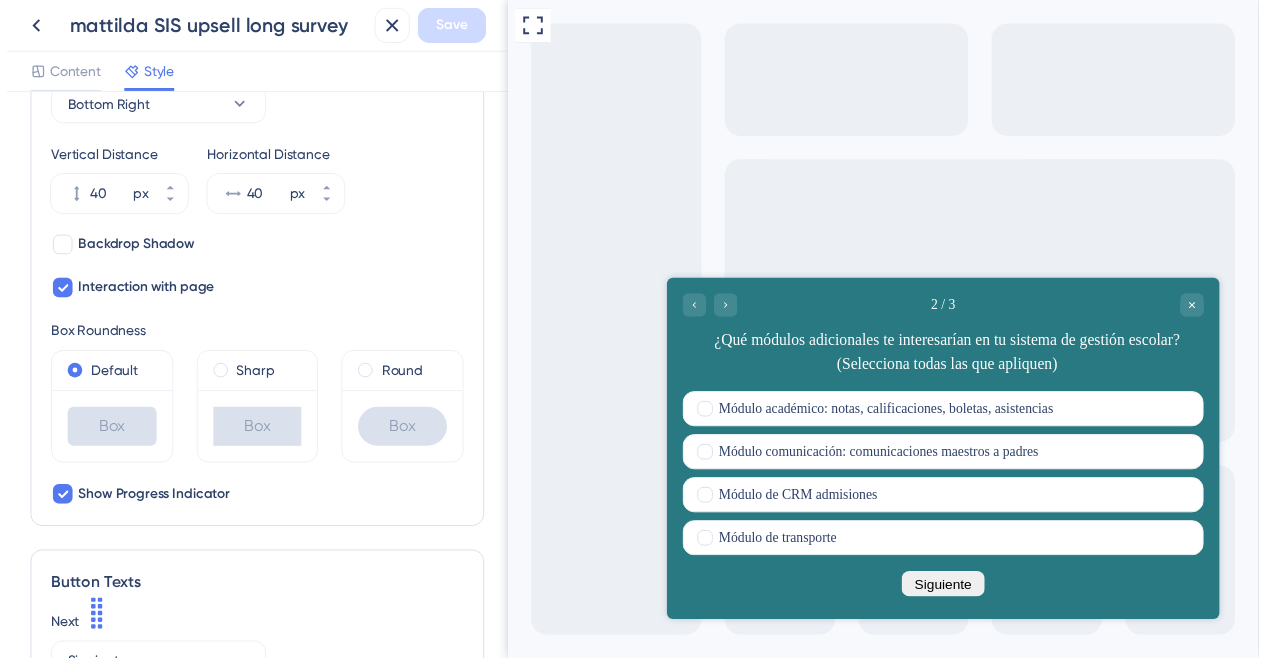 scroll, scrollTop: 524, scrollLeft: 0, axis: vertical 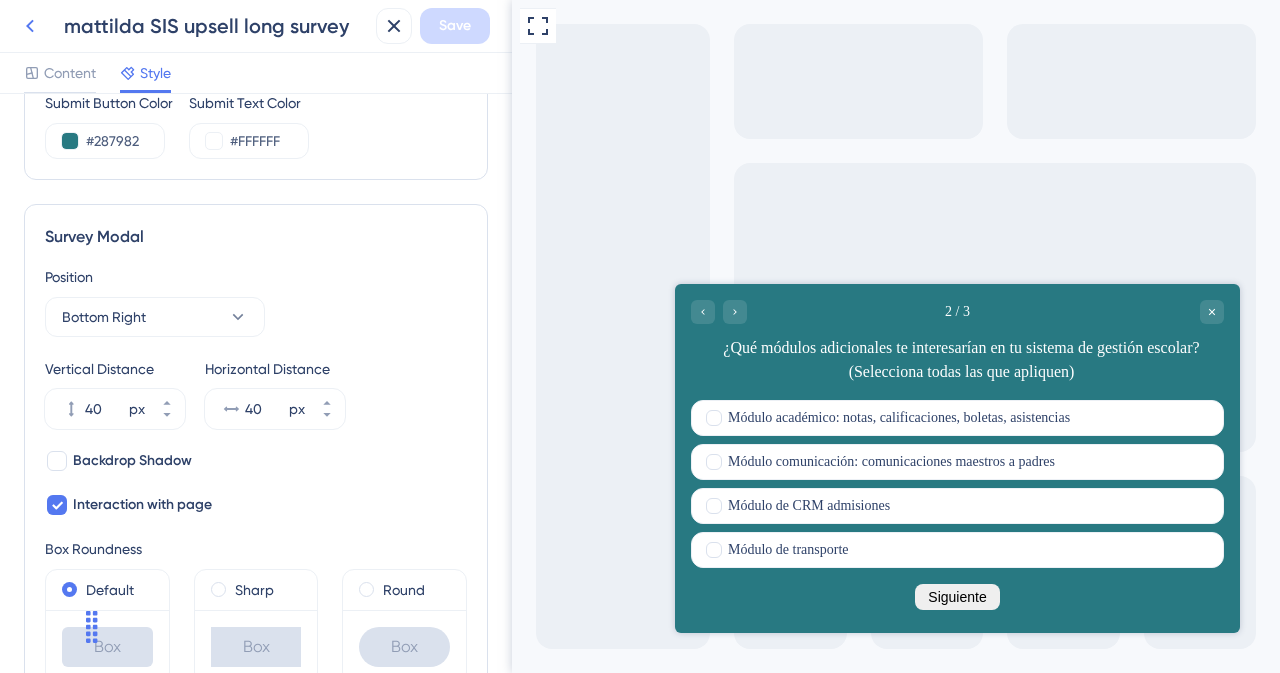 click 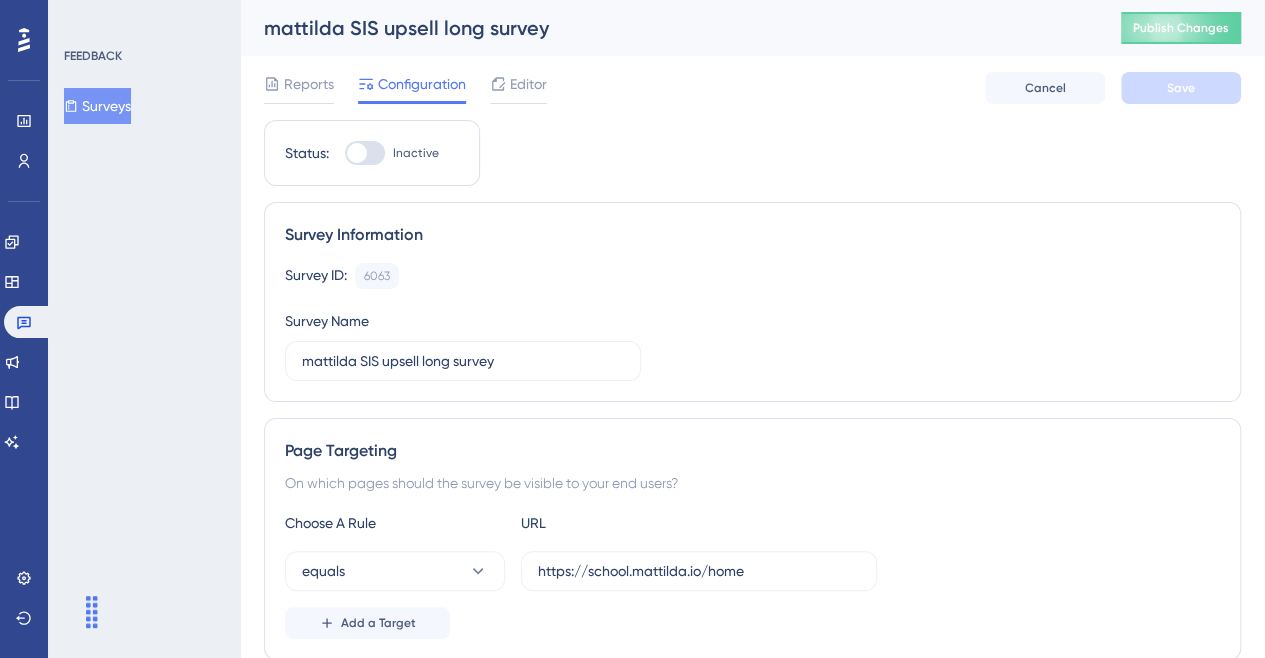 scroll, scrollTop: 0, scrollLeft: 0, axis: both 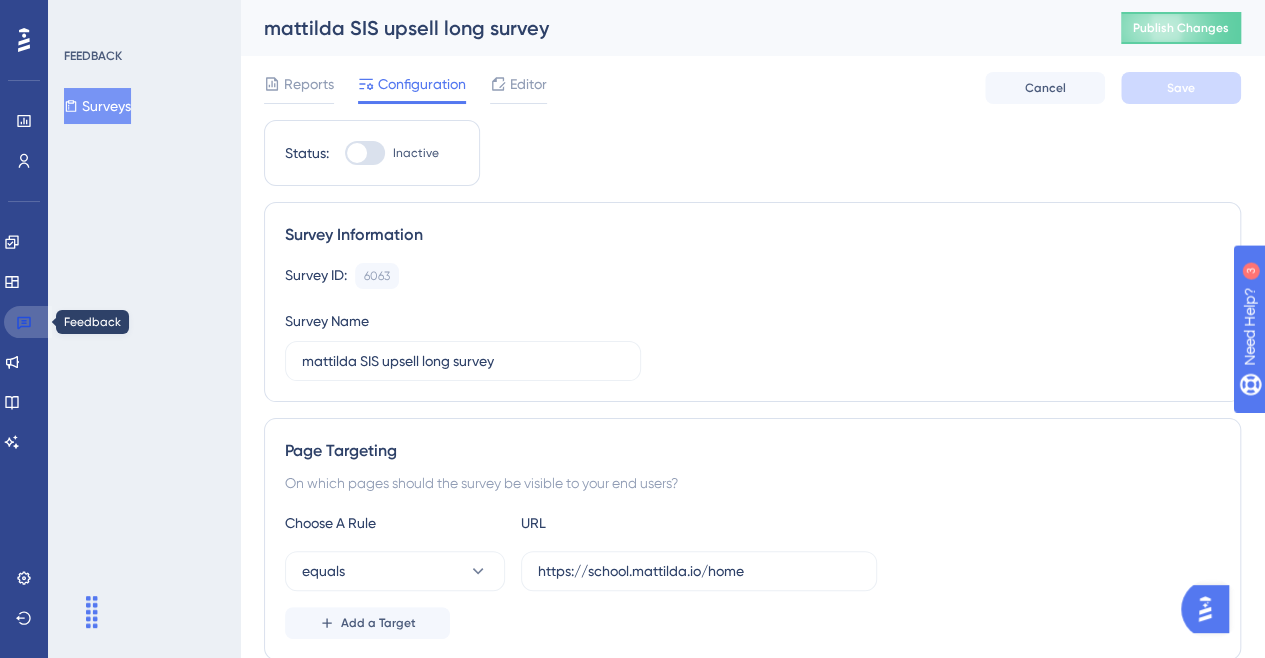 click 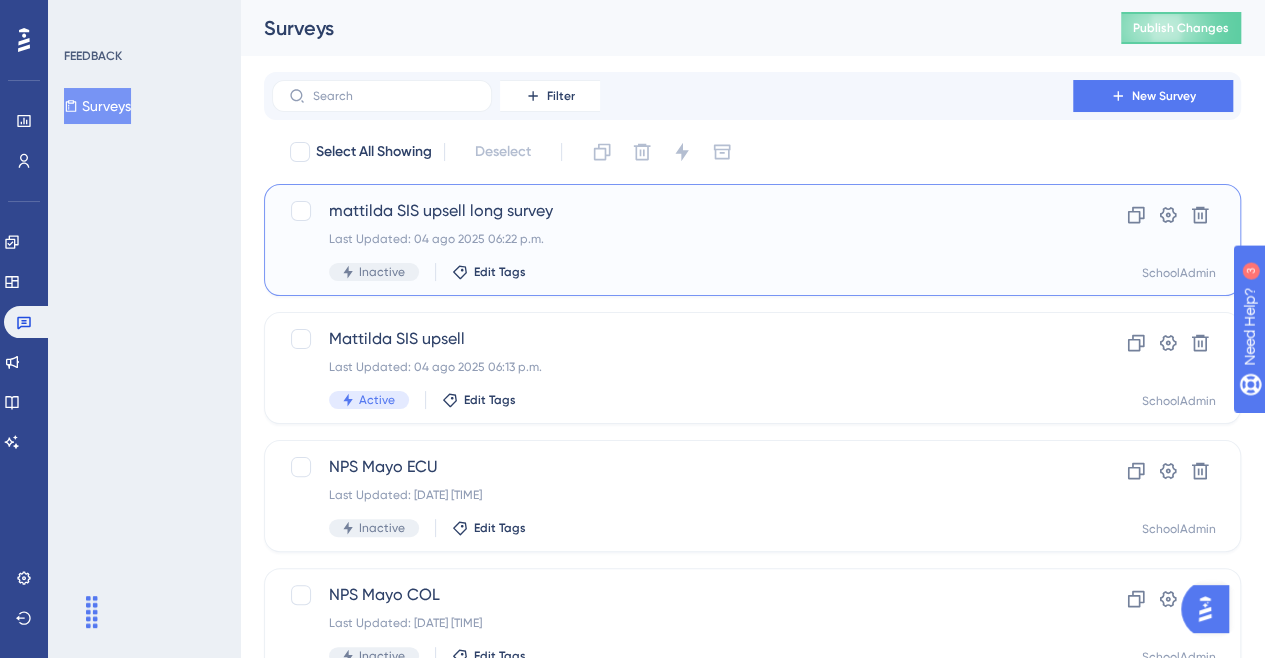 click on "Last Updated: 04 ago 2025 06:22 p.m." at bounding box center (672, 239) 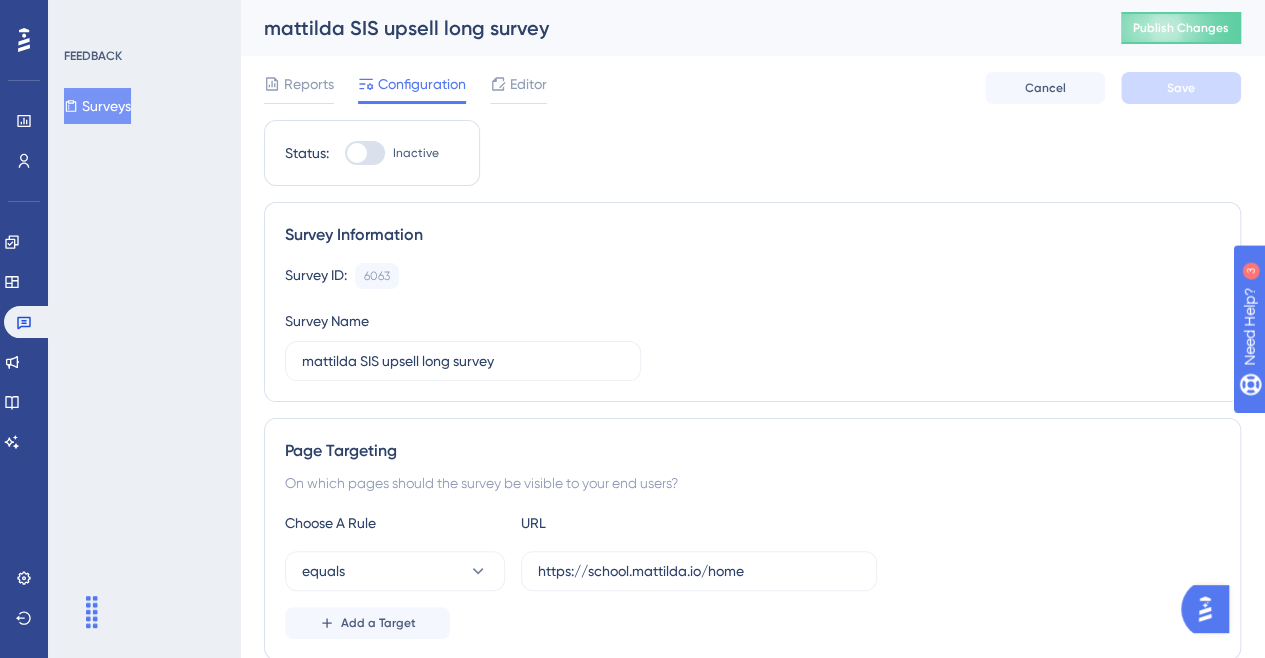 click at bounding box center [365, 153] 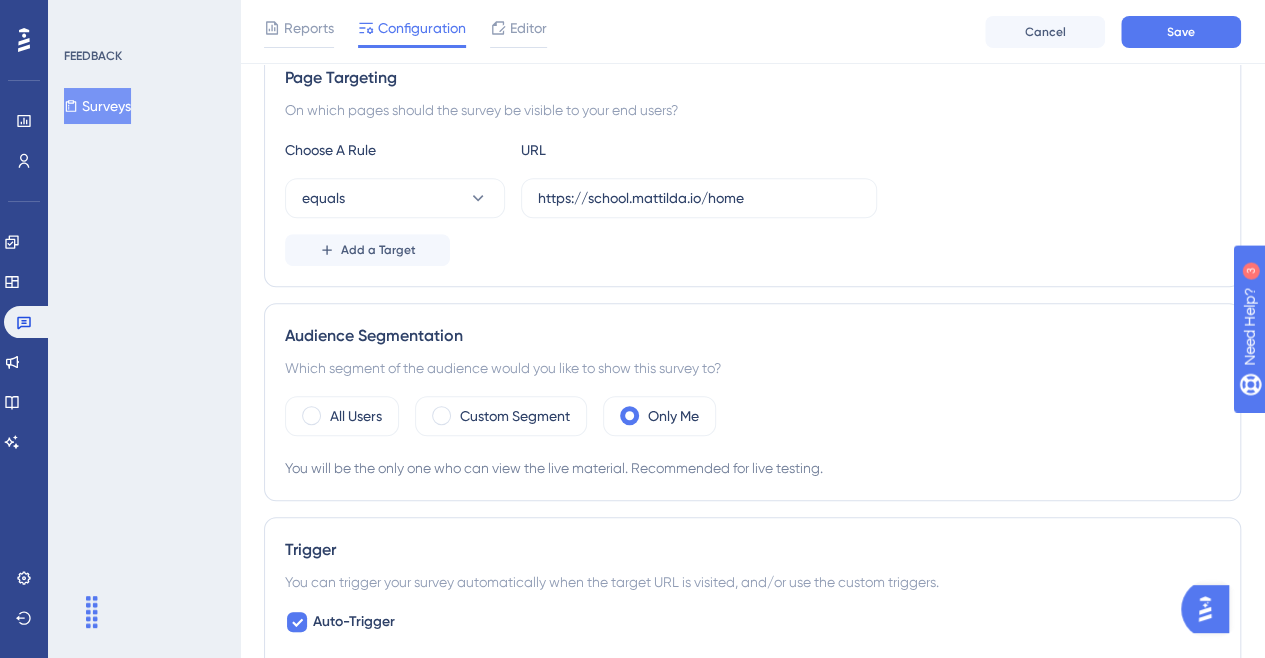 scroll, scrollTop: 400, scrollLeft: 0, axis: vertical 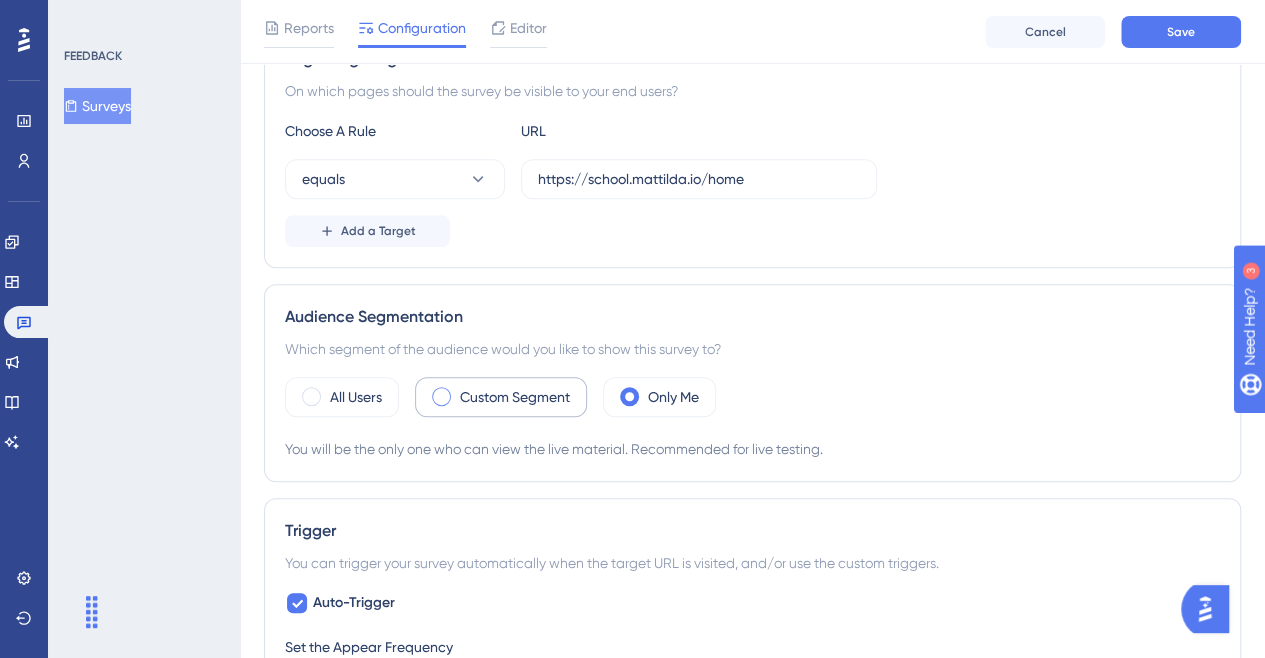 click on "Custom Segment" at bounding box center (515, 397) 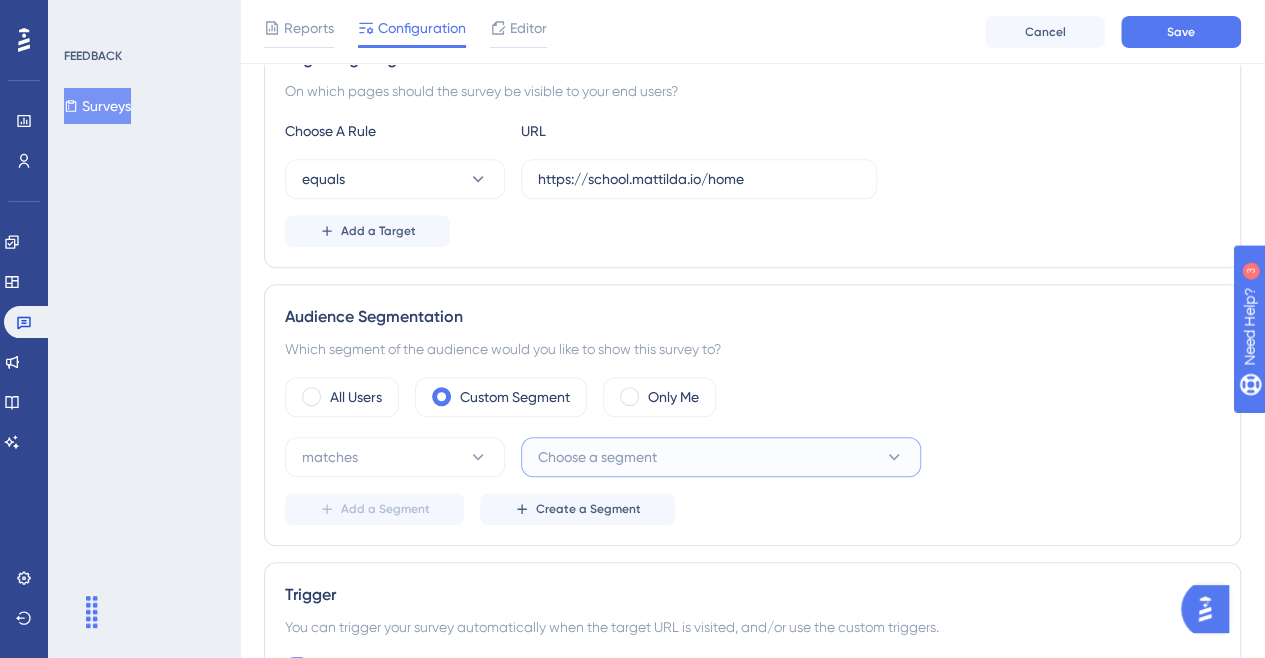 click on "Choose a segment" at bounding box center [597, 457] 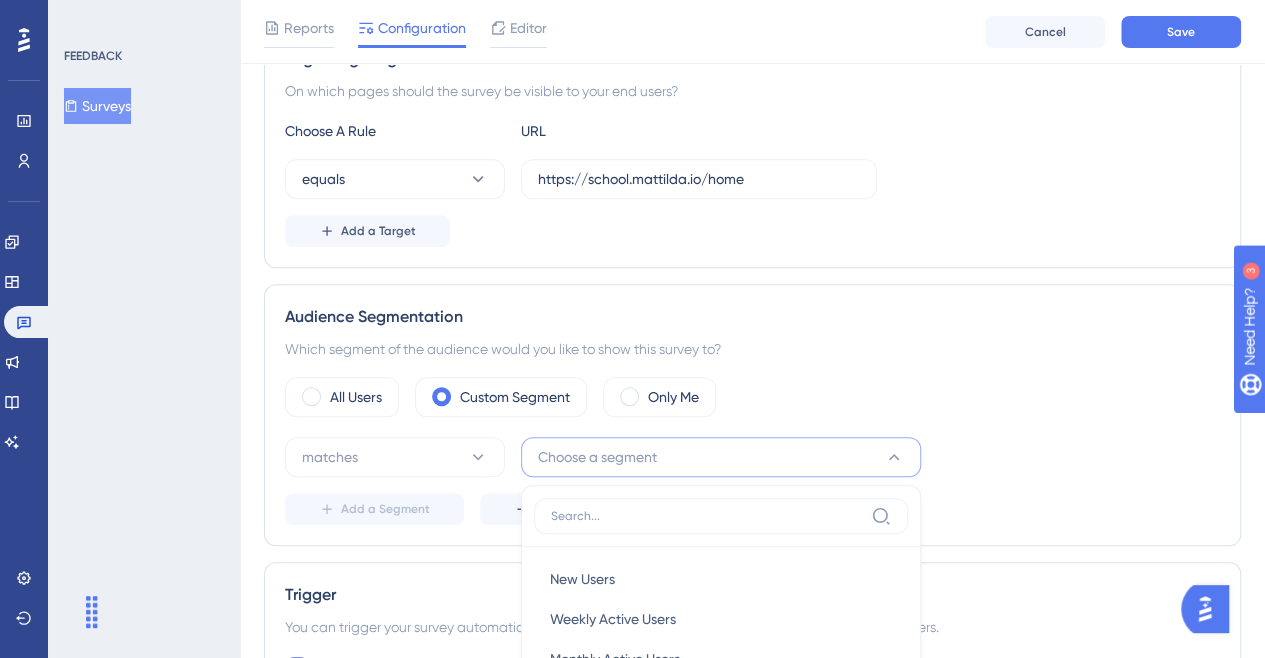 scroll, scrollTop: 753, scrollLeft: 0, axis: vertical 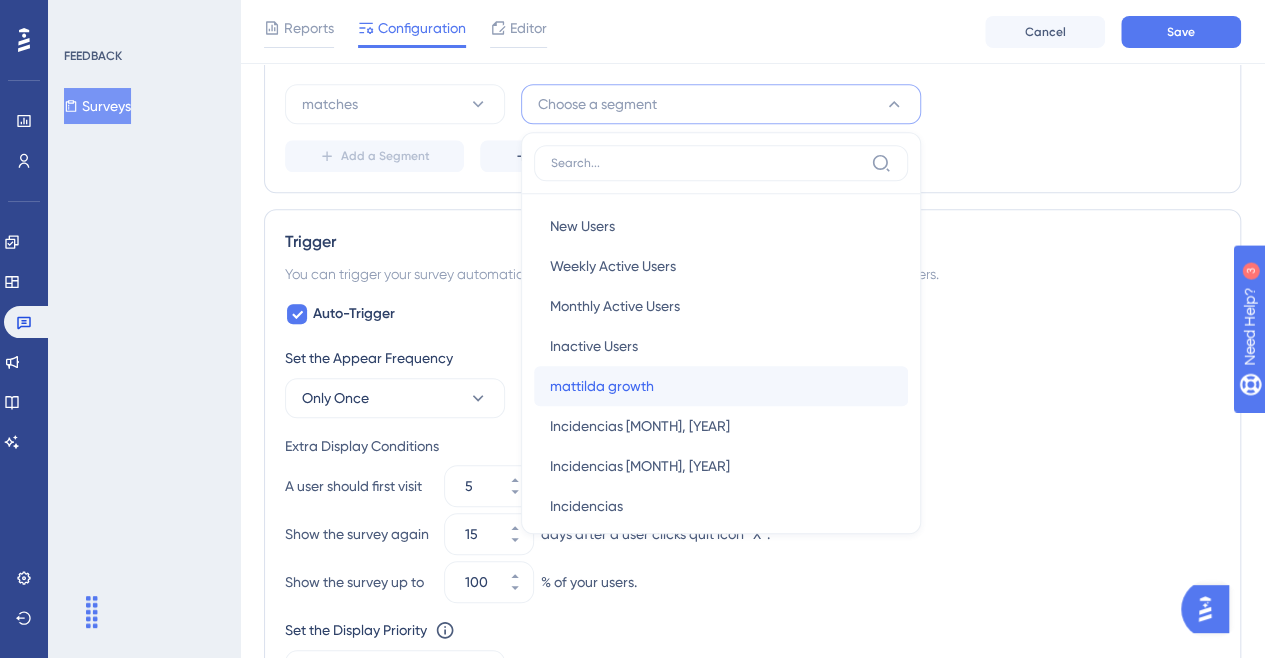 click on "mattilda growth" at bounding box center (602, 386) 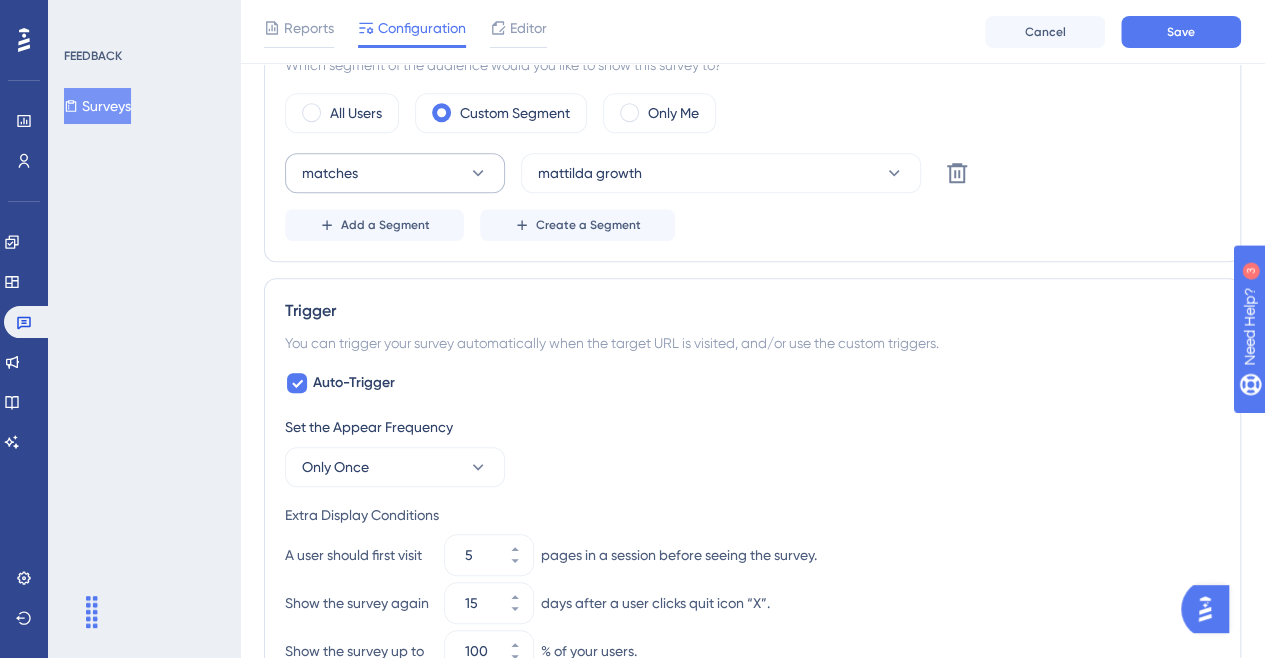 scroll, scrollTop: 653, scrollLeft: 0, axis: vertical 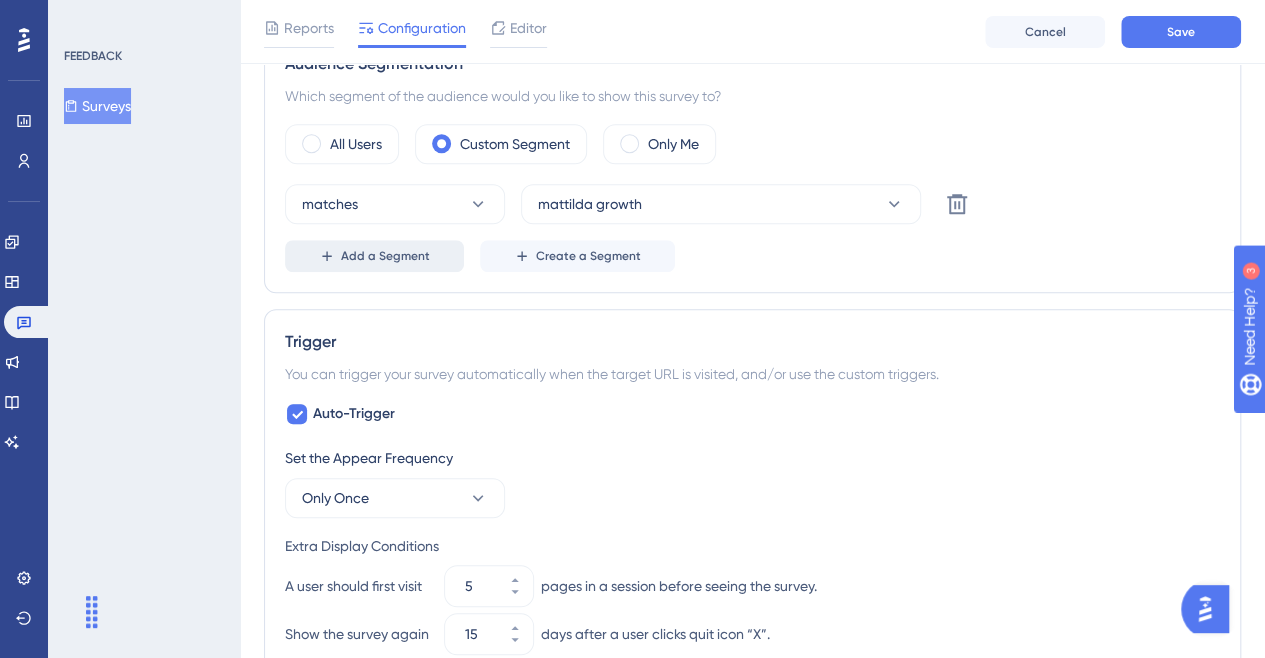 click on "Add a Segment" at bounding box center [385, 256] 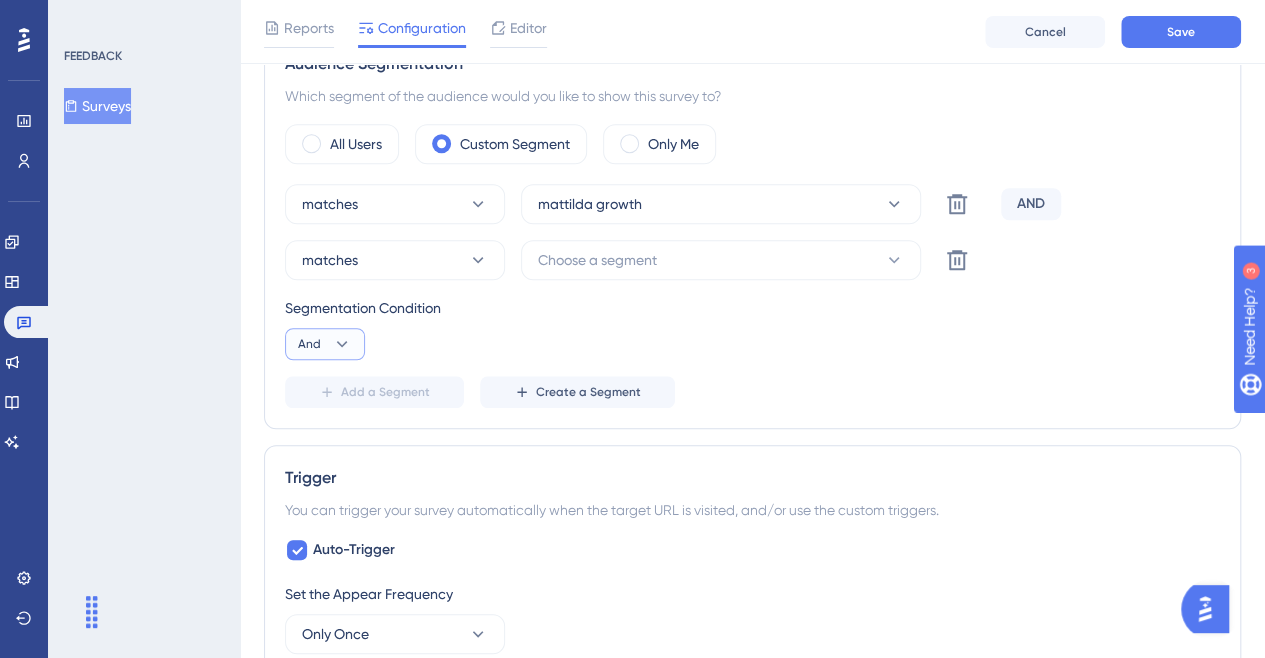 drag, startPoint x: 342, startPoint y: 337, endPoint x: 344, endPoint y: 355, distance: 18.110771 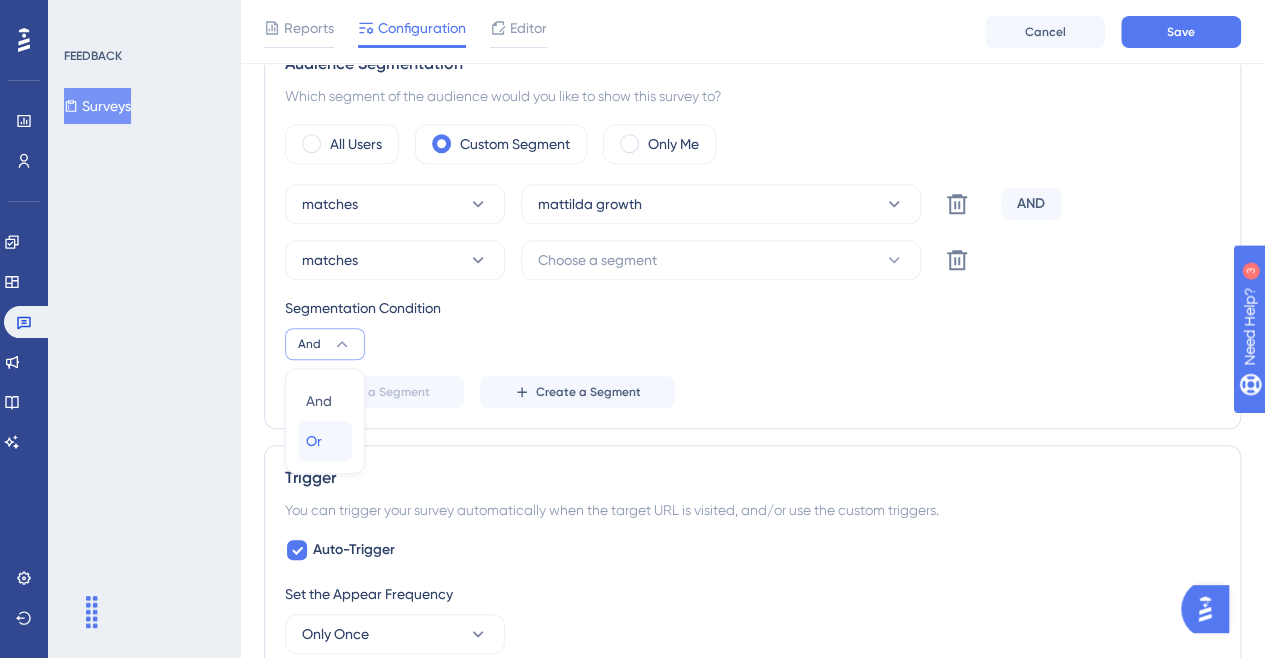 drag, startPoint x: 331, startPoint y: 439, endPoint x: 338, endPoint y: 431, distance: 10.630146 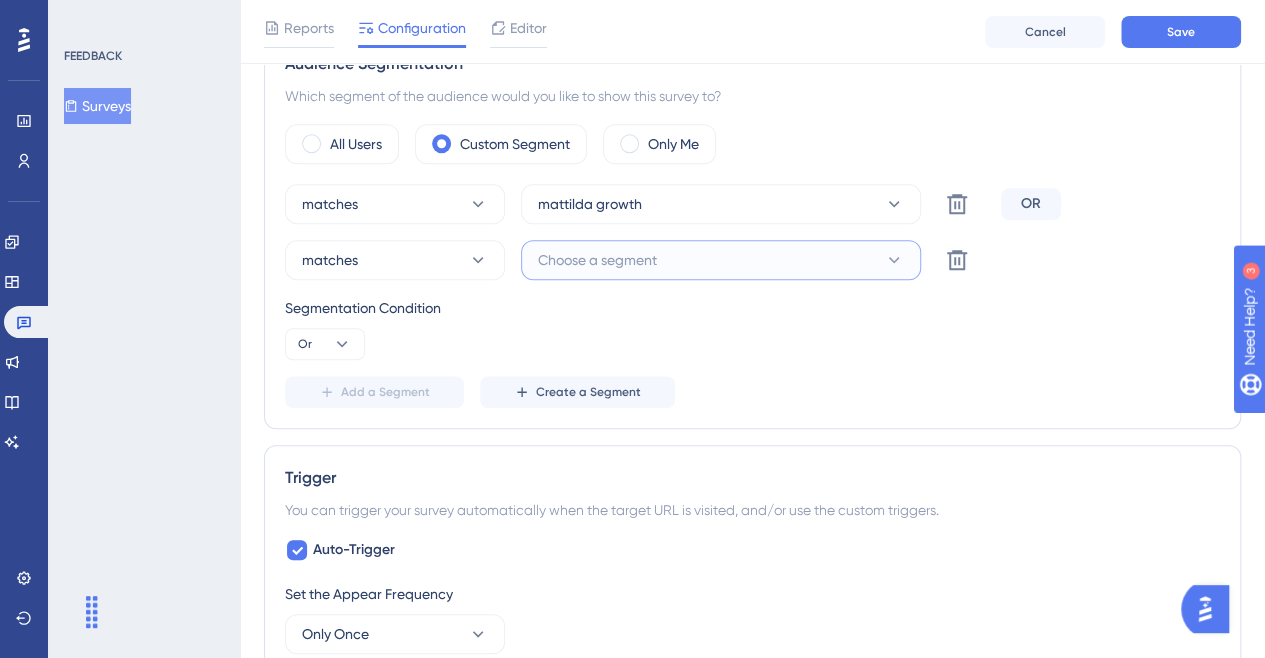 click on "Choose a segment" at bounding box center (597, 260) 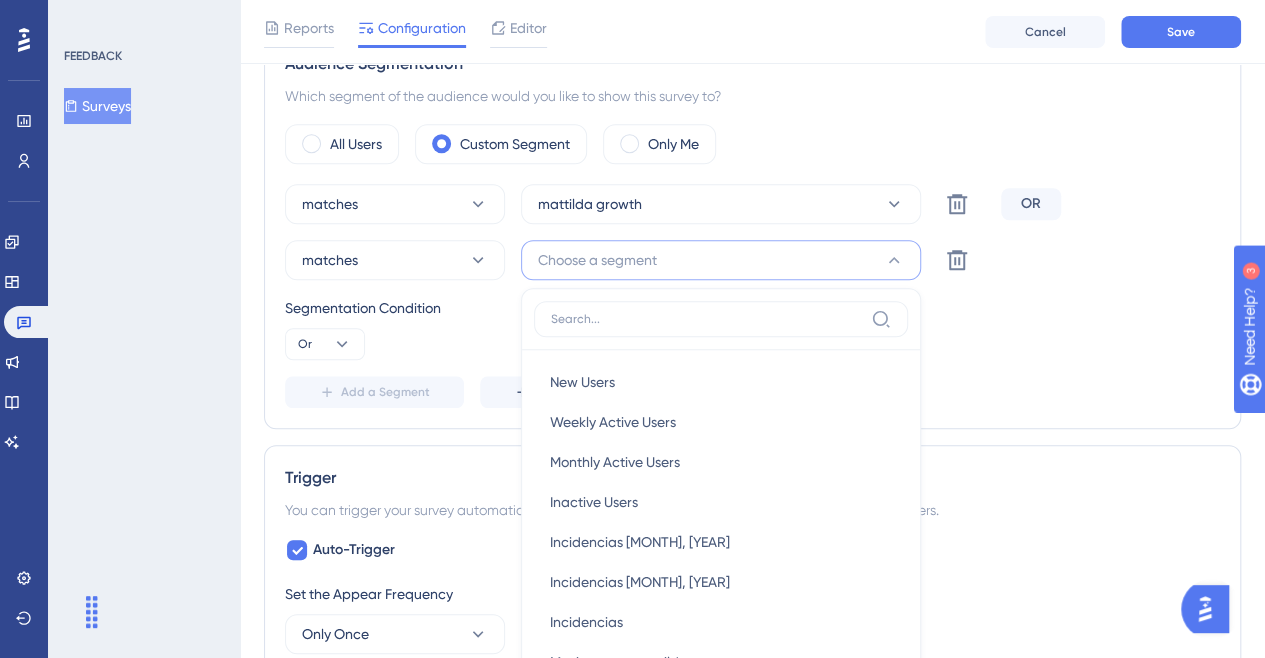 scroll, scrollTop: 806, scrollLeft: 0, axis: vertical 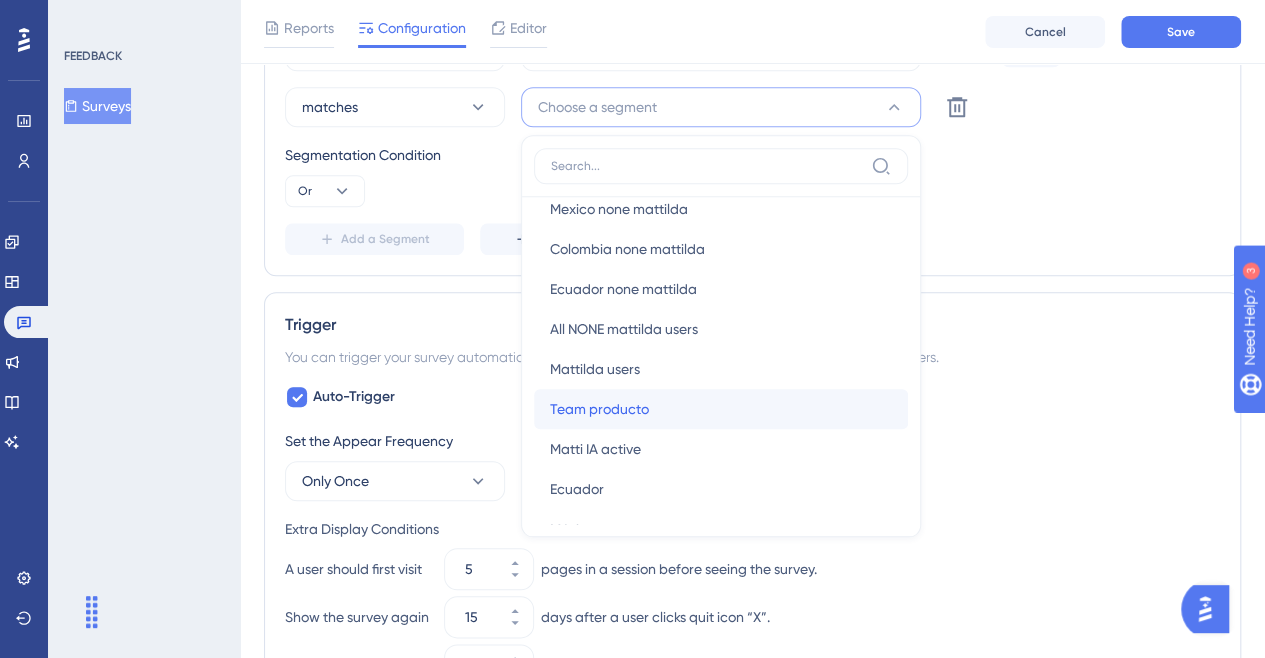 click on "Team producto" at bounding box center [599, 409] 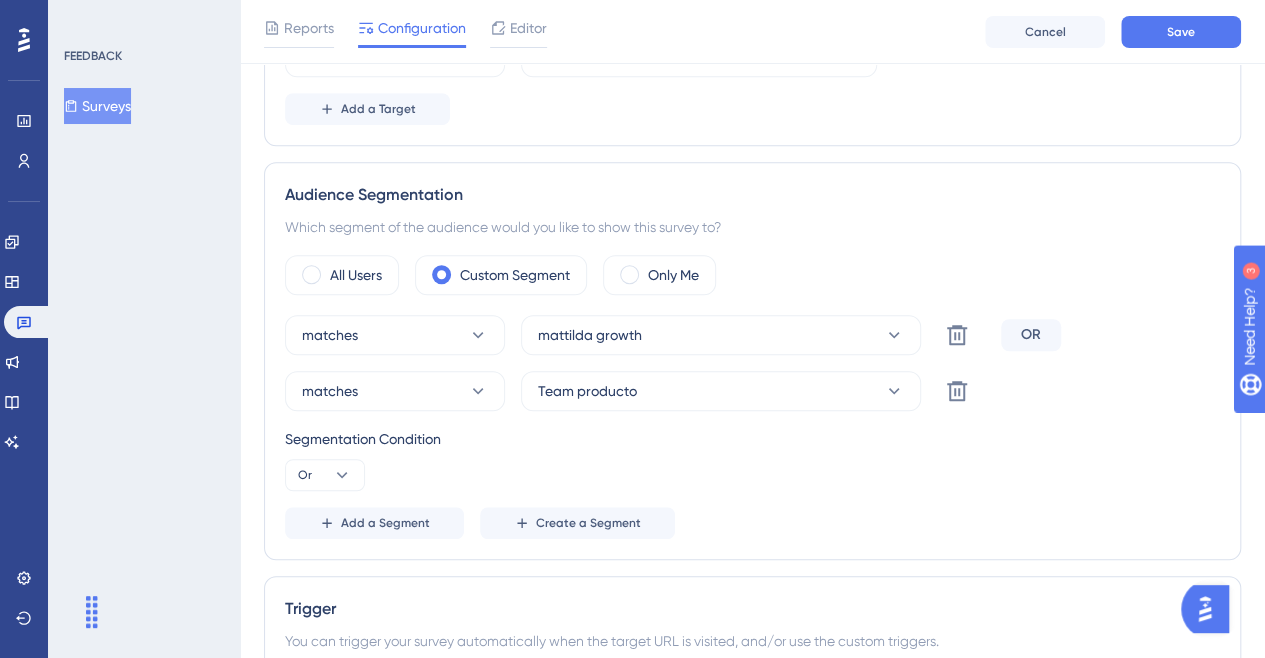 scroll, scrollTop: 506, scrollLeft: 0, axis: vertical 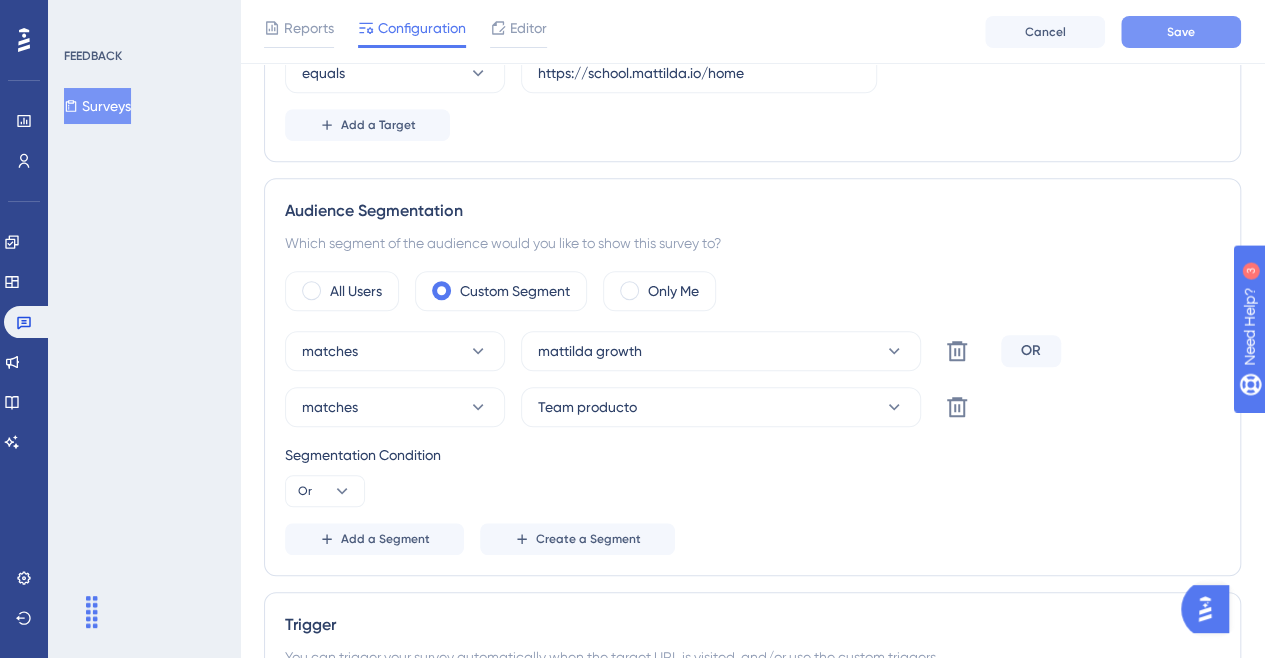 click on "Save" at bounding box center (1181, 32) 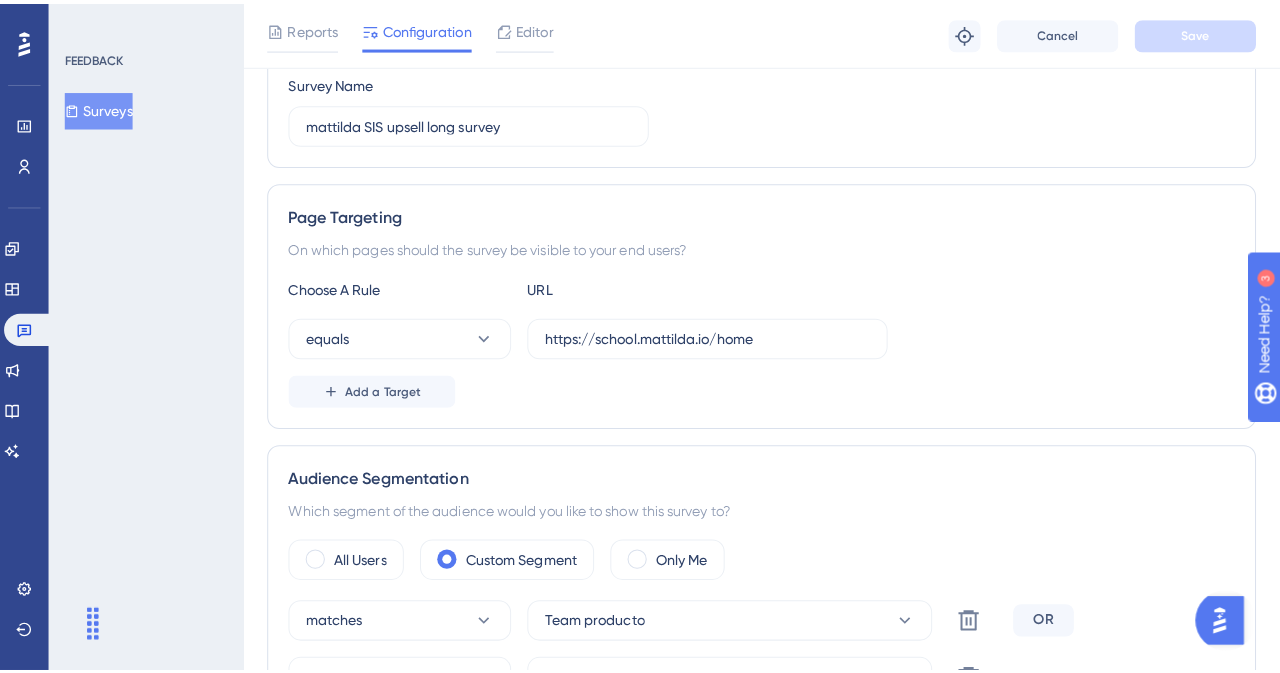 scroll, scrollTop: 0, scrollLeft: 0, axis: both 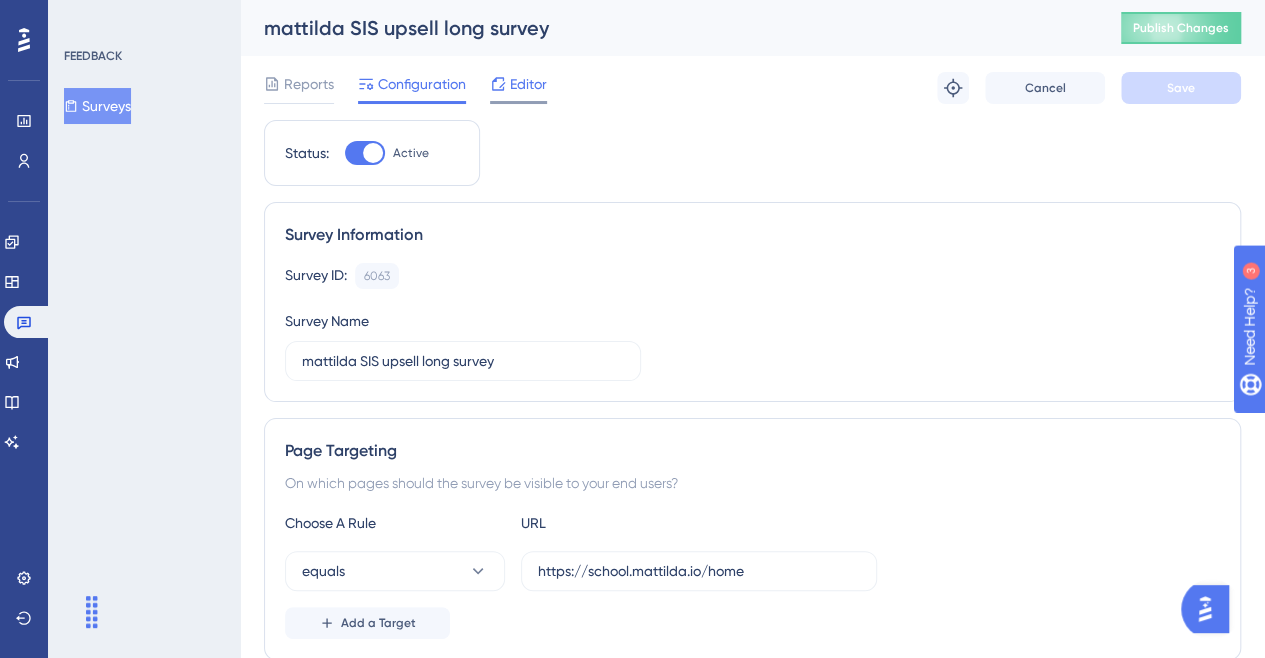 click on "Editor" at bounding box center [528, 84] 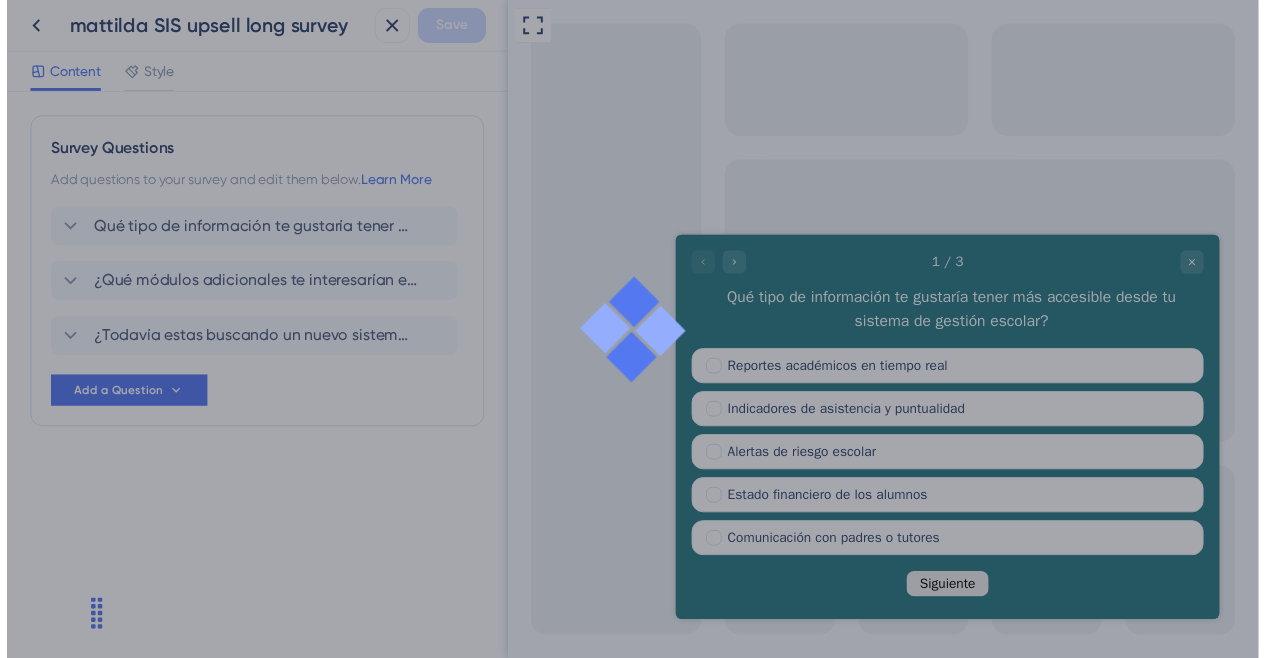 scroll, scrollTop: 0, scrollLeft: 0, axis: both 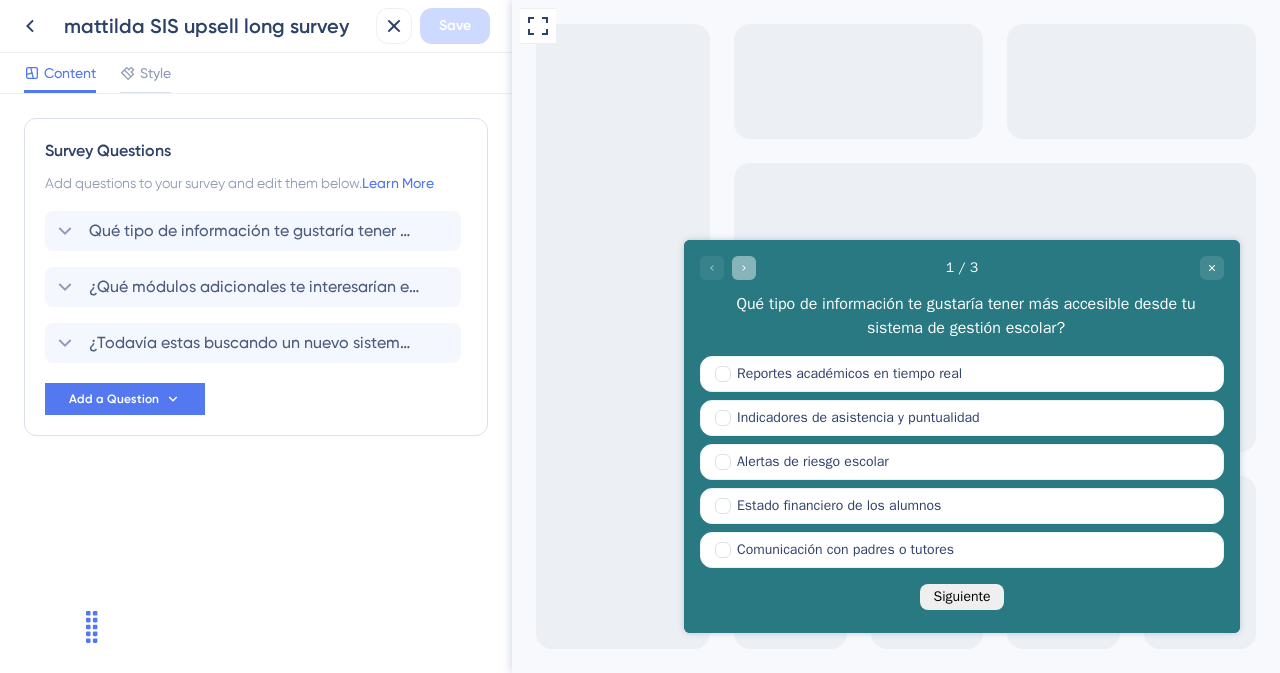 click 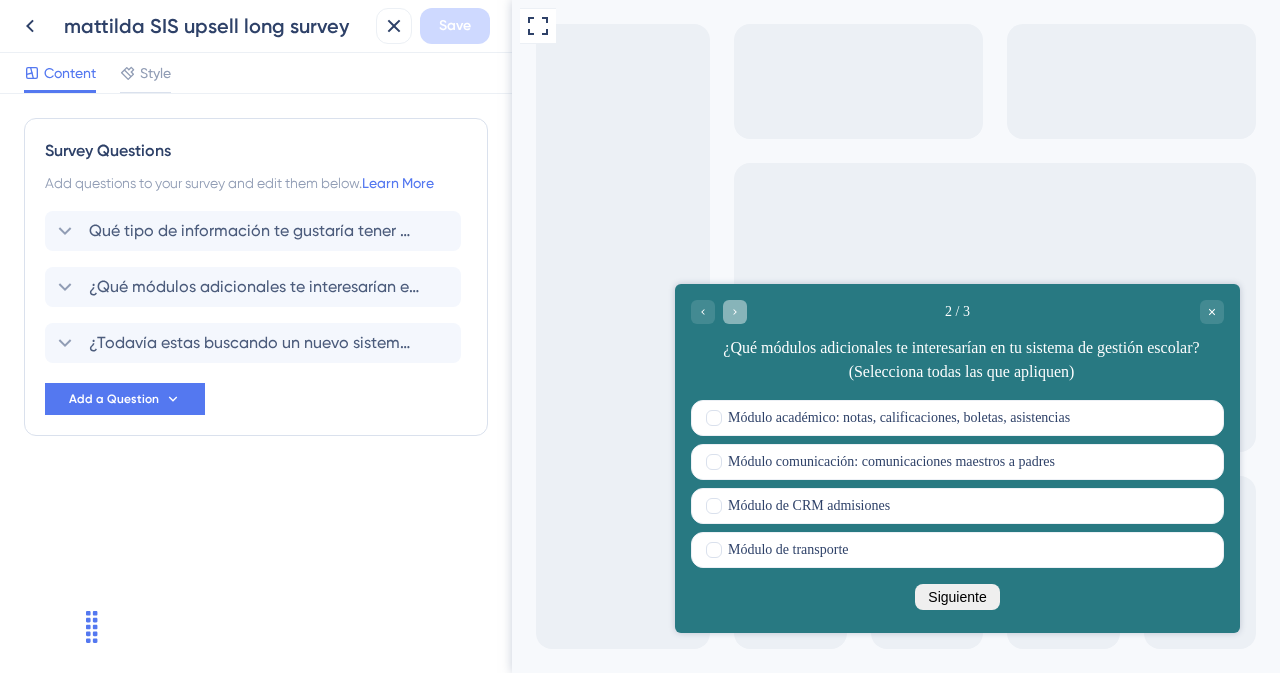 drag, startPoint x: 734, startPoint y: 305, endPoint x: 914, endPoint y: 590, distance: 337.08307 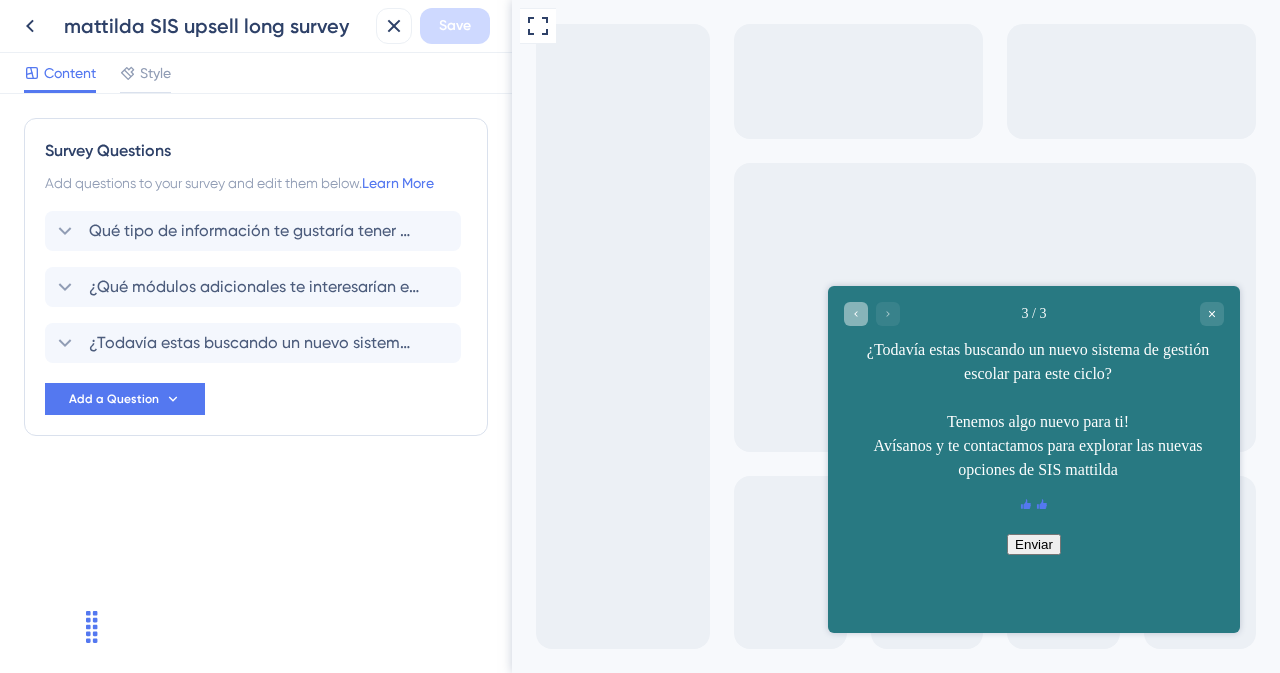 click 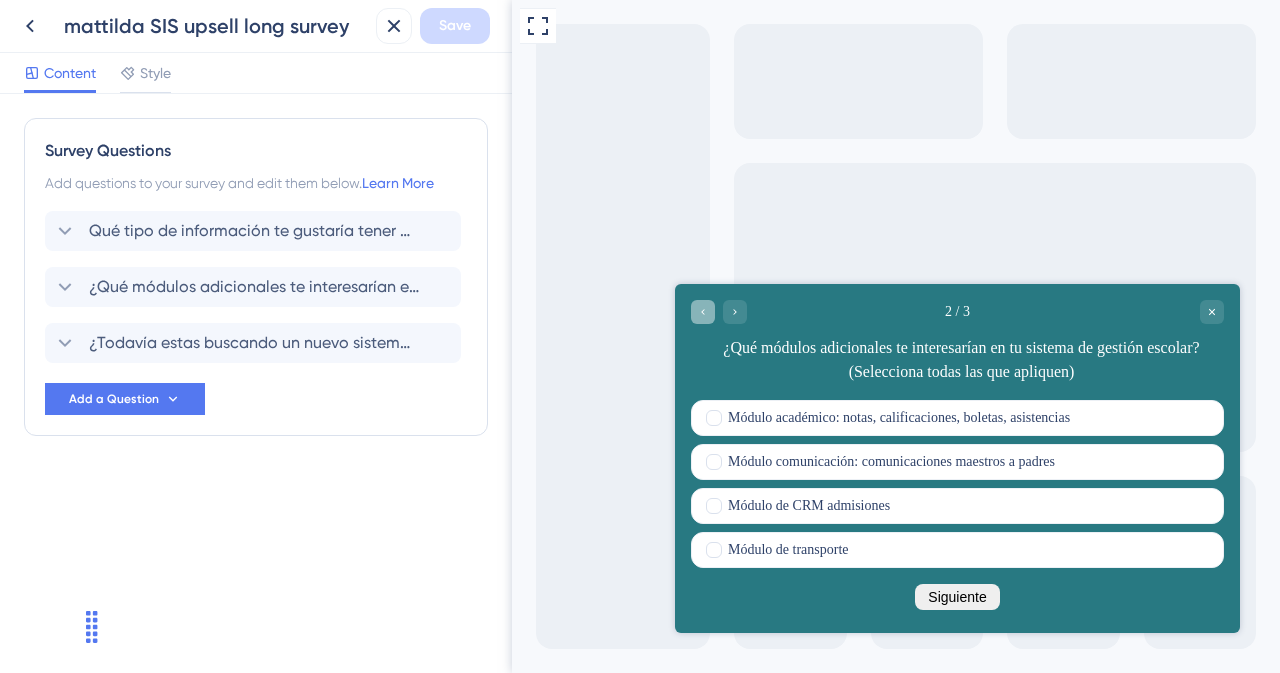 click 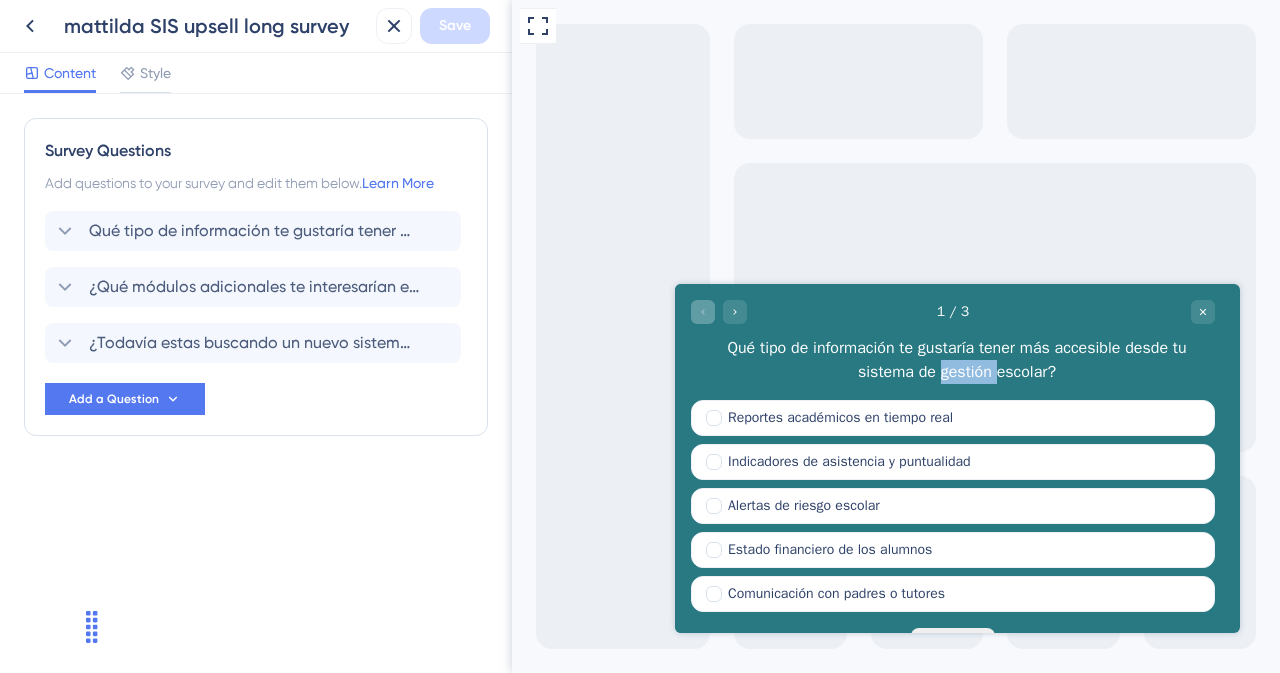 click on "1 / 3 Qué tipo de información te gustaría tener más accesible desde tu sistema de gestión escolar?" at bounding box center (953, 341) 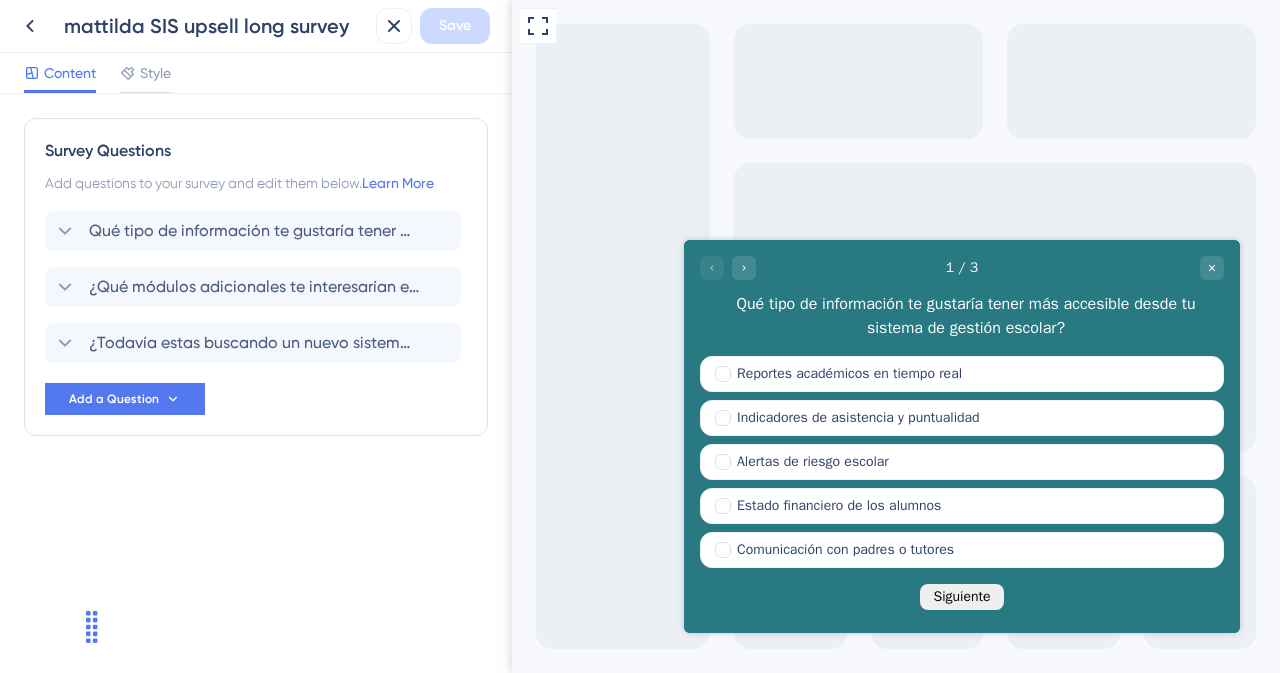 click on "Qué tipo de información te gustaría tener más accesible desde tu sistema de gestión escolar?" at bounding box center (966, 315) 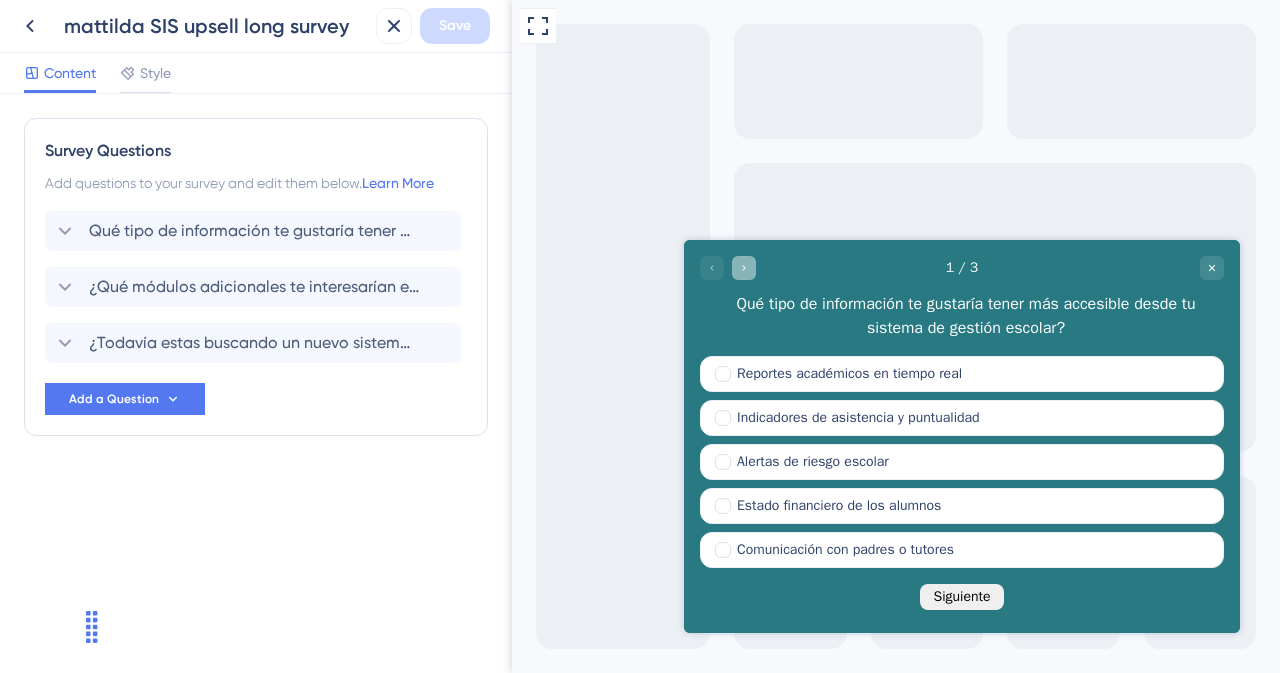 click at bounding box center [744, 267] 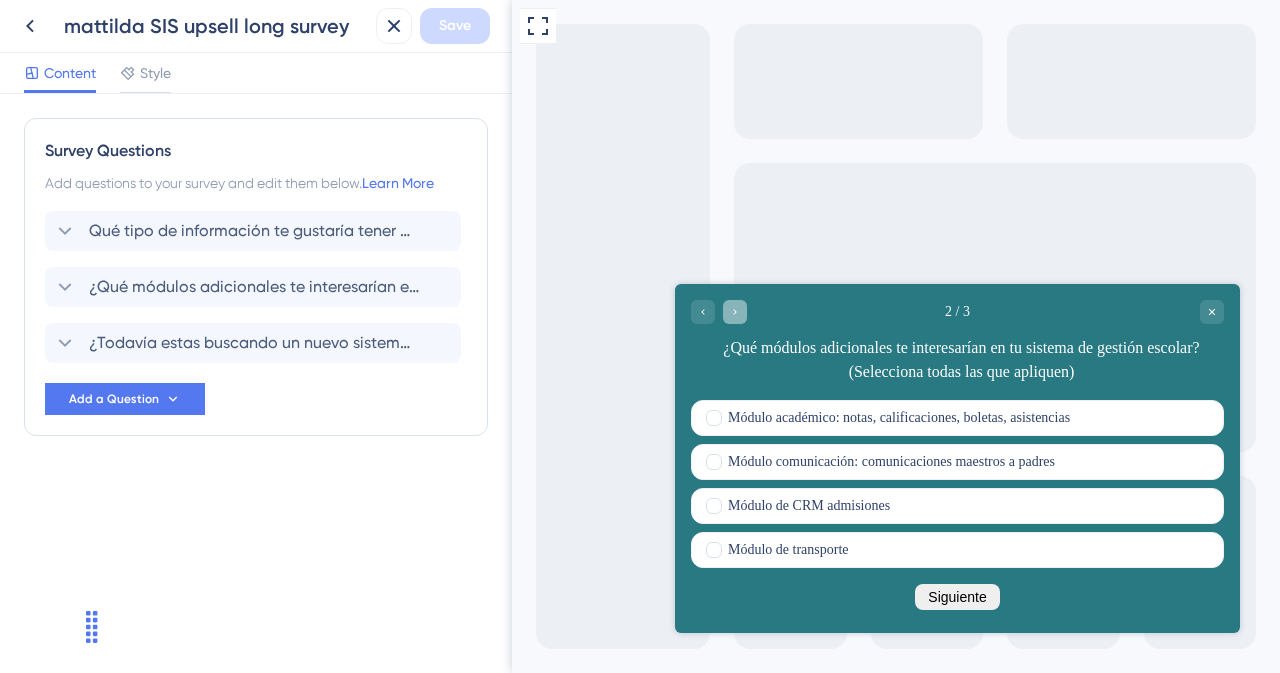 click 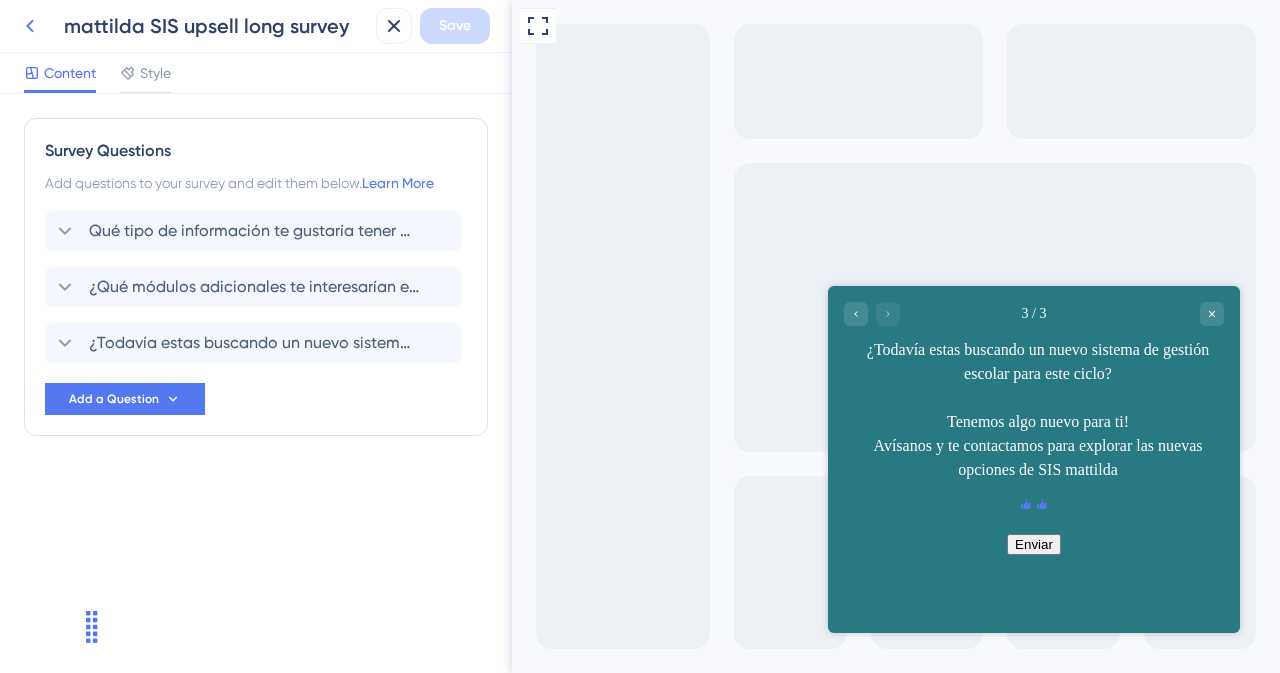 click 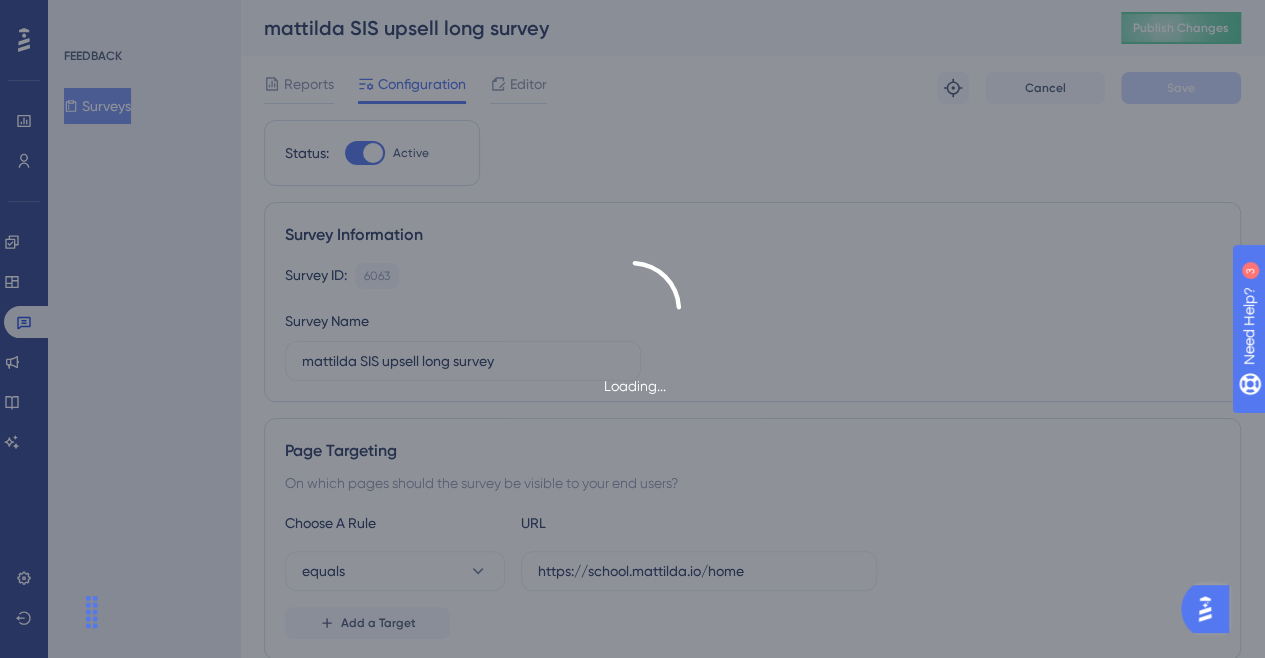 scroll, scrollTop: 0, scrollLeft: 0, axis: both 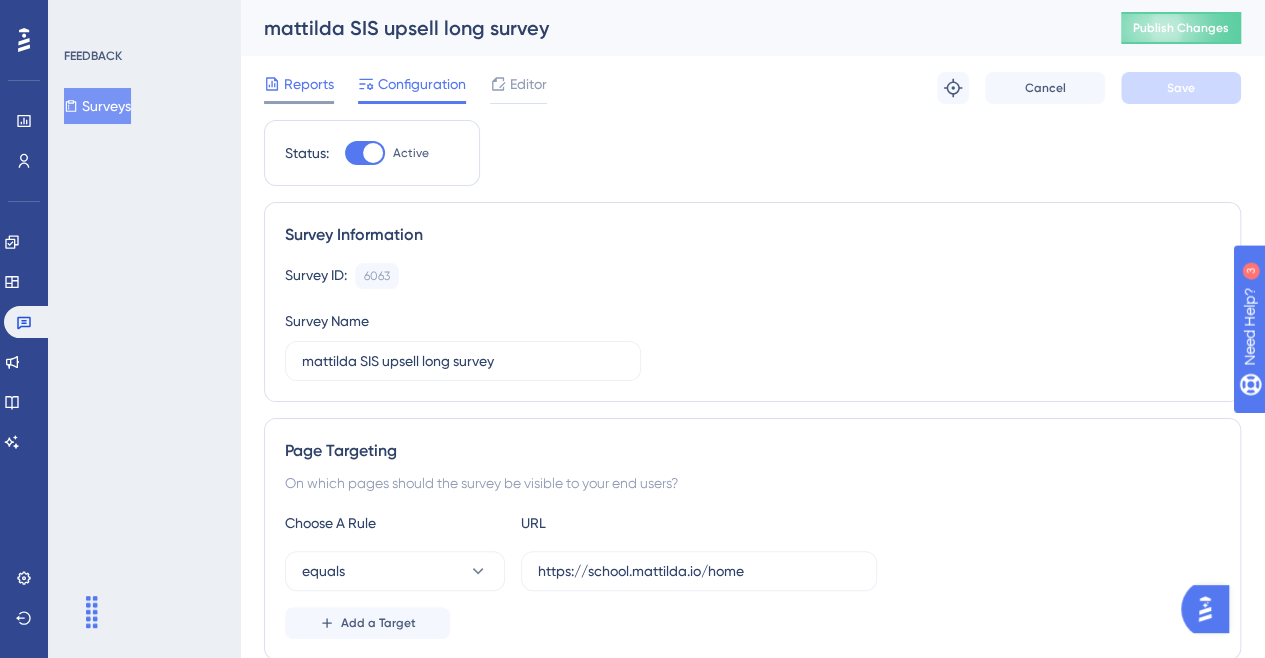 click on "Reports" at bounding box center [309, 84] 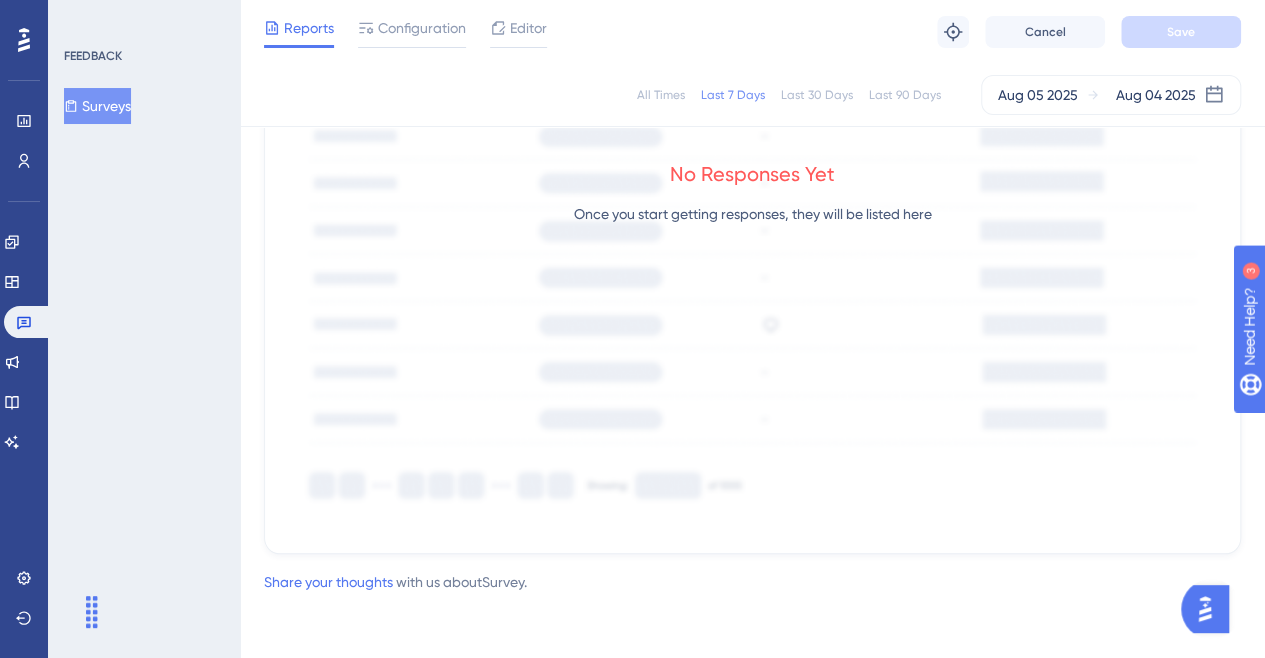 scroll, scrollTop: 660, scrollLeft: 0, axis: vertical 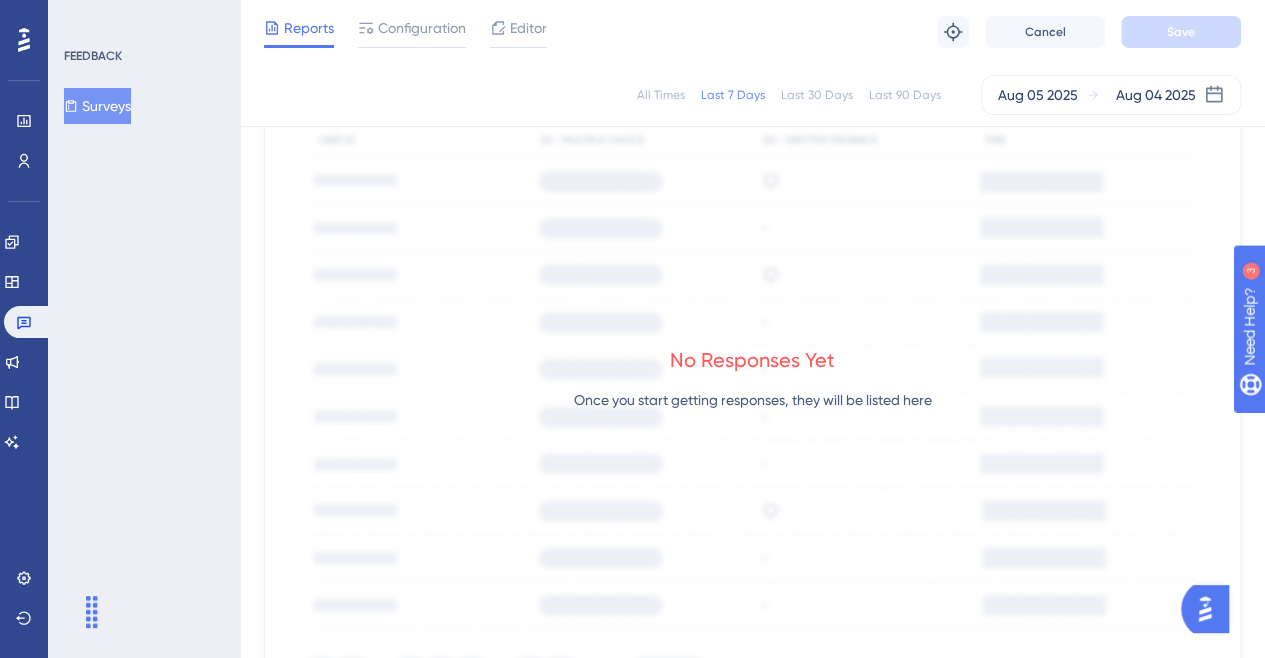 click on "Reports Configuration Editor Troubleshoot Cancel Save" at bounding box center (752, 32) 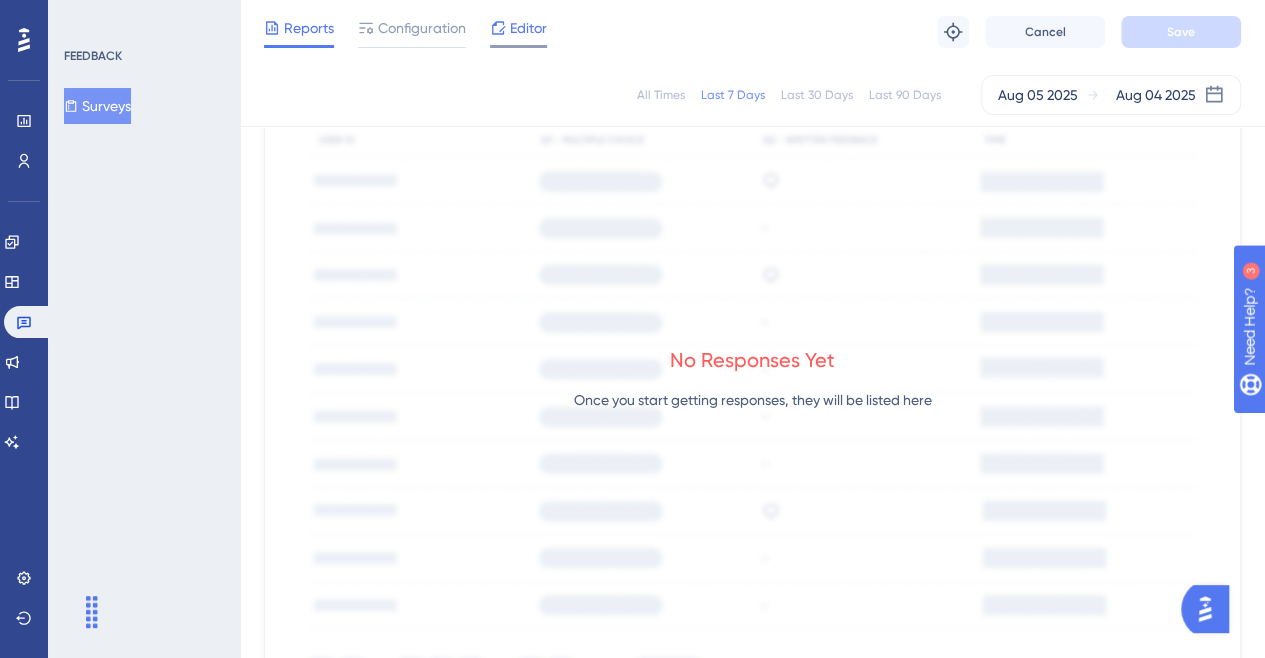 click on "Editor" at bounding box center [528, 28] 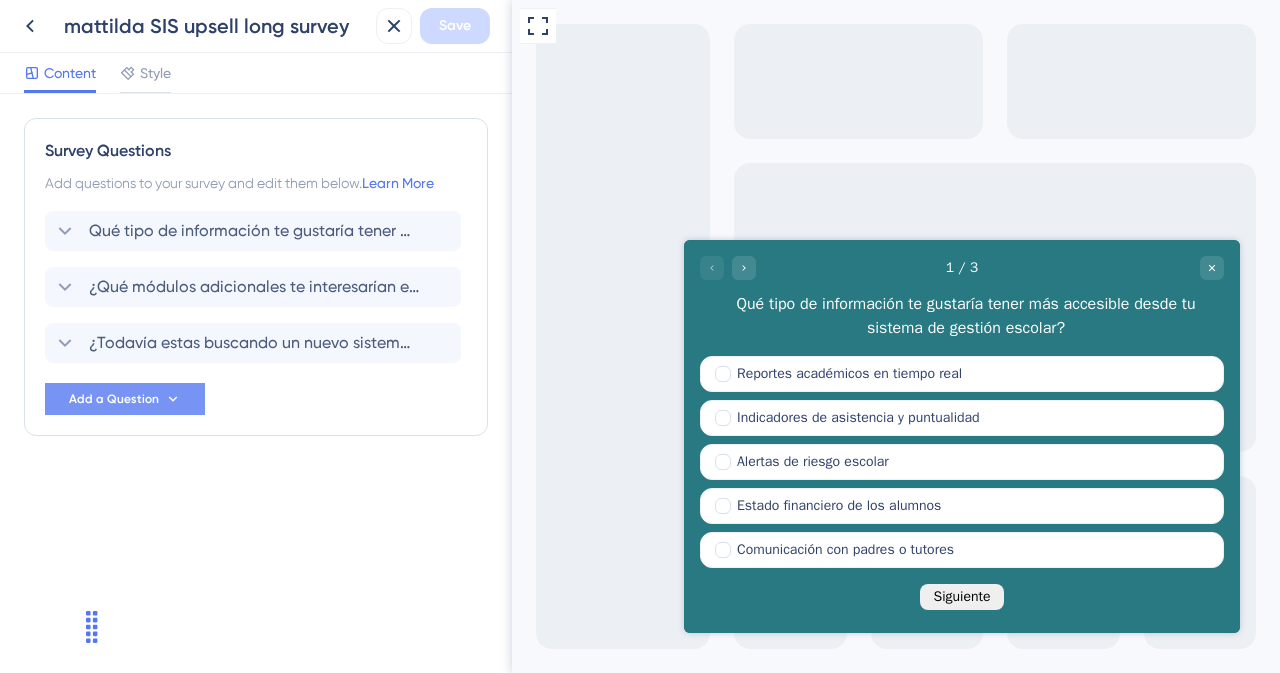 scroll, scrollTop: 0, scrollLeft: 0, axis: both 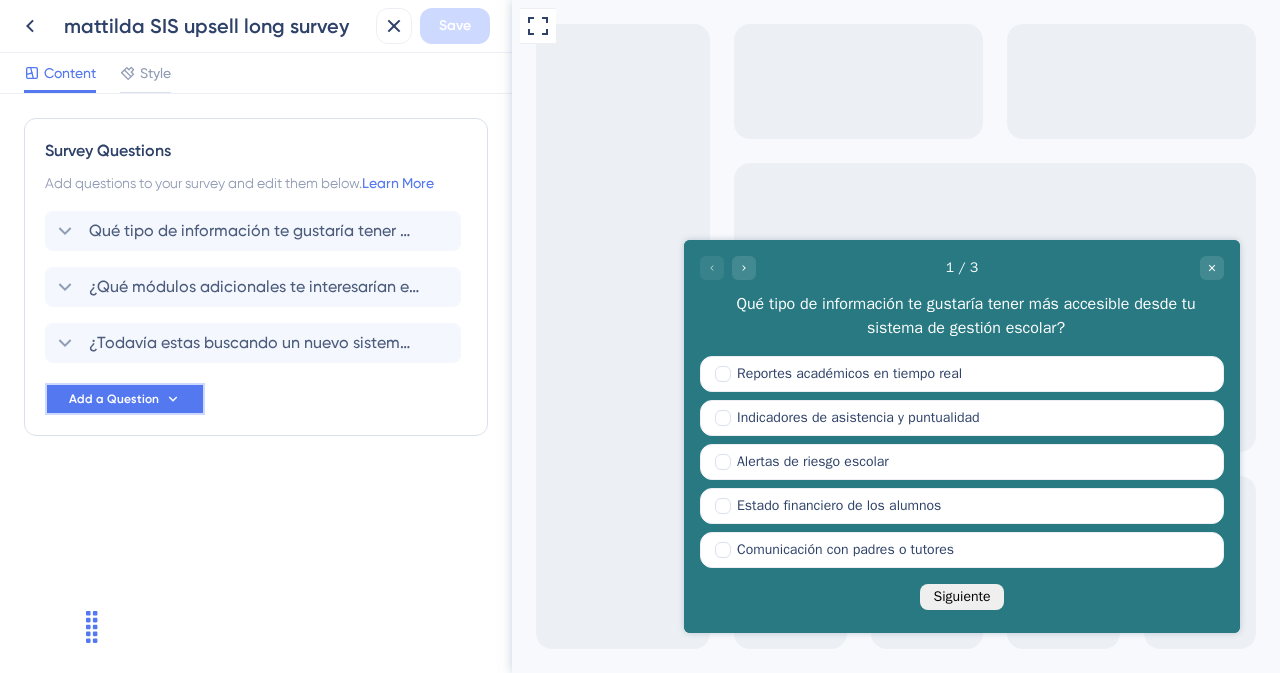 drag, startPoint x: 95, startPoint y: 395, endPoint x: 108, endPoint y: 391, distance: 13.601471 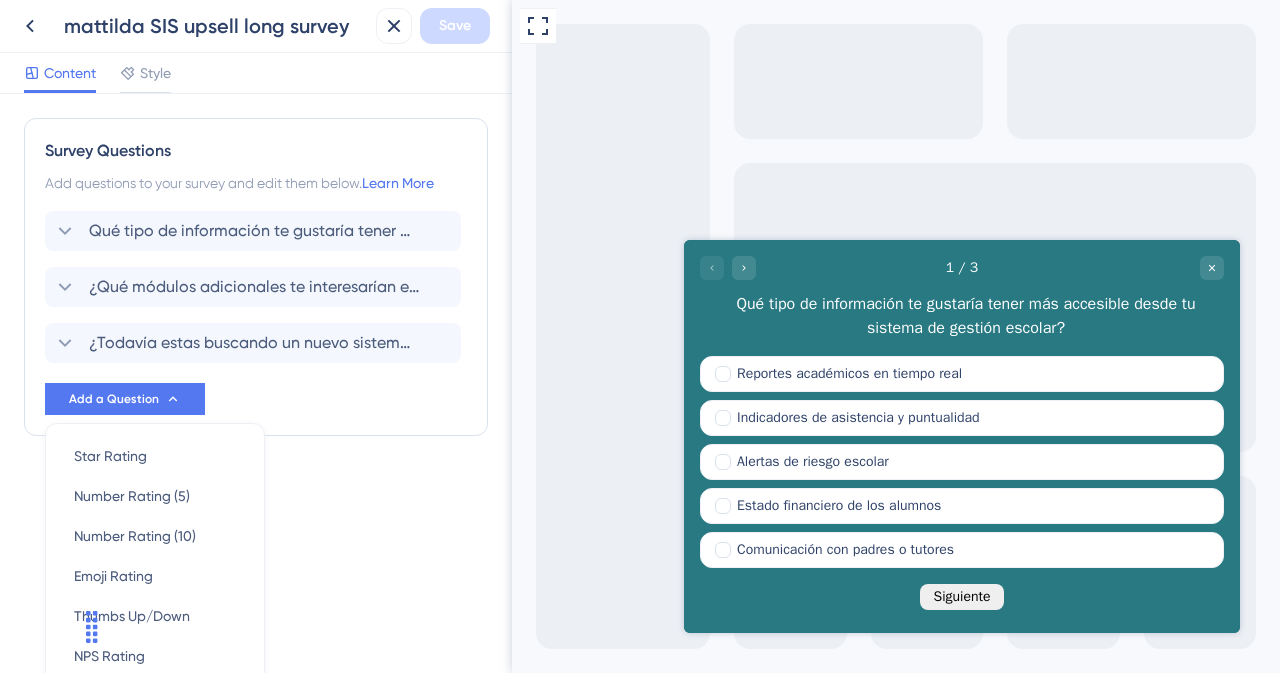 scroll, scrollTop: 174, scrollLeft: 0, axis: vertical 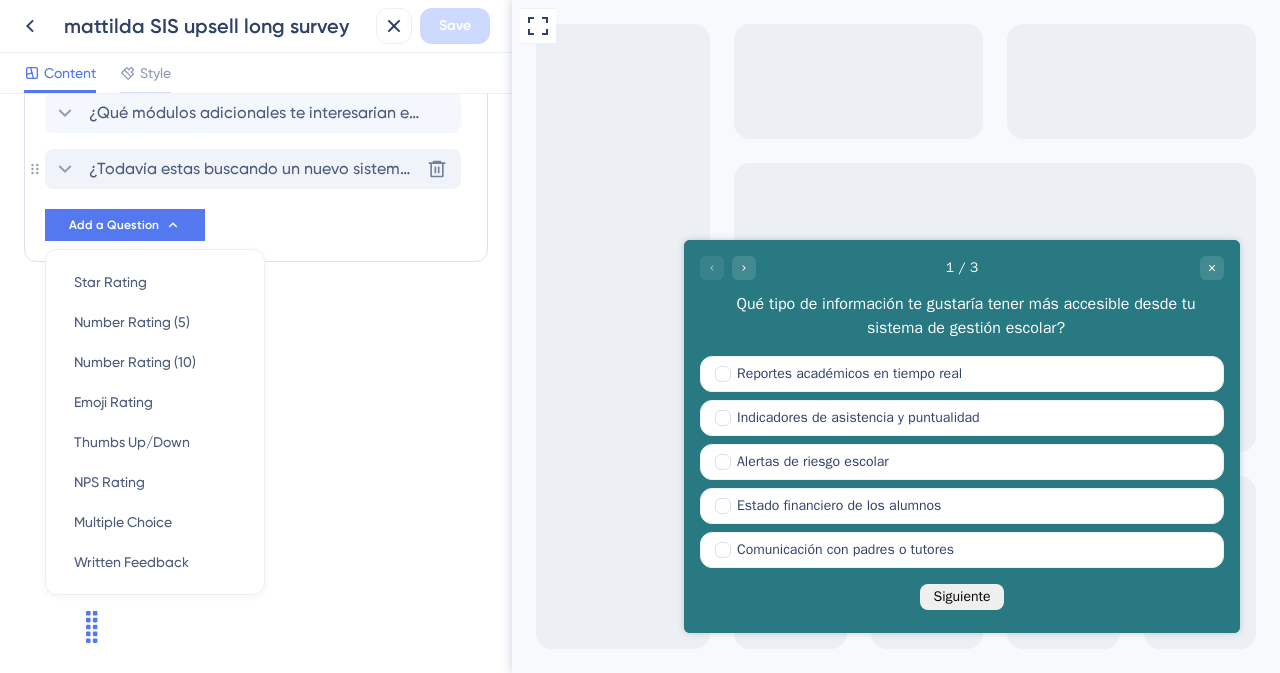click on "¿Todavía estas buscando un nuevo sistema de gestión escolar para este ciclo?   Tenemos algo nuevo para ti!  Avísanos y te contactamos para explorar las nuevas opciones de SIS mattilda" at bounding box center (254, 169) 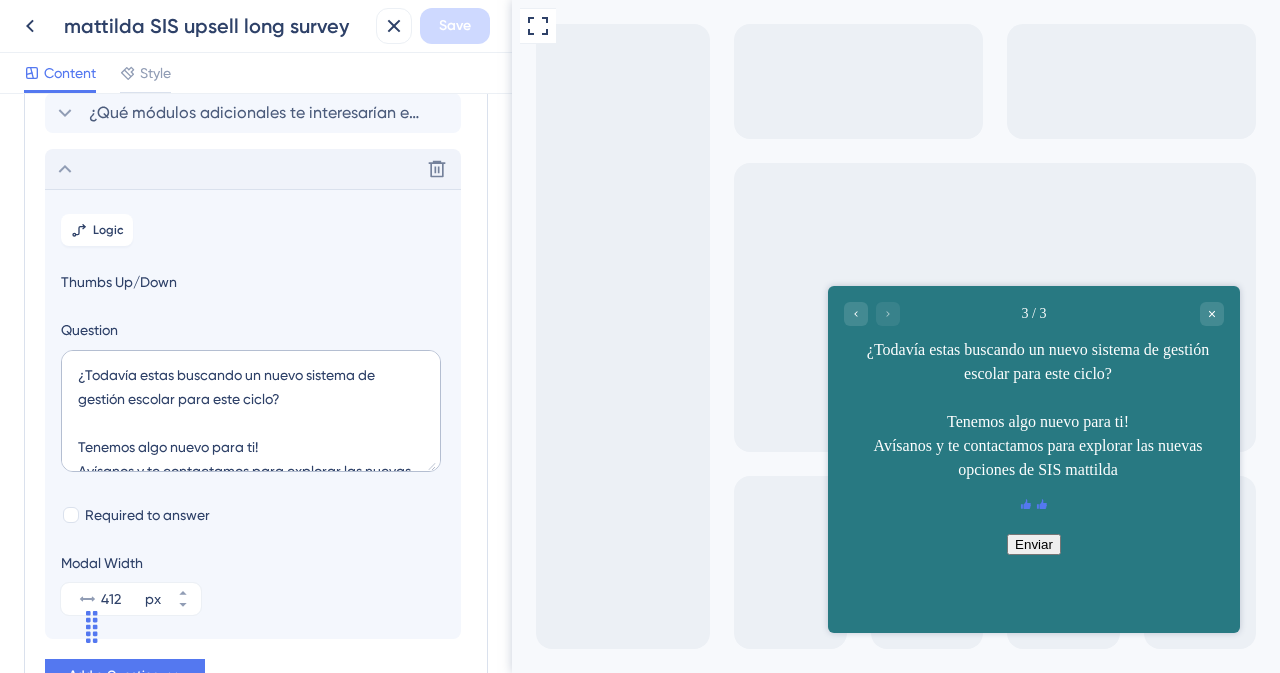 scroll, scrollTop: 228, scrollLeft: 0, axis: vertical 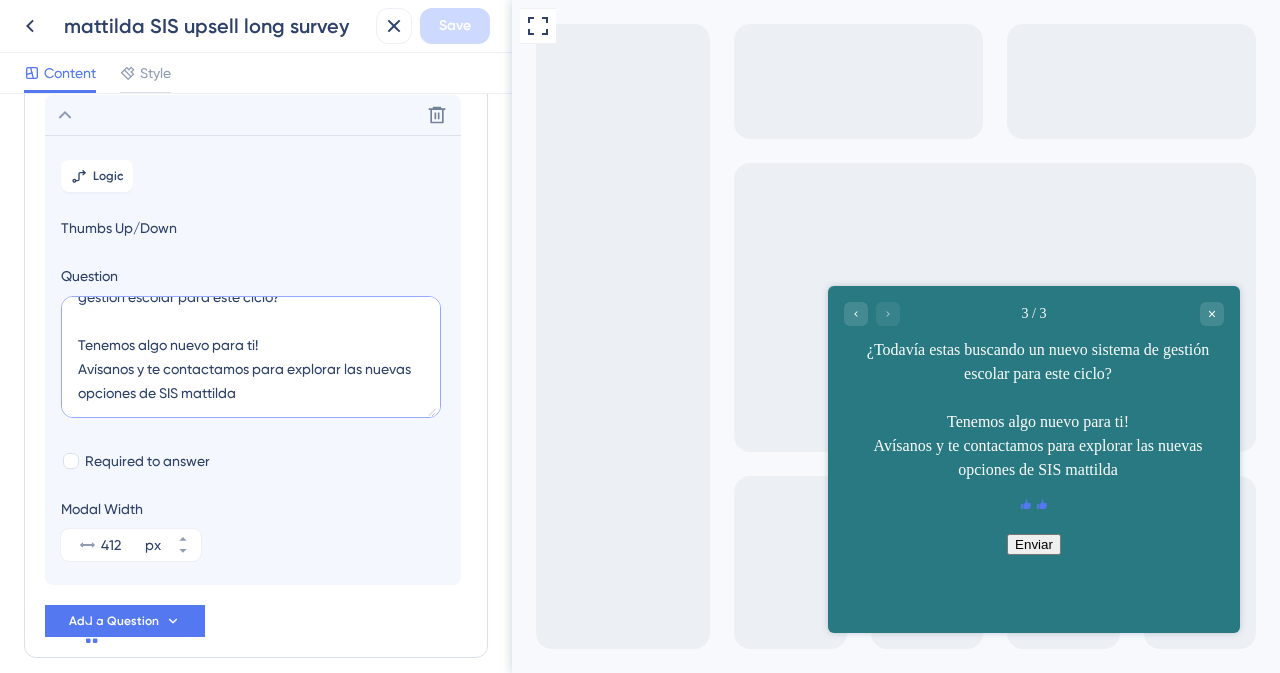 drag, startPoint x: 295, startPoint y: 431, endPoint x: 490, endPoint y: 564, distance: 236.03813 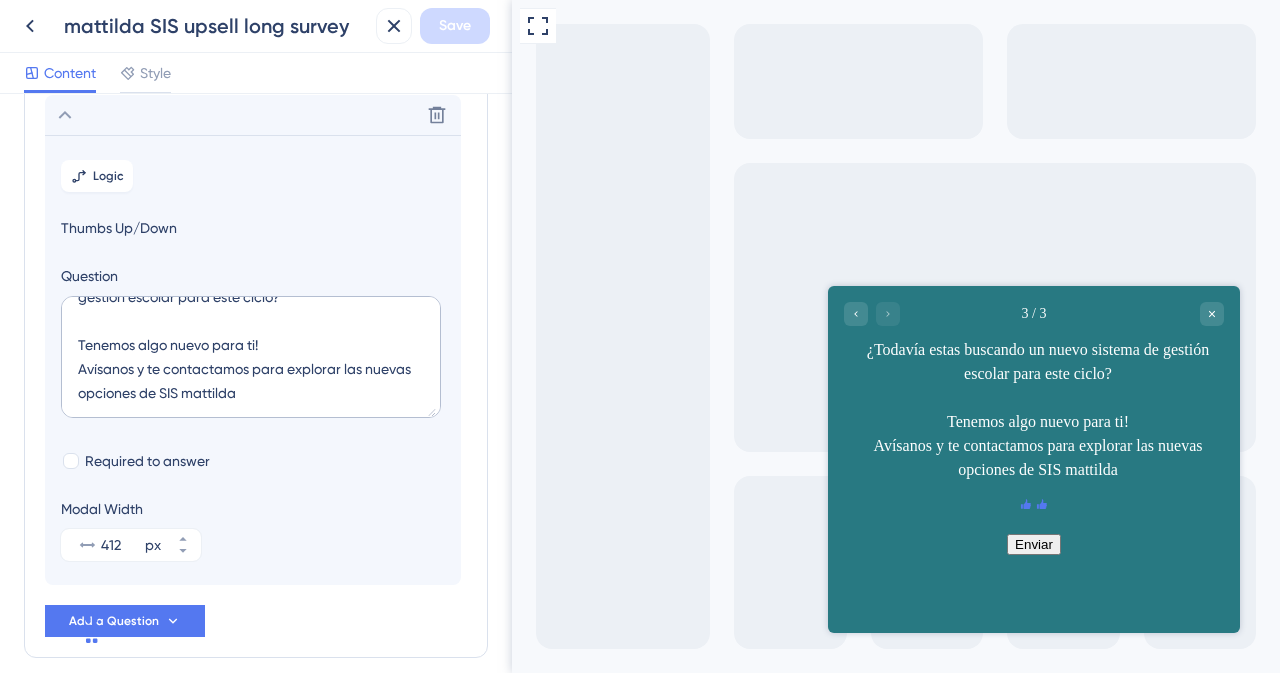 click on "Modal Width 412 px" at bounding box center (253, 529) 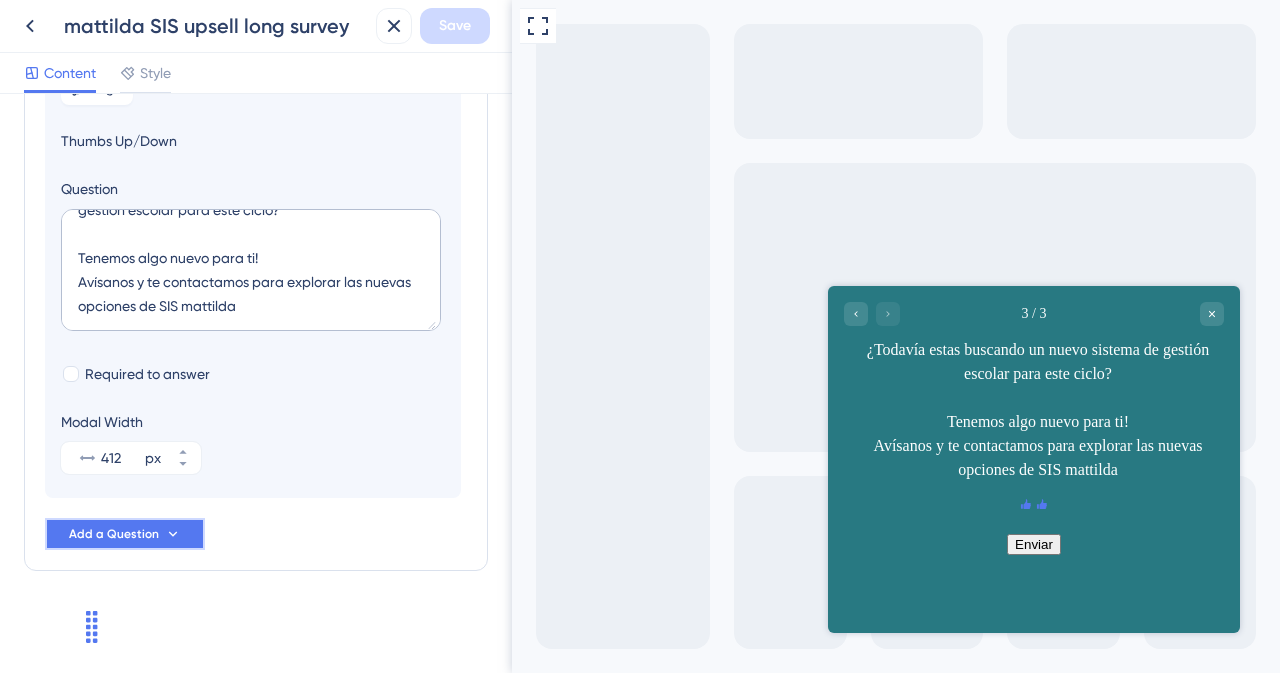 click on "Add a Question" at bounding box center (114, 534) 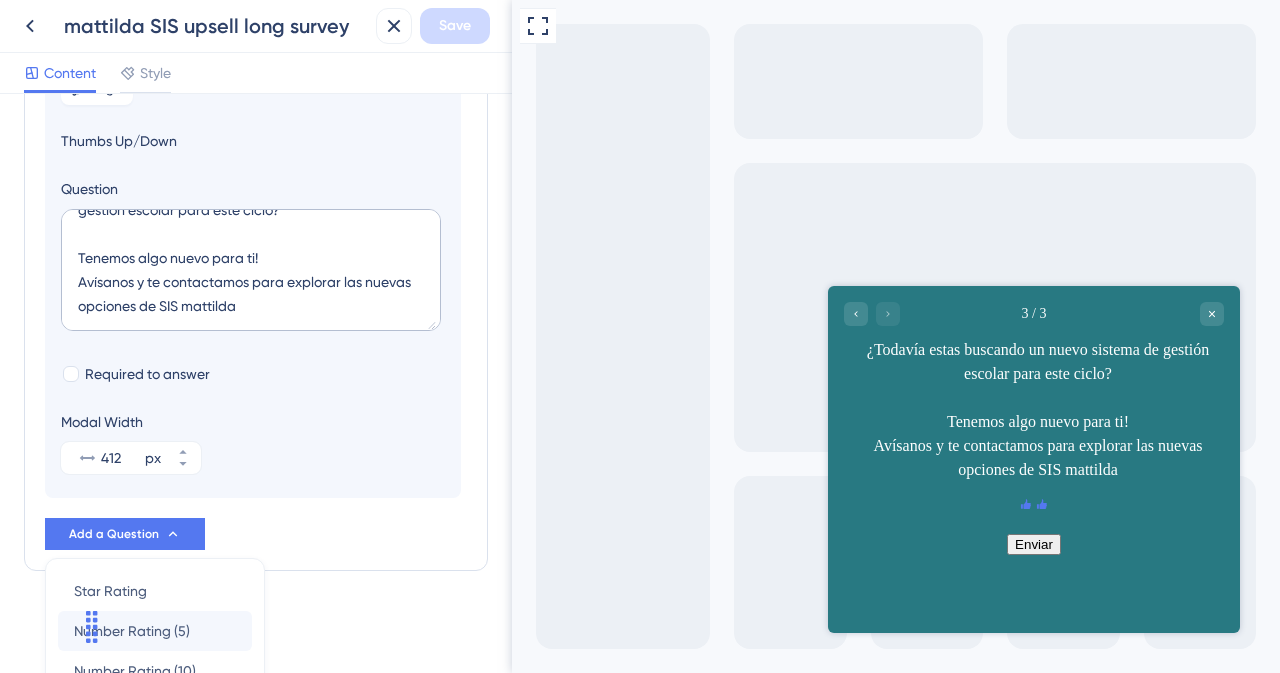 scroll, scrollTop: 624, scrollLeft: 0, axis: vertical 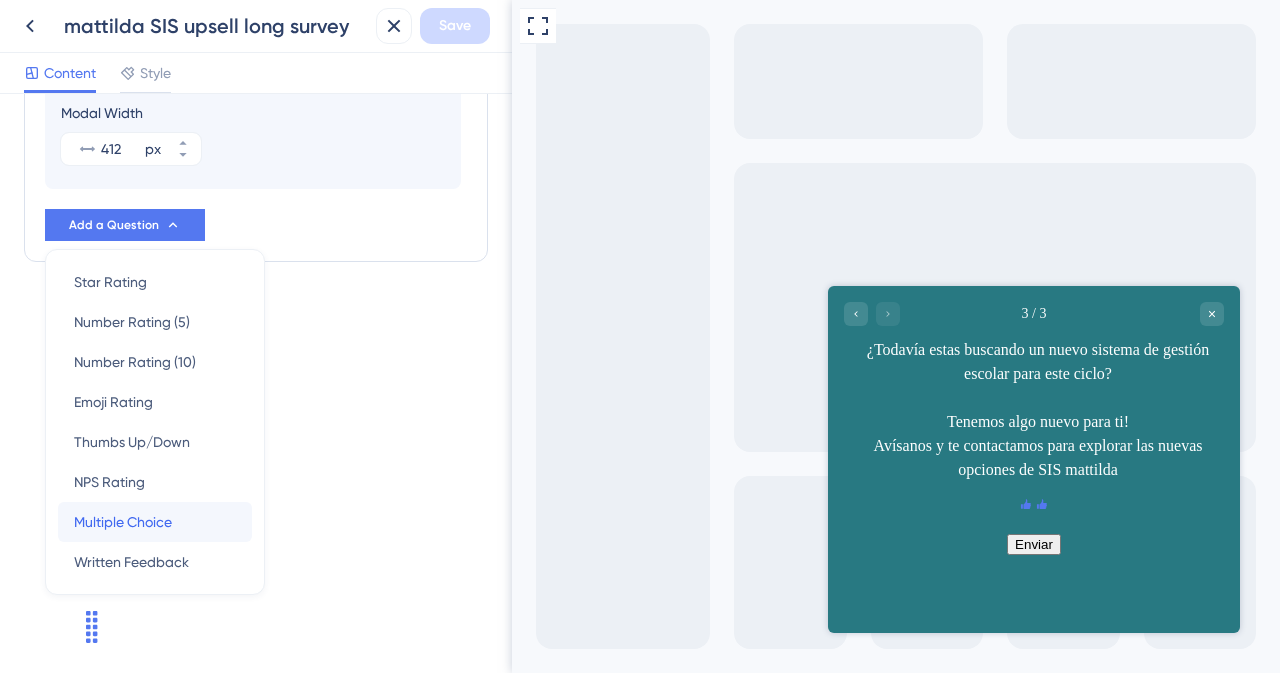click on "Multiple Choice" at bounding box center (123, 522) 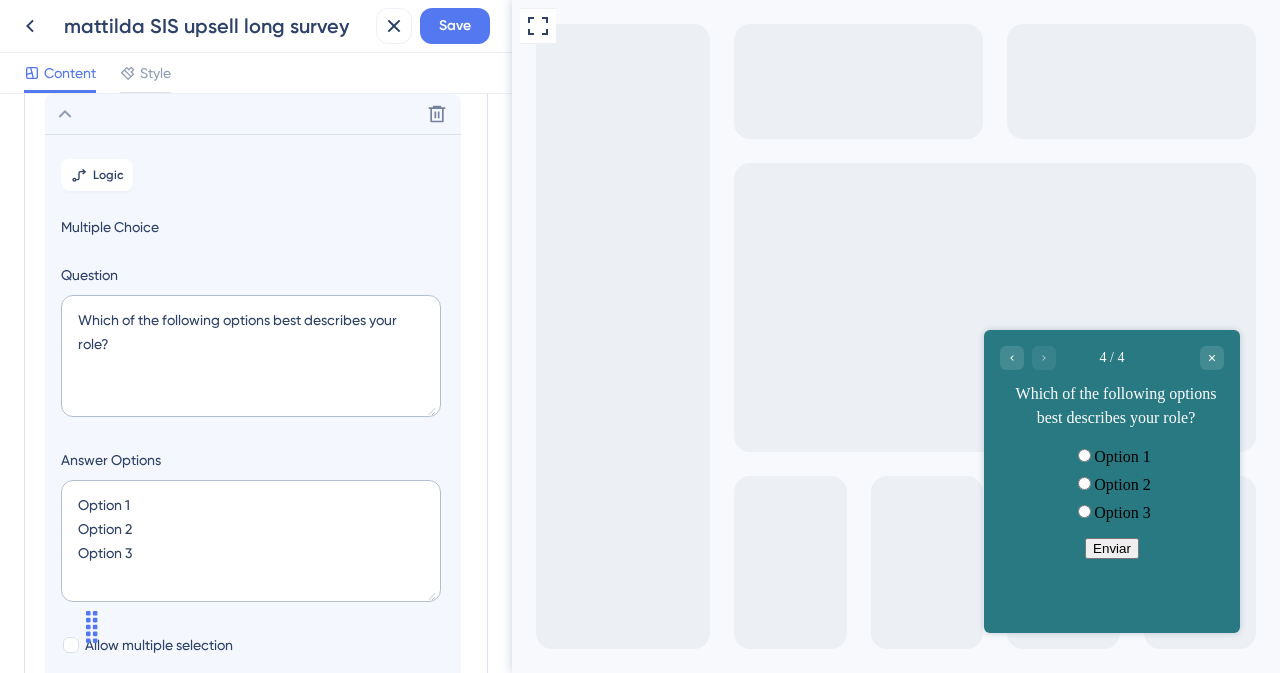 scroll, scrollTop: 284, scrollLeft: 0, axis: vertical 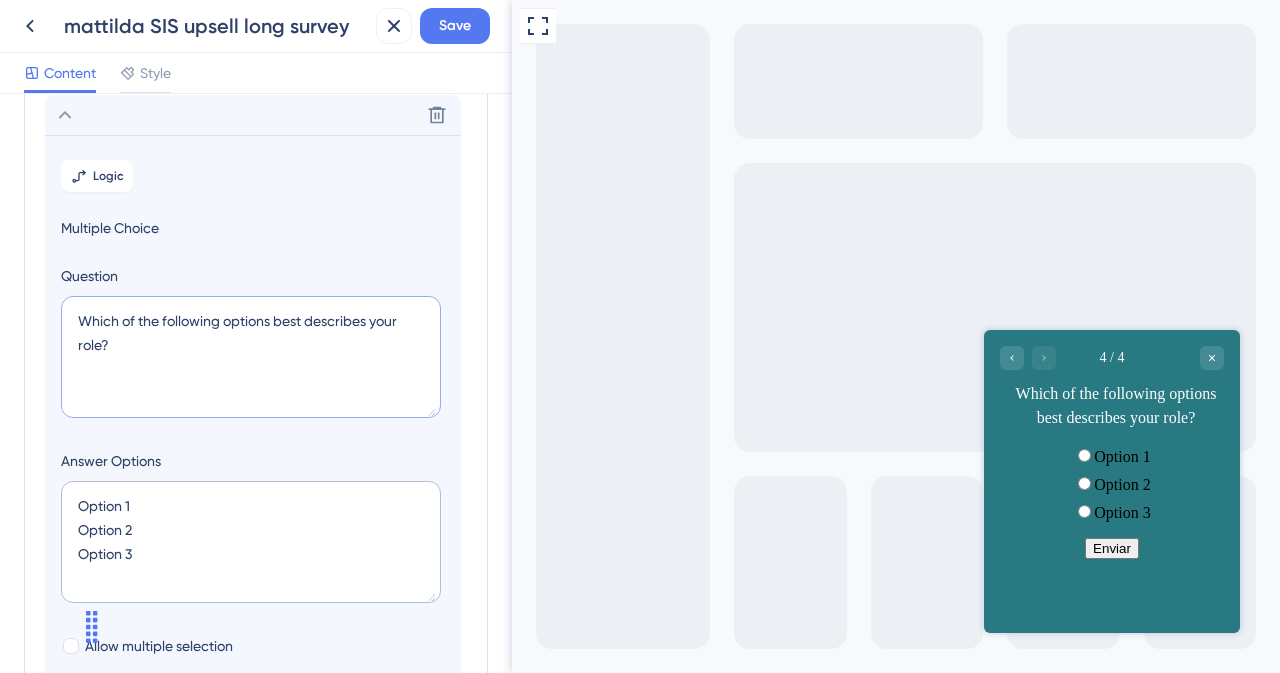 drag, startPoint x: 97, startPoint y: 355, endPoint x: 55, endPoint y: 309, distance: 62.289646 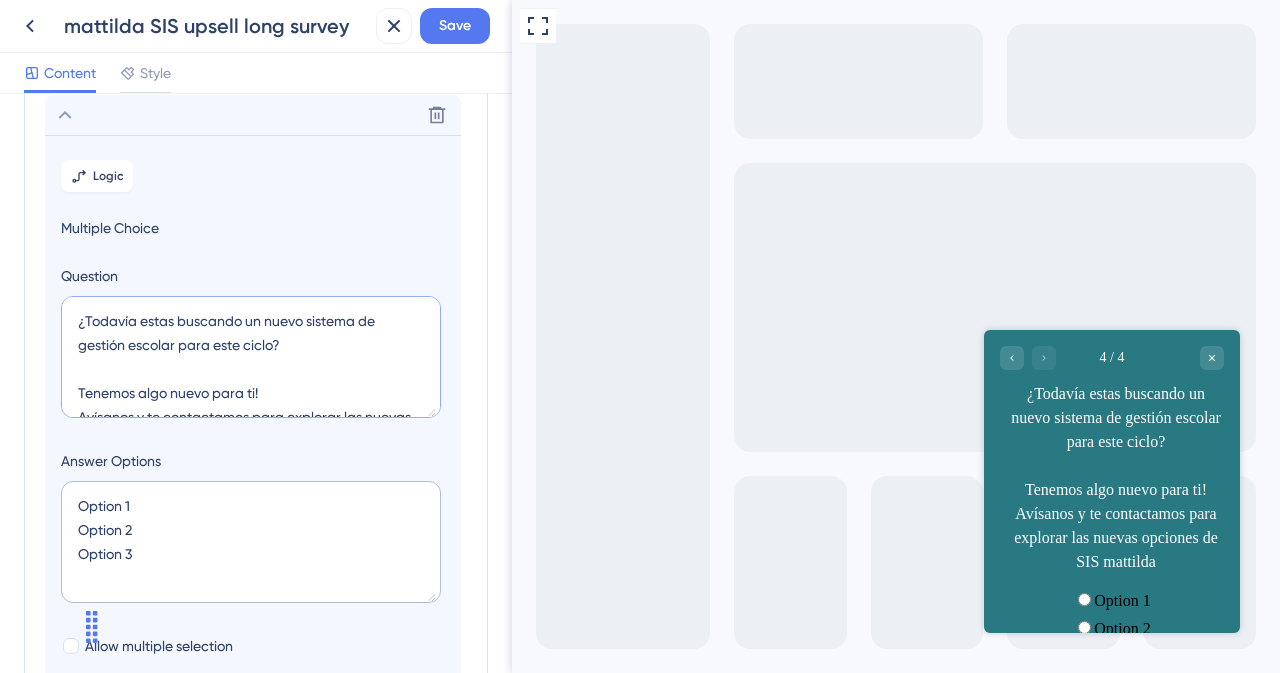 scroll, scrollTop: 32, scrollLeft: 0, axis: vertical 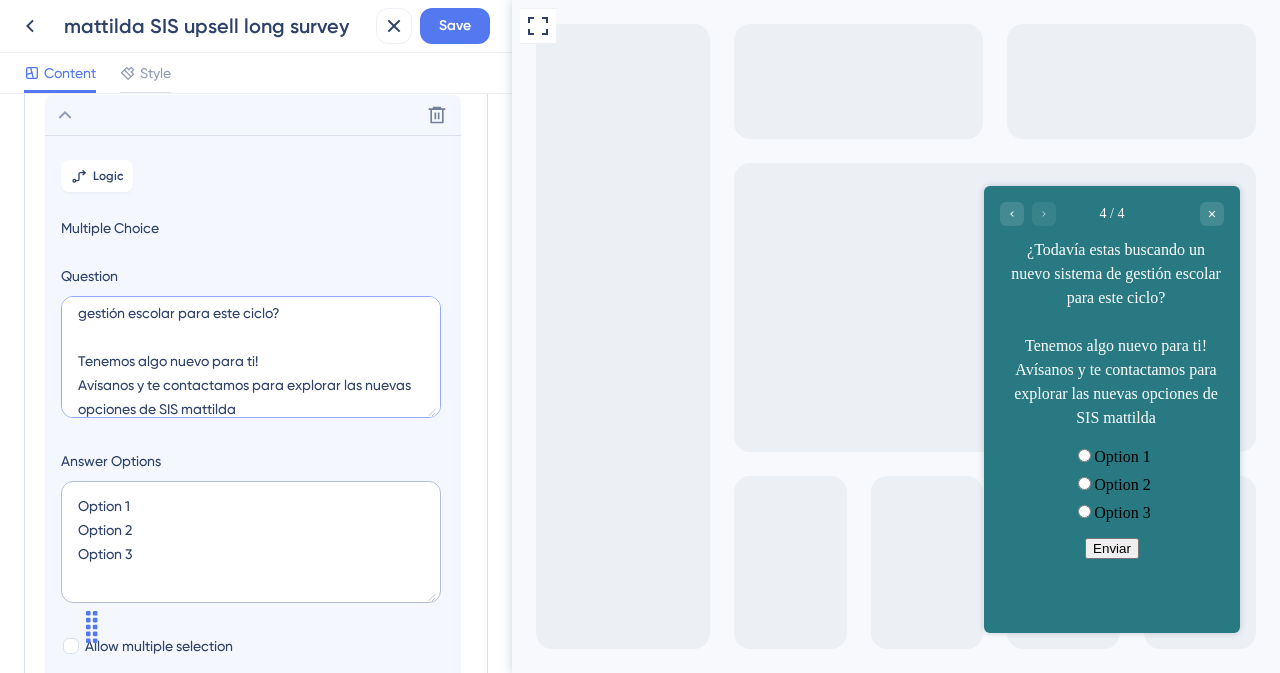 type on "¿Todavía estas buscando un nuevo sistema de gestión escolar para este ciclo?
Tenemos algo nuevo para ti!
Avísanos y te contactamos para explorar las nuevas opciones de SIS mattilda" 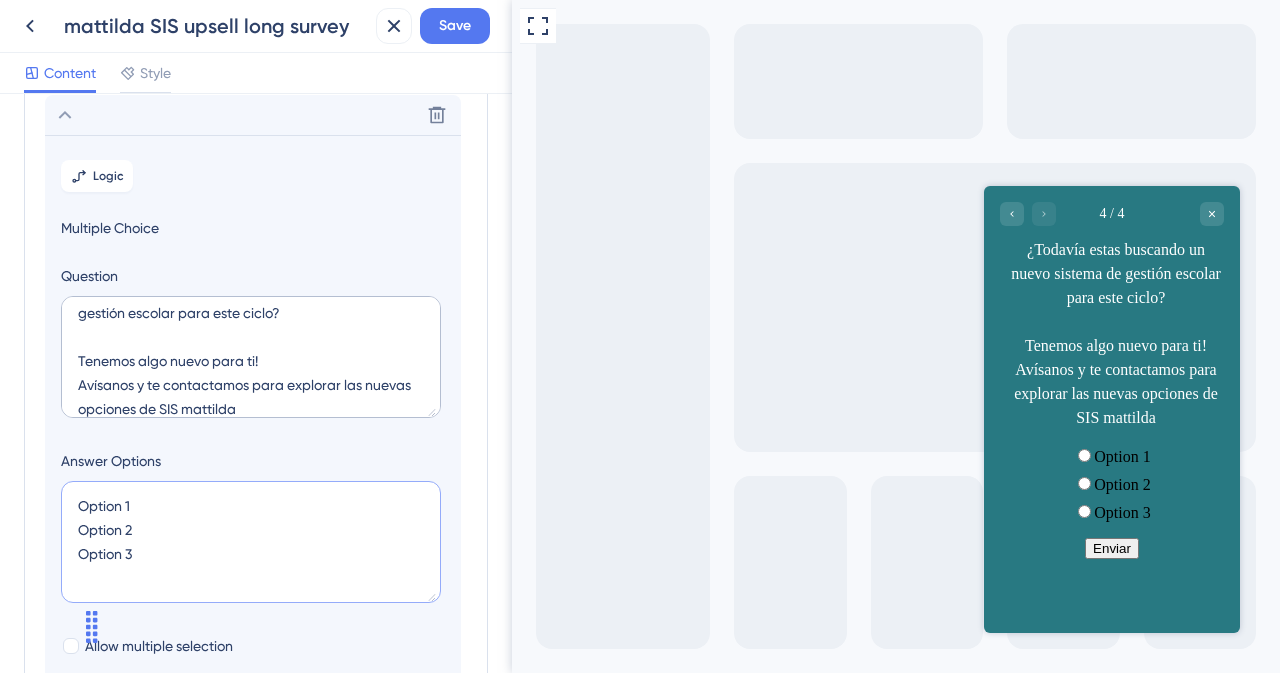 drag, startPoint x: 86, startPoint y: 527, endPoint x: 30, endPoint y: 466, distance: 82.80701 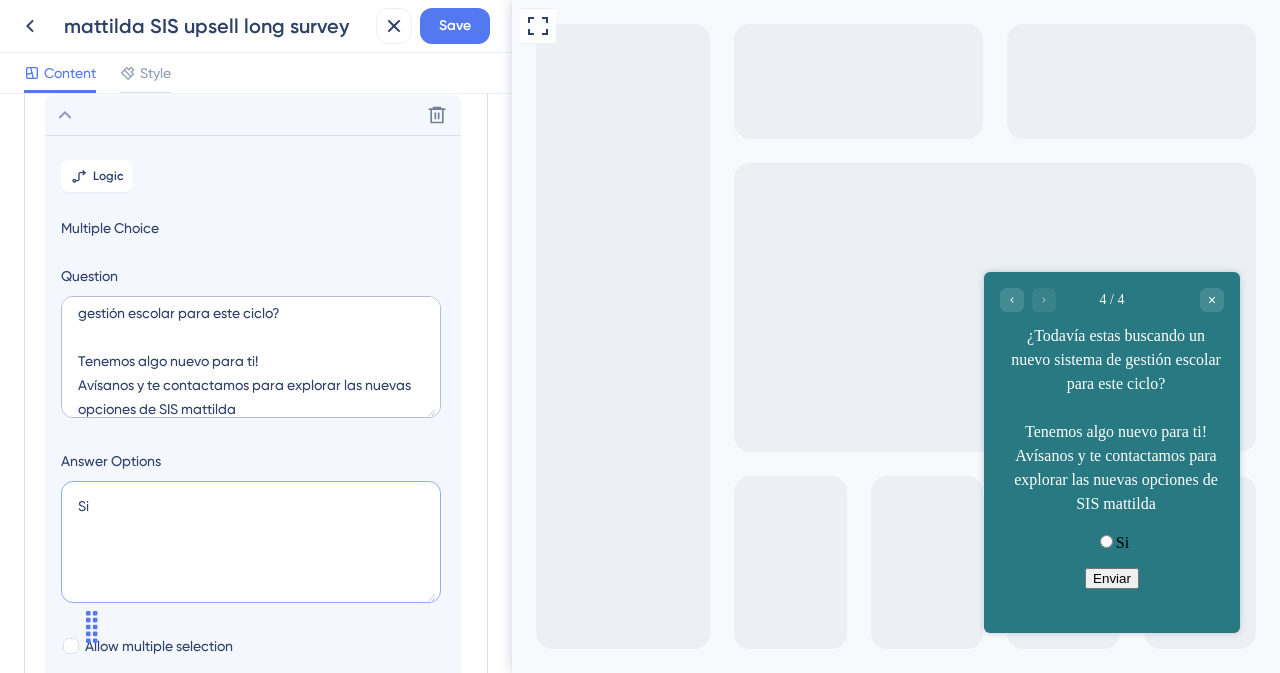 type on "Si
N" 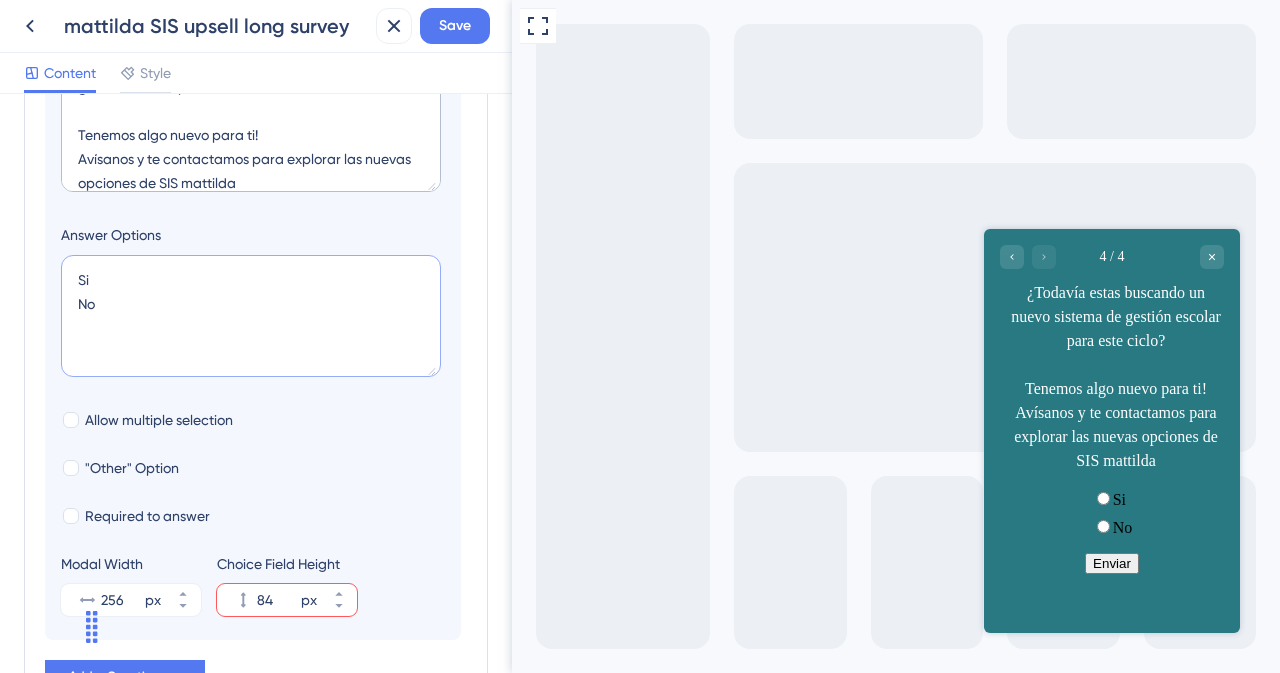 scroll, scrollTop: 652, scrollLeft: 0, axis: vertical 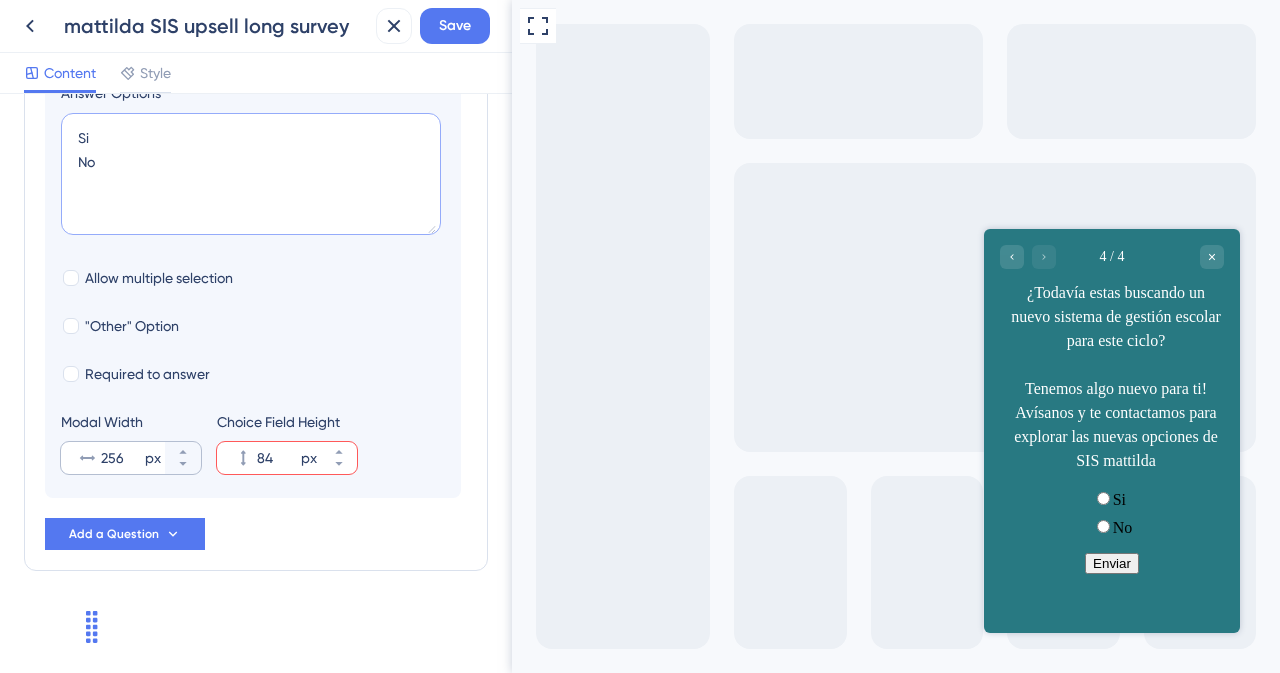 type on "Si
No" 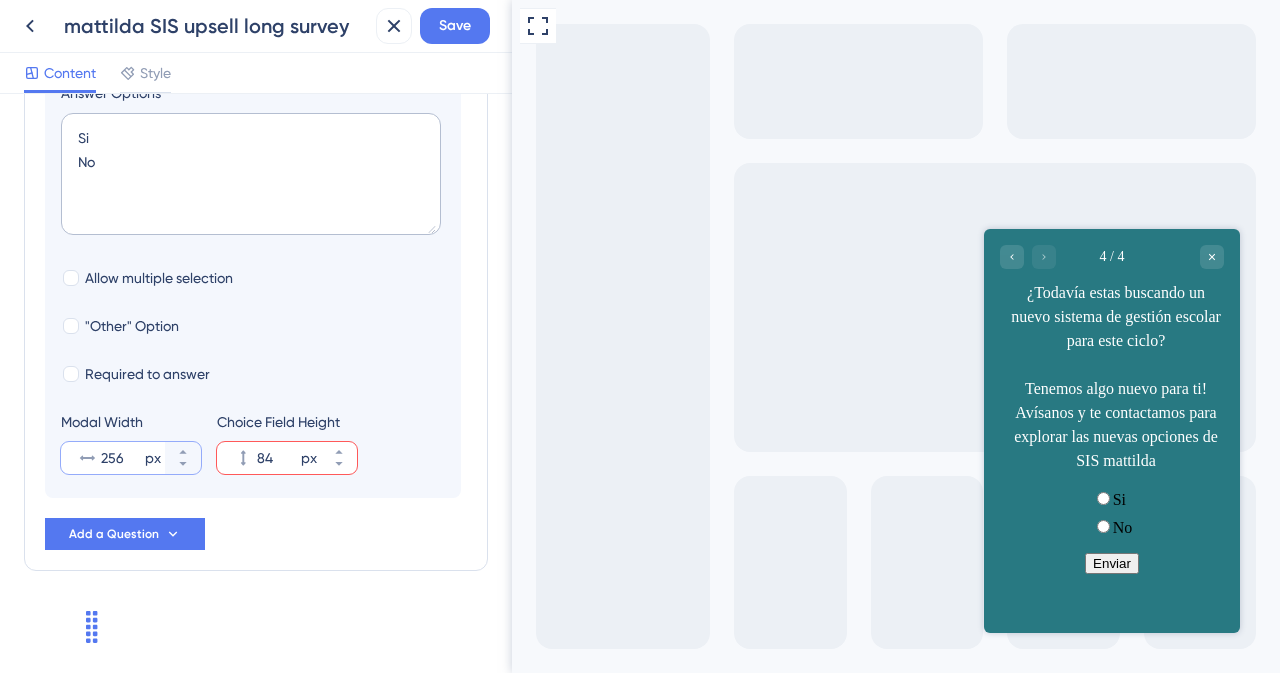 click on "256" at bounding box center (121, 458) 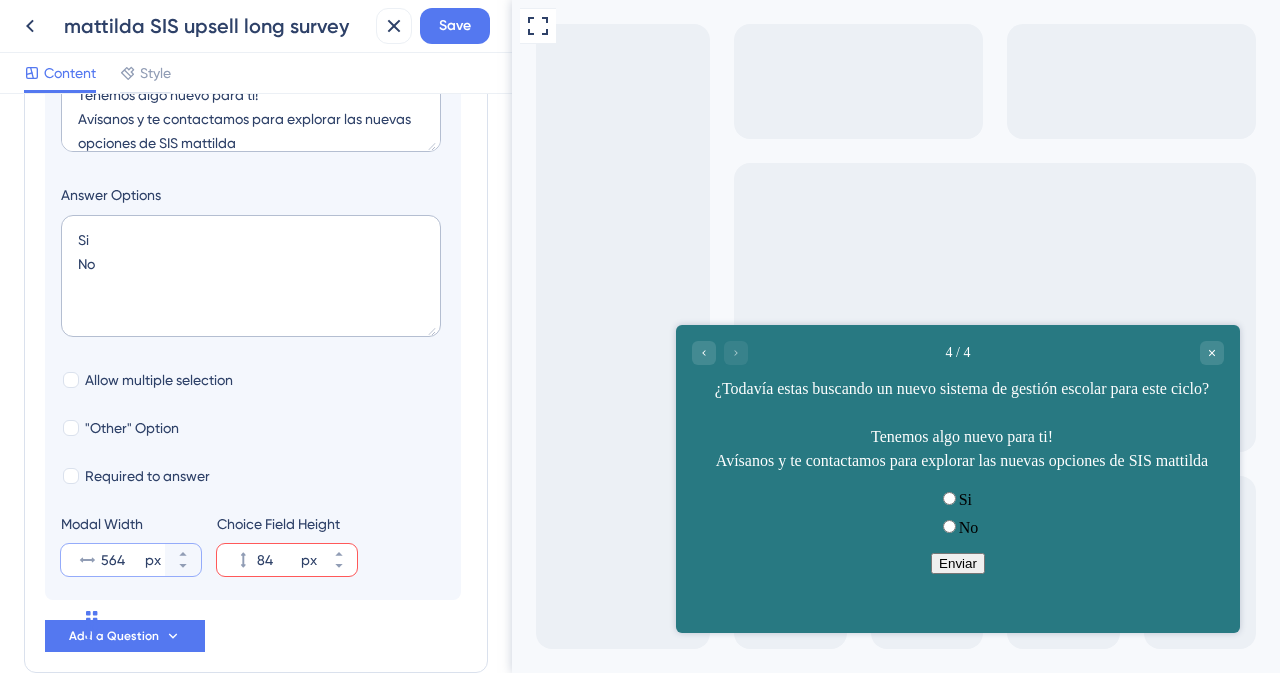 scroll, scrollTop: 452, scrollLeft: 0, axis: vertical 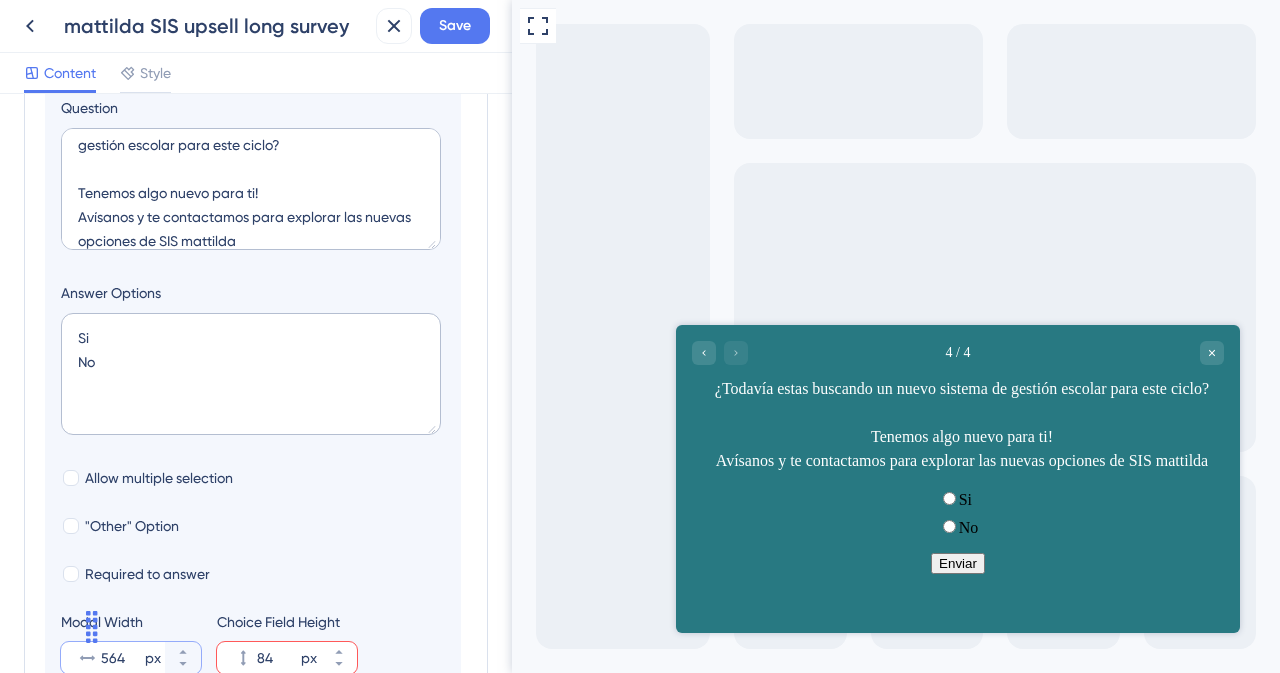 type on "564" 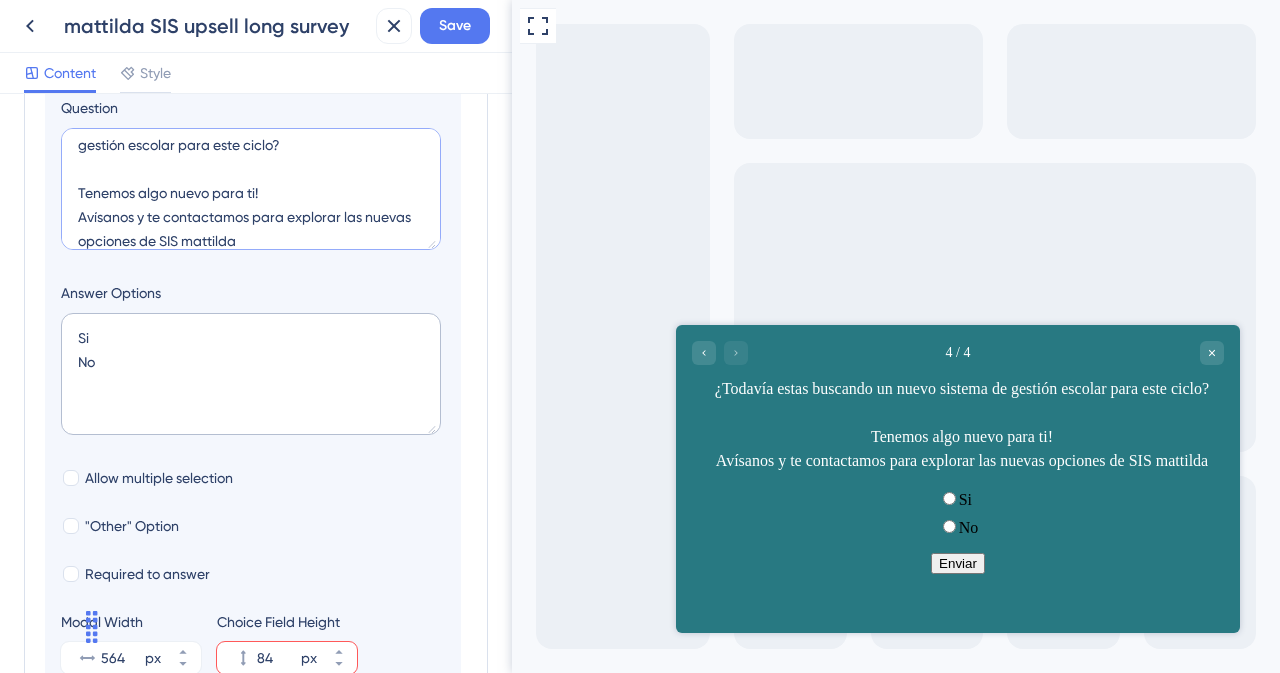 drag, startPoint x: 159, startPoint y: 215, endPoint x: 4, endPoint y: 224, distance: 155.26108 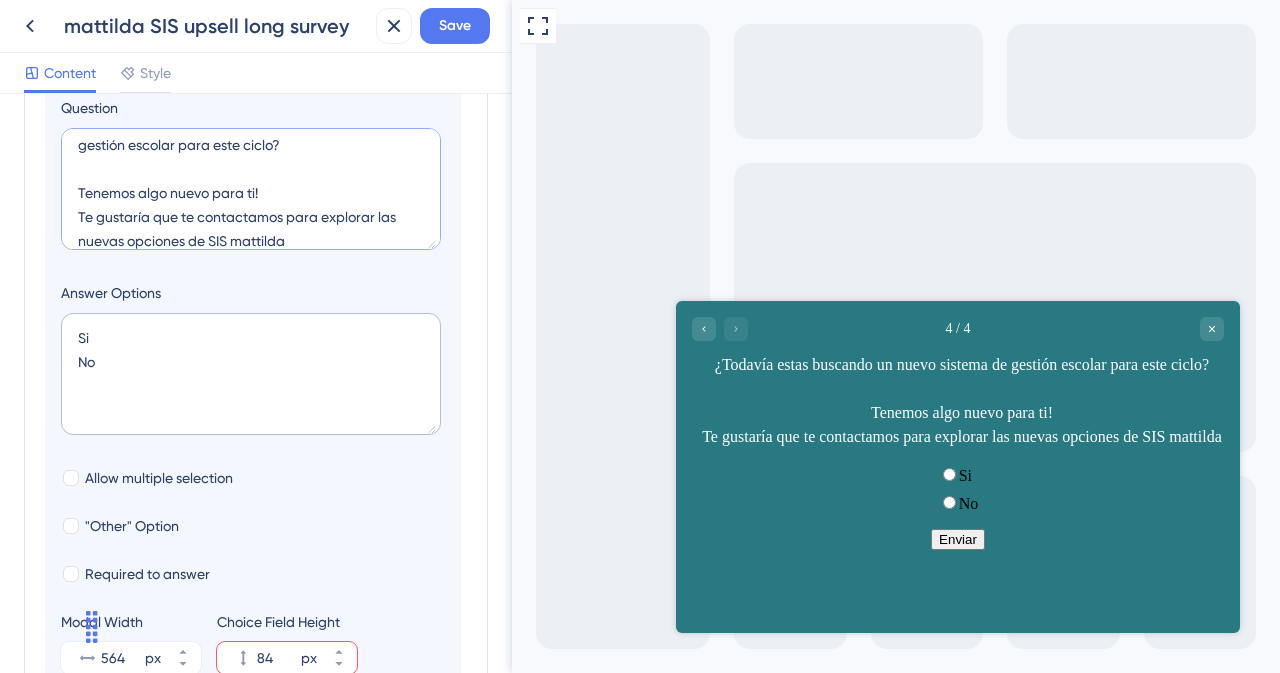 click on "¿Todavía estas buscando un nuevo sistema de gestión escolar para este ciclo?
Tenemos algo nuevo para ti!
Te gustaría que te contactamos para explorar las nuevas opciones de SIS mattilda" at bounding box center (251, 189) 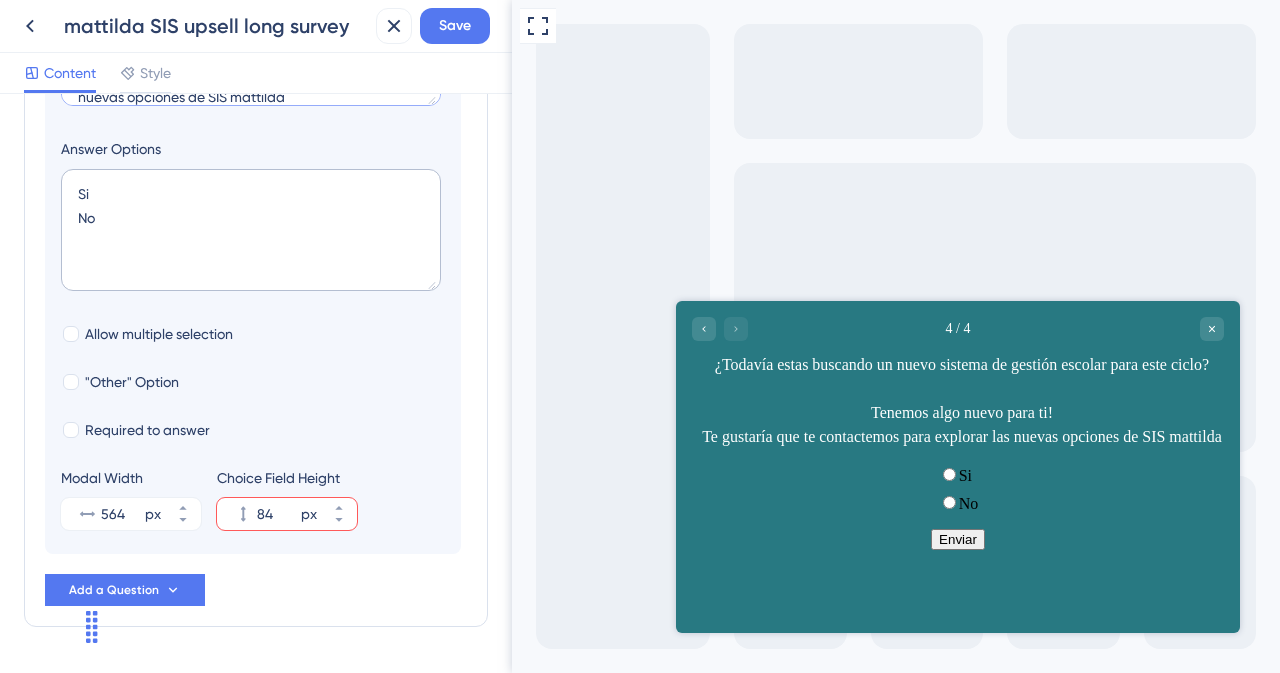 scroll, scrollTop: 652, scrollLeft: 0, axis: vertical 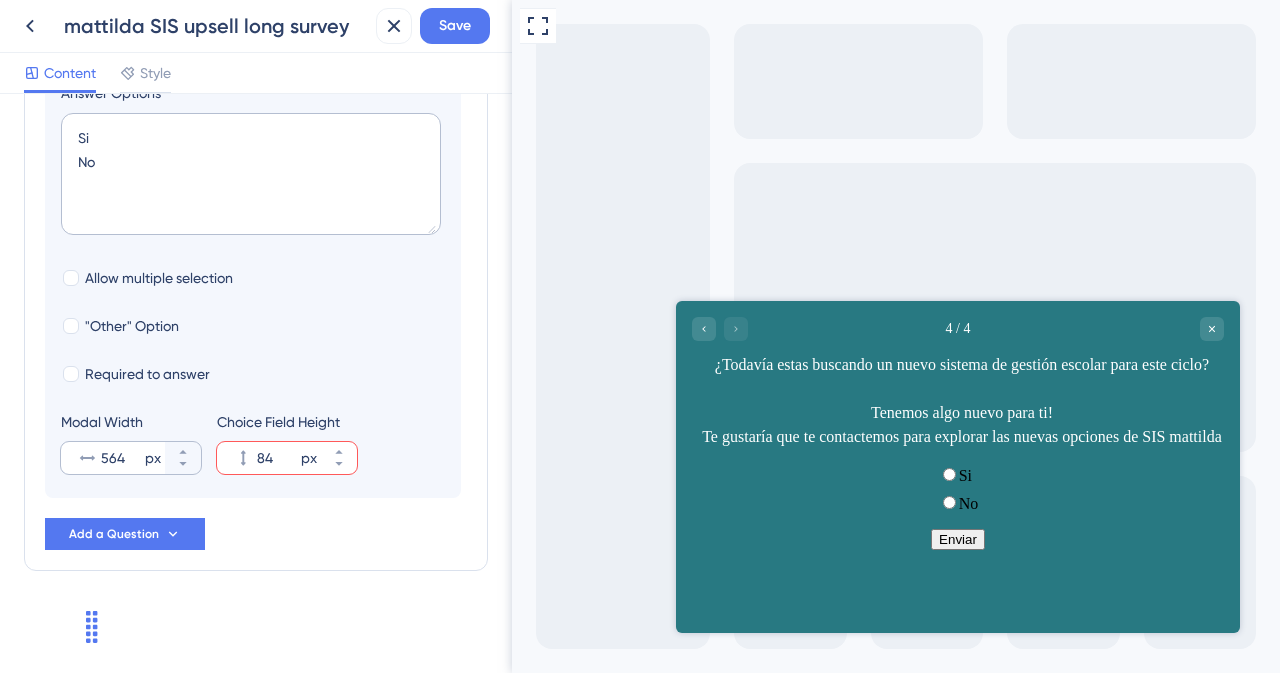 type on "¿Todavía estas buscando un nuevo sistema de gestión escolar para este ciclo?
Tenemos algo nuevo para ti!
Te gustaría que te contactemos para explorar las nuevas opciones de SIS mattilda" 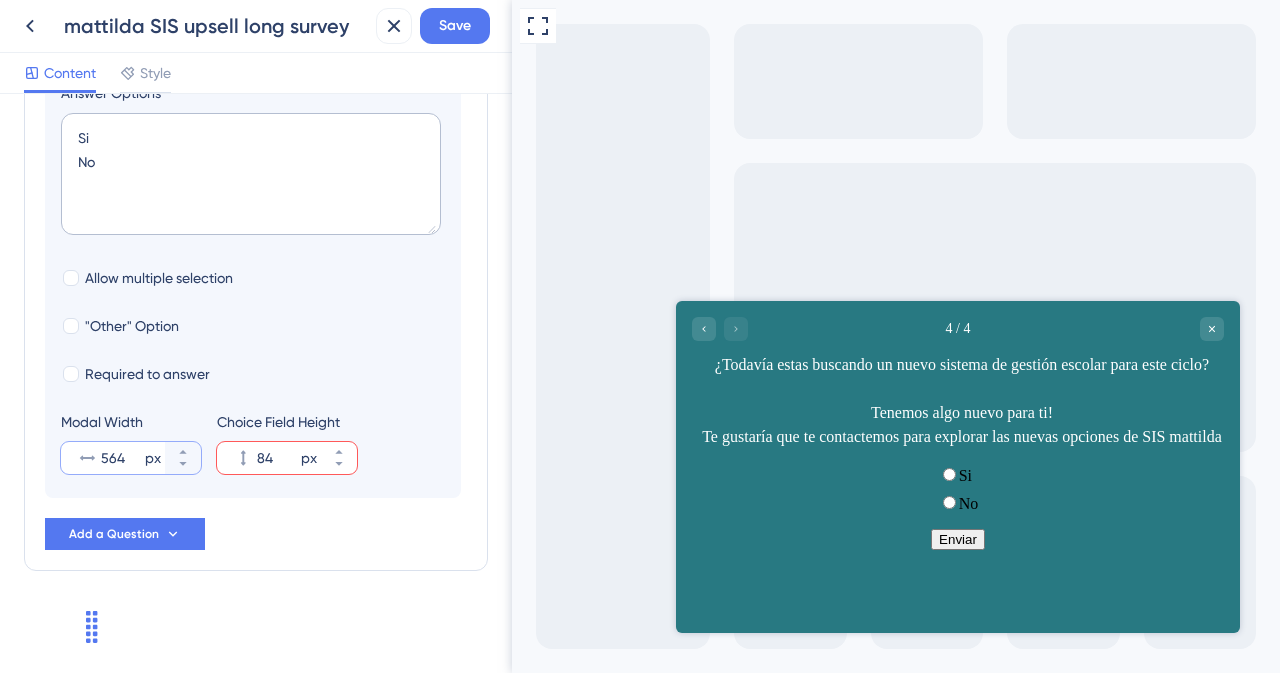 click on "564" at bounding box center [121, 458] 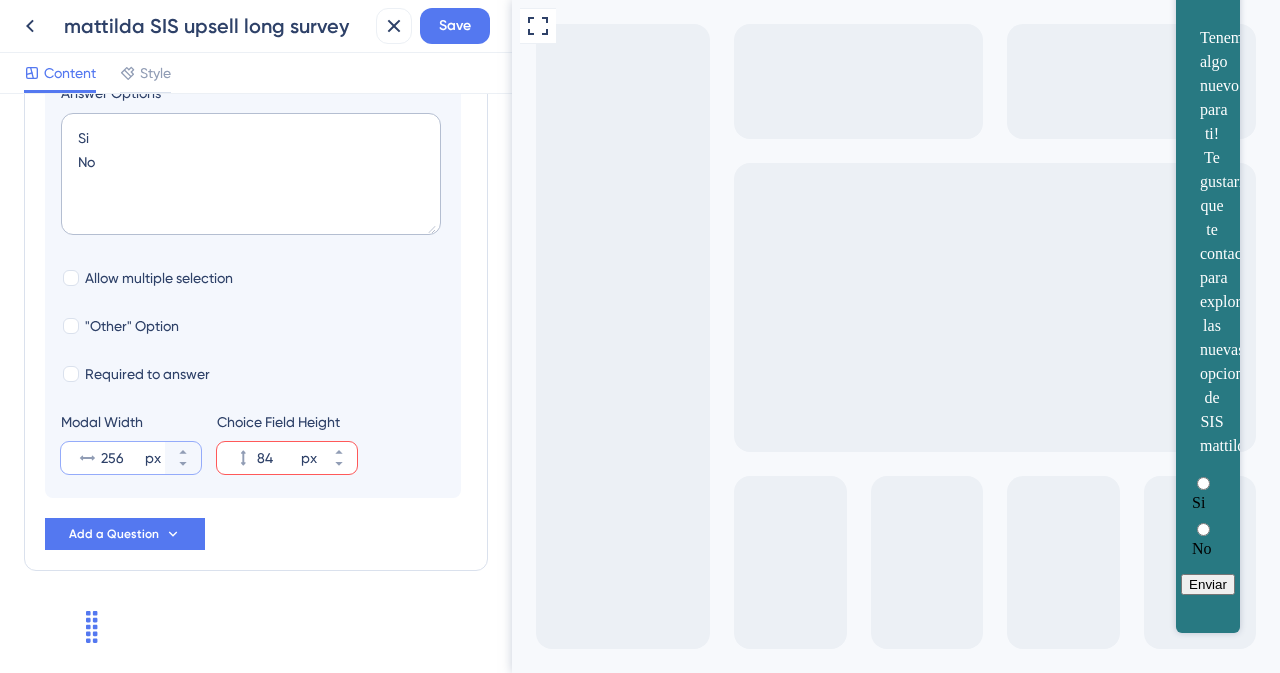 click on "256" at bounding box center [121, 458] 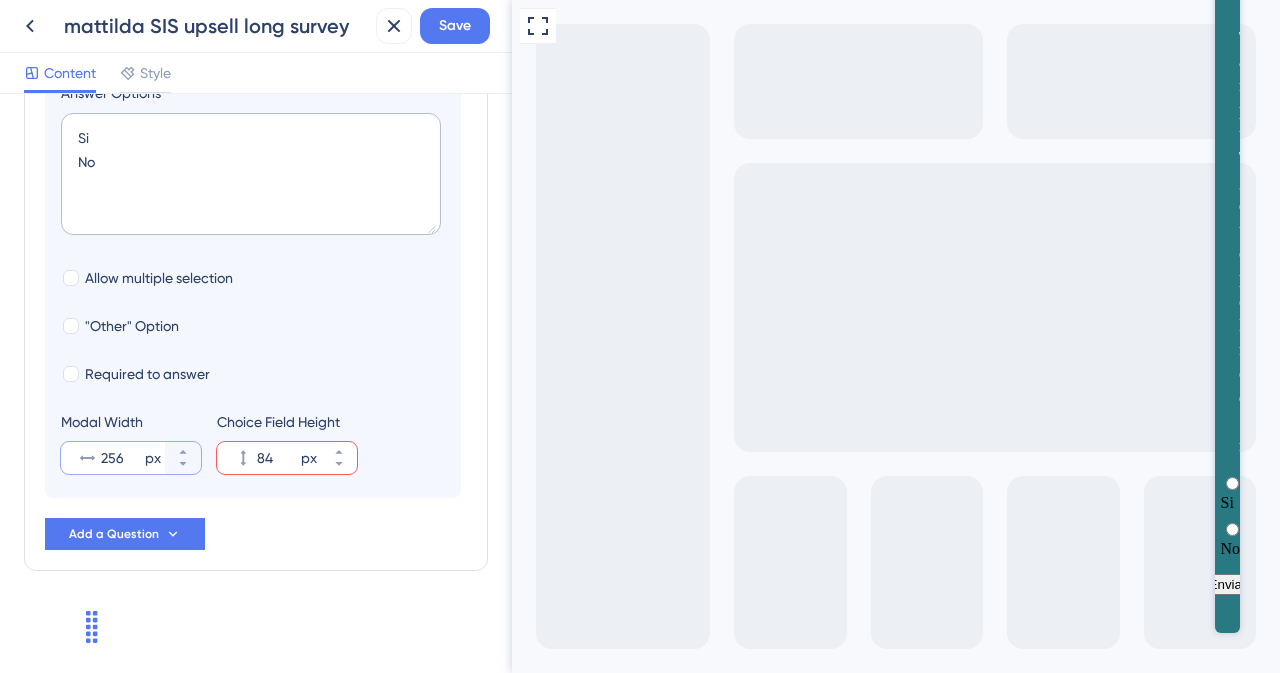 click on "256" at bounding box center [121, 458] 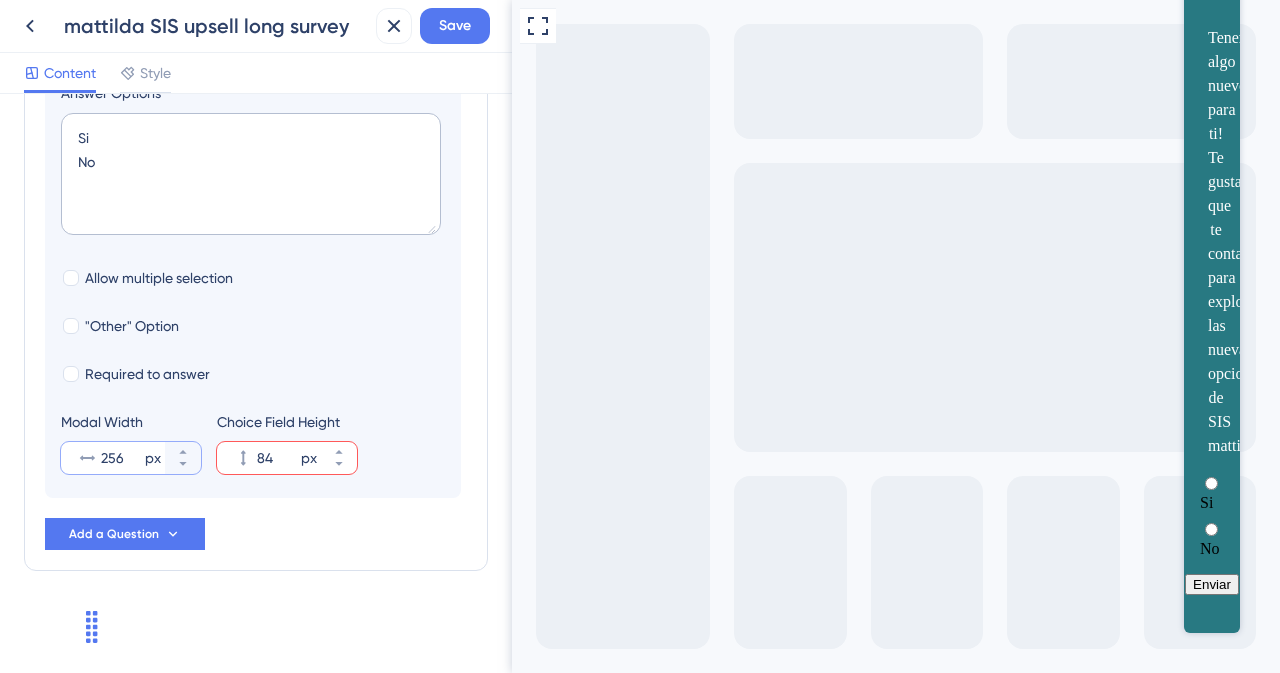 click on "256" at bounding box center [121, 458] 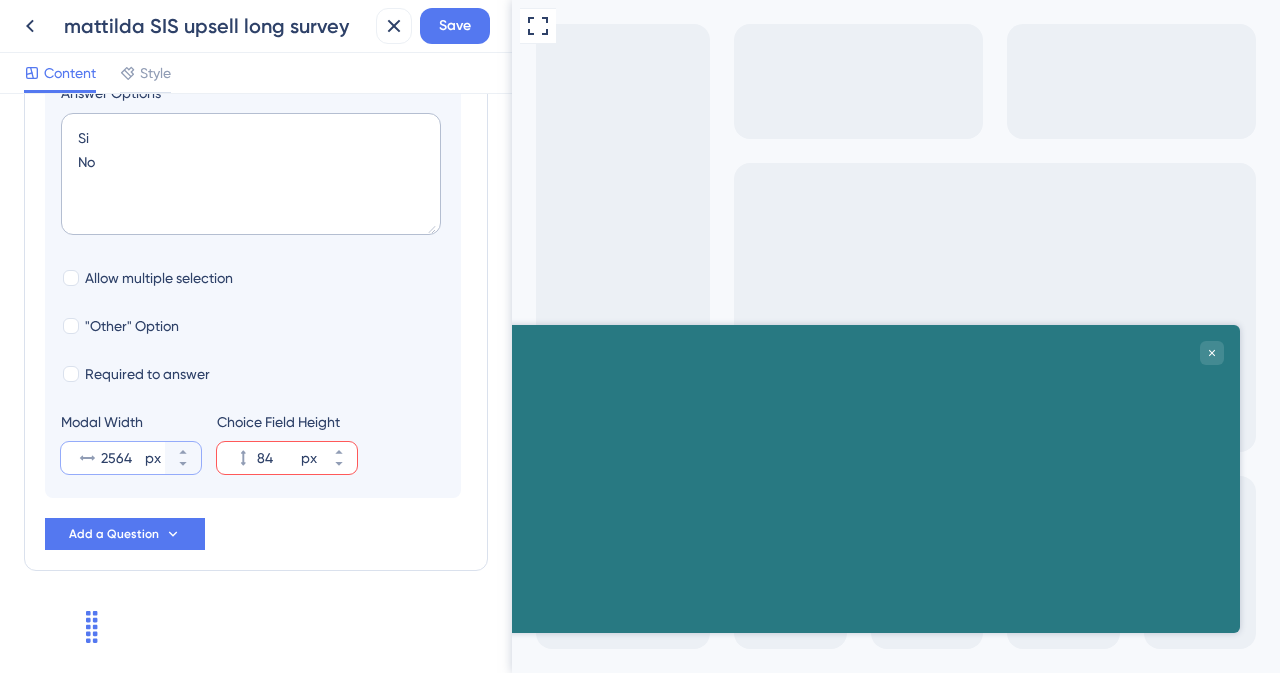 click on "2564" at bounding box center (121, 458) 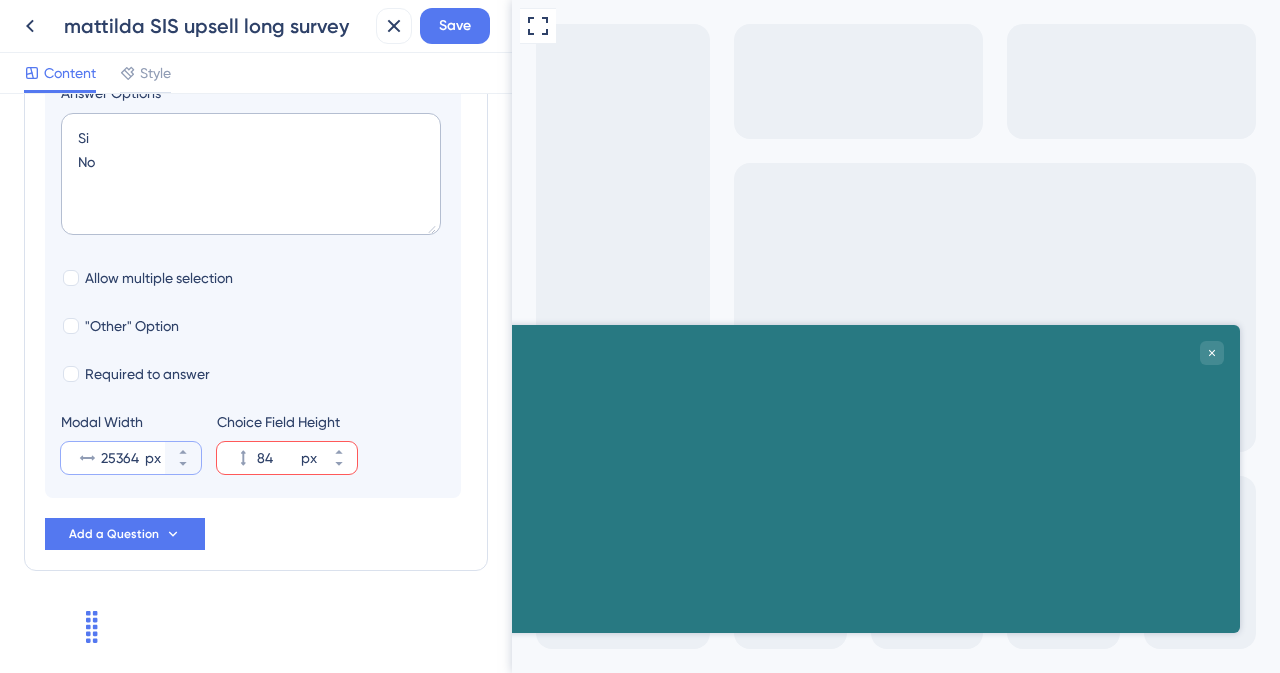 click on "25364" at bounding box center (121, 458) 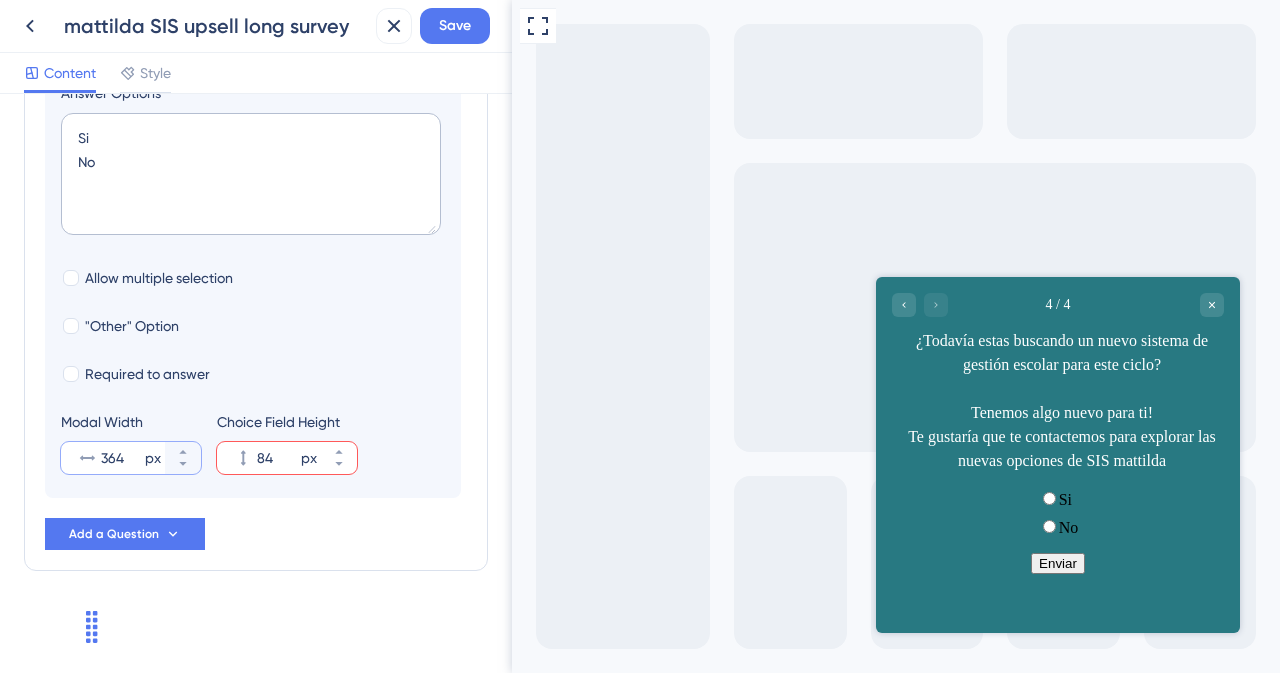 type on "364" 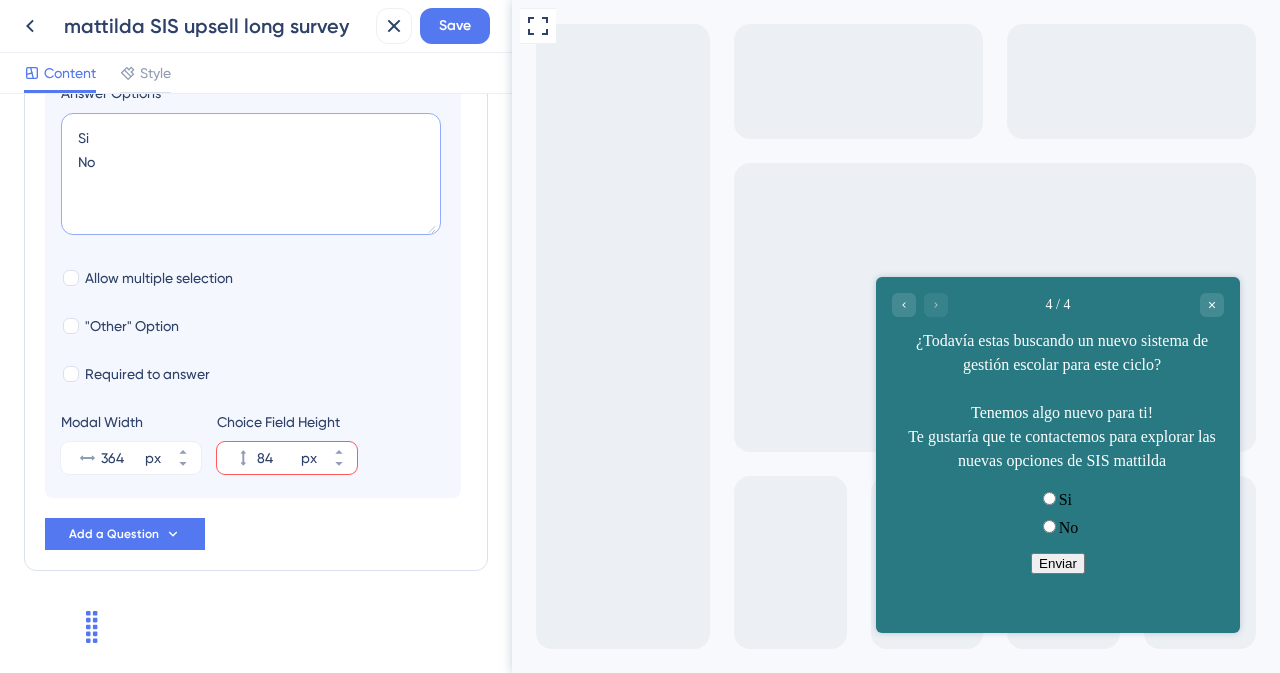 click on "Si
No" at bounding box center (251, 174) 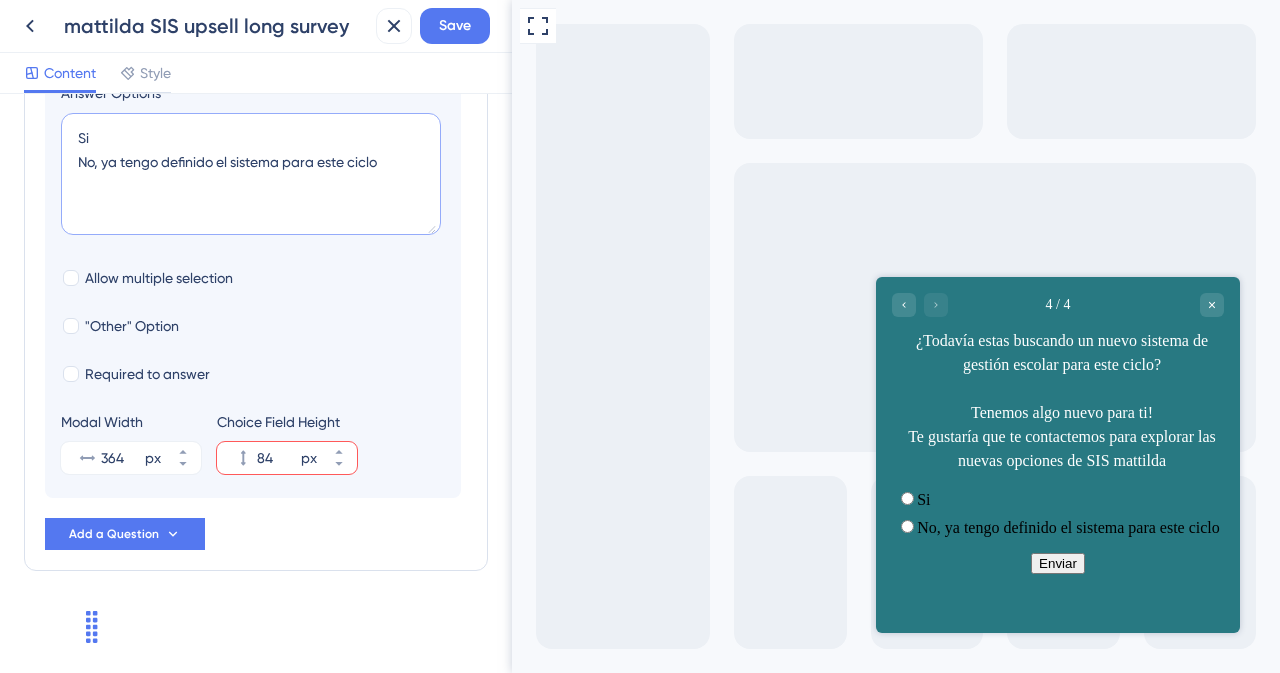 click on "Si
No, ya tengo definido el sistema para este ciclo" at bounding box center [251, 174] 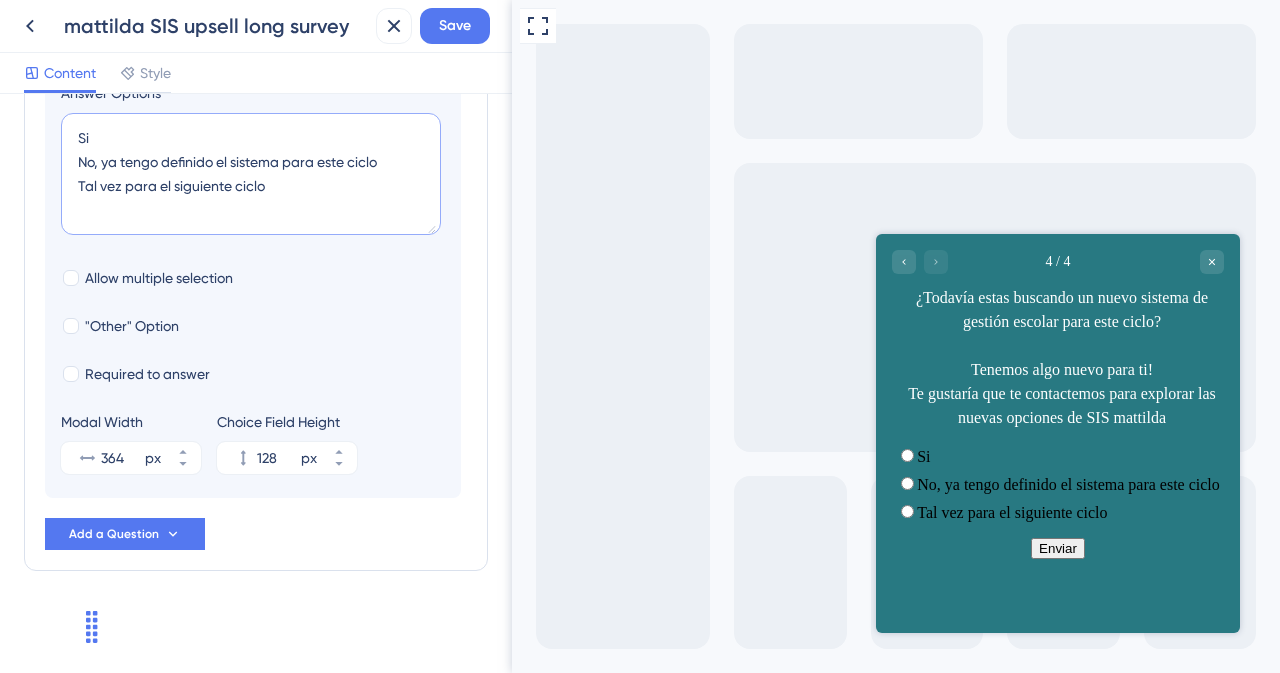 drag, startPoint x: 120, startPoint y: 130, endPoint x: 52, endPoint y: 130, distance: 68 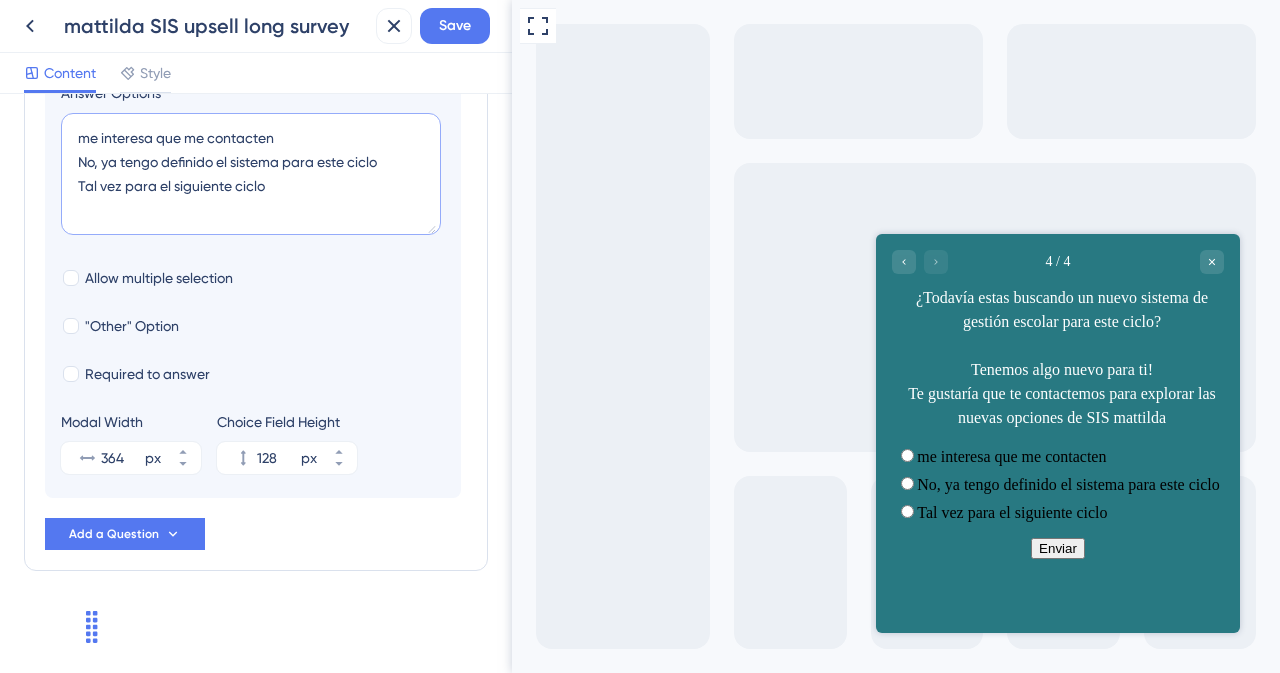 click on "me interesa que me contacten
No, ya tengo definido el sistema para este ciclo
Tal vez para el siguiente ciclo" at bounding box center (251, 174) 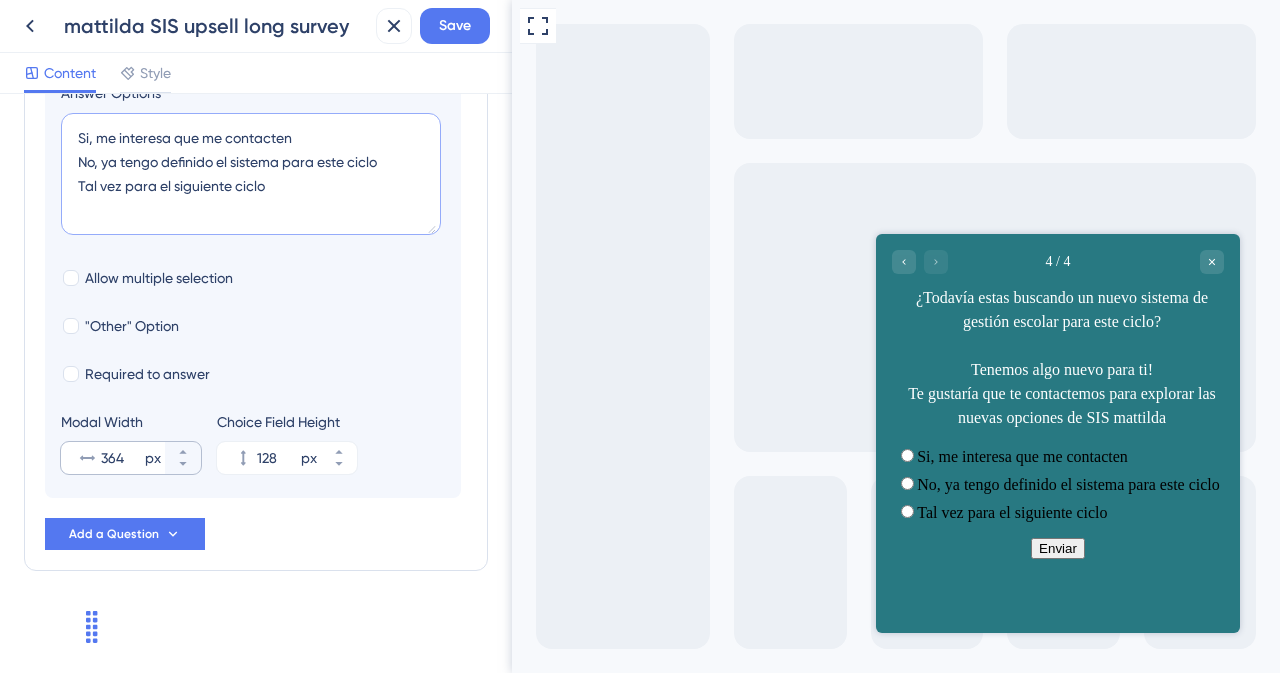 type on "Si, me interesa que me contacten
No, ya tengo definido el sistema para este ciclo
Tal vez para el siguiente ciclo" 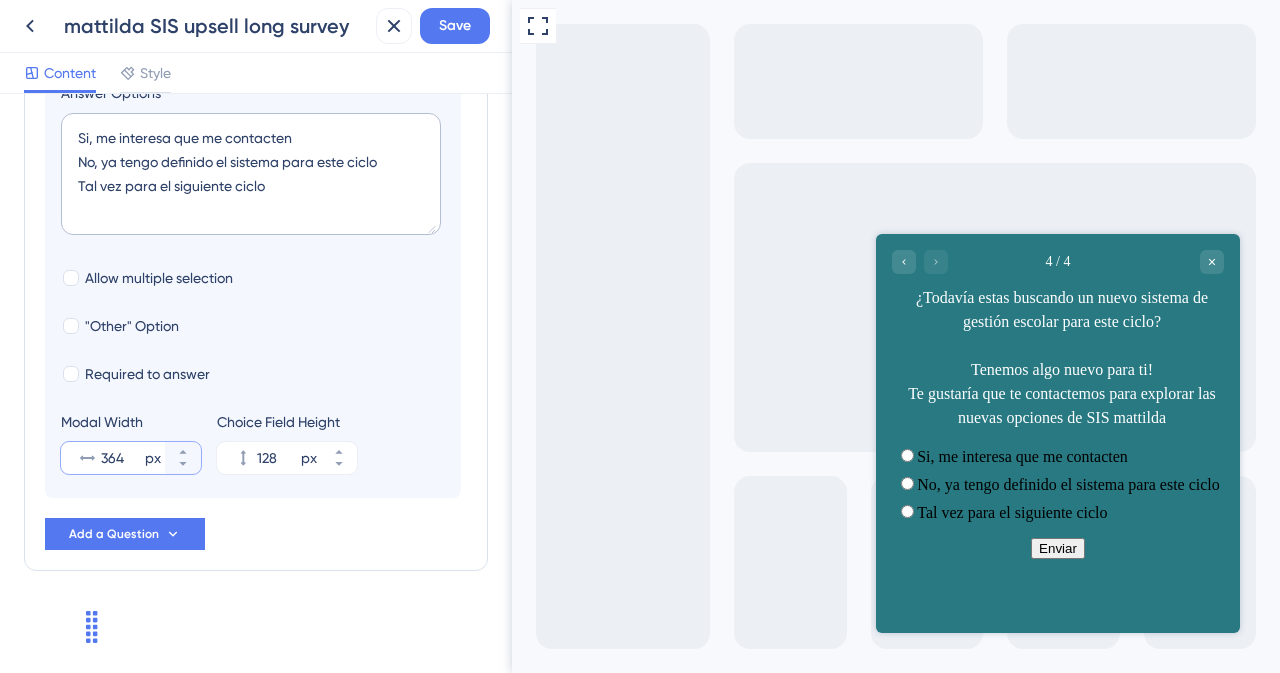 click on "364" at bounding box center (121, 458) 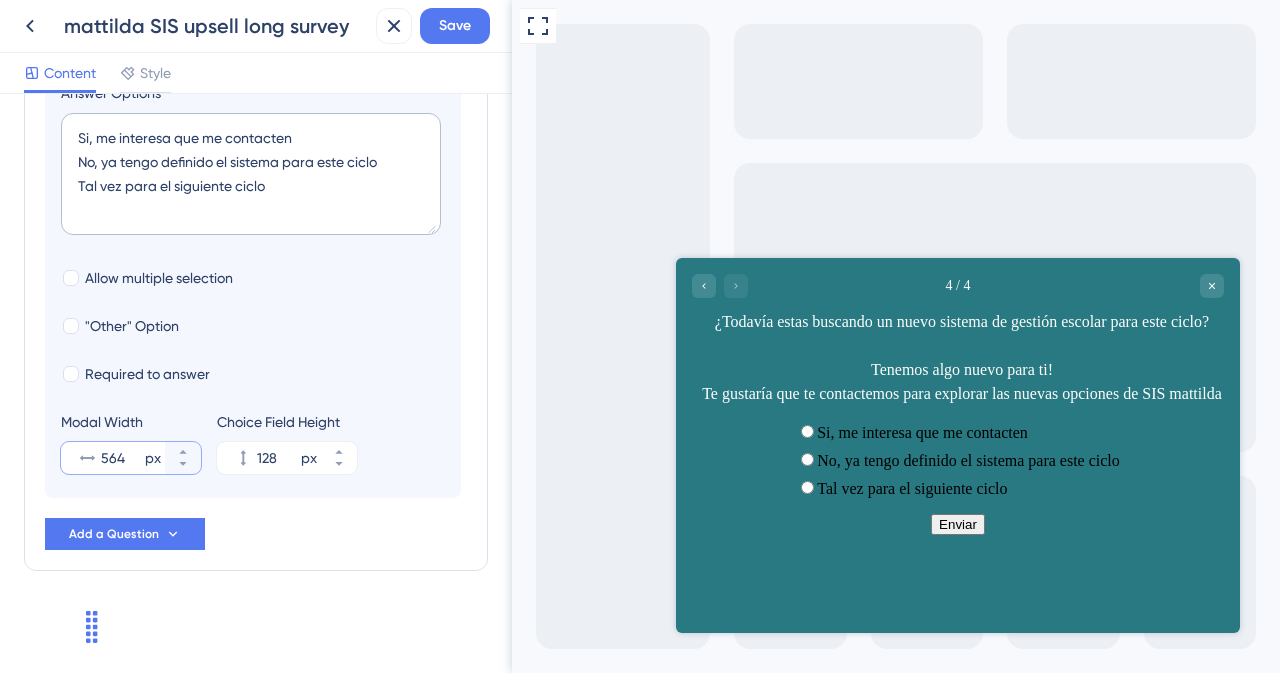 type on "564" 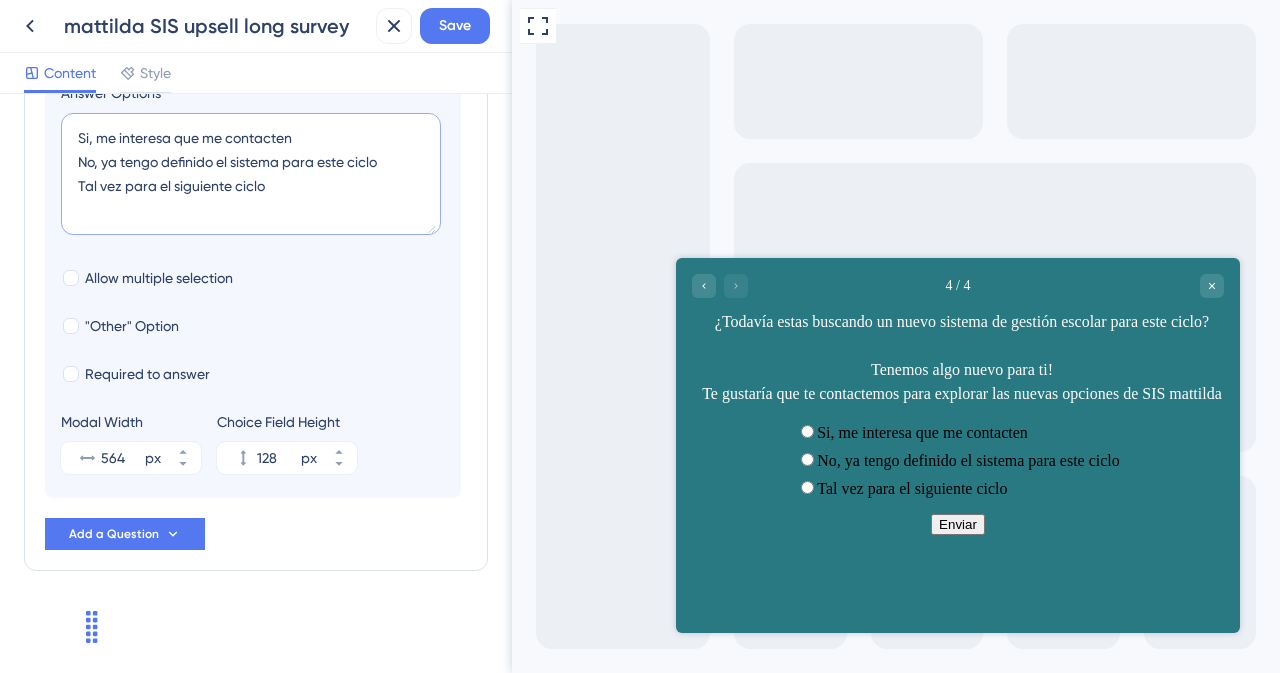 drag, startPoint x: 305, startPoint y: 197, endPoint x: 58, endPoint y: 198, distance: 247.00203 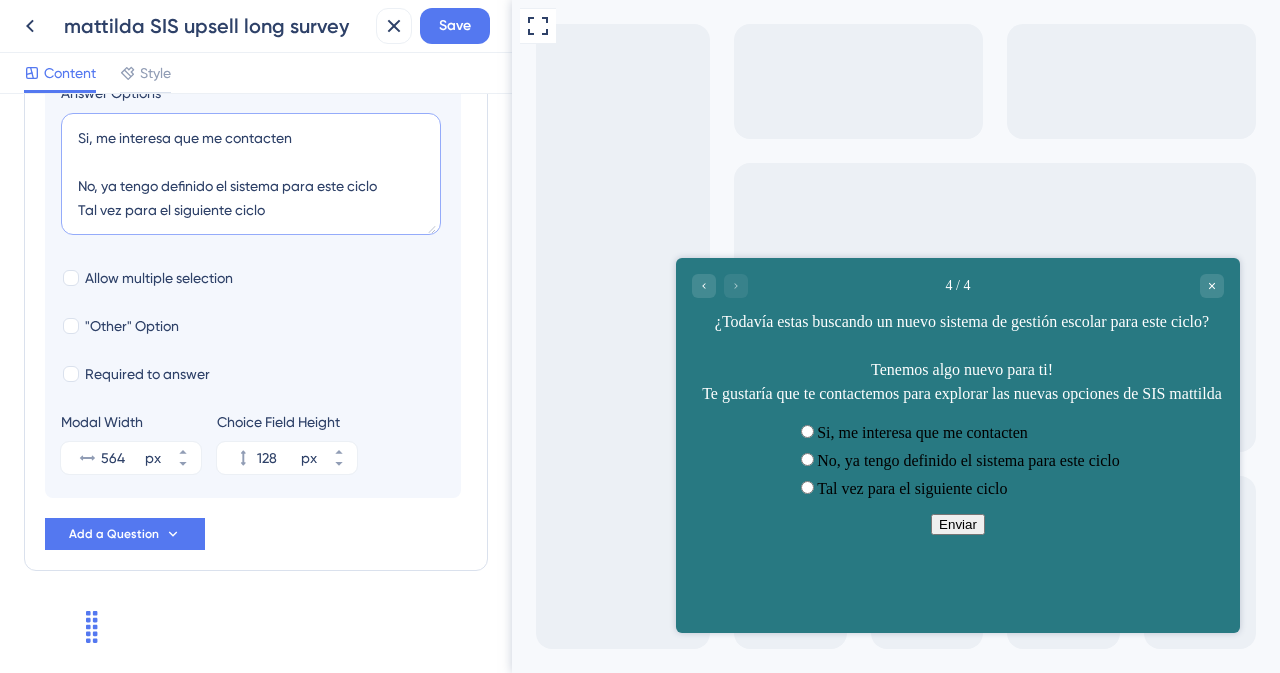 paste on "Tal vez para el siguiente ciclo" 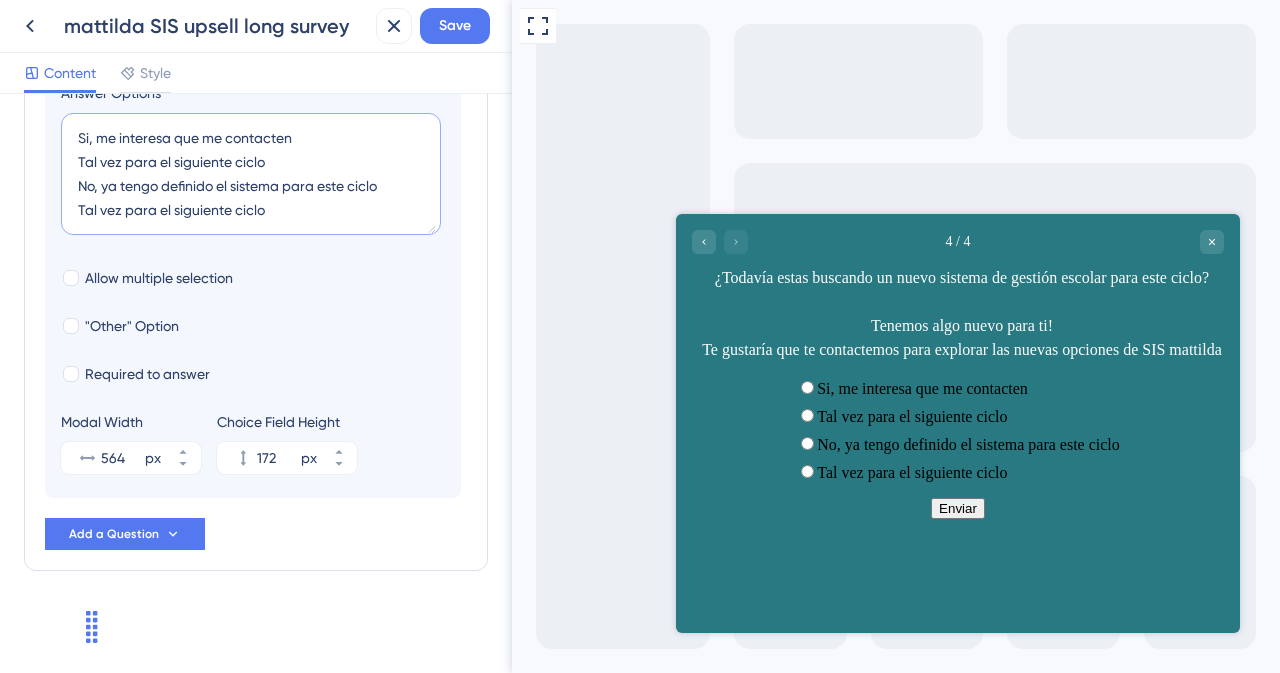 click on "Si, me interesa que me contacten
Tal vez para el siguiente ciclo
No, ya tengo definido el sistema para este ciclo
Tal vez para el siguiente ciclo" at bounding box center (251, 174) 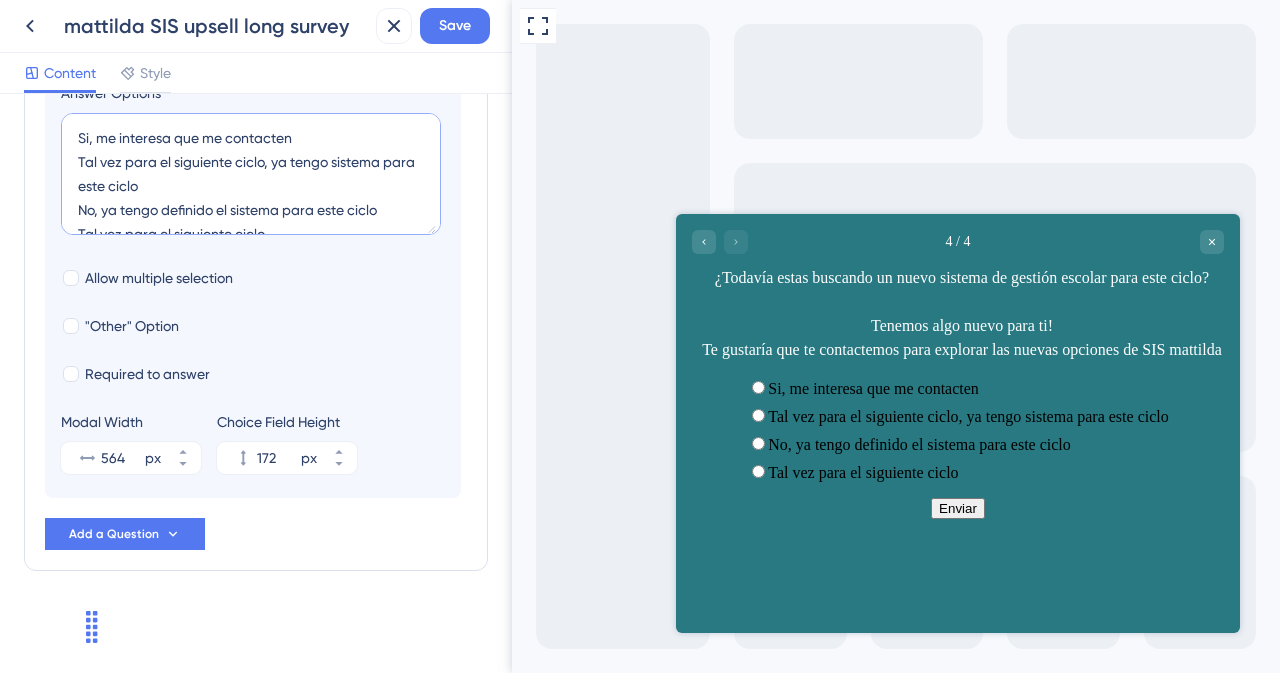scroll, scrollTop: 24, scrollLeft: 0, axis: vertical 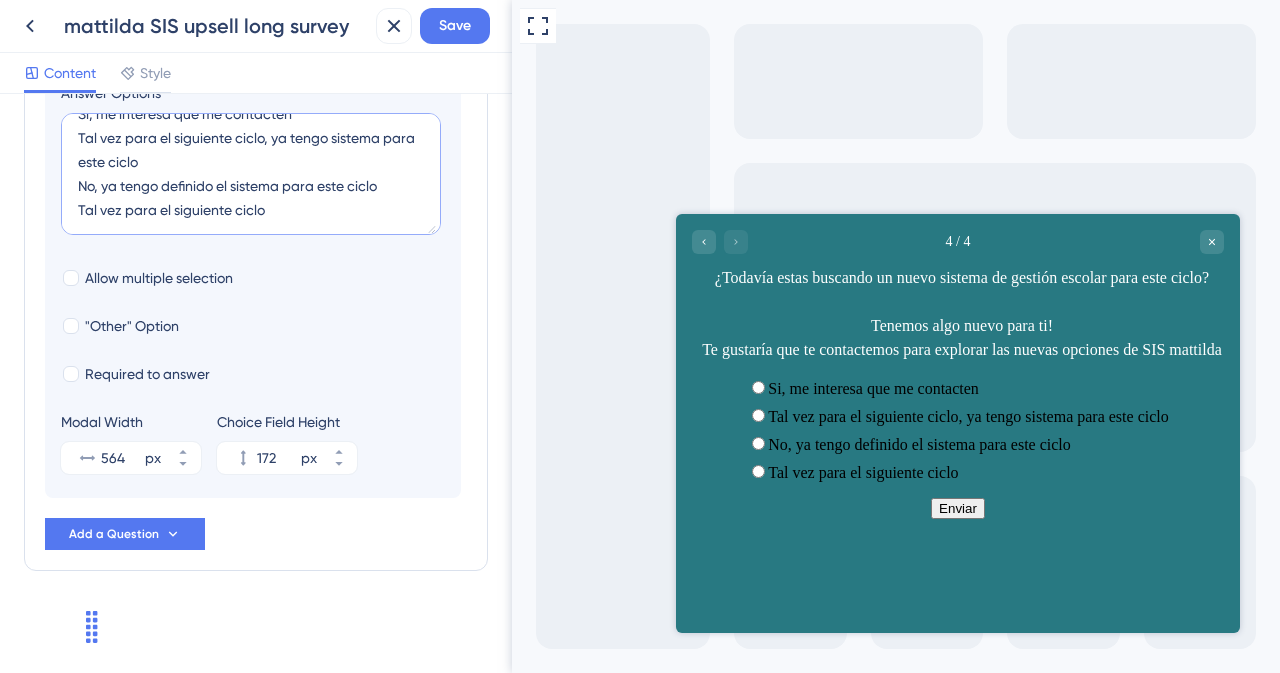 drag, startPoint x: 102, startPoint y: 211, endPoint x: 324, endPoint y: 246, distance: 224.74208 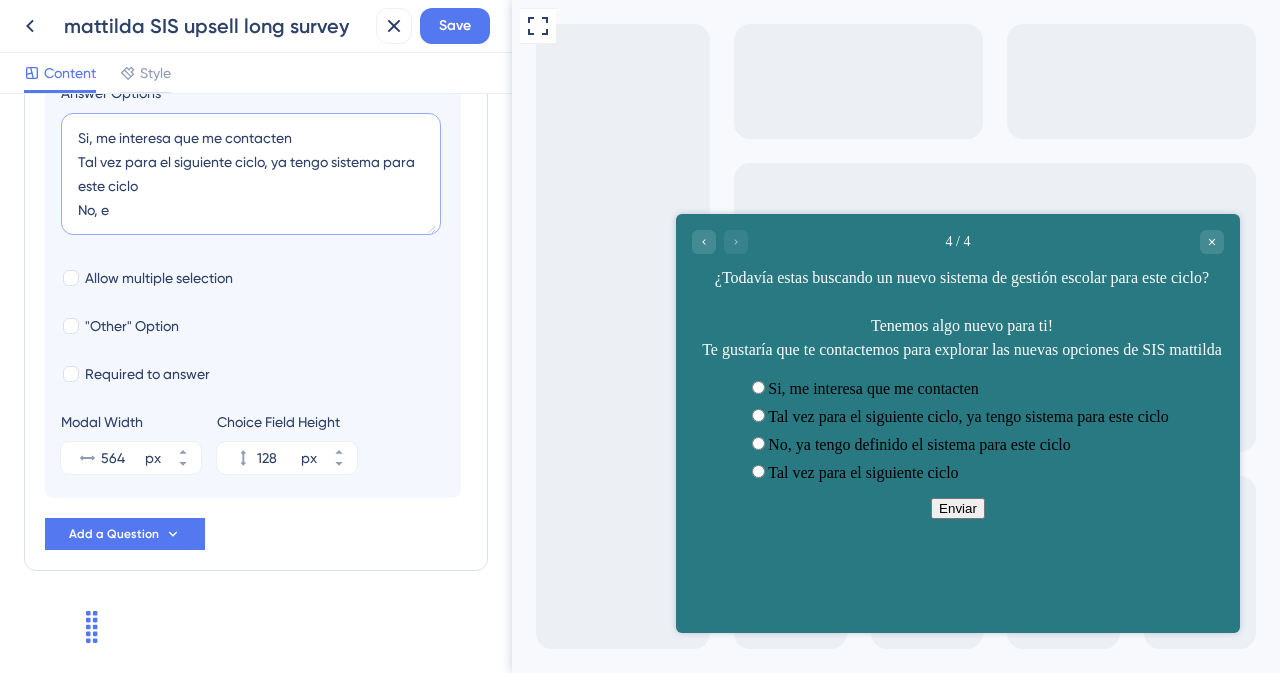 scroll, scrollTop: 0, scrollLeft: 0, axis: both 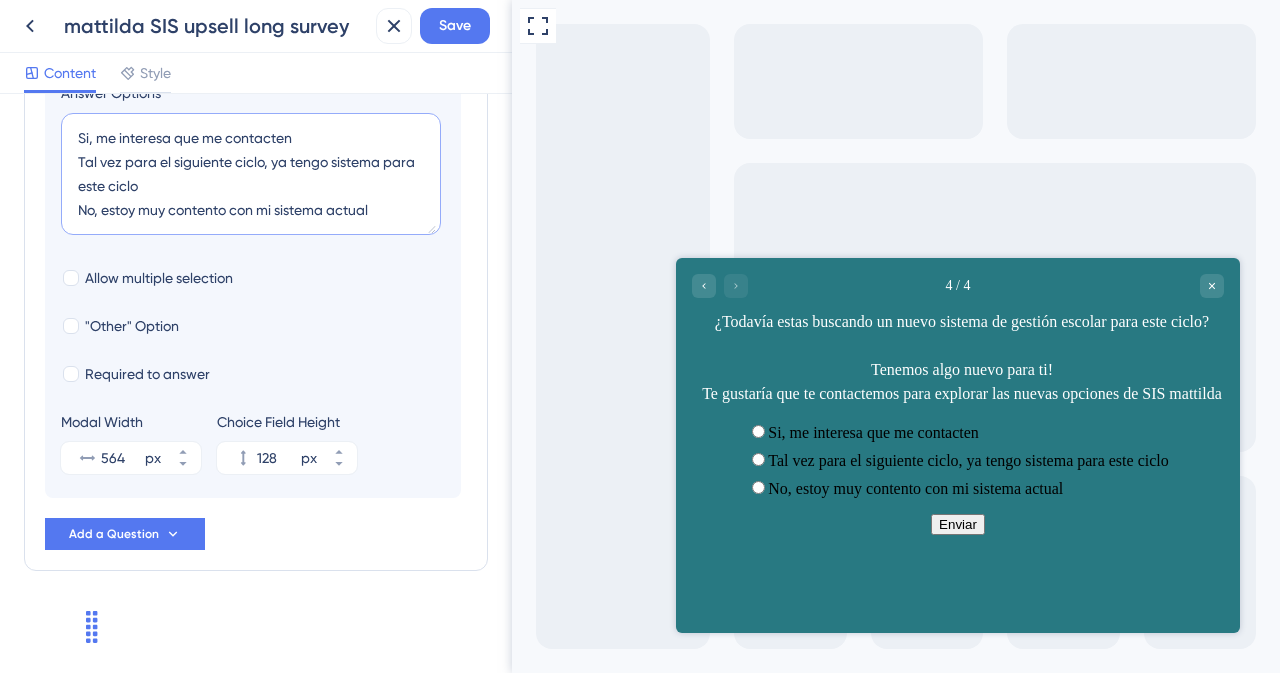 click on "Si, me interesa que me contacten
Tal vez para el siguiente ciclo, ya tengo sistema para este ciclo
No, estoy muy contento con mi sistema actual" at bounding box center [251, 174] 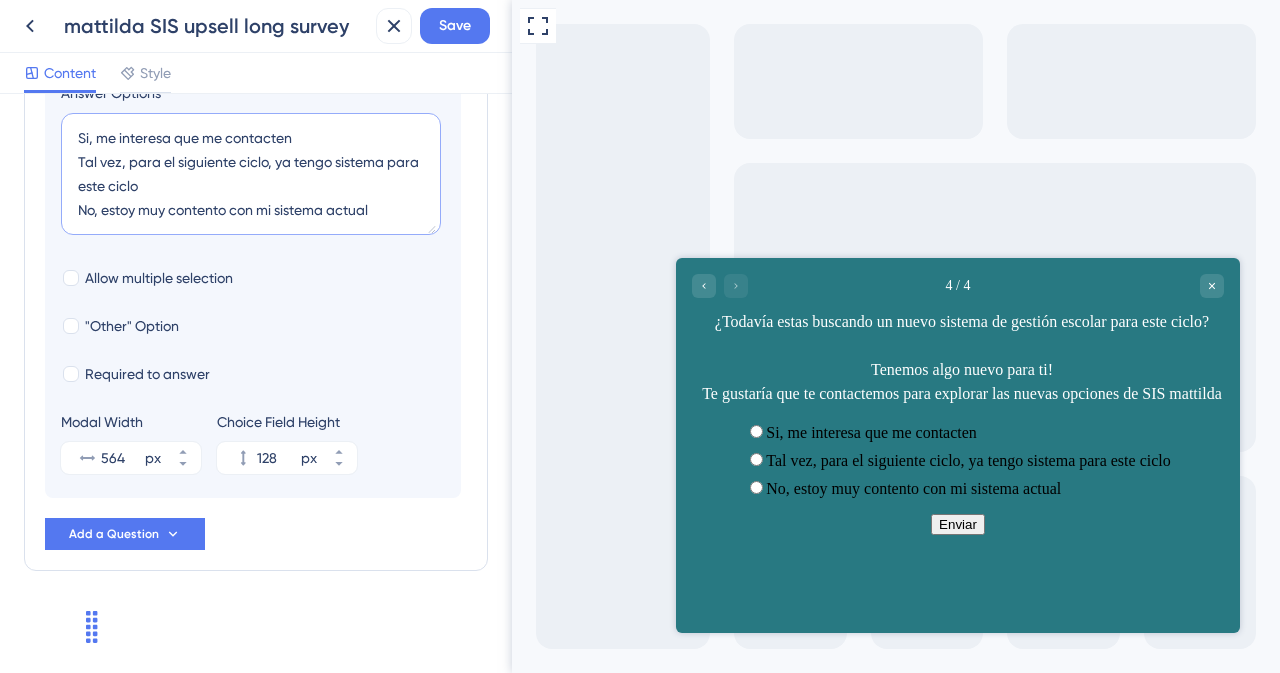 click on "Si, me interesa que me contacten
Tal vez, para el siguiente ciclo, ya tengo sistema para este ciclo
No, estoy muy contento con mi sistema actual" at bounding box center [251, 174] 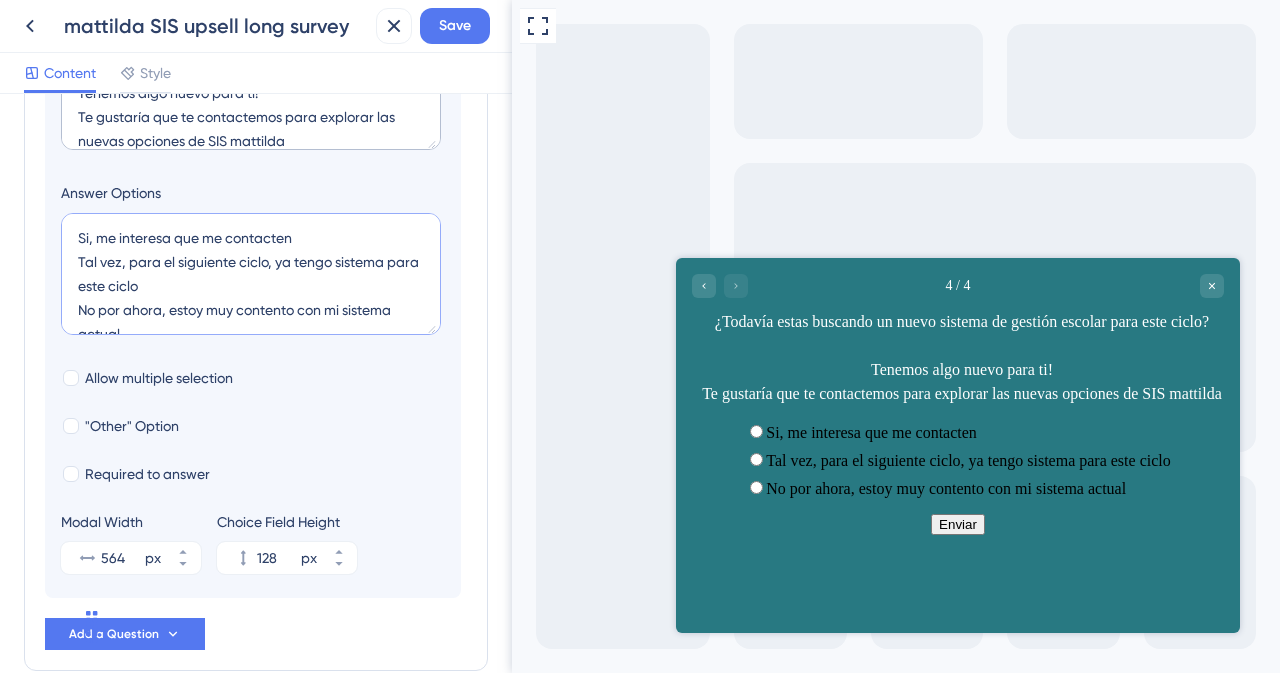 scroll, scrollTop: 252, scrollLeft: 0, axis: vertical 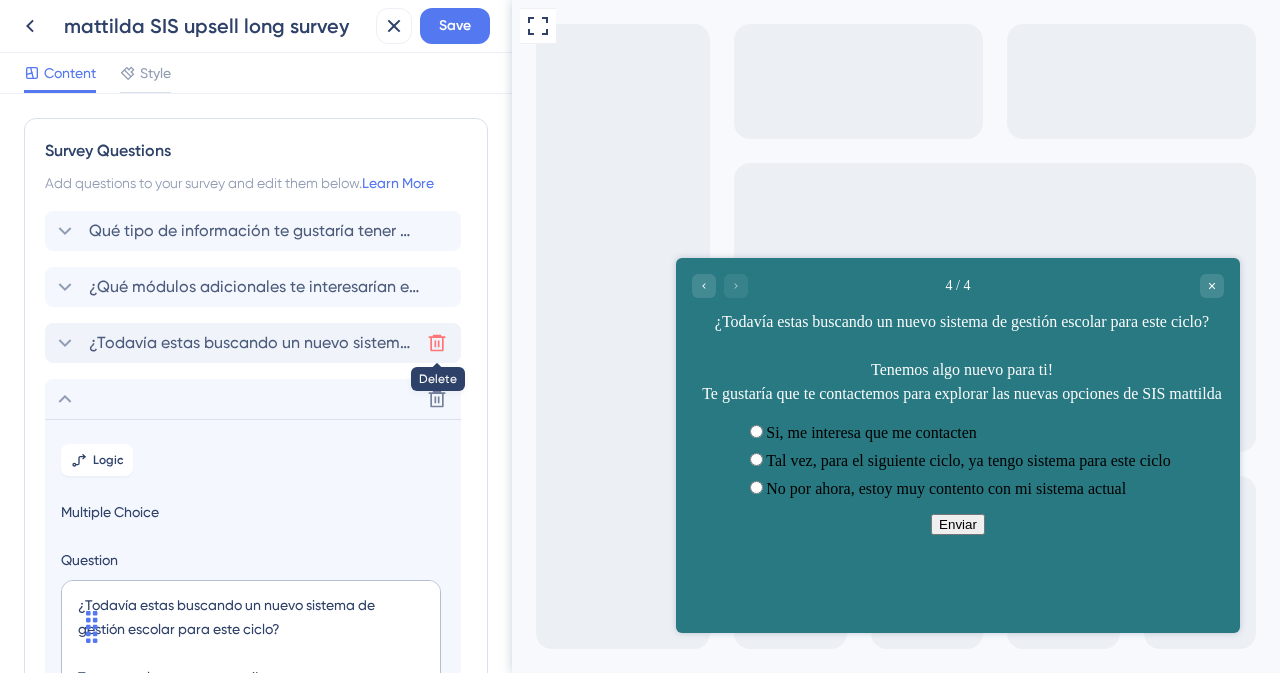 type on "Si, me interesa que me contacten
Tal vez, para el siguiente ciclo, ya tengo sistema para este ciclo
No por ahora, estoy muy contento con mi sistema actual" 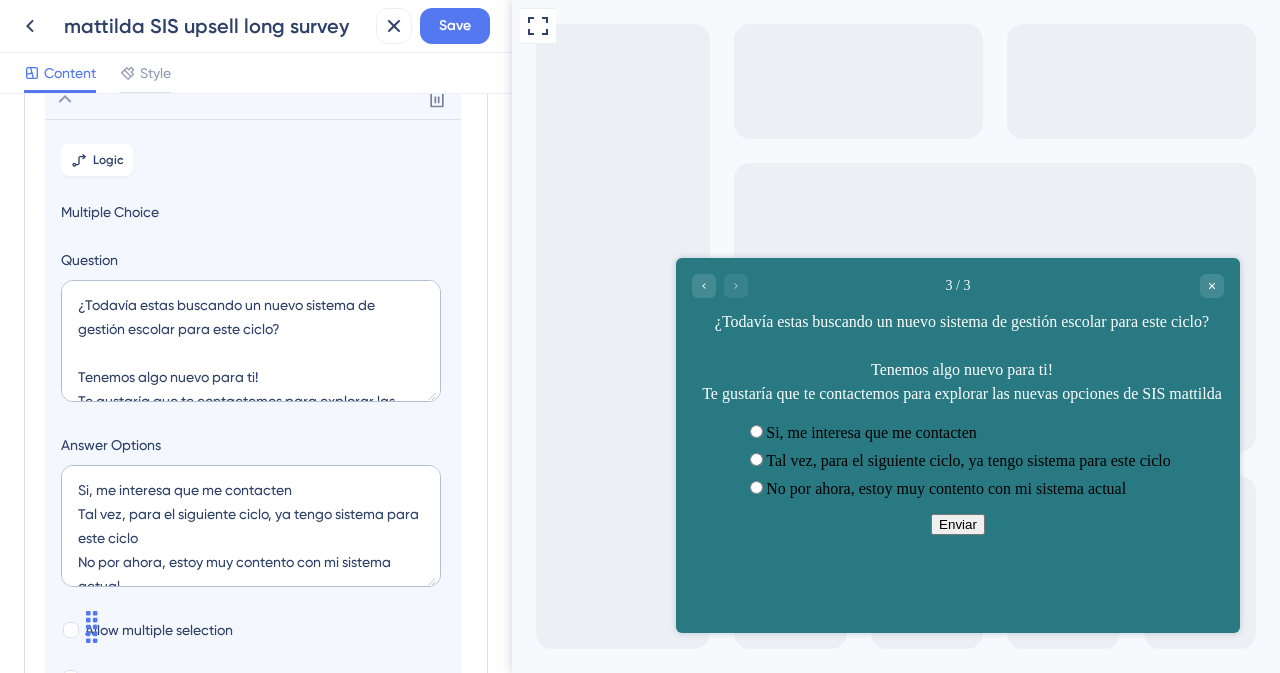 scroll, scrollTop: 300, scrollLeft: 0, axis: vertical 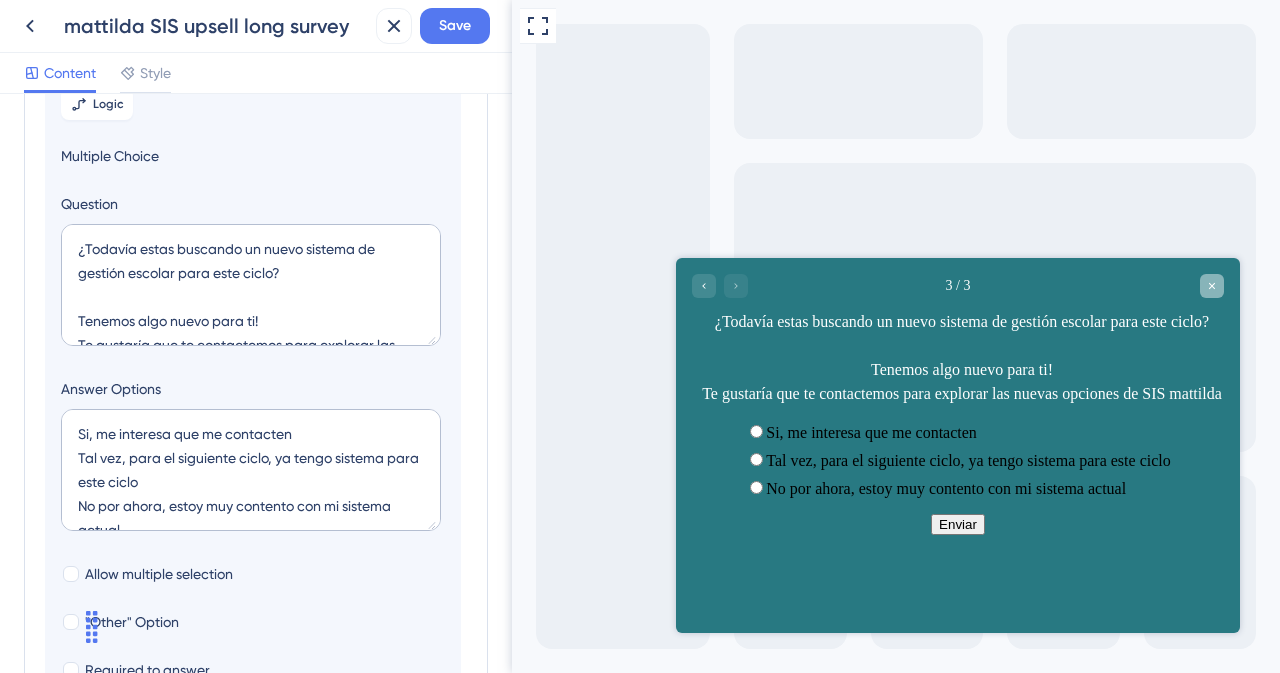 click at bounding box center (1212, 285) 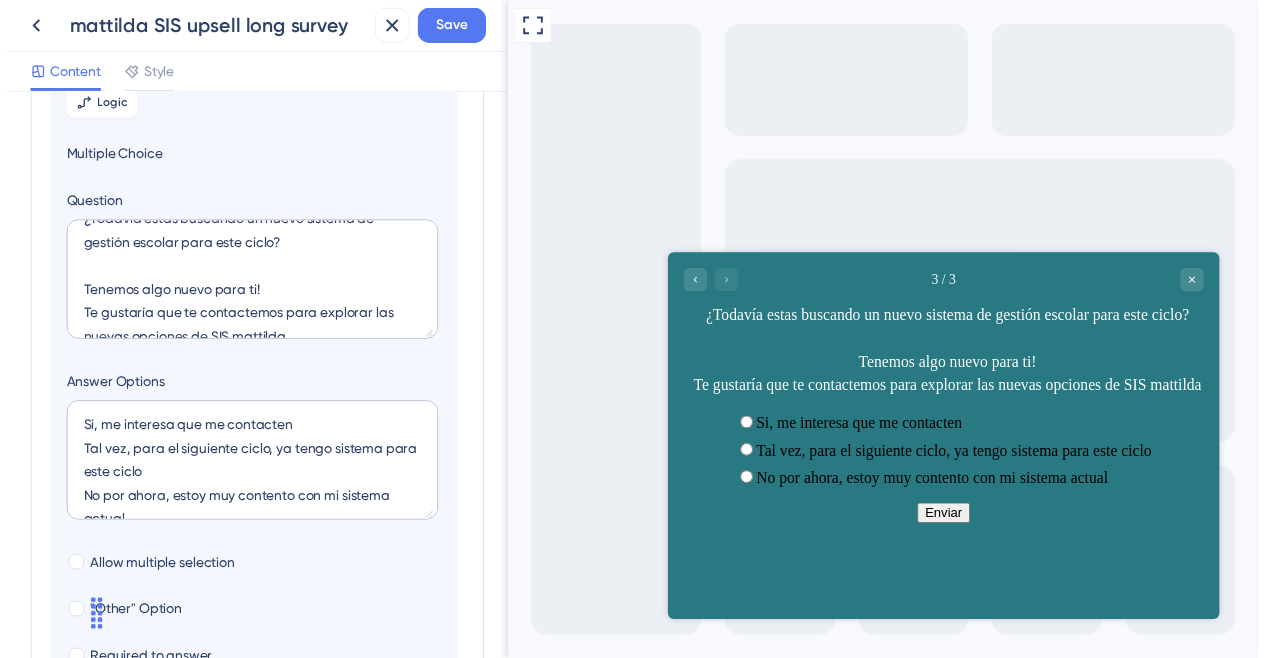 scroll, scrollTop: 48, scrollLeft: 0, axis: vertical 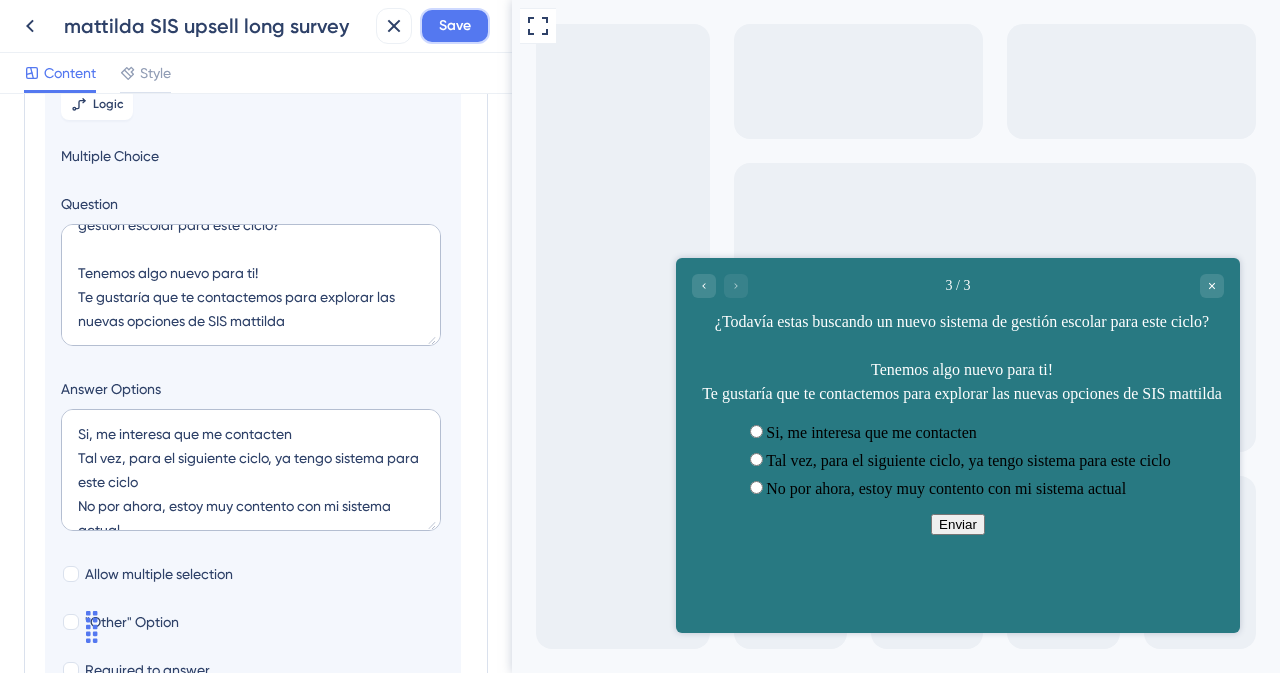 click on "Save" at bounding box center [455, 26] 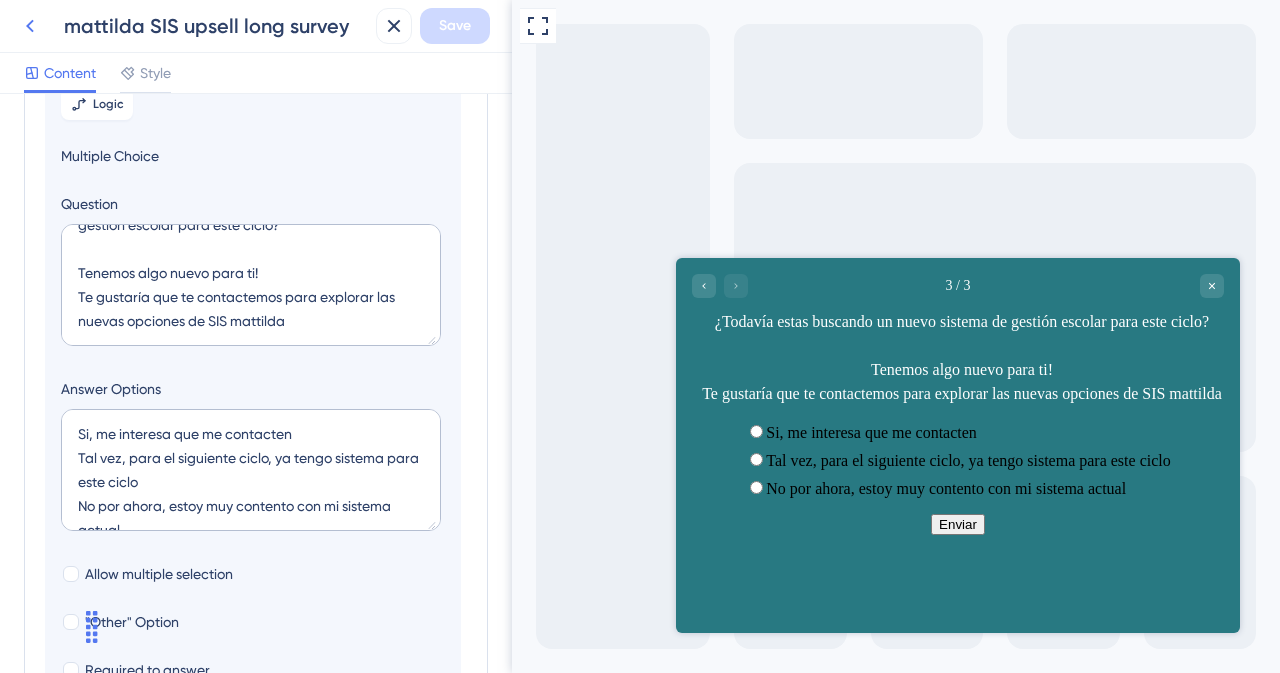 click 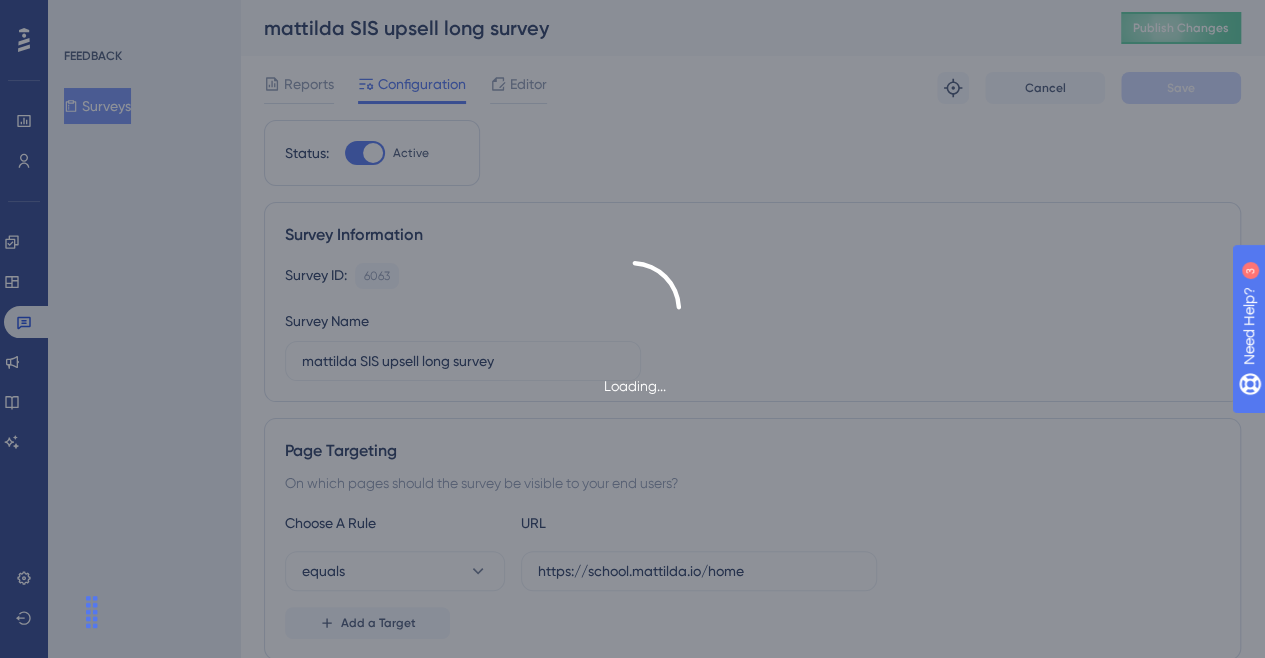 scroll, scrollTop: 0, scrollLeft: 0, axis: both 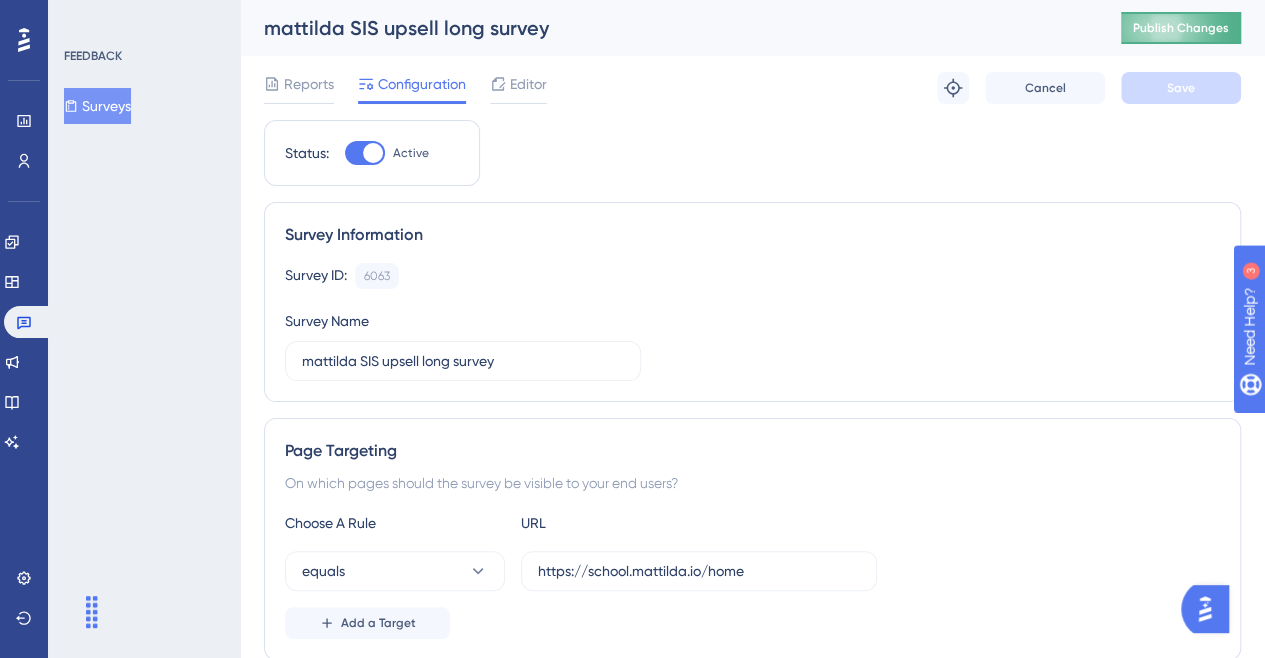 click on "Publish Changes" at bounding box center [1181, 28] 